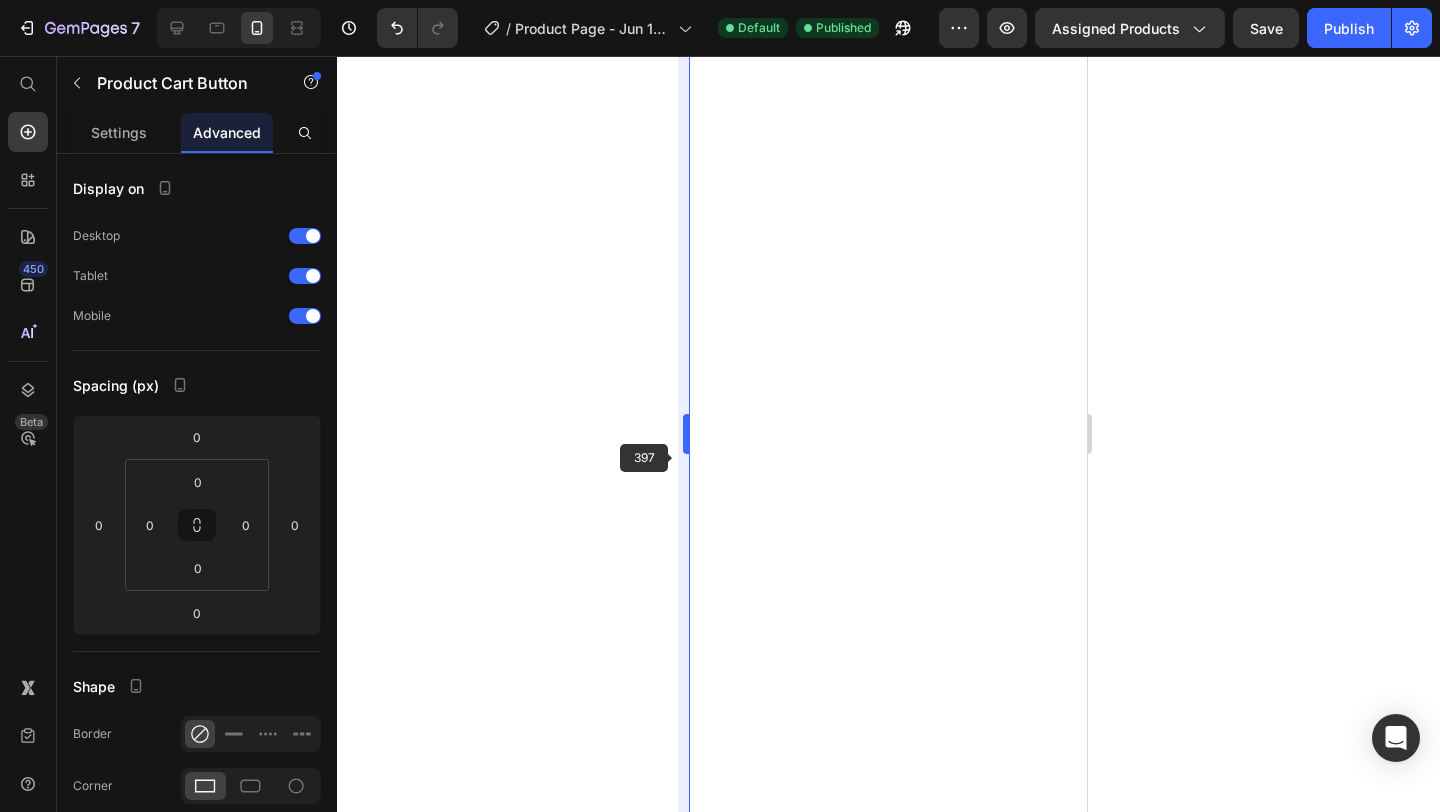 scroll, scrollTop: 0, scrollLeft: 0, axis: both 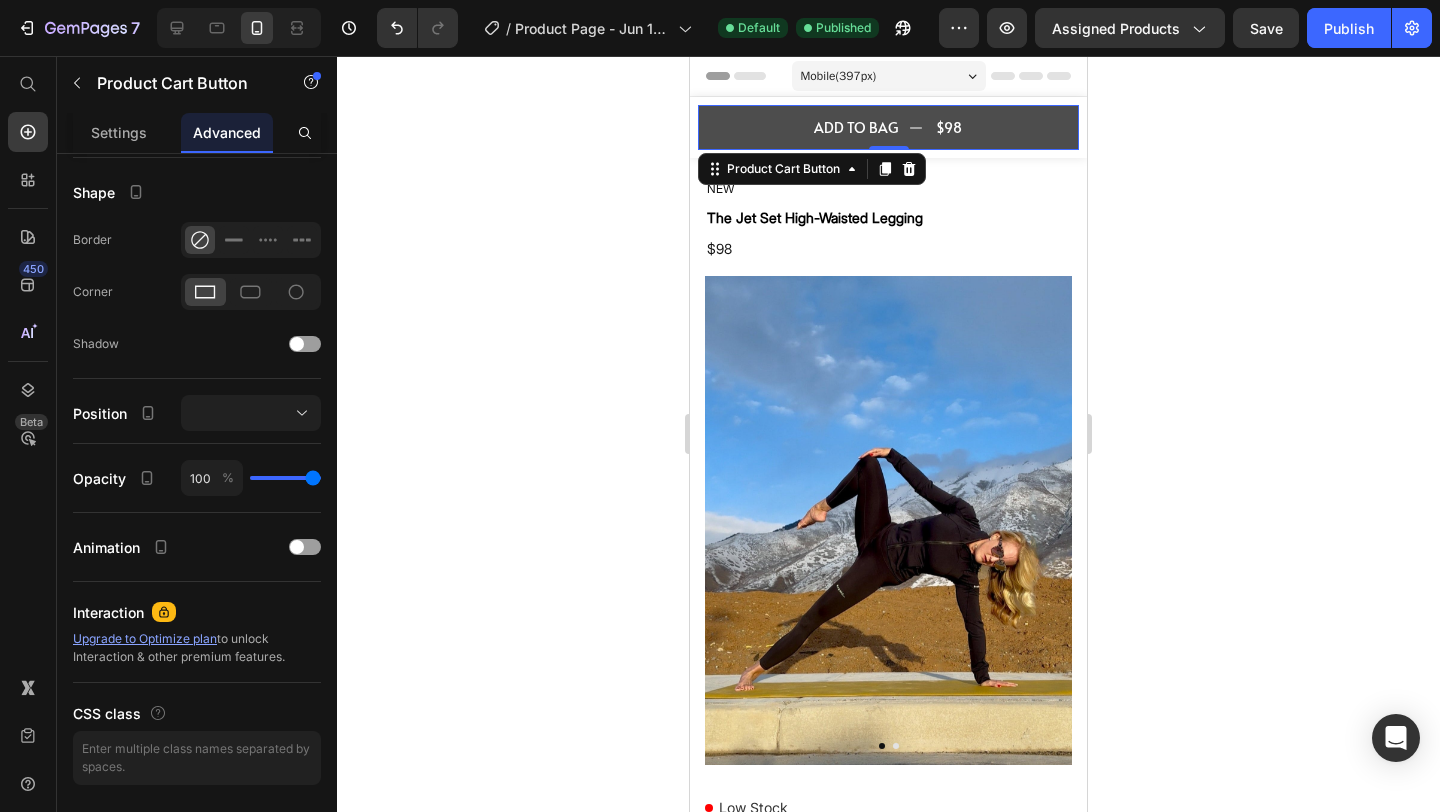 click on "ADD TO BAG
$98" at bounding box center (888, 127) 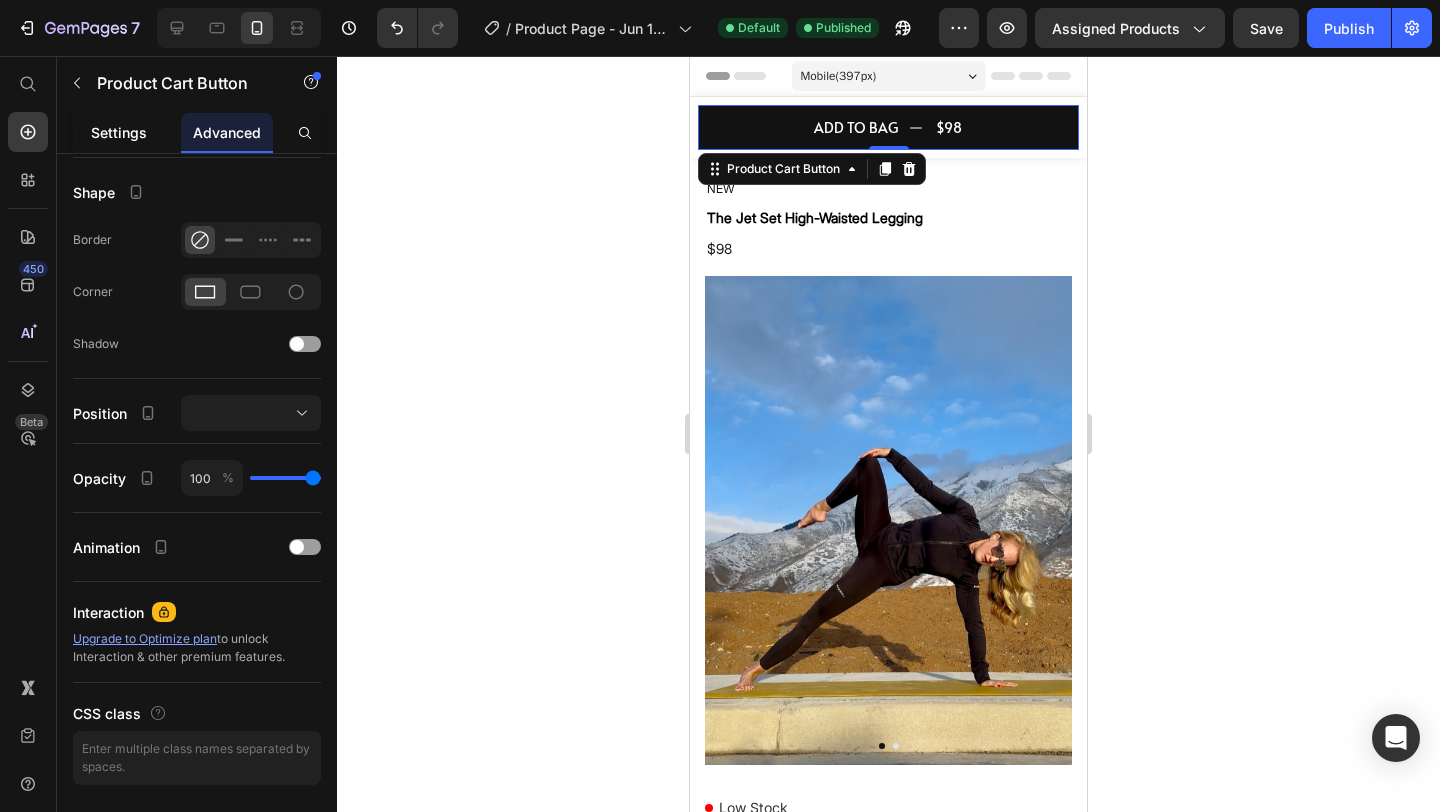 click on "Settings" at bounding box center [119, 132] 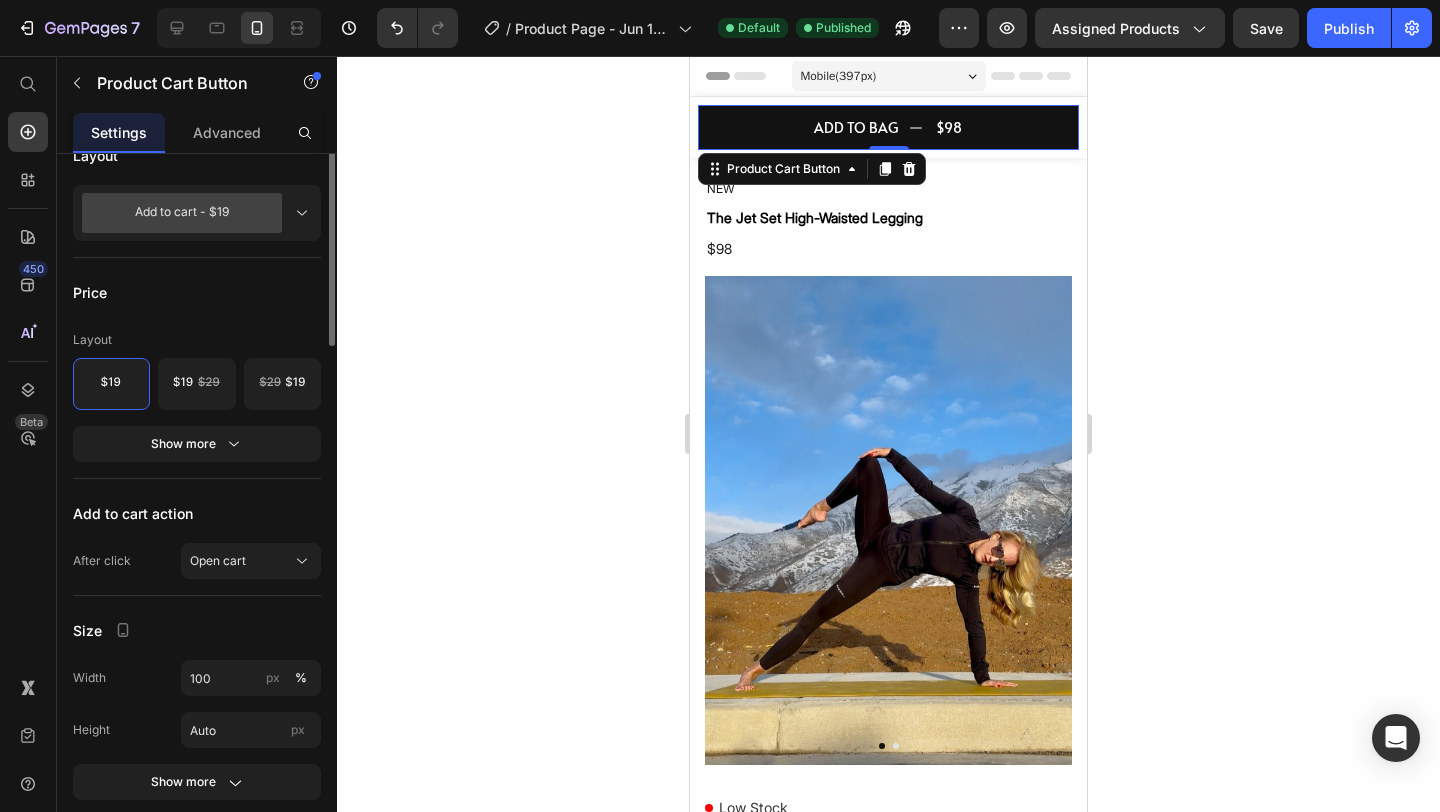 scroll, scrollTop: 362, scrollLeft: 0, axis: vertical 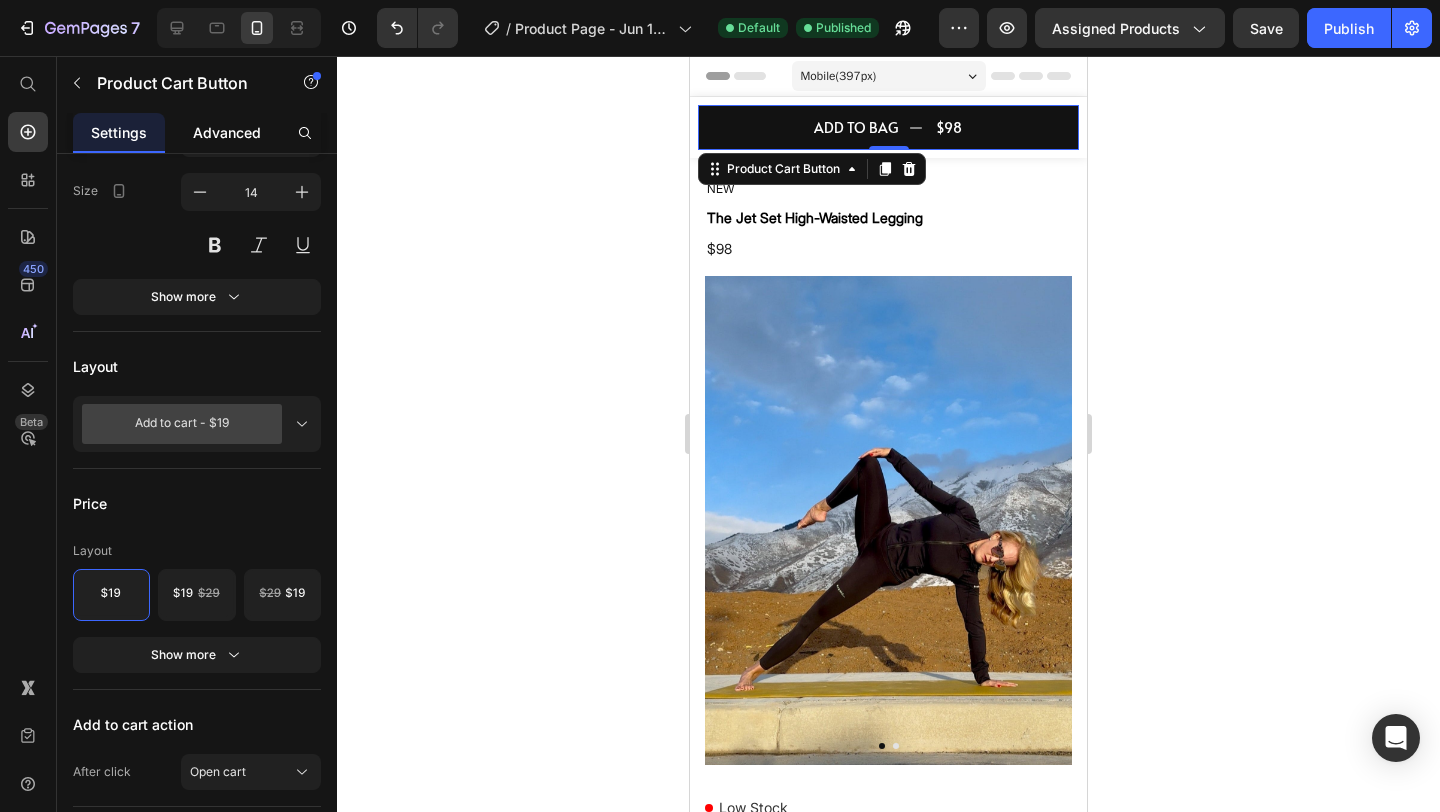 click on "Advanced" 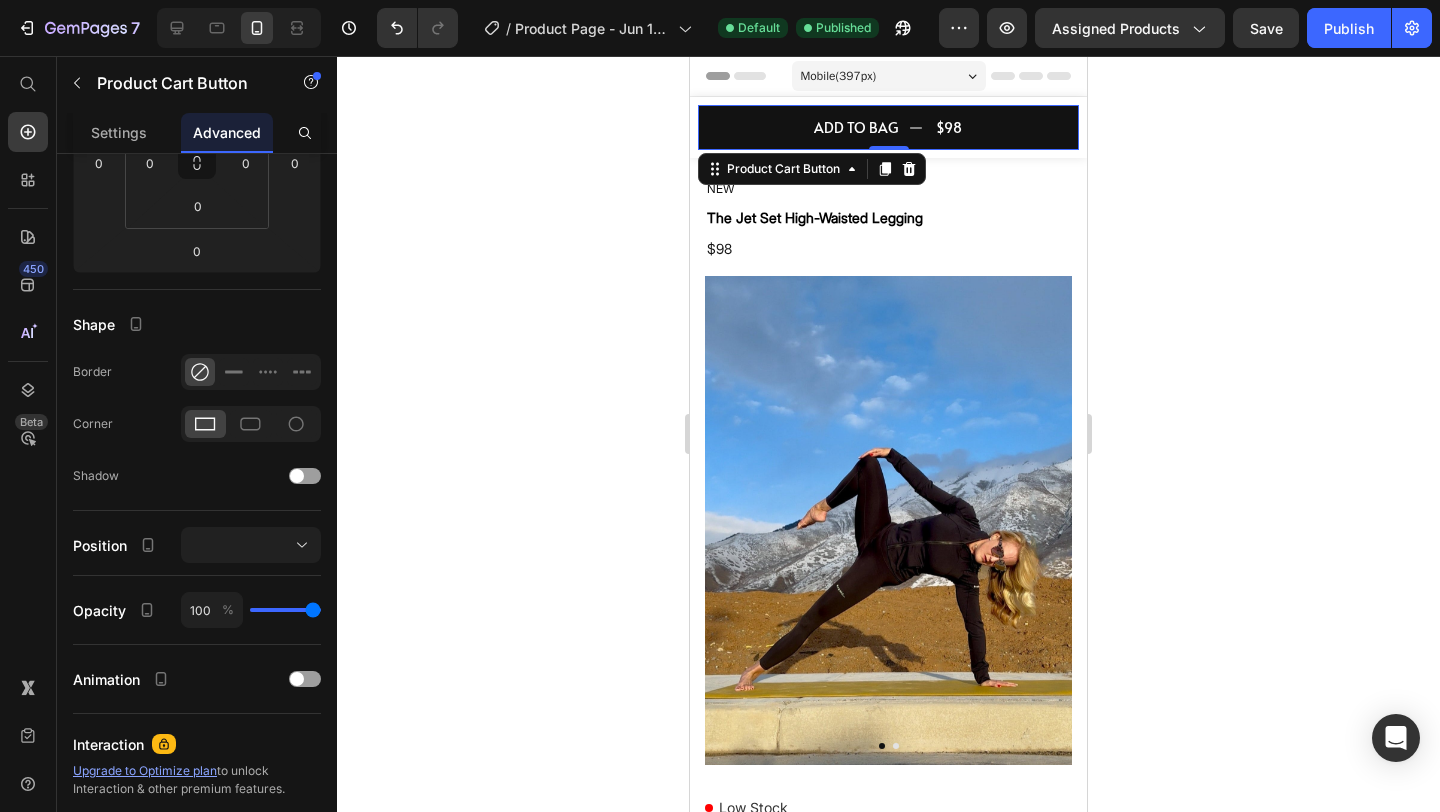 scroll, scrollTop: 0, scrollLeft: 0, axis: both 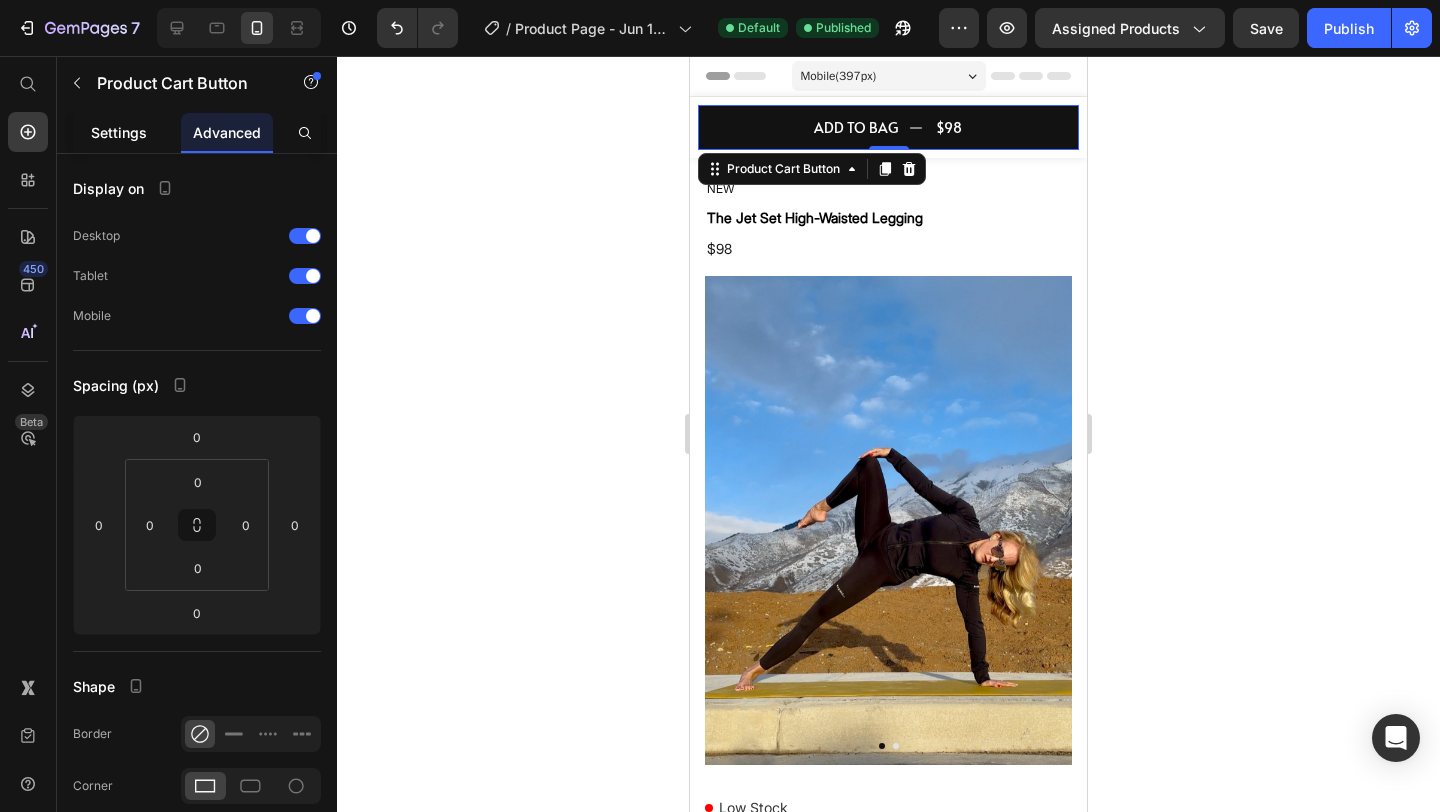 click on "Settings" at bounding box center [119, 132] 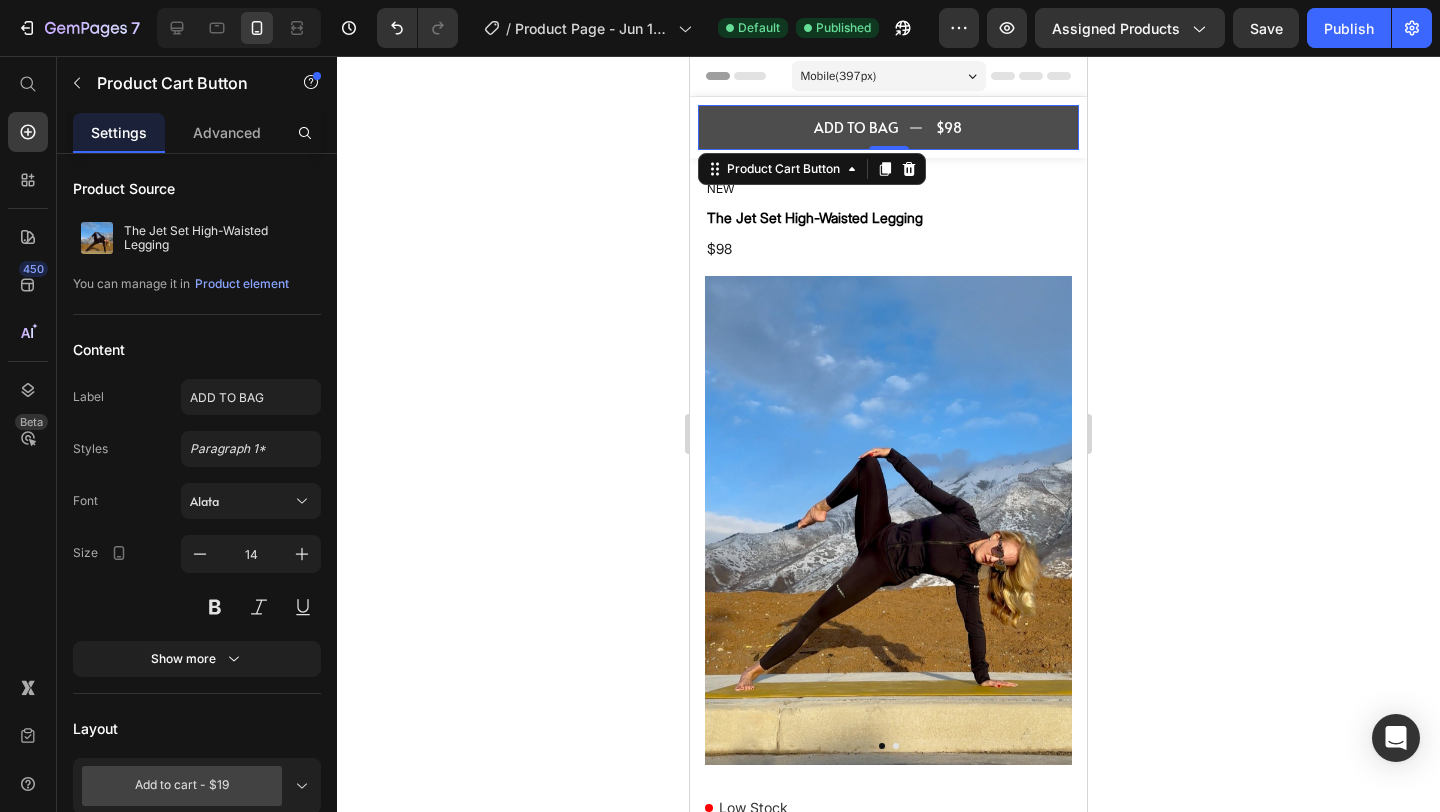 click on "ADD TO BAG
$98" at bounding box center [888, 127] 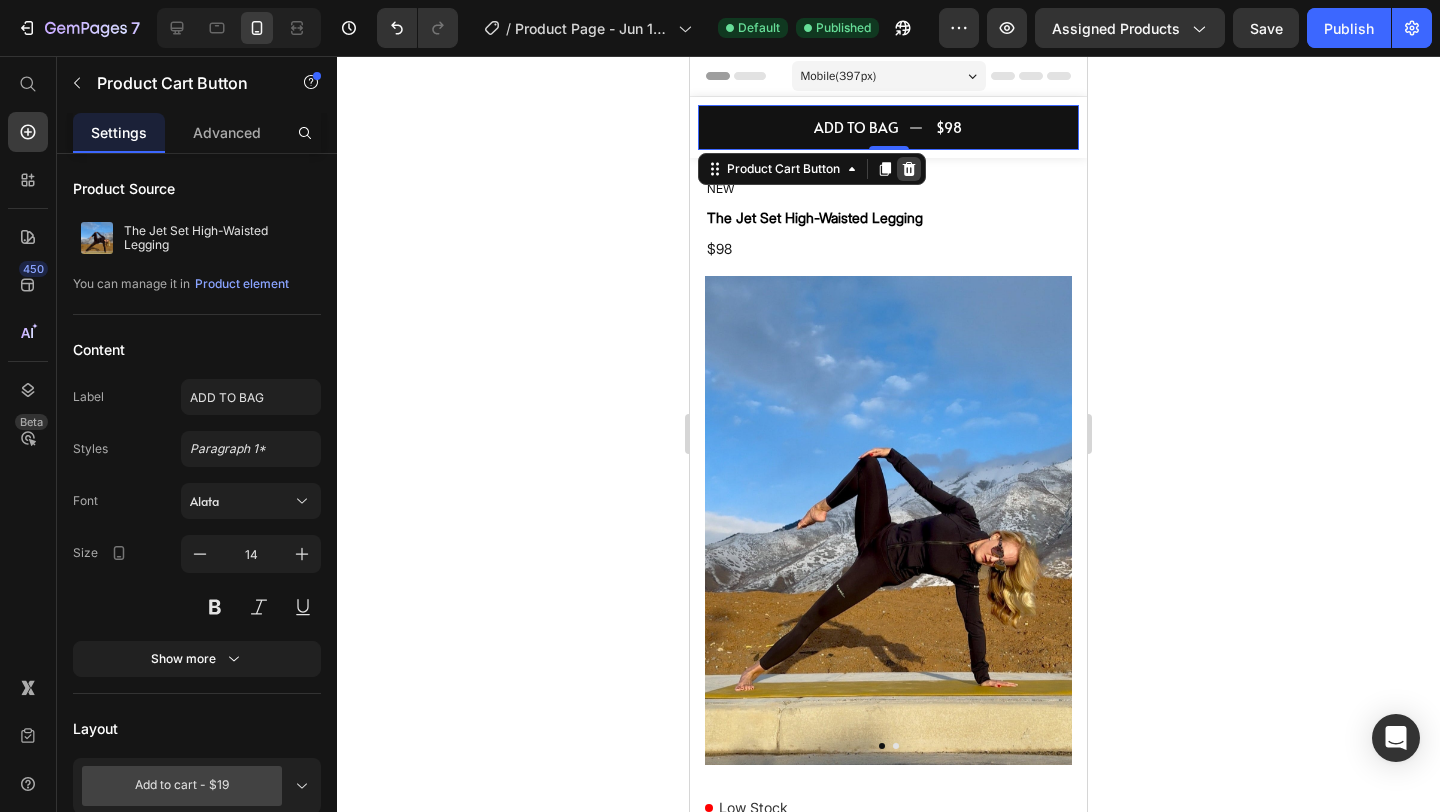 click 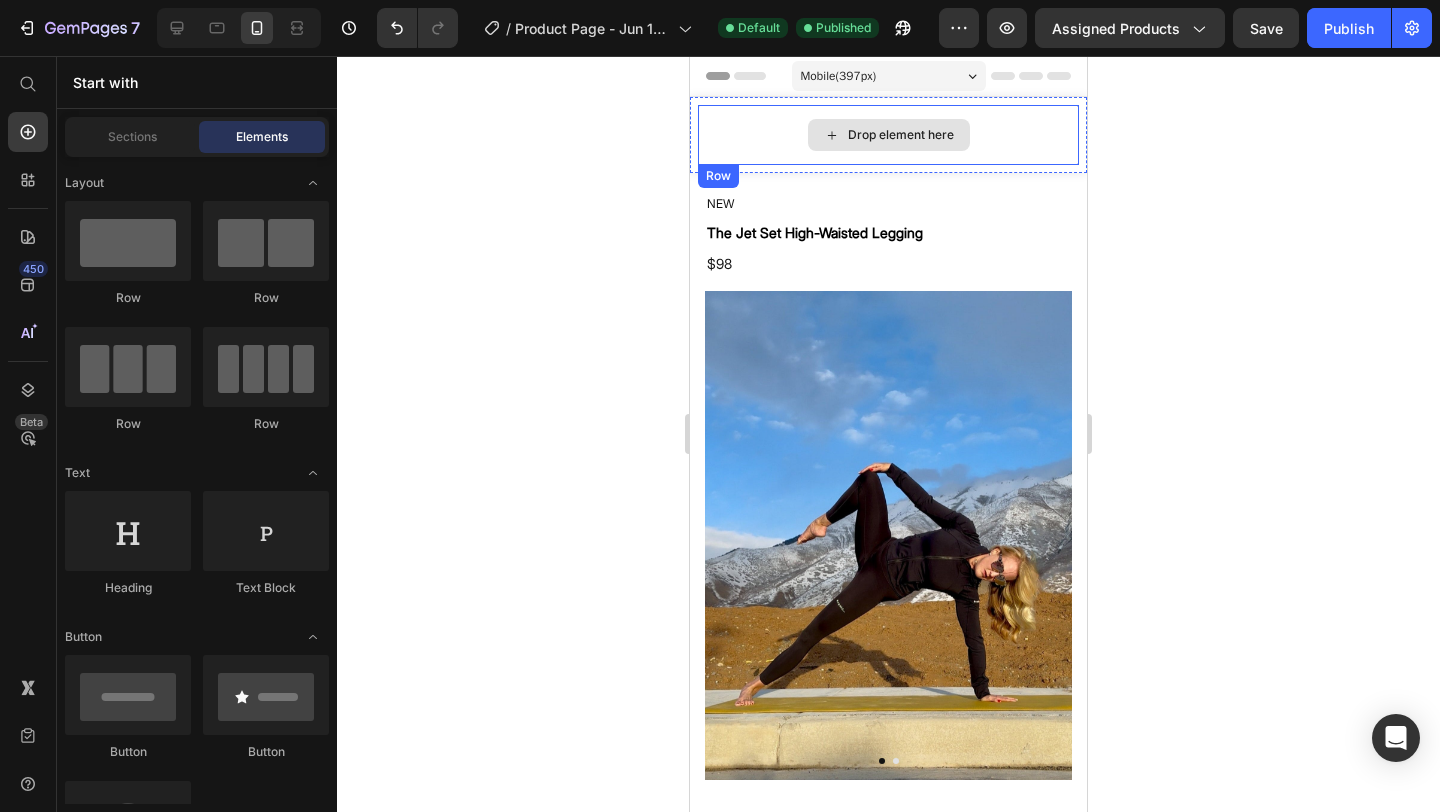 click on "Drop element here" at bounding box center (901, 135) 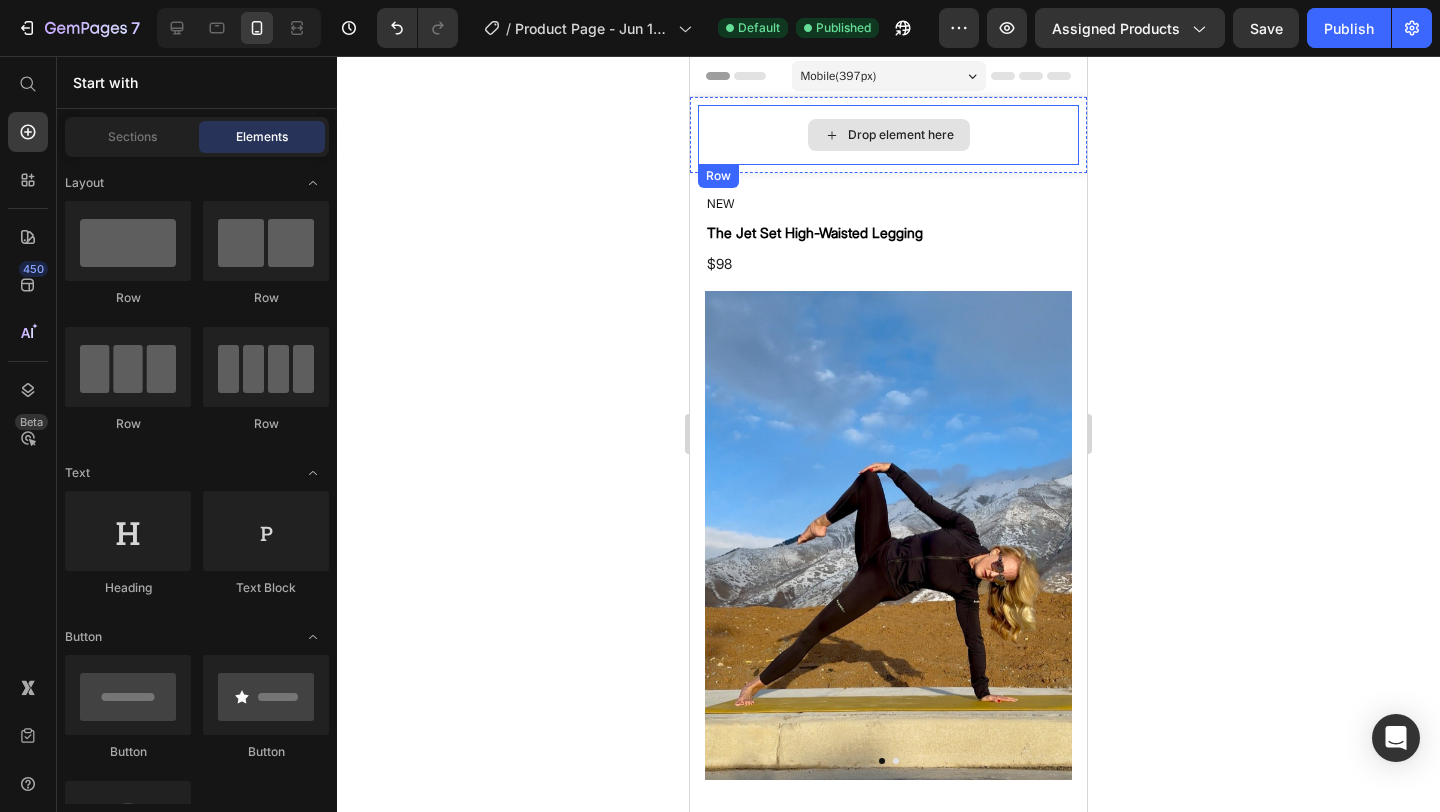 click on "Drop element here" at bounding box center (888, 135) 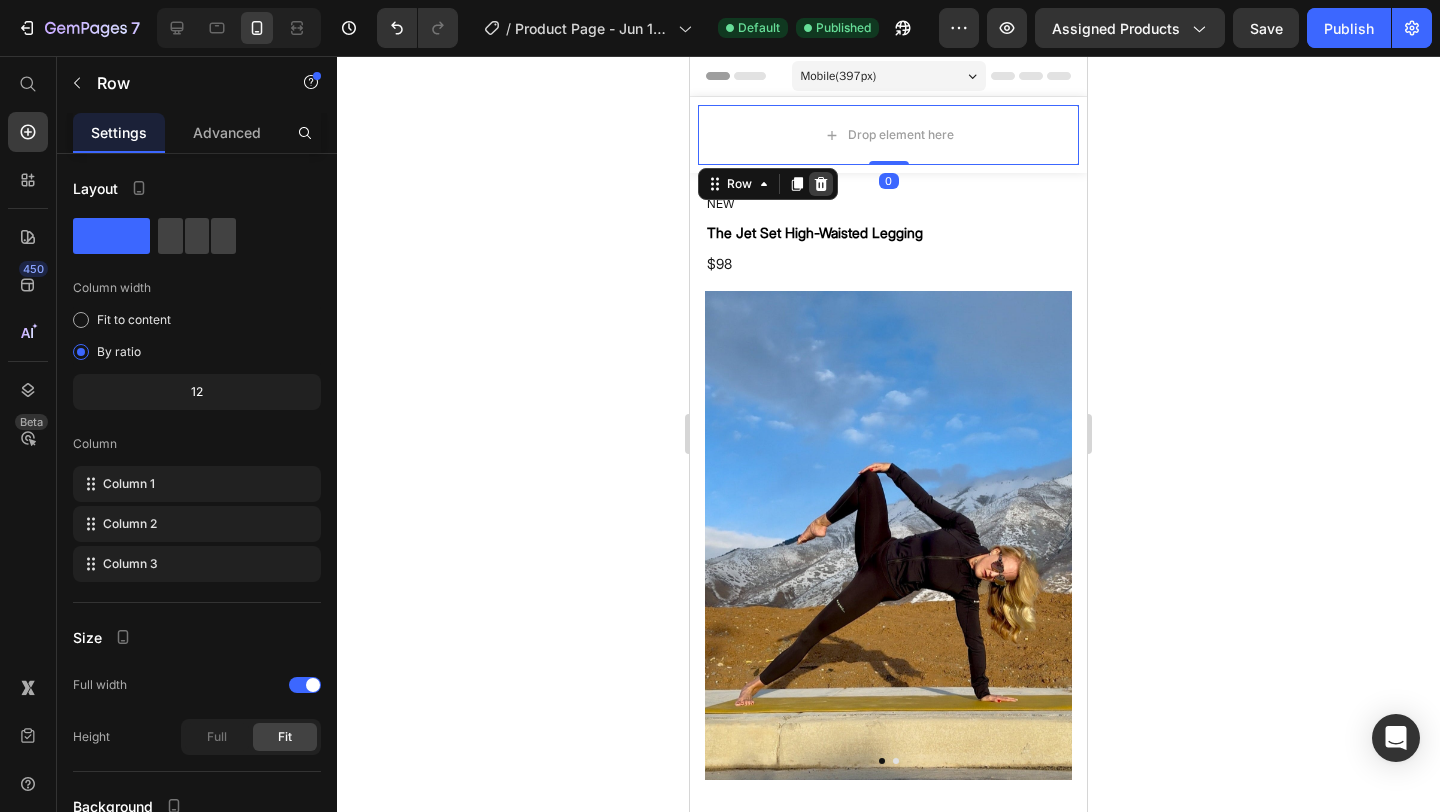 click 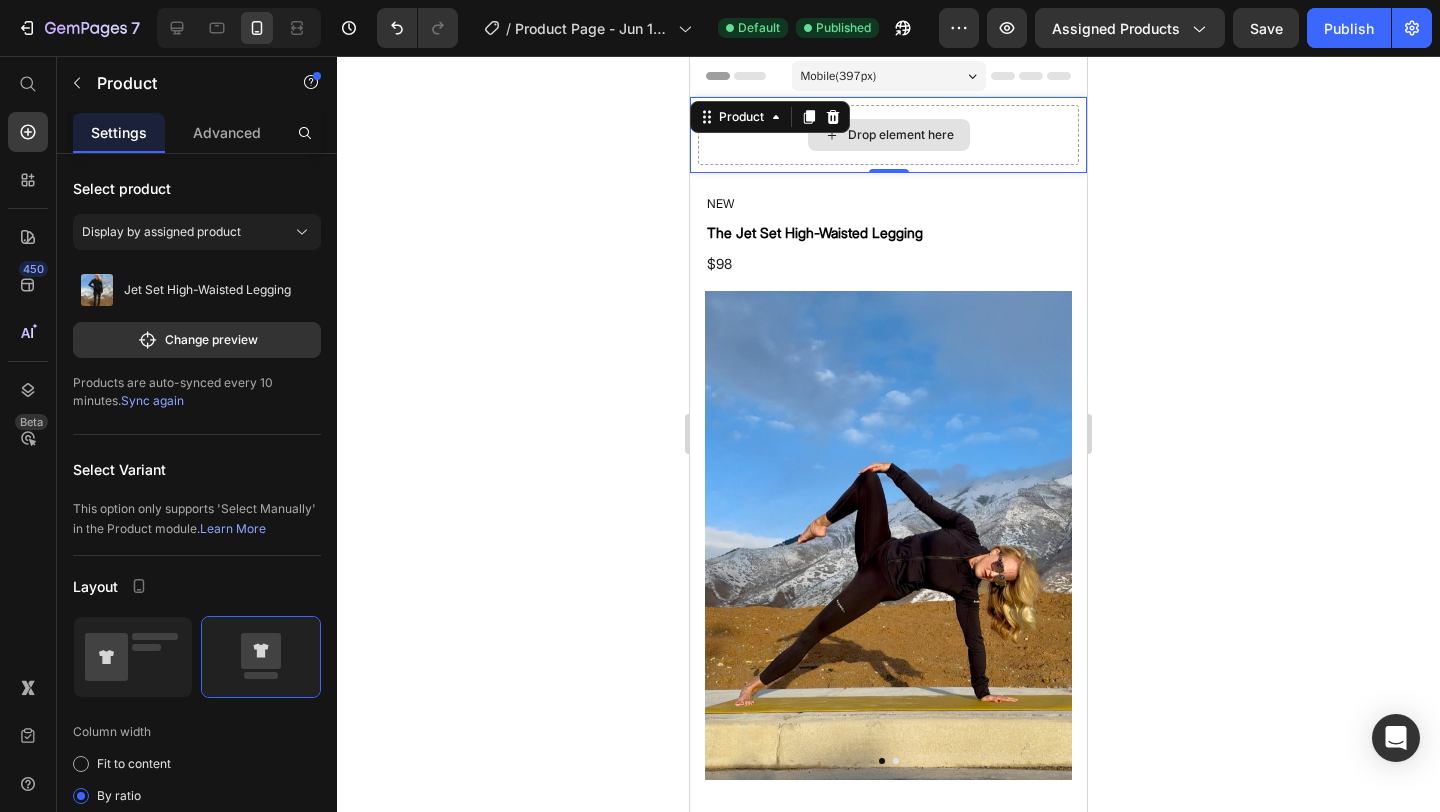 click on "Drop element here" at bounding box center (888, 135) 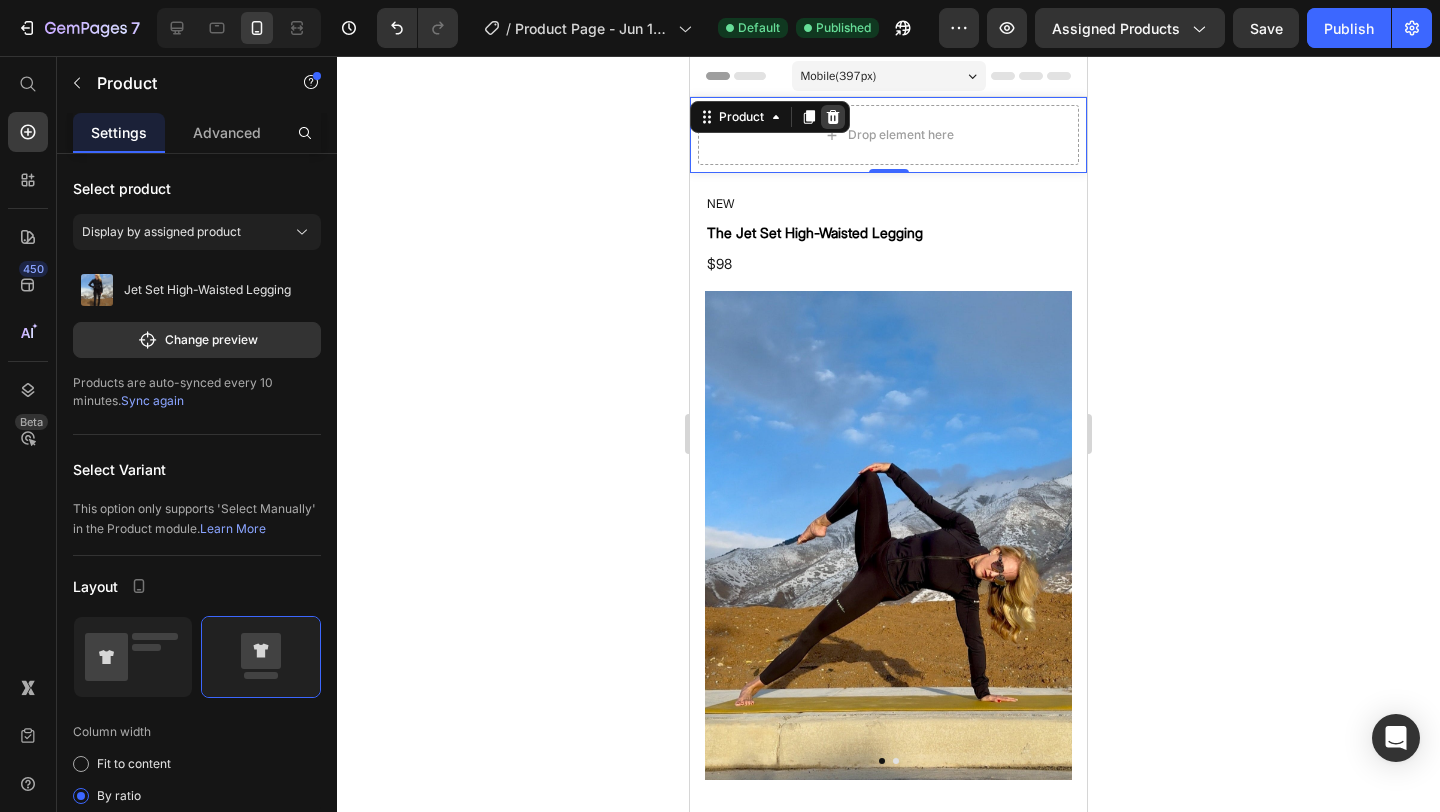 click 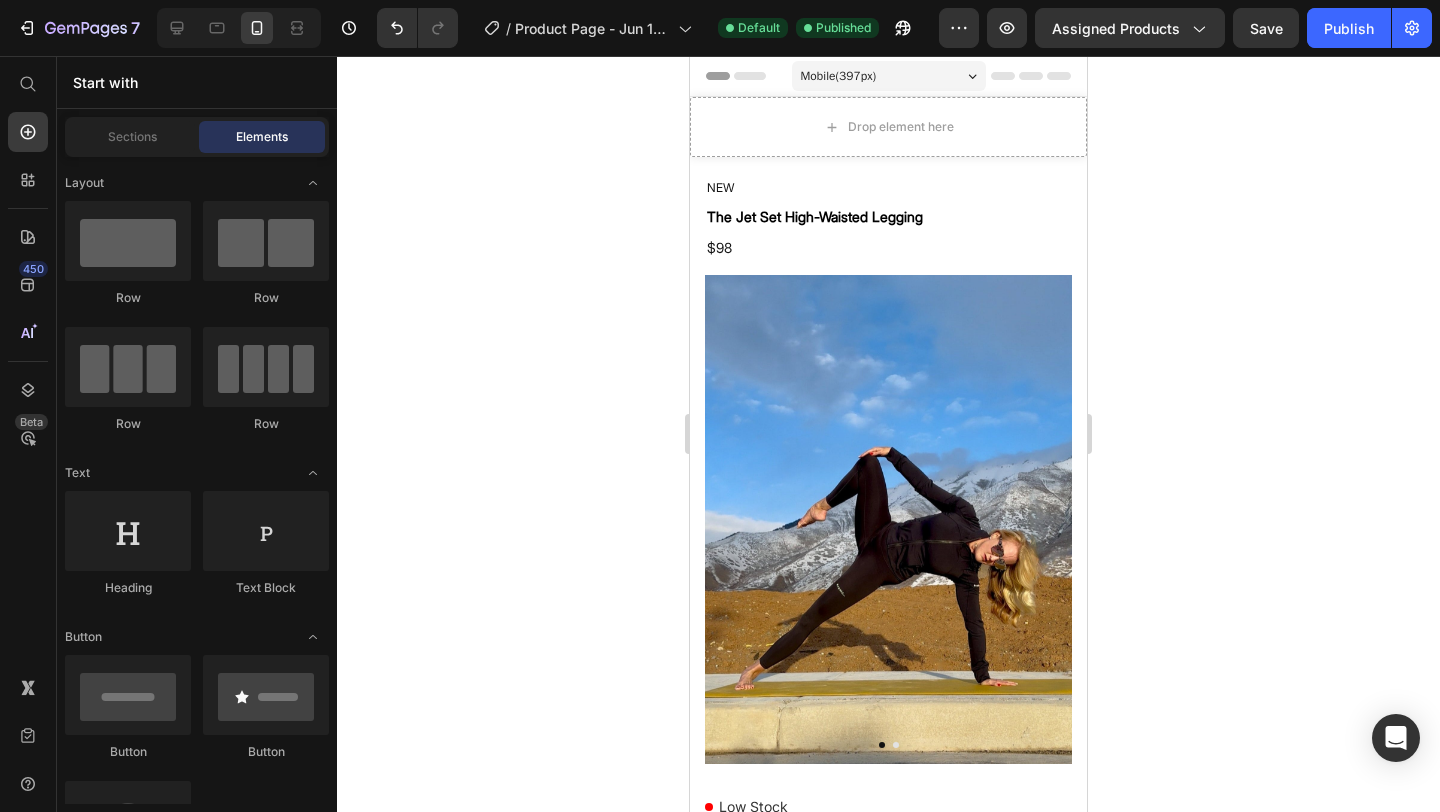 click 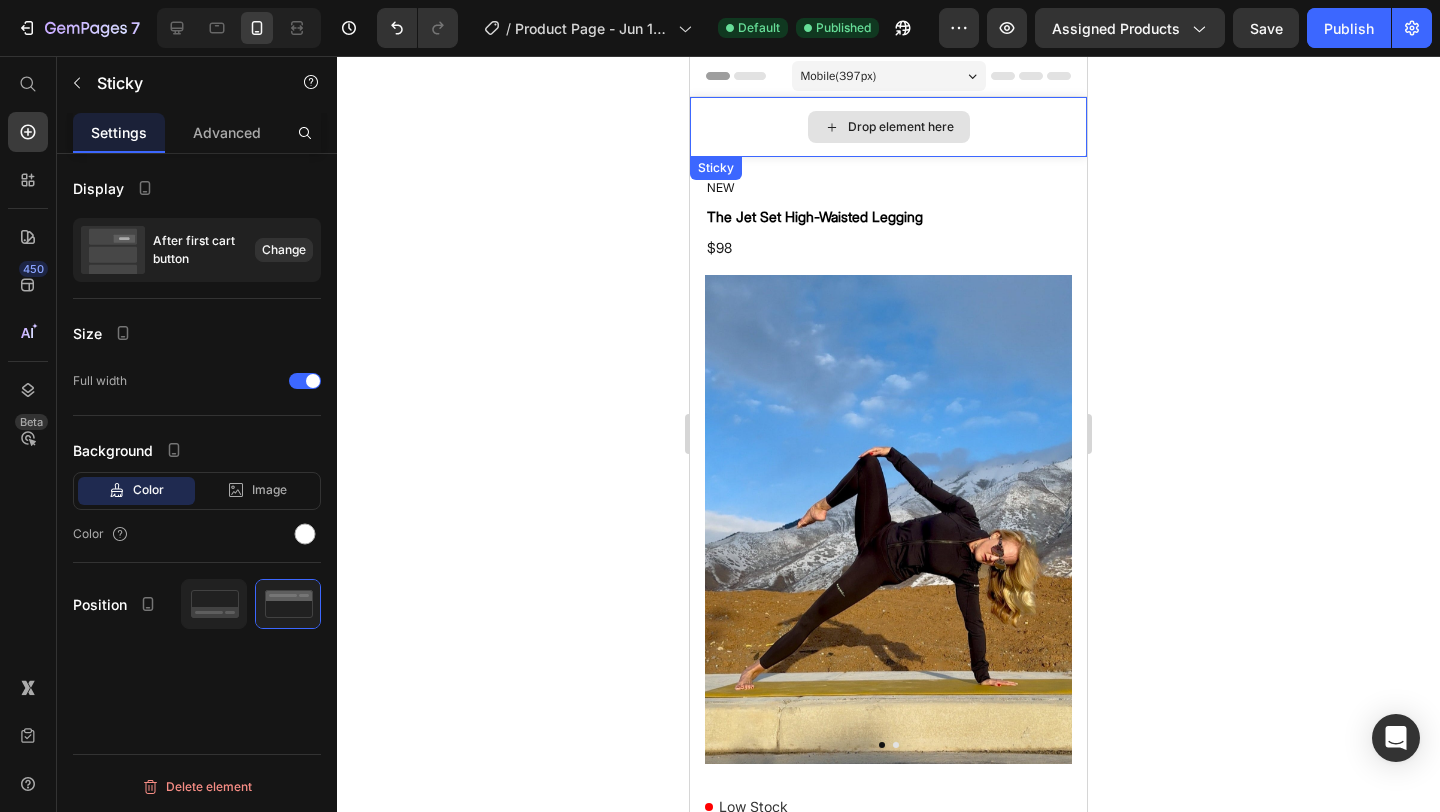 click on "Drop element here" at bounding box center [888, 127] 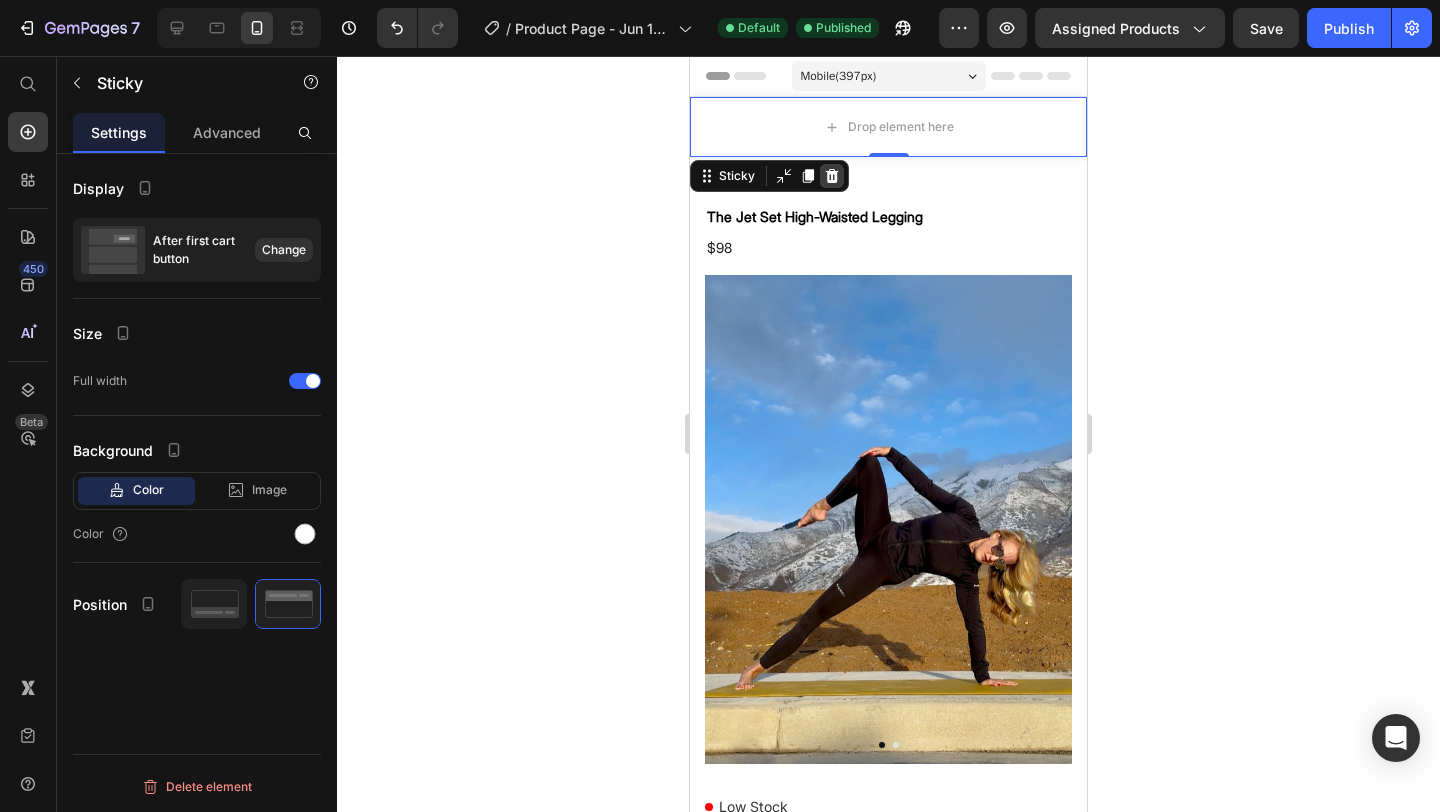 click 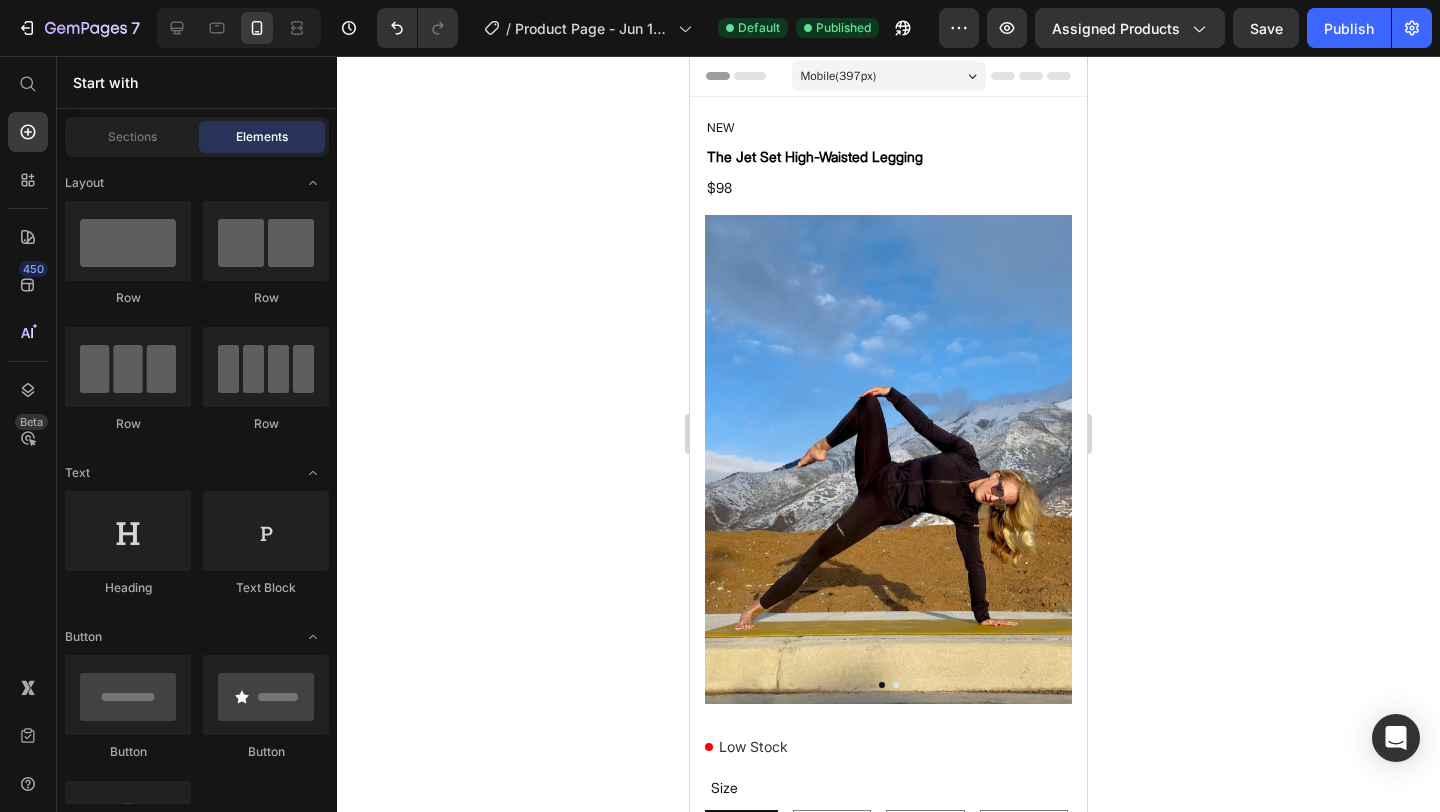 click 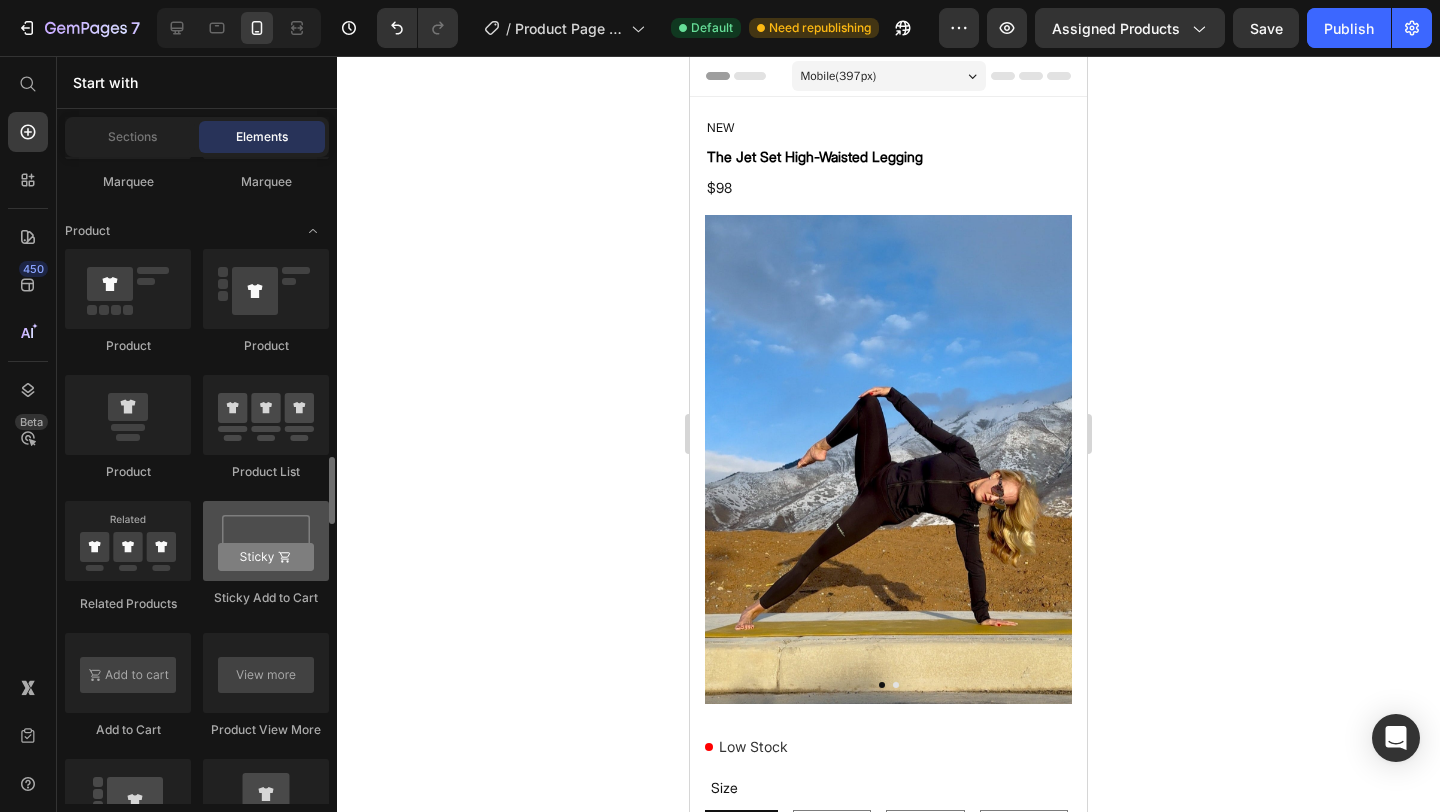 scroll, scrollTop: 2652, scrollLeft: 0, axis: vertical 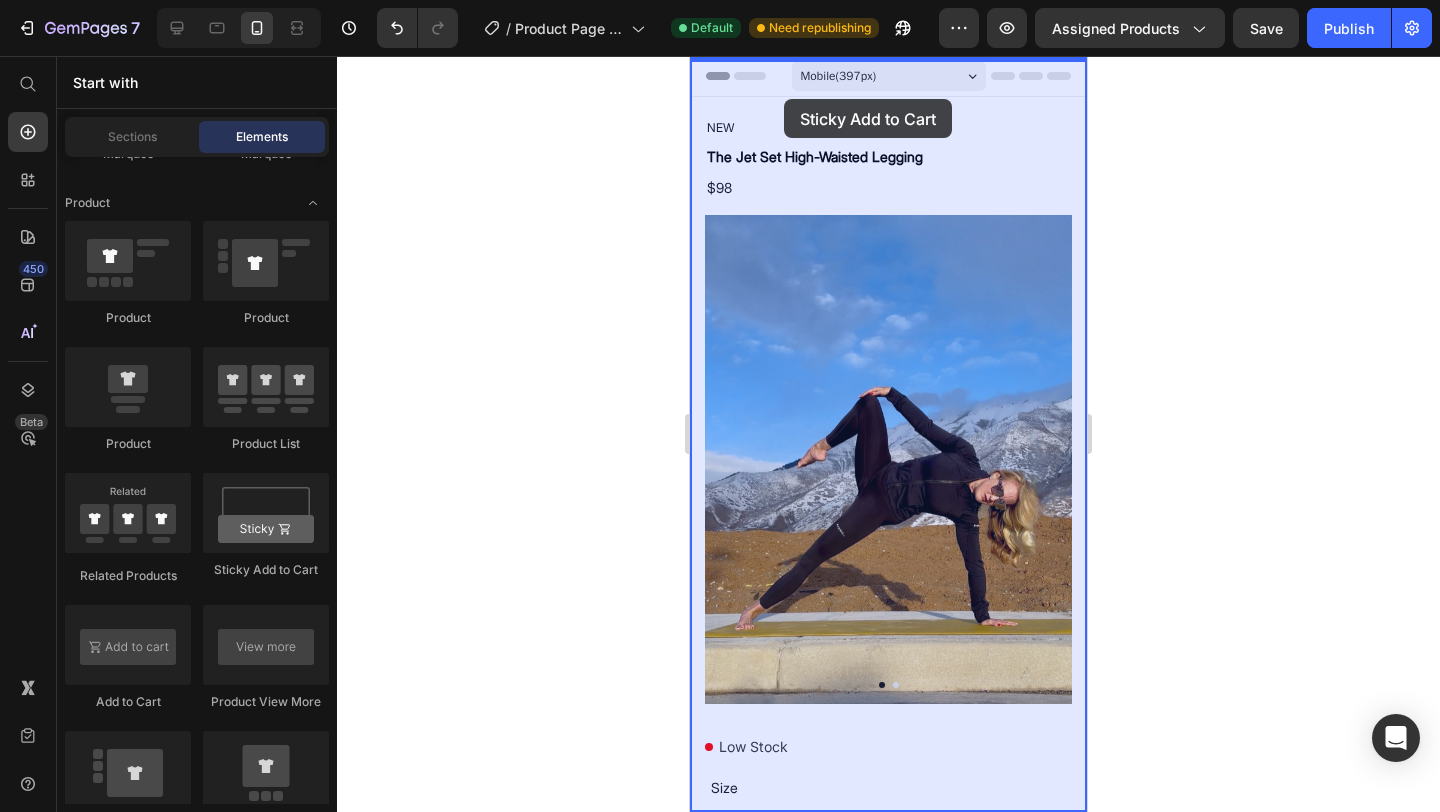 drag, startPoint x: 958, startPoint y: 565, endPoint x: 784, endPoint y: 104, distance: 492.74435 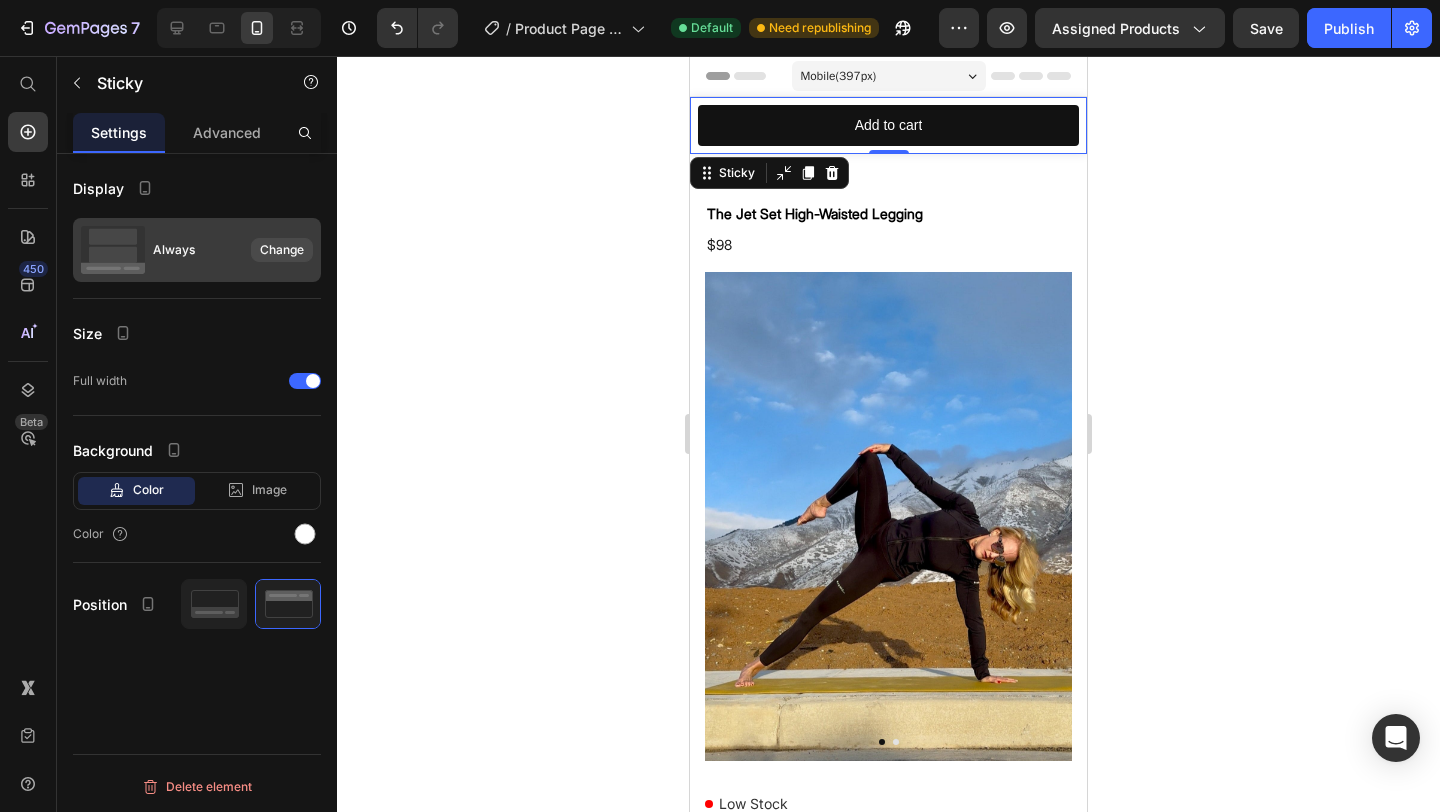 click on "Change" at bounding box center [282, 250] 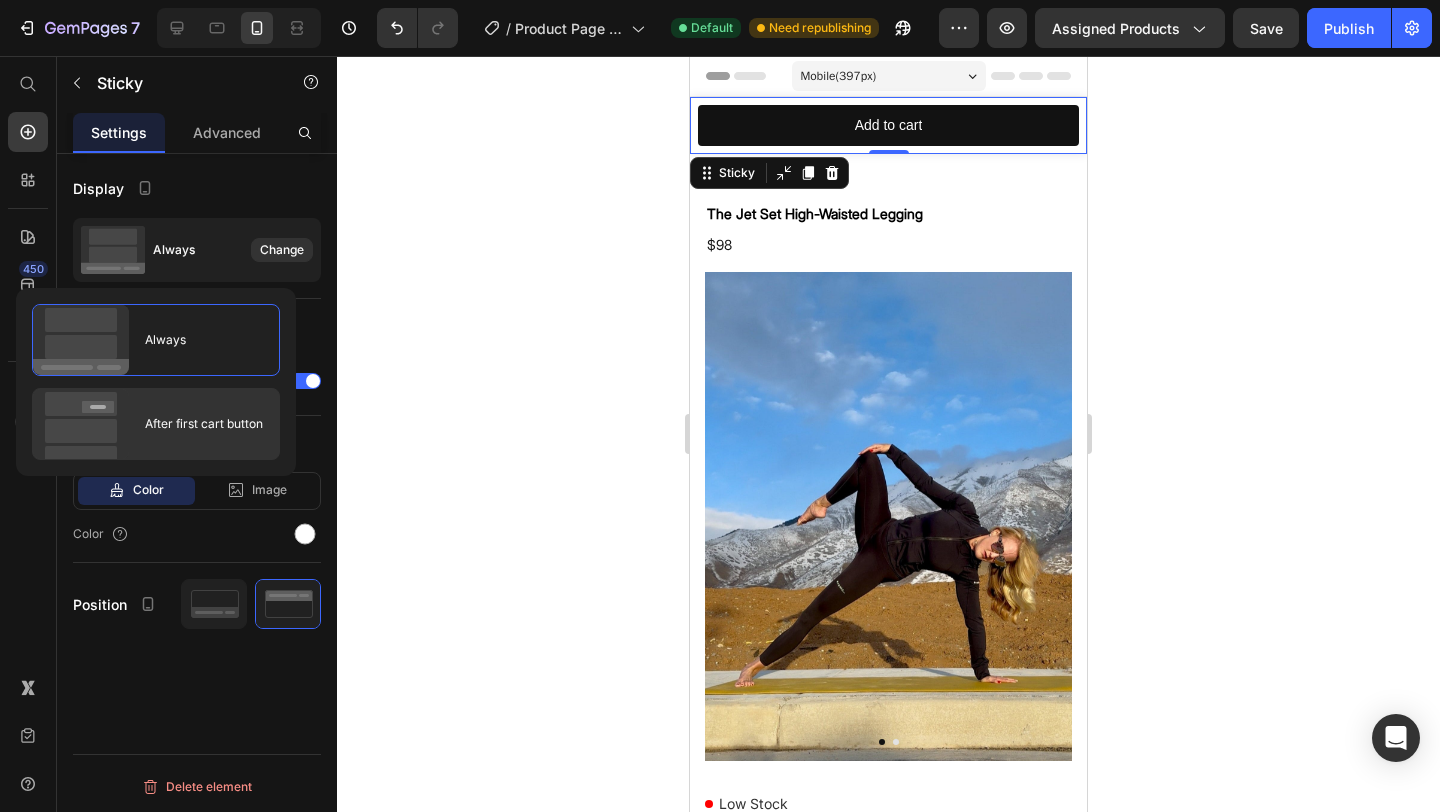 click on "After first cart button" at bounding box center [196, 424] 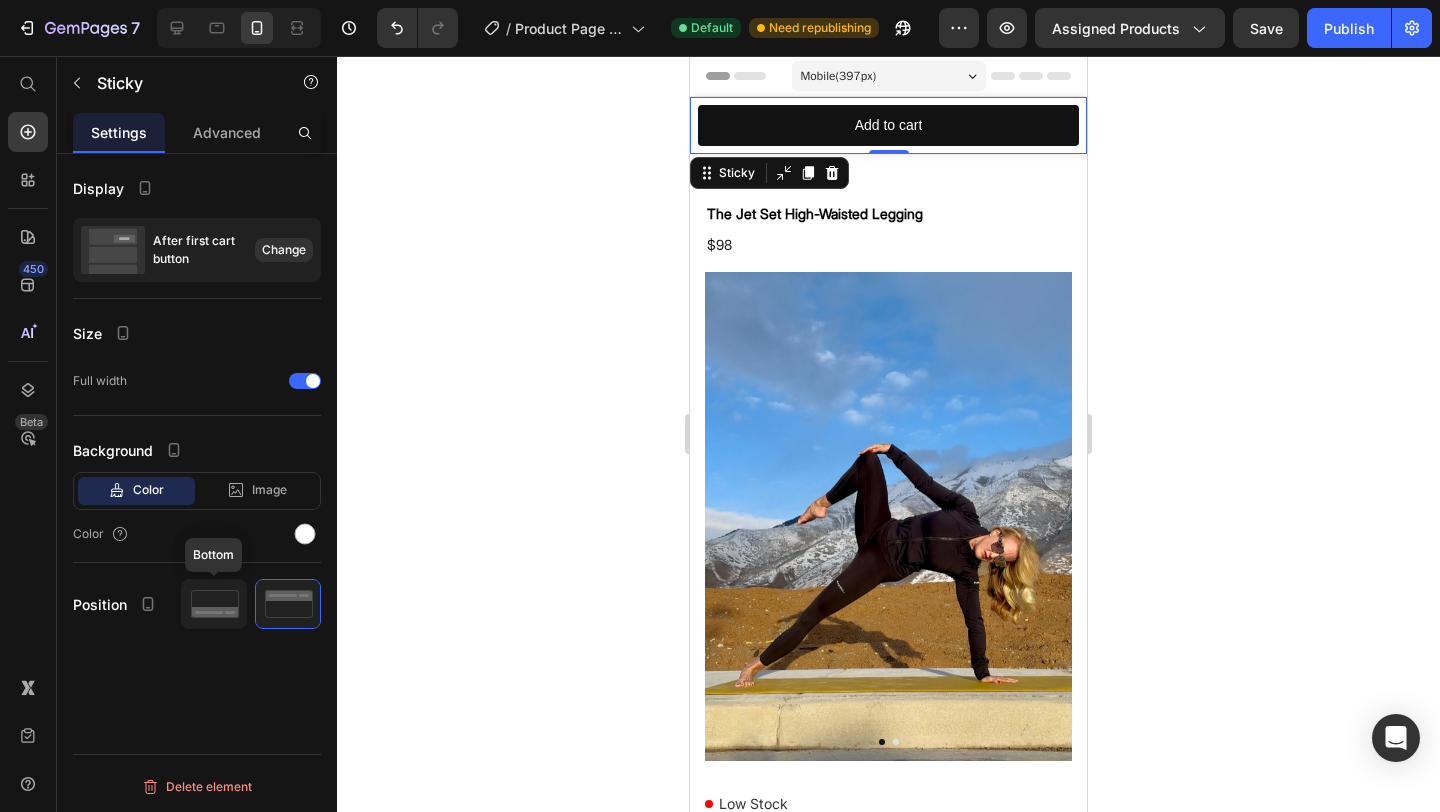 click 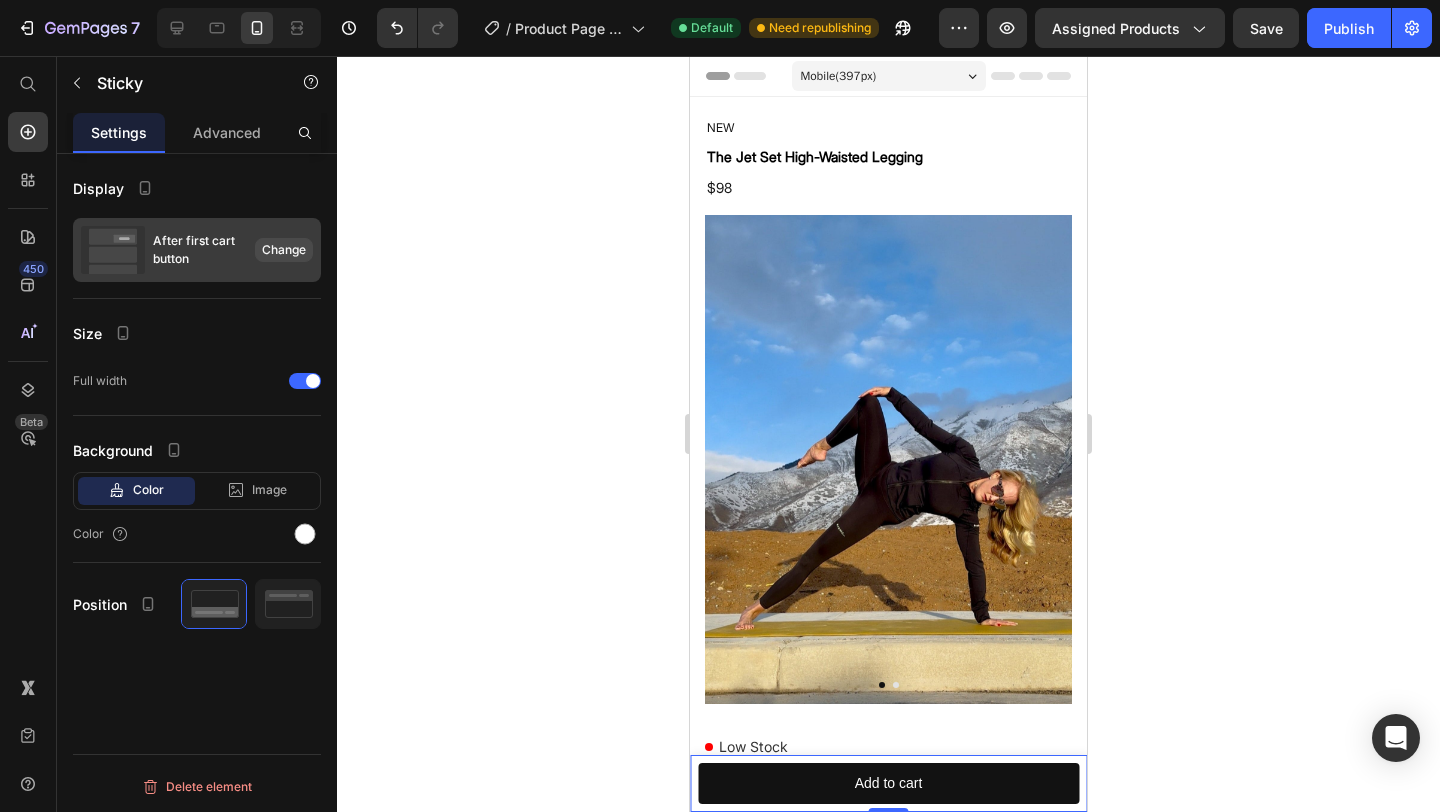 click on "Change" at bounding box center (284, 250) 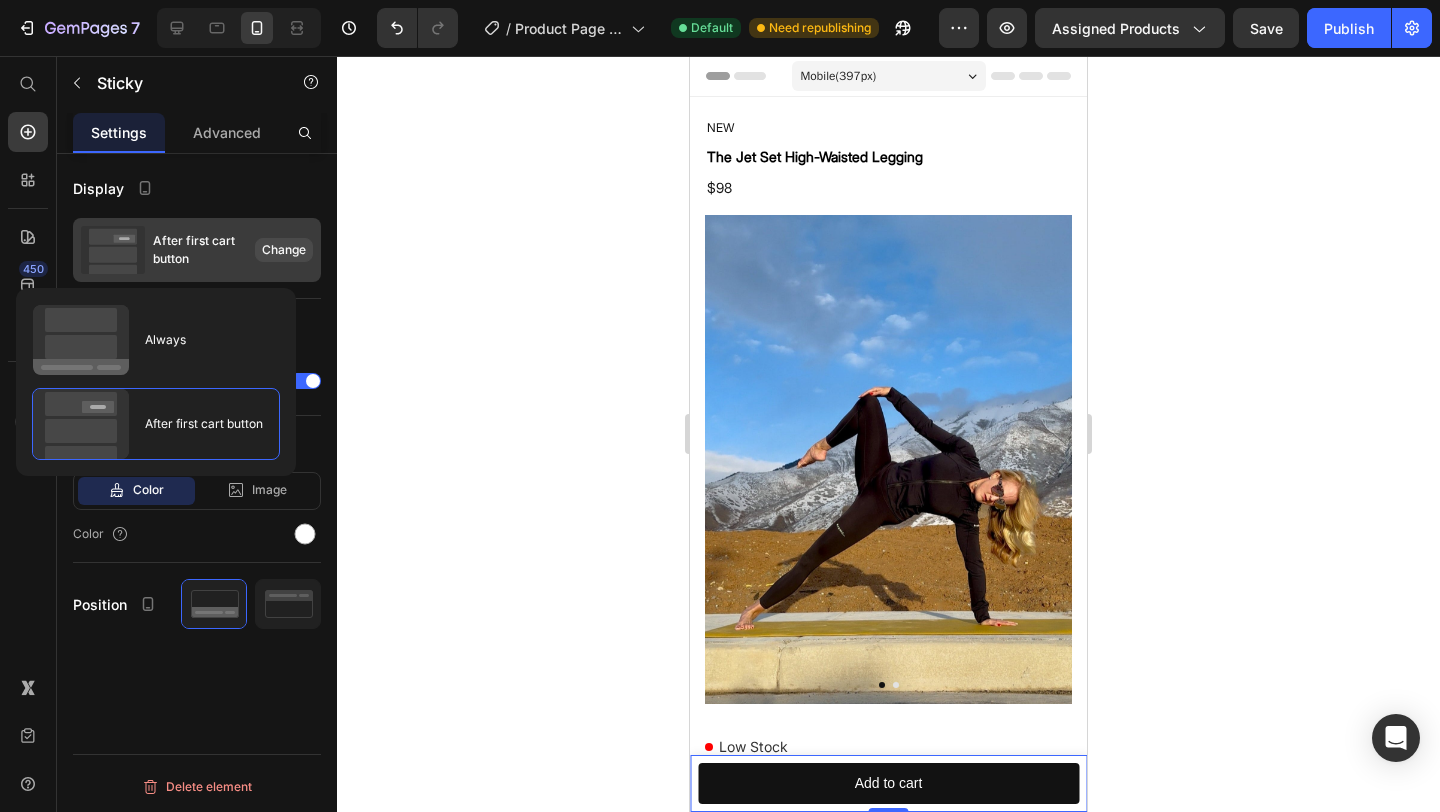 click on "Change" at bounding box center [284, 250] 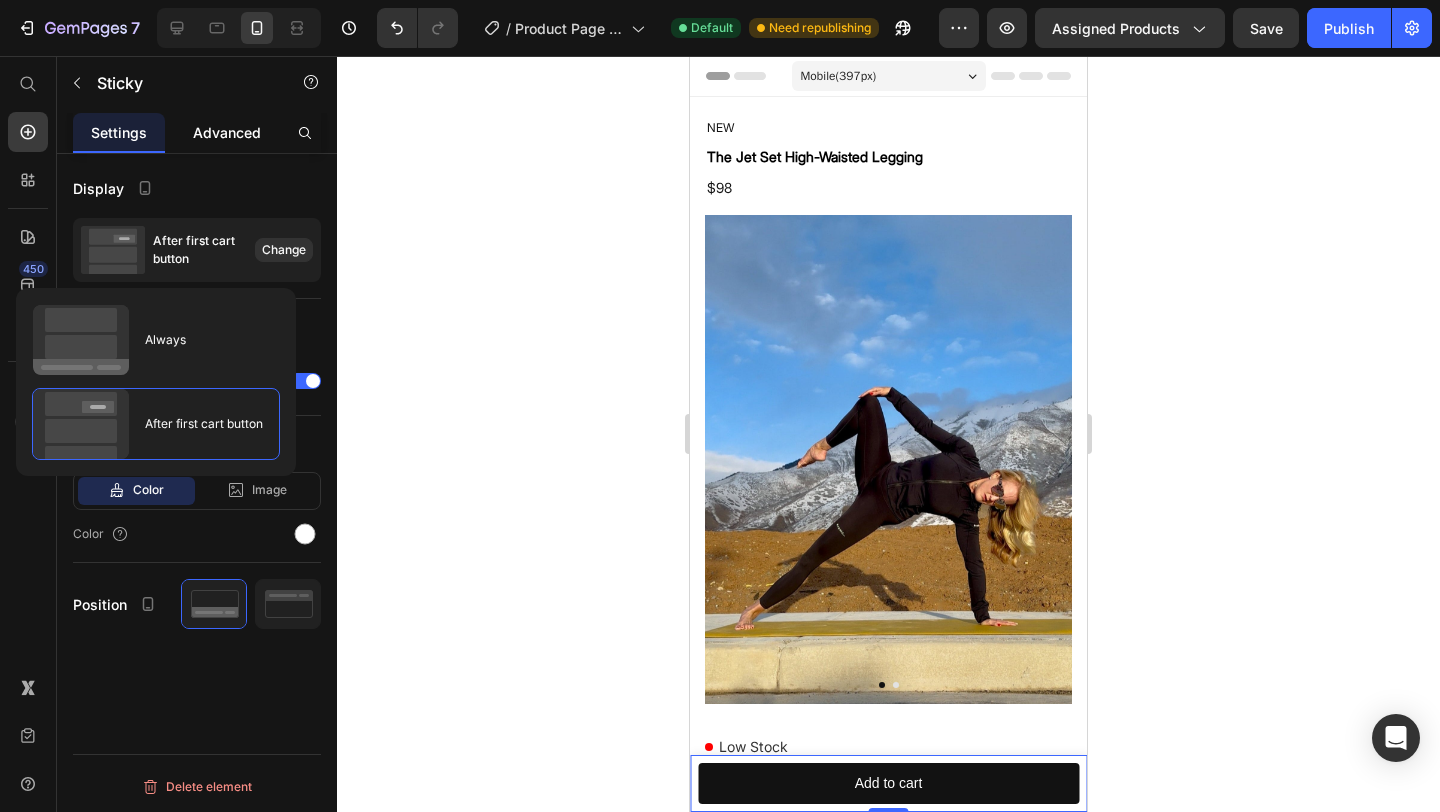 click on "Advanced" 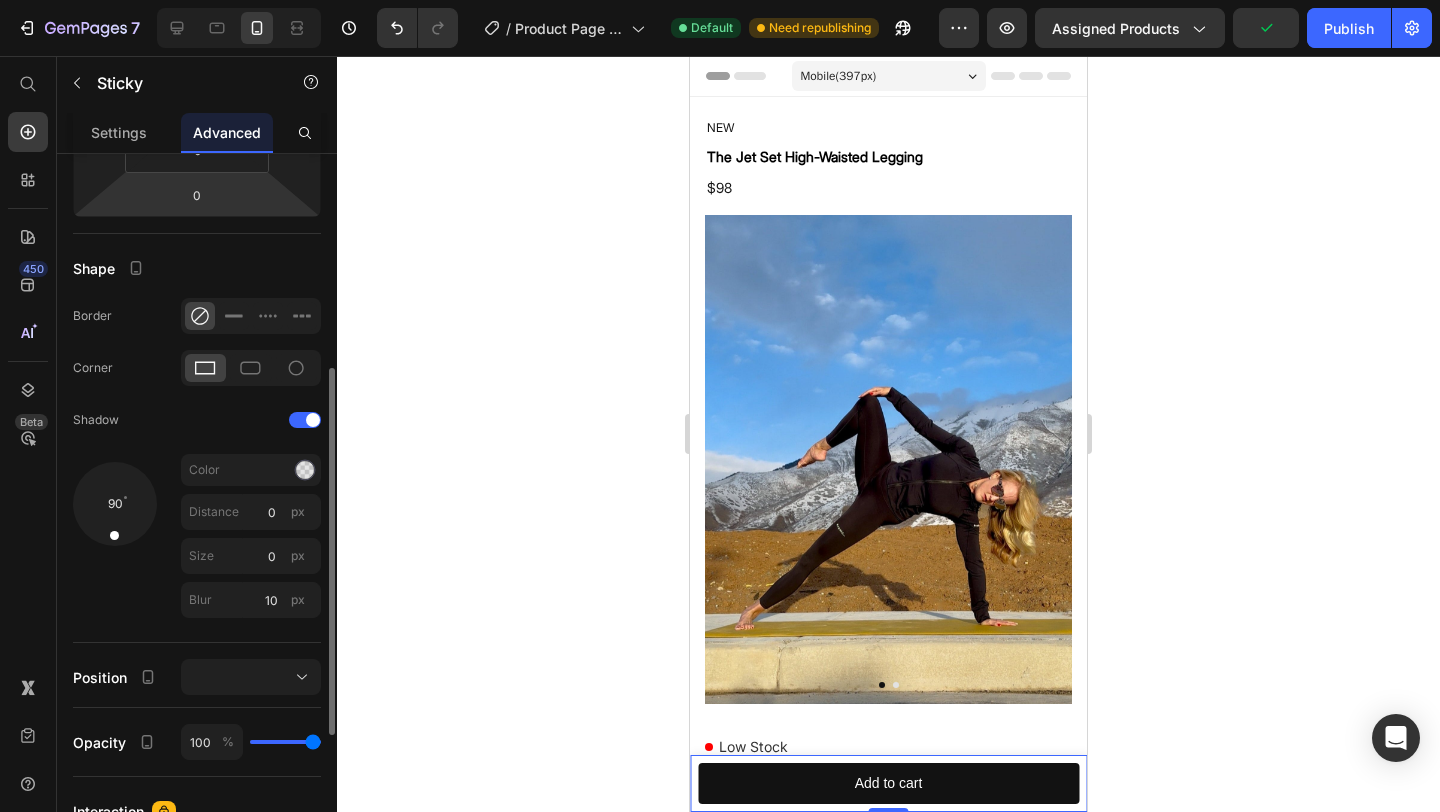 scroll, scrollTop: 0, scrollLeft: 0, axis: both 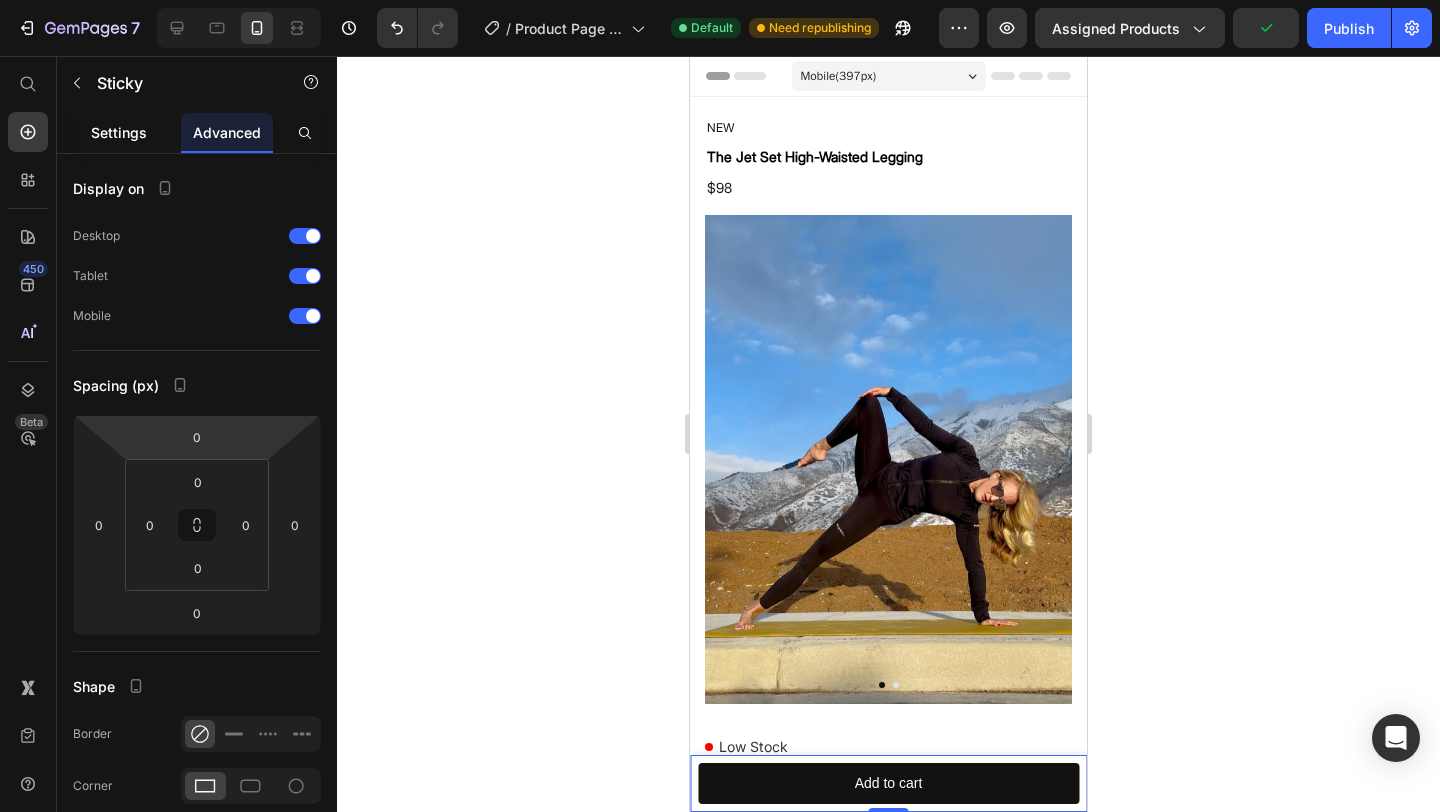 click on "Settings" at bounding box center (119, 132) 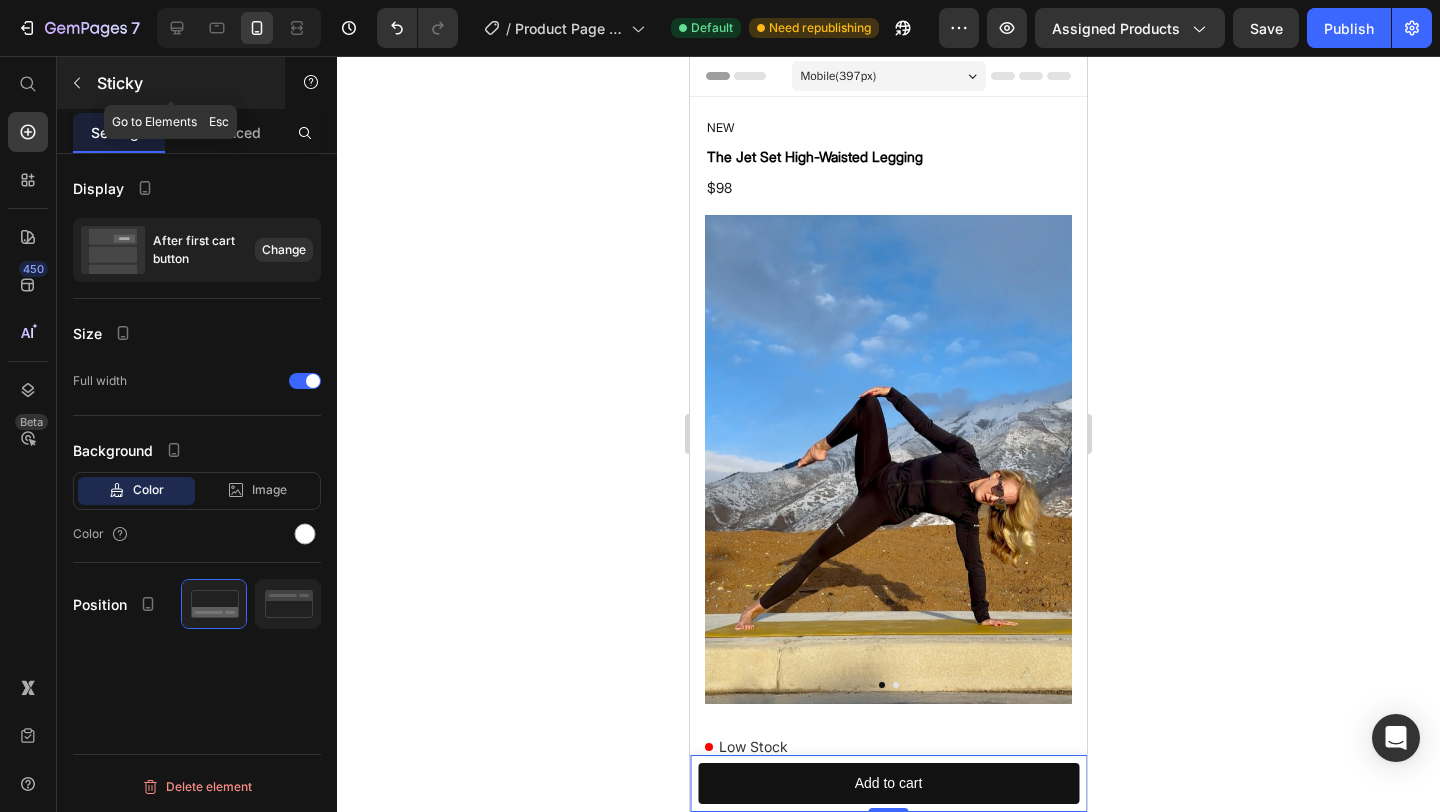 click at bounding box center (77, 83) 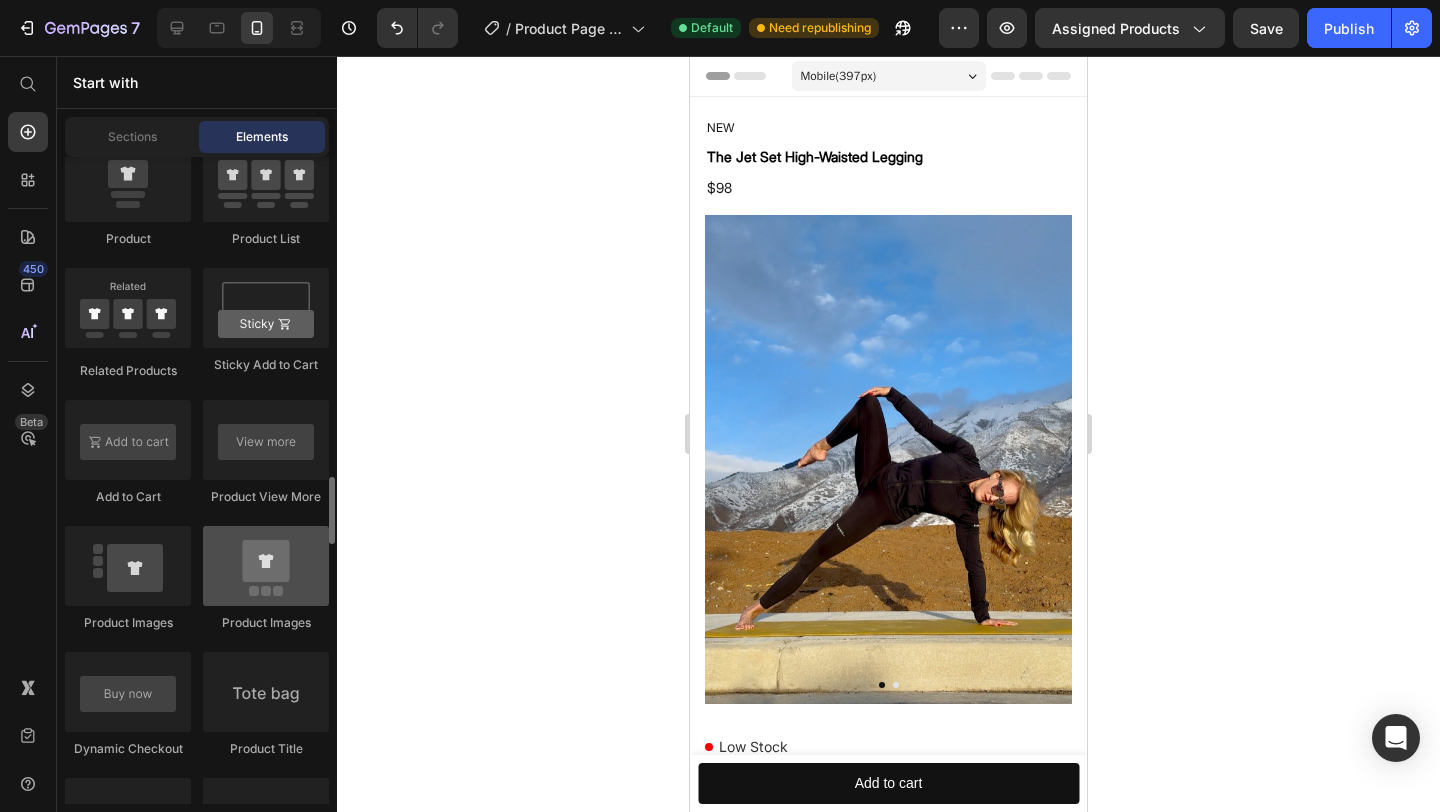 scroll, scrollTop: 2828, scrollLeft: 0, axis: vertical 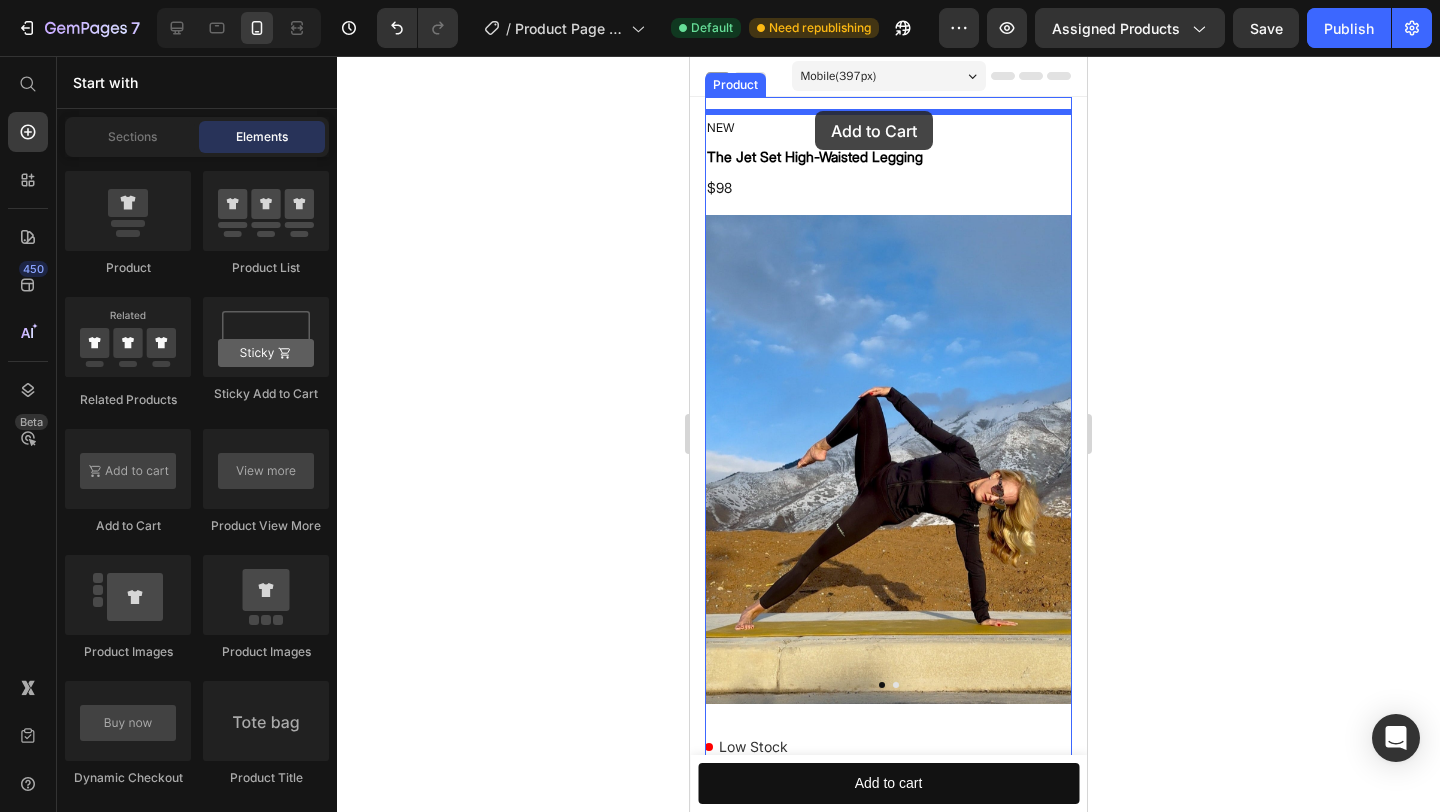 drag, startPoint x: 816, startPoint y: 529, endPoint x: 815, endPoint y: 110, distance: 419.0012 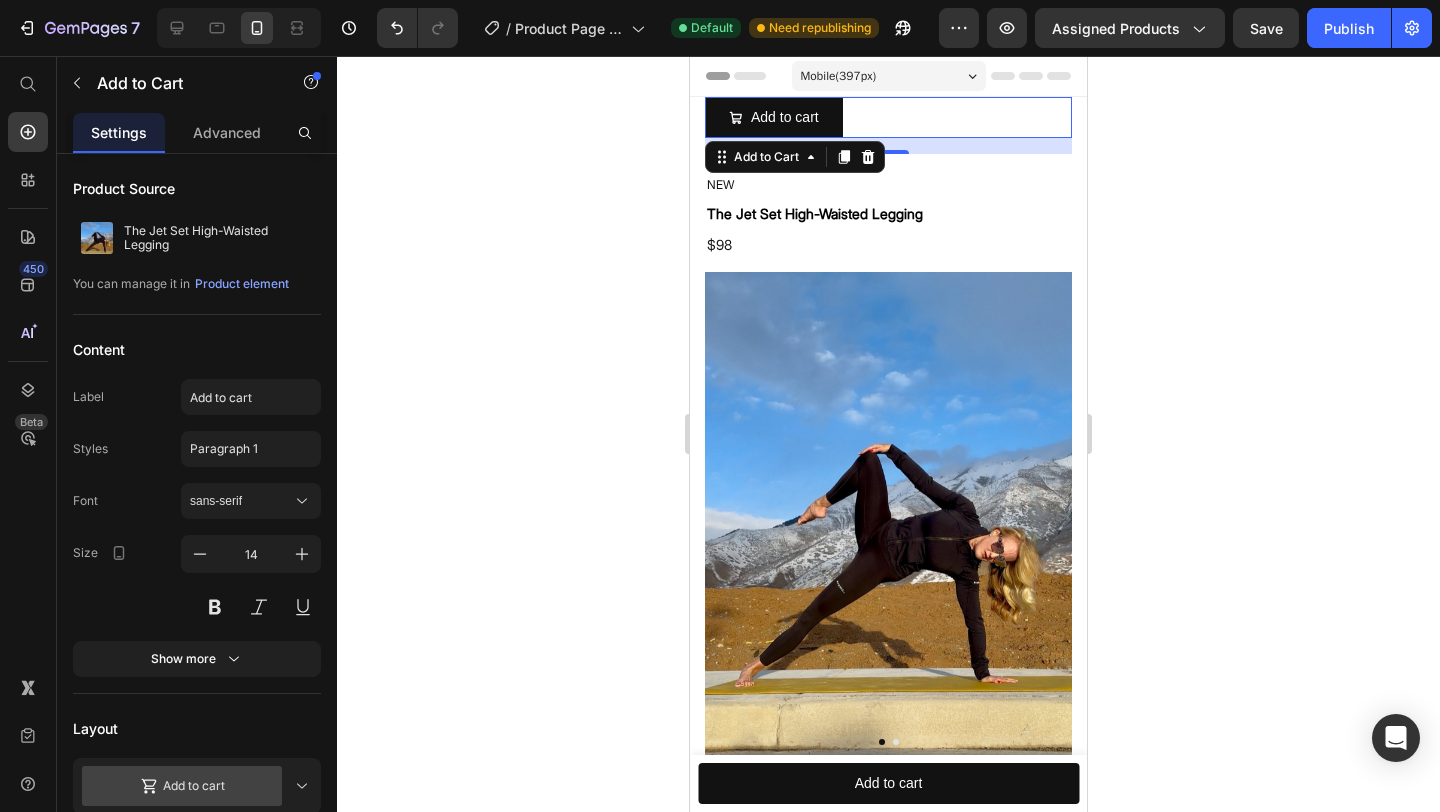 click on "Add to cart Add to Cart   16" at bounding box center (888, 117) 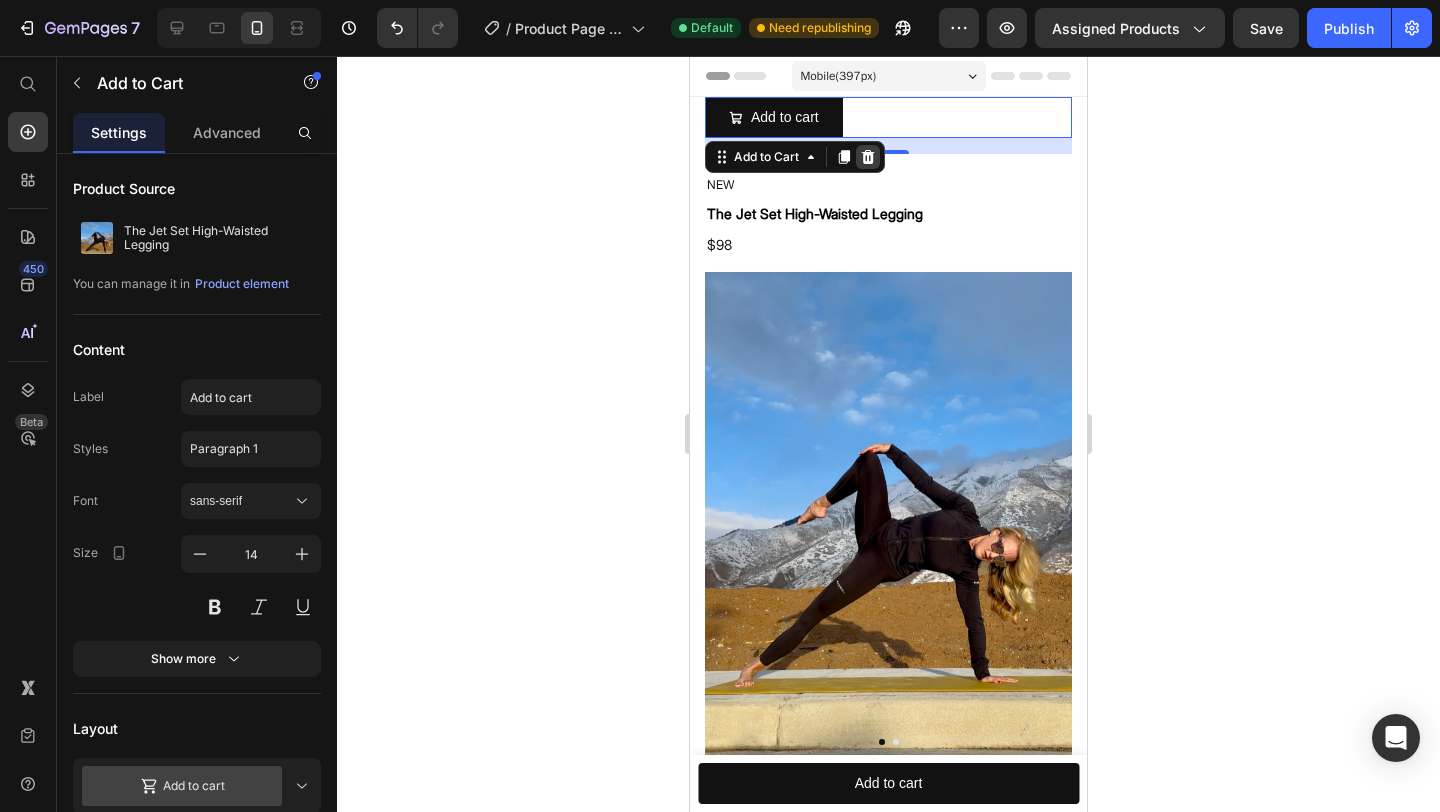 click 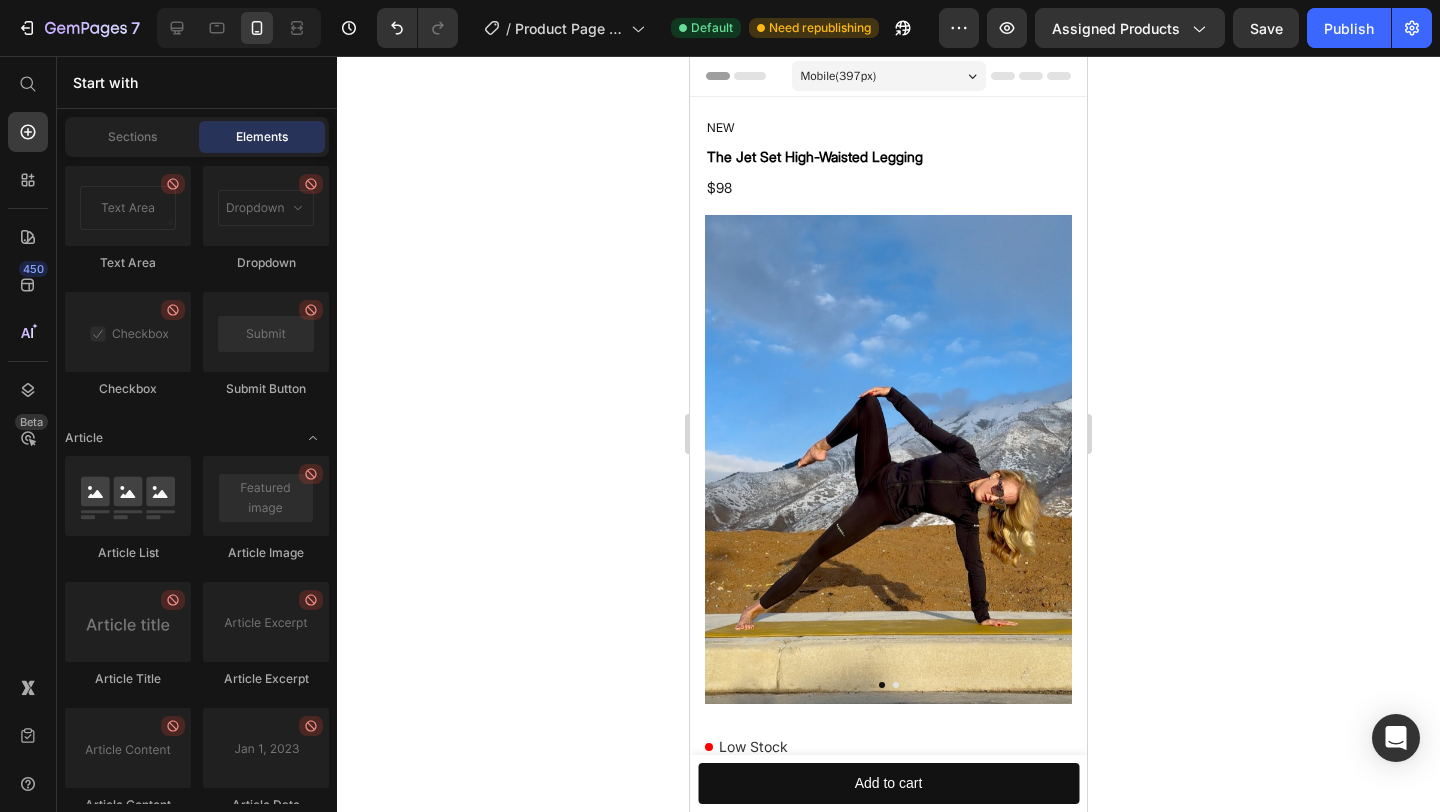 scroll, scrollTop: 5538, scrollLeft: 0, axis: vertical 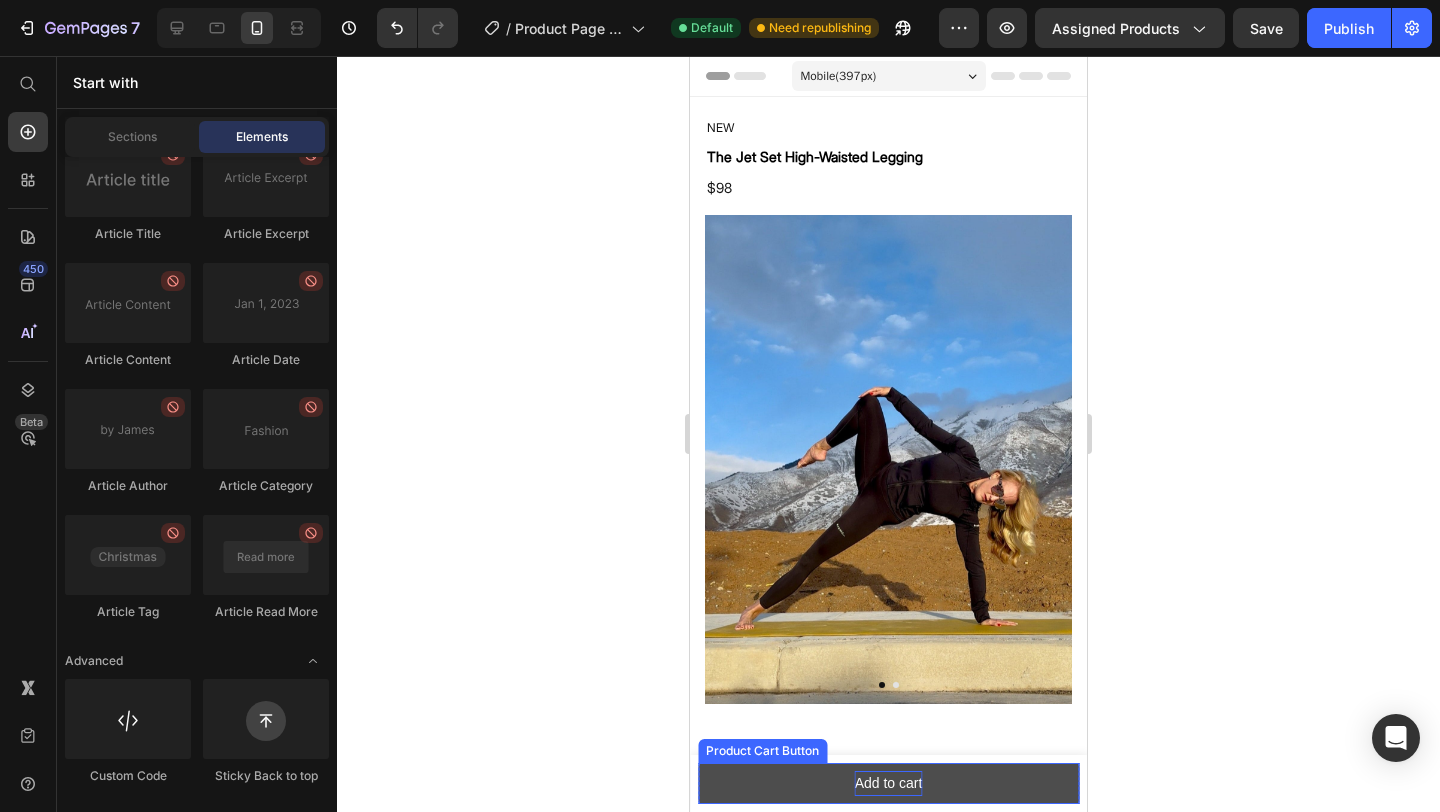 click on "Add to cart" at bounding box center [889, 783] 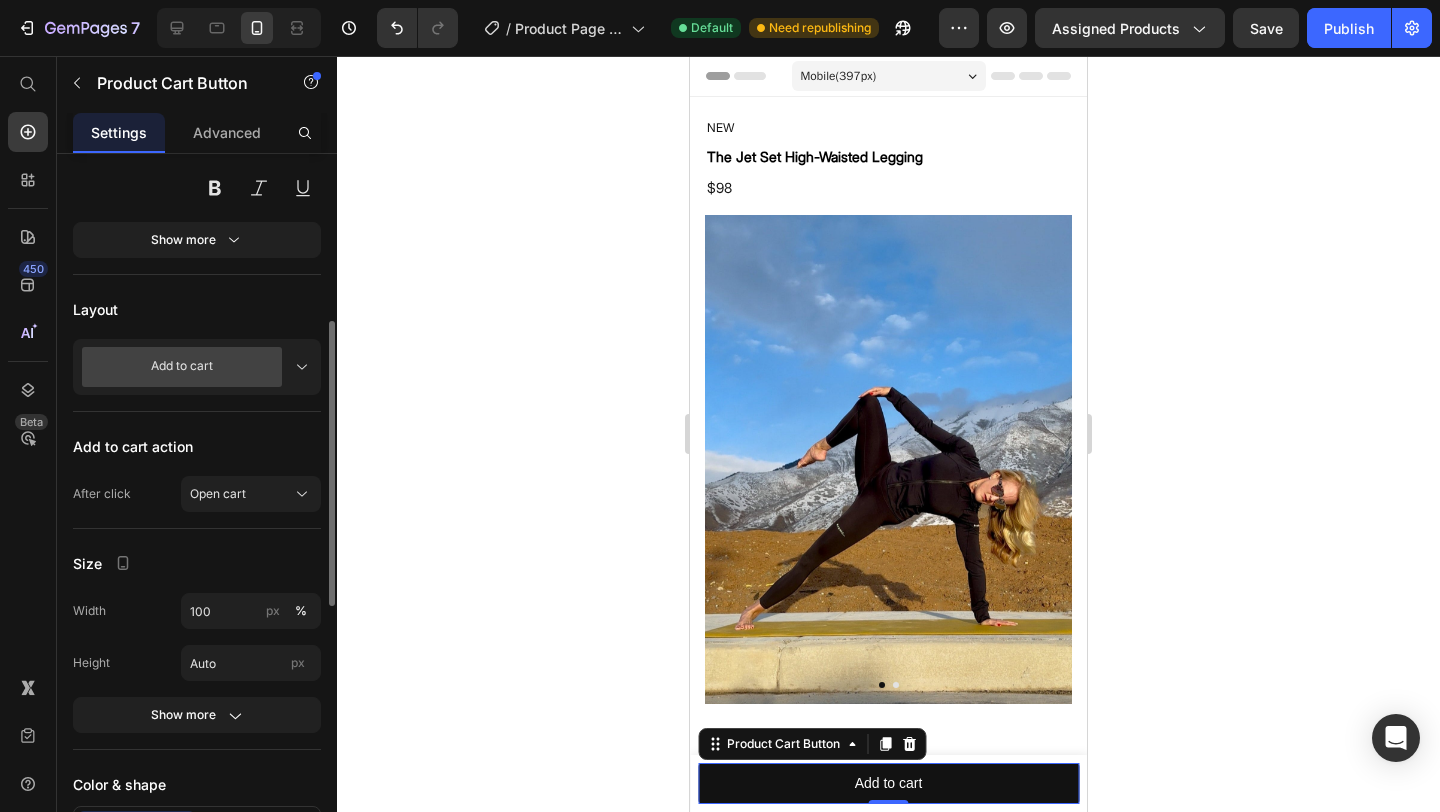 scroll, scrollTop: 423, scrollLeft: 0, axis: vertical 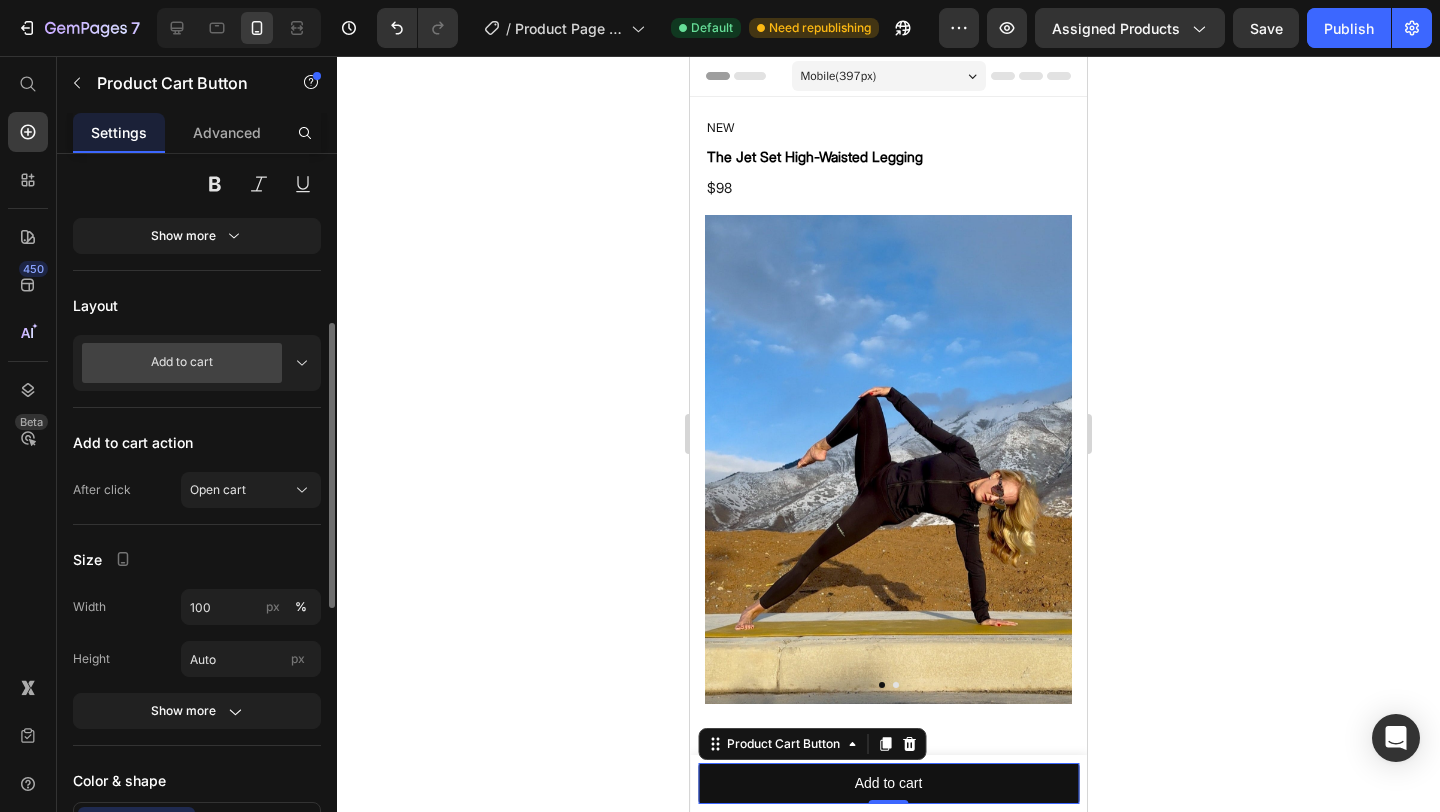 click on "Add to cart" at bounding box center (197, 363) 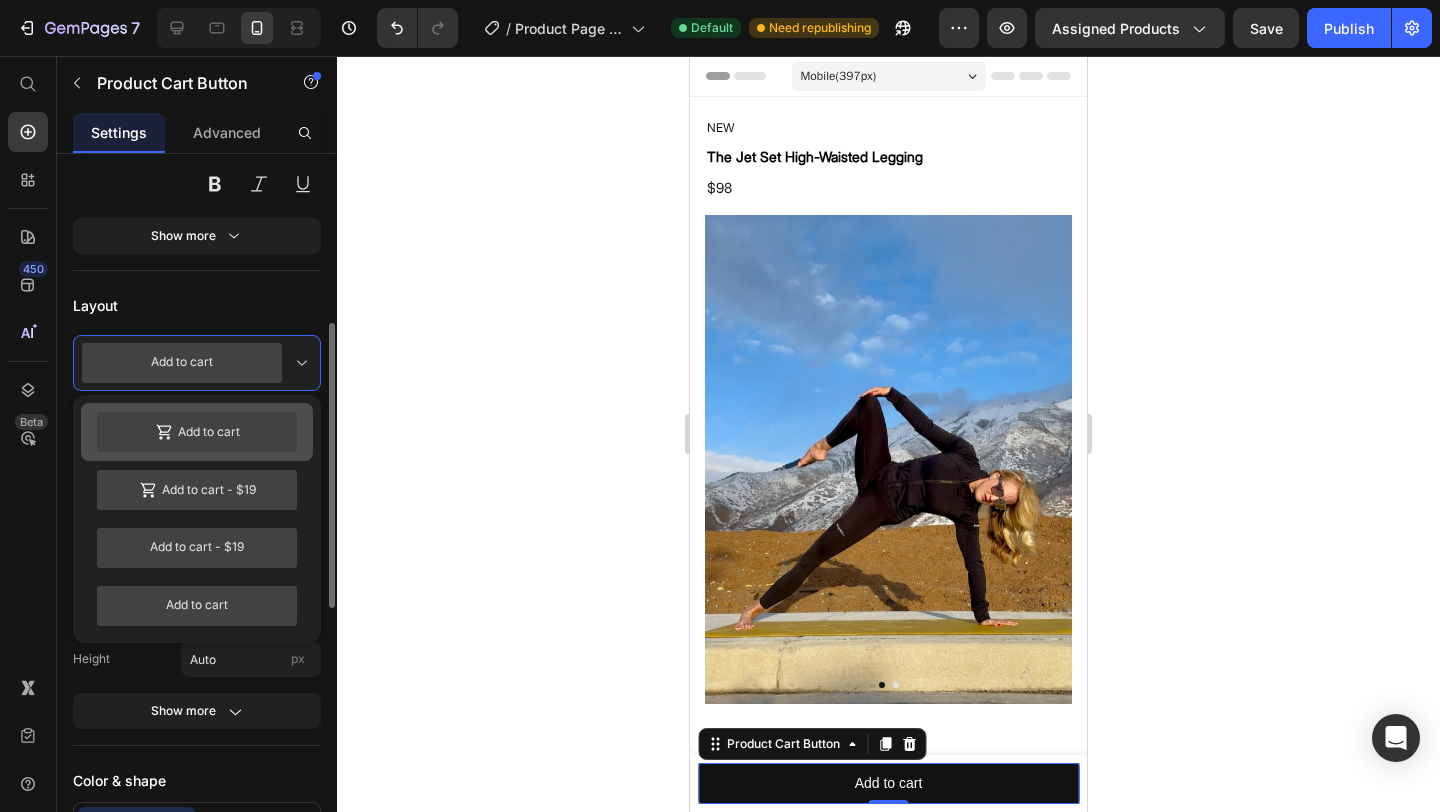 scroll, scrollTop: 420, scrollLeft: 0, axis: vertical 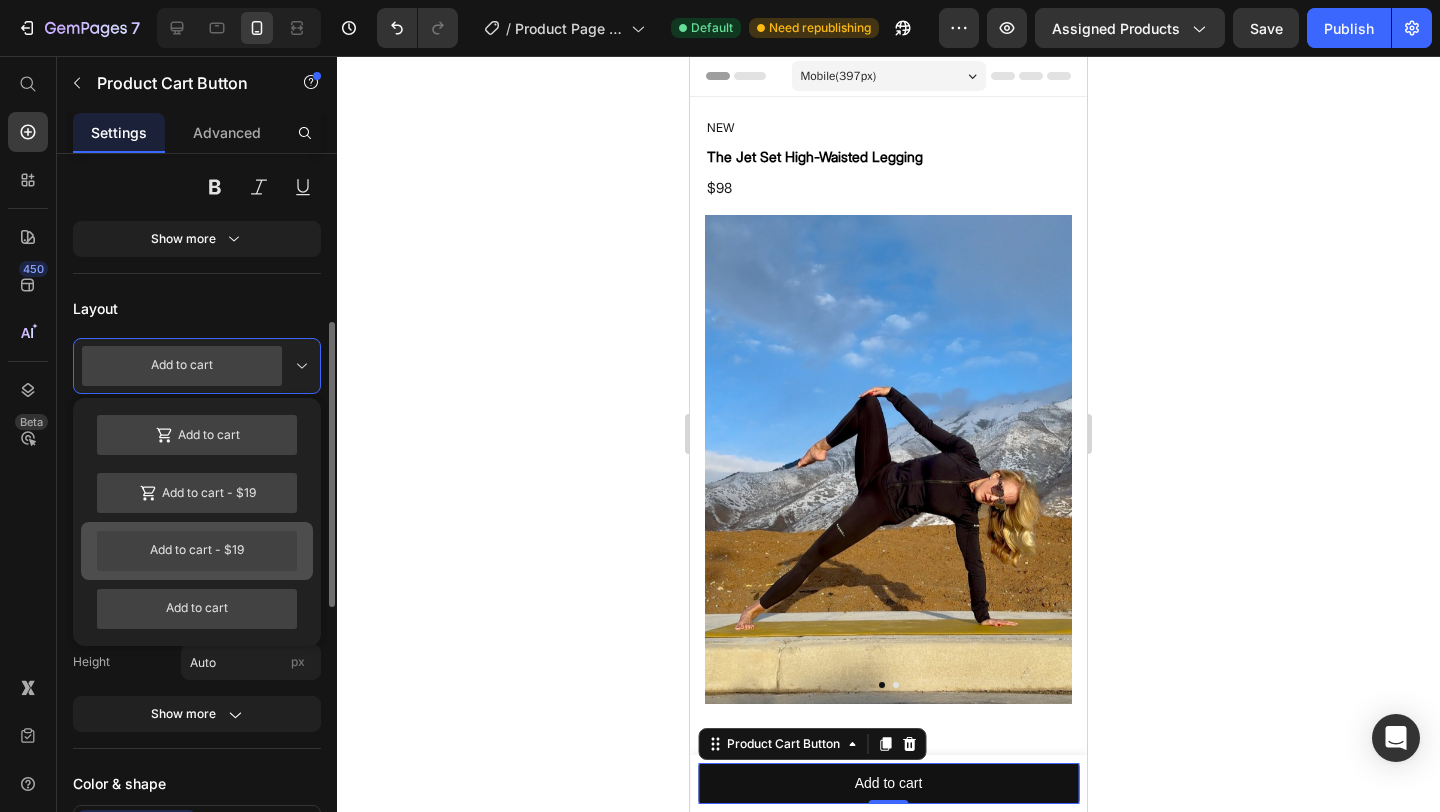 click on "Add to cart  -  $19" at bounding box center (197, 551) 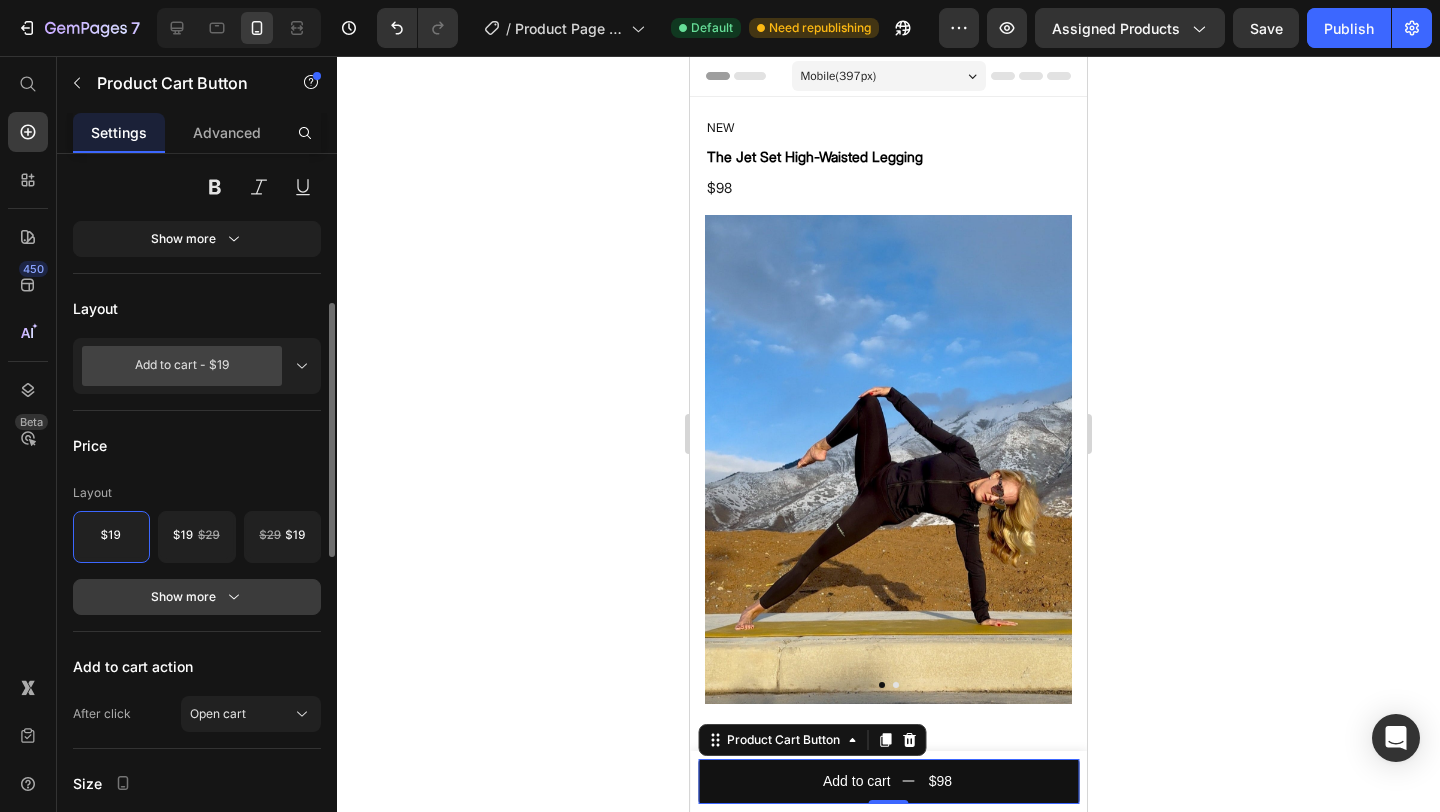 click on "Show more" at bounding box center (197, 597) 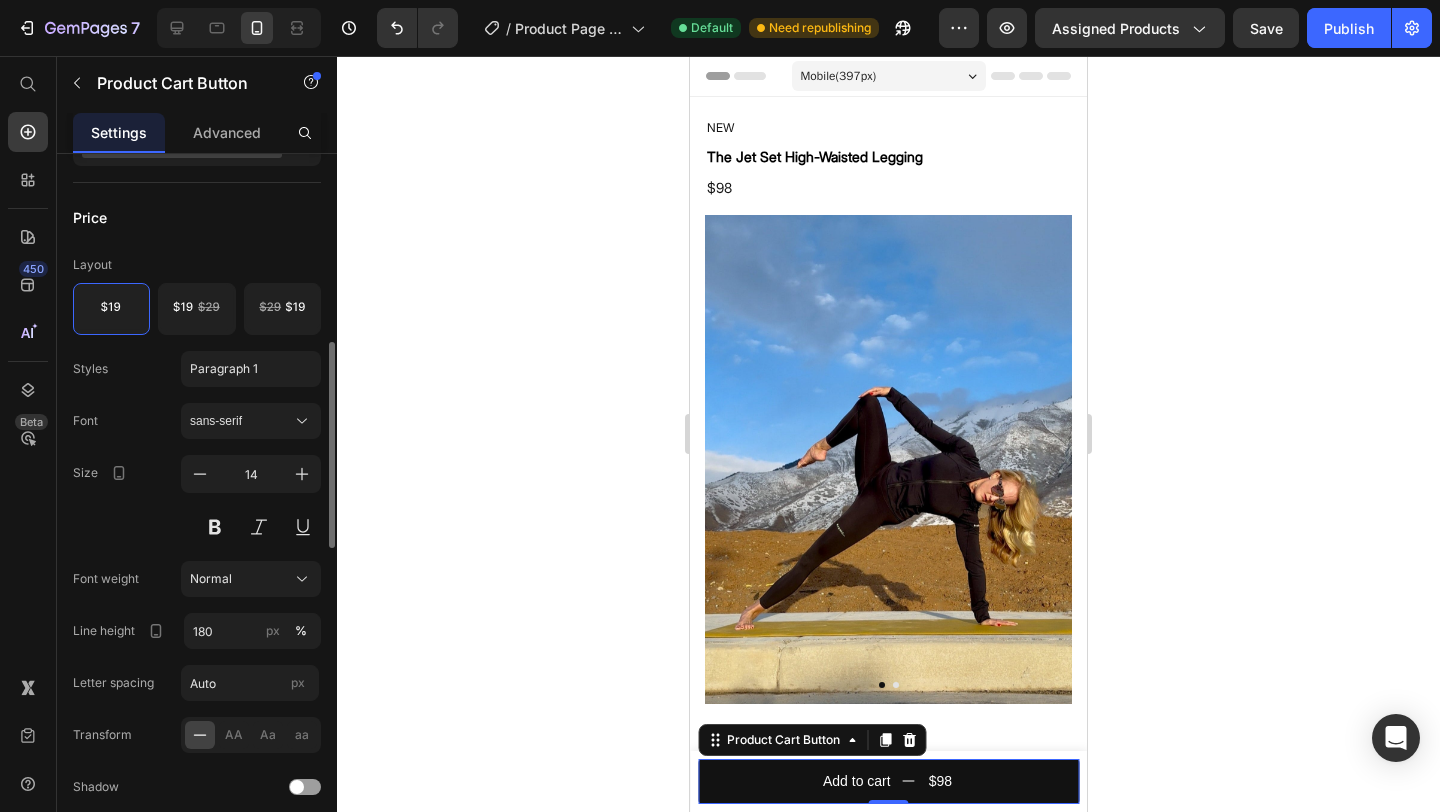 scroll, scrollTop: 692, scrollLeft: 0, axis: vertical 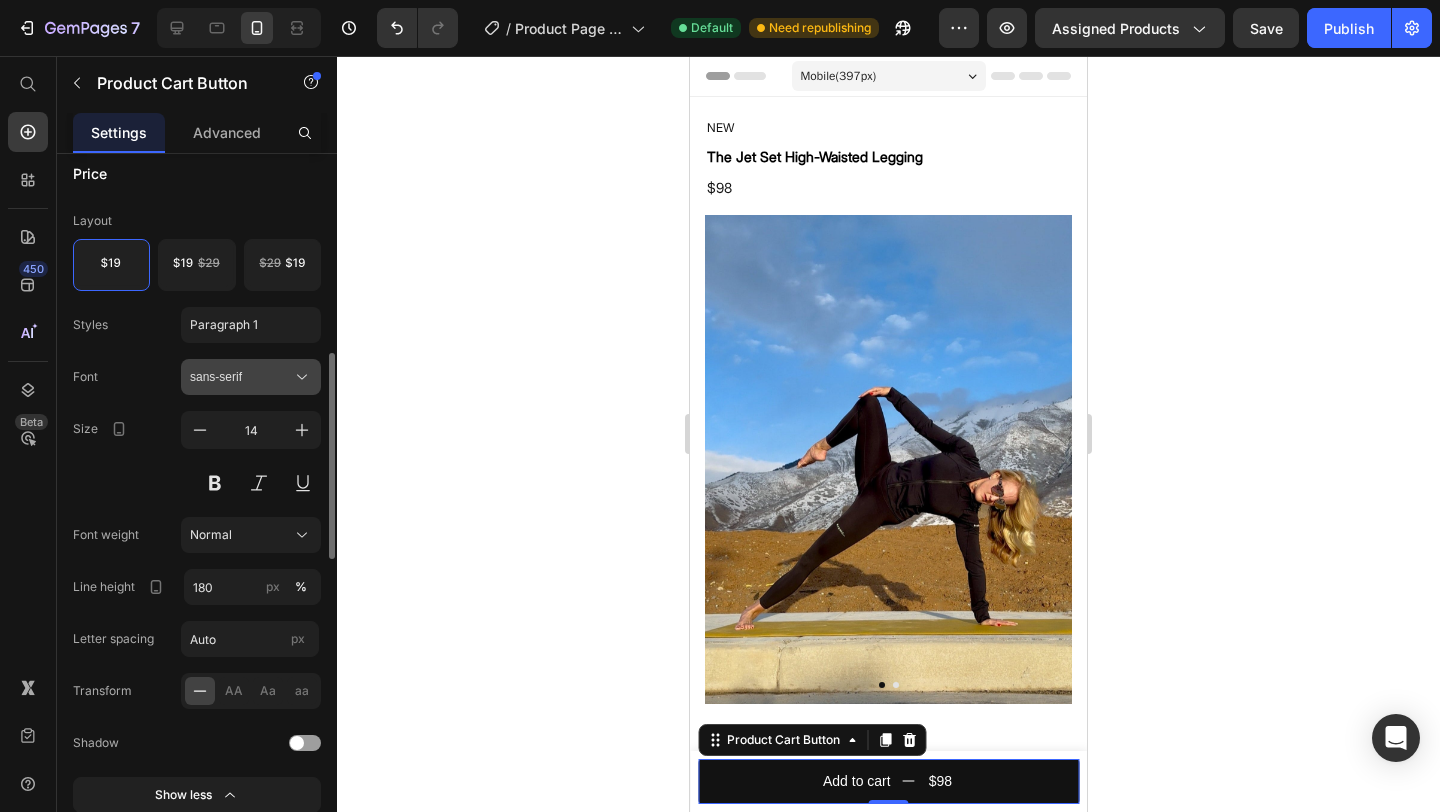 click on "sans-serif" at bounding box center [251, 377] 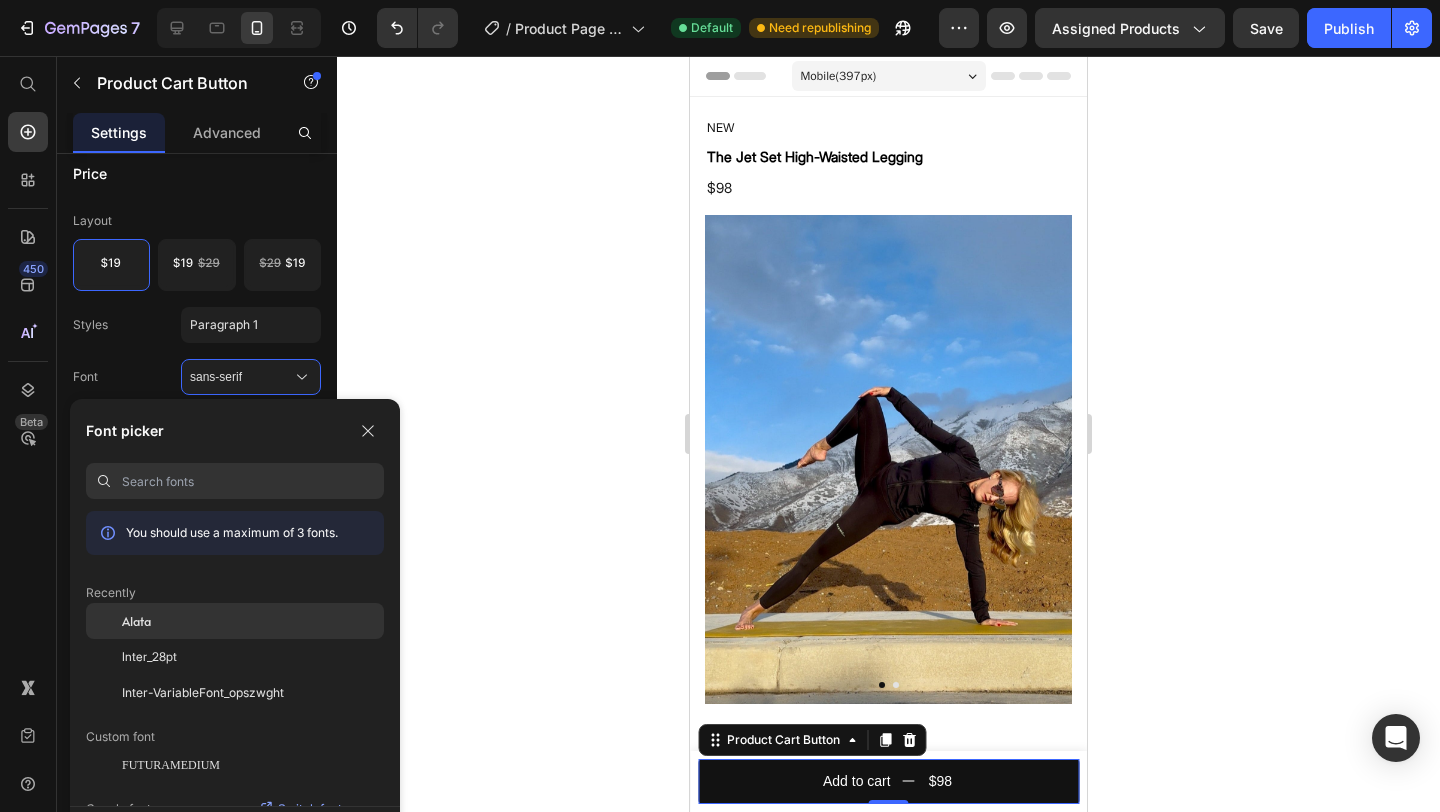 click on "Alata" 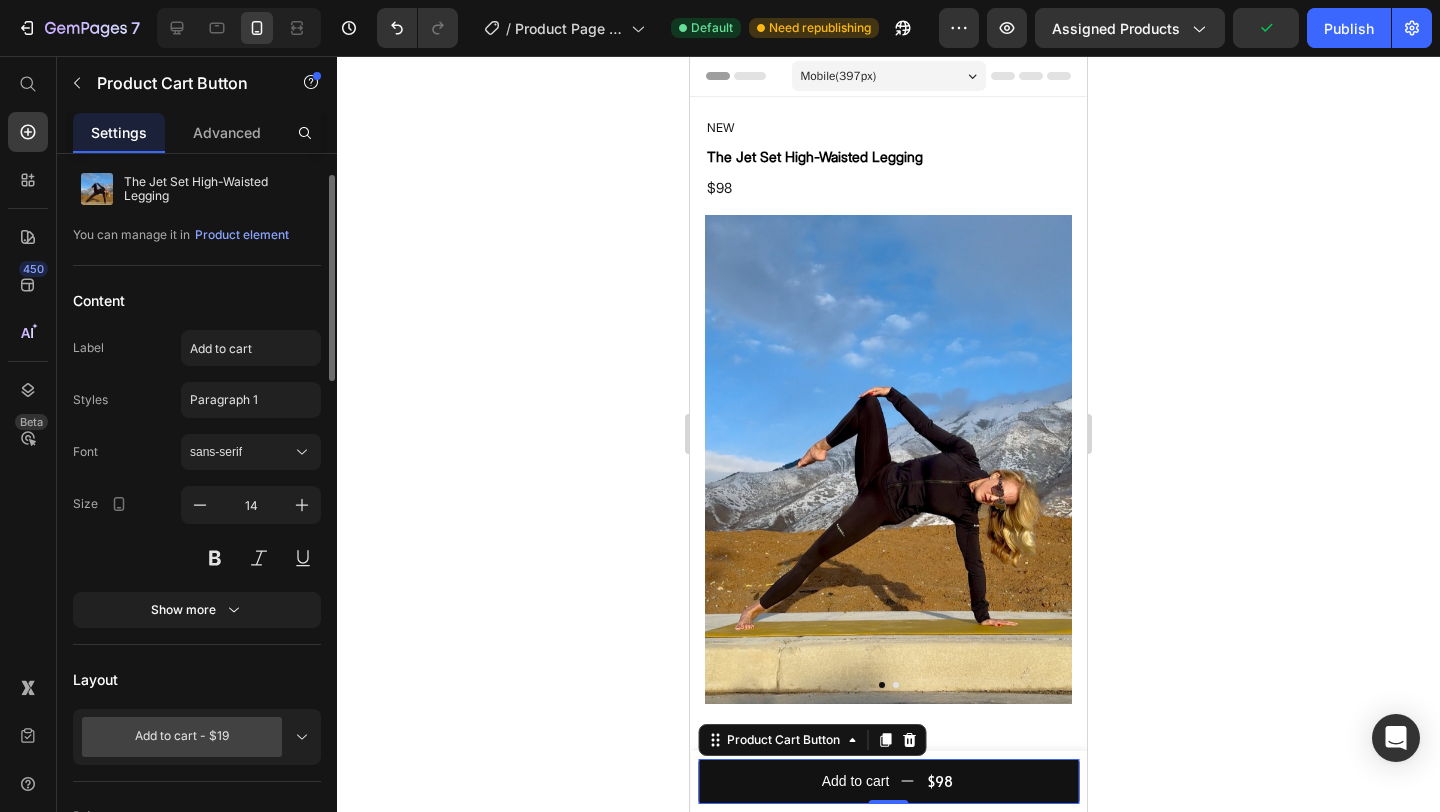 scroll, scrollTop: 55, scrollLeft: 0, axis: vertical 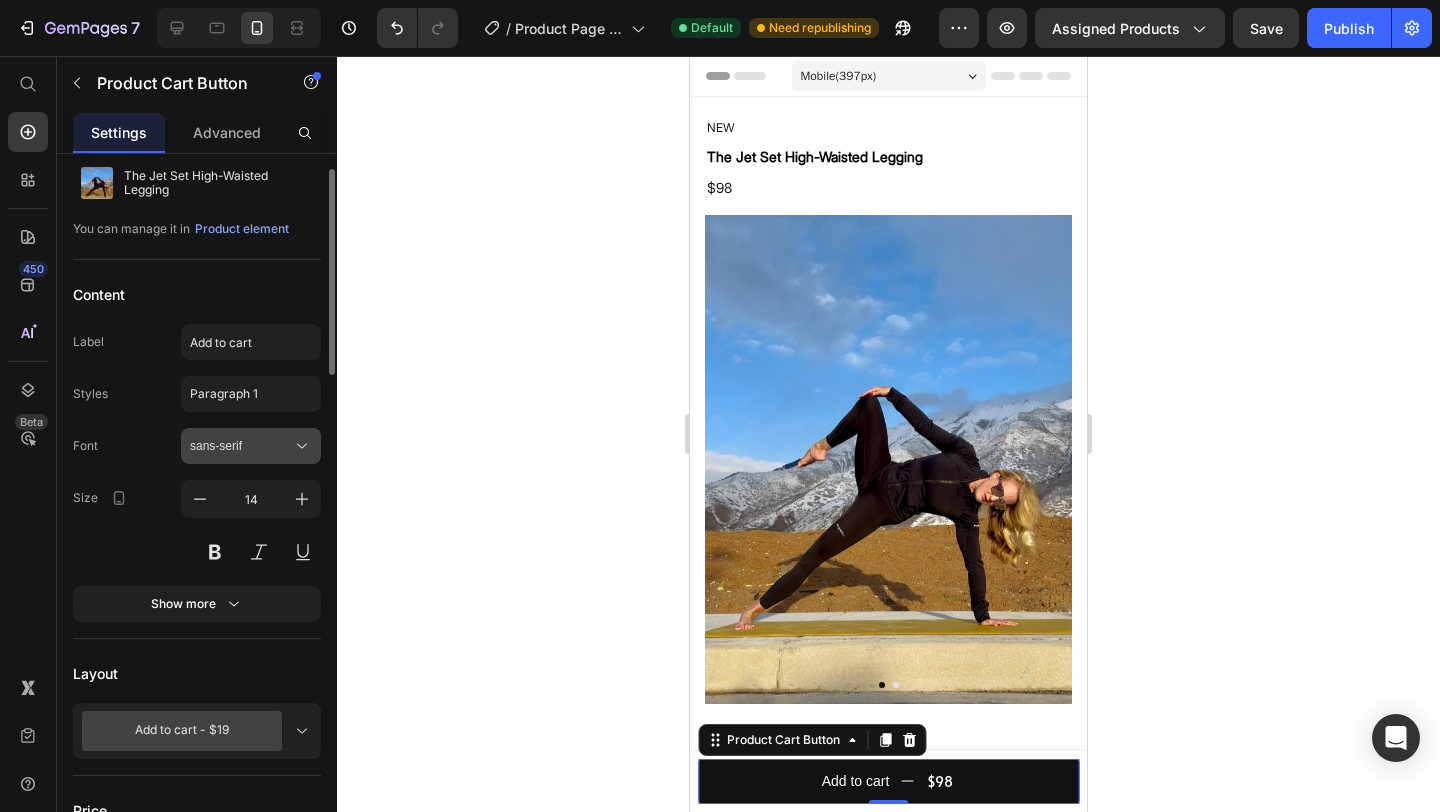 click on "sans-serif" at bounding box center (241, 446) 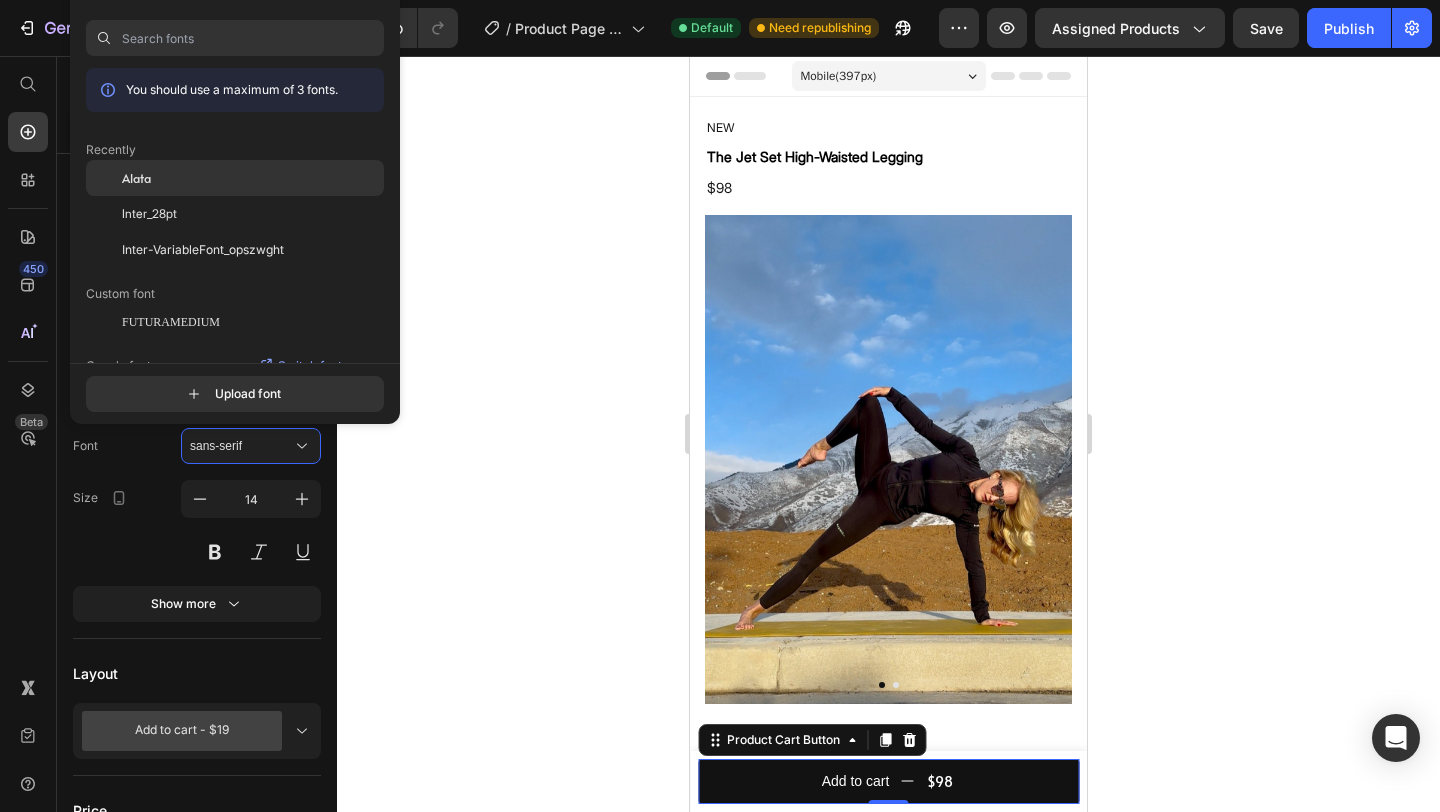 click on "Alata" 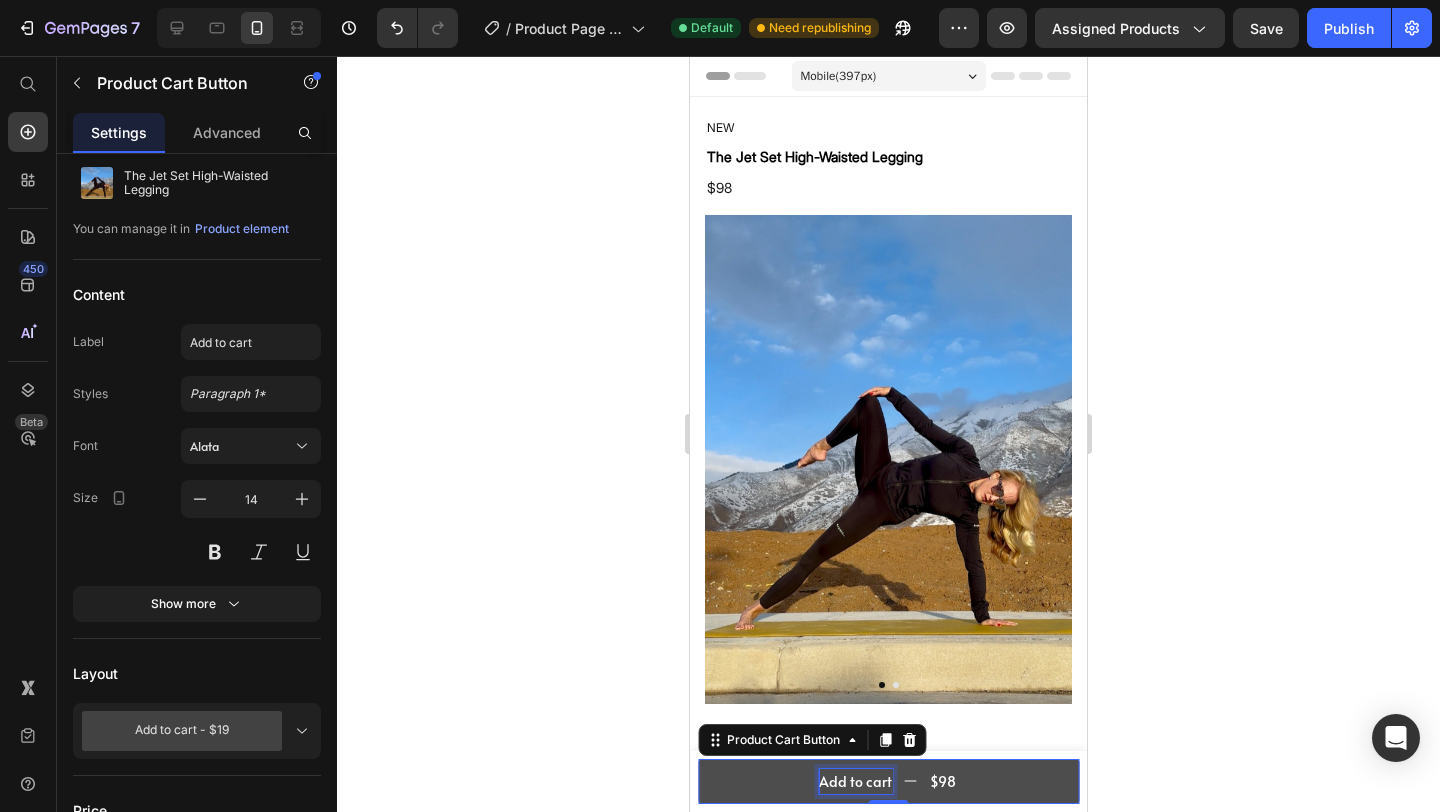 click on "Add to cart" at bounding box center [855, 781] 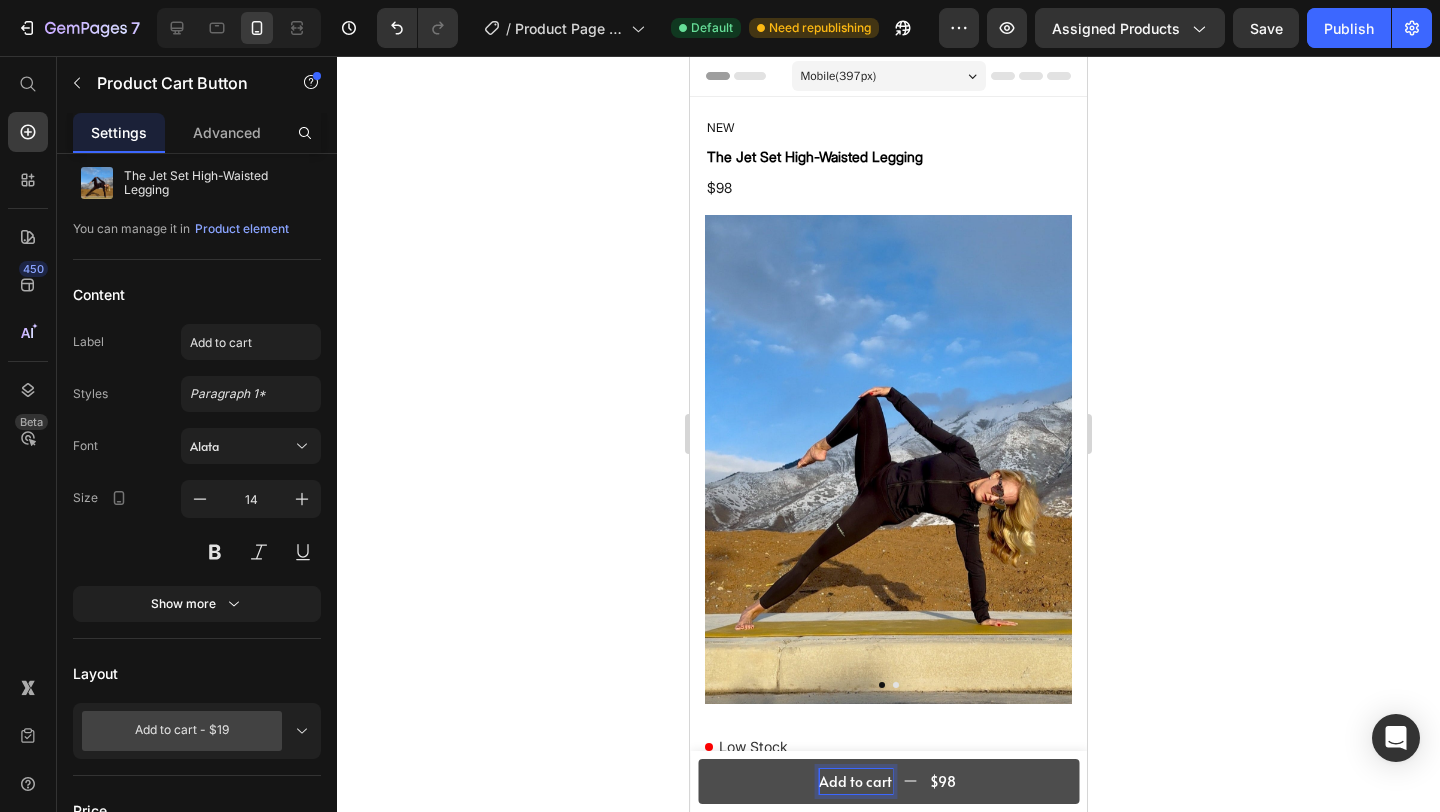 click on "Add to cart" at bounding box center [855, 781] 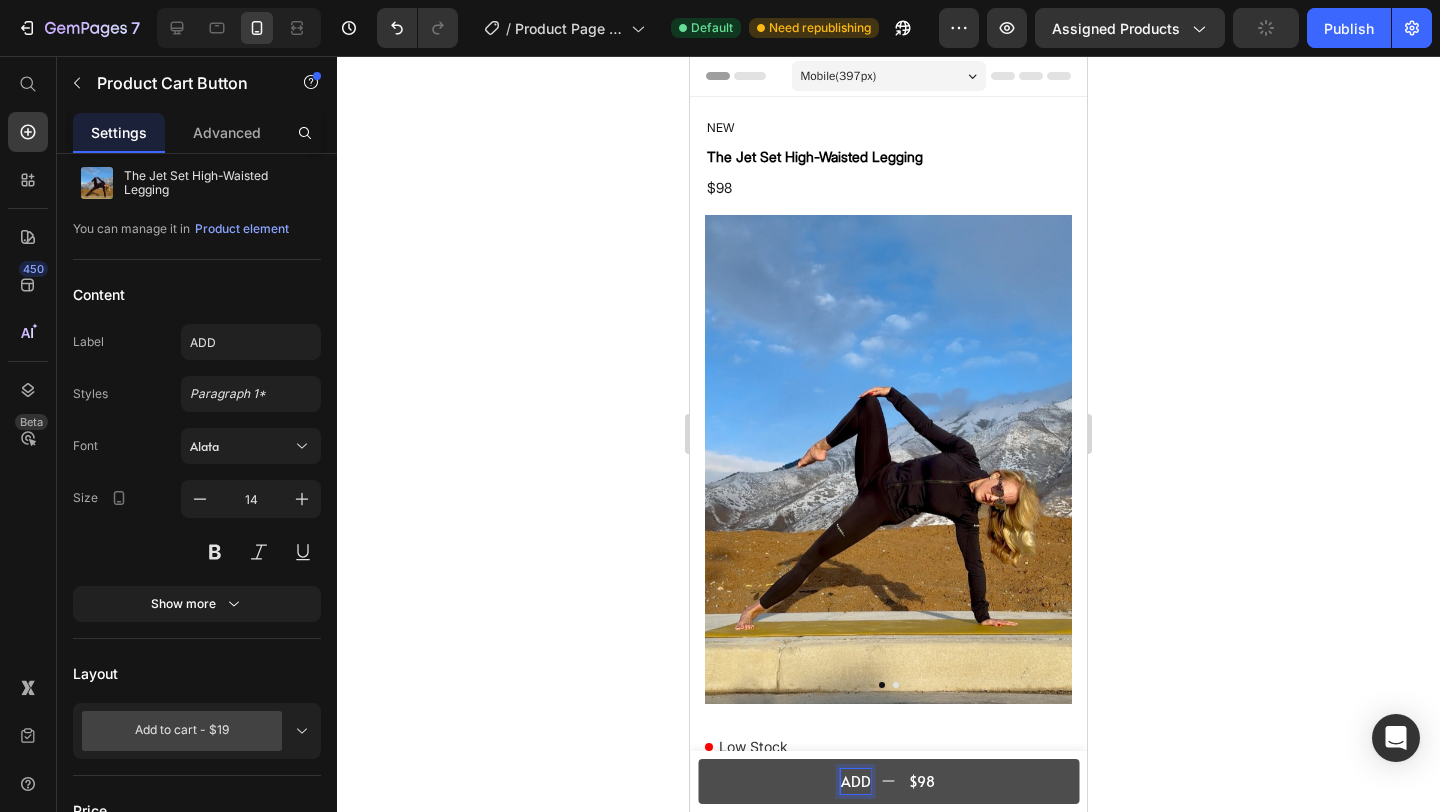 click on "ADD
$98" at bounding box center [888, 781] 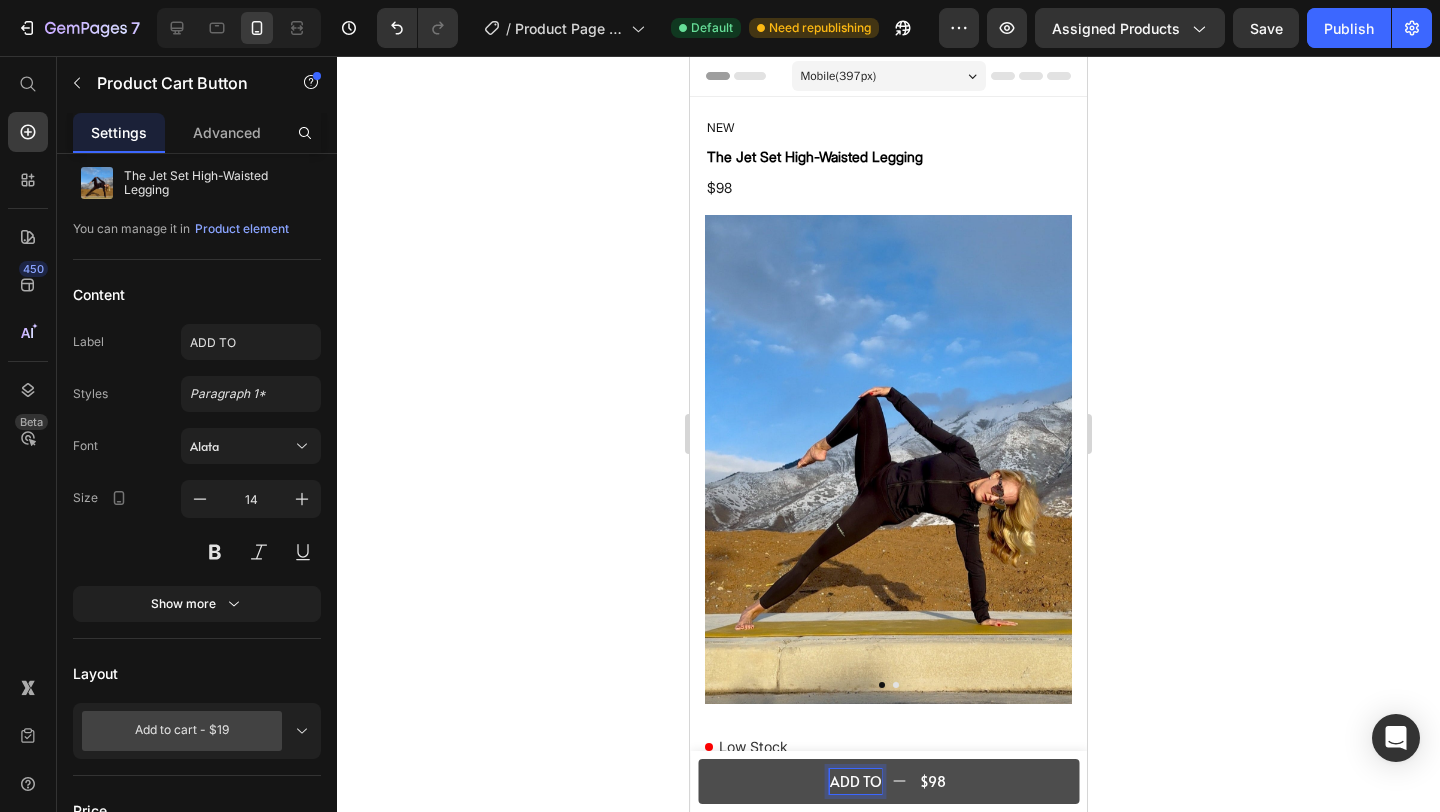 click on "ADD TO
$98" at bounding box center [888, 781] 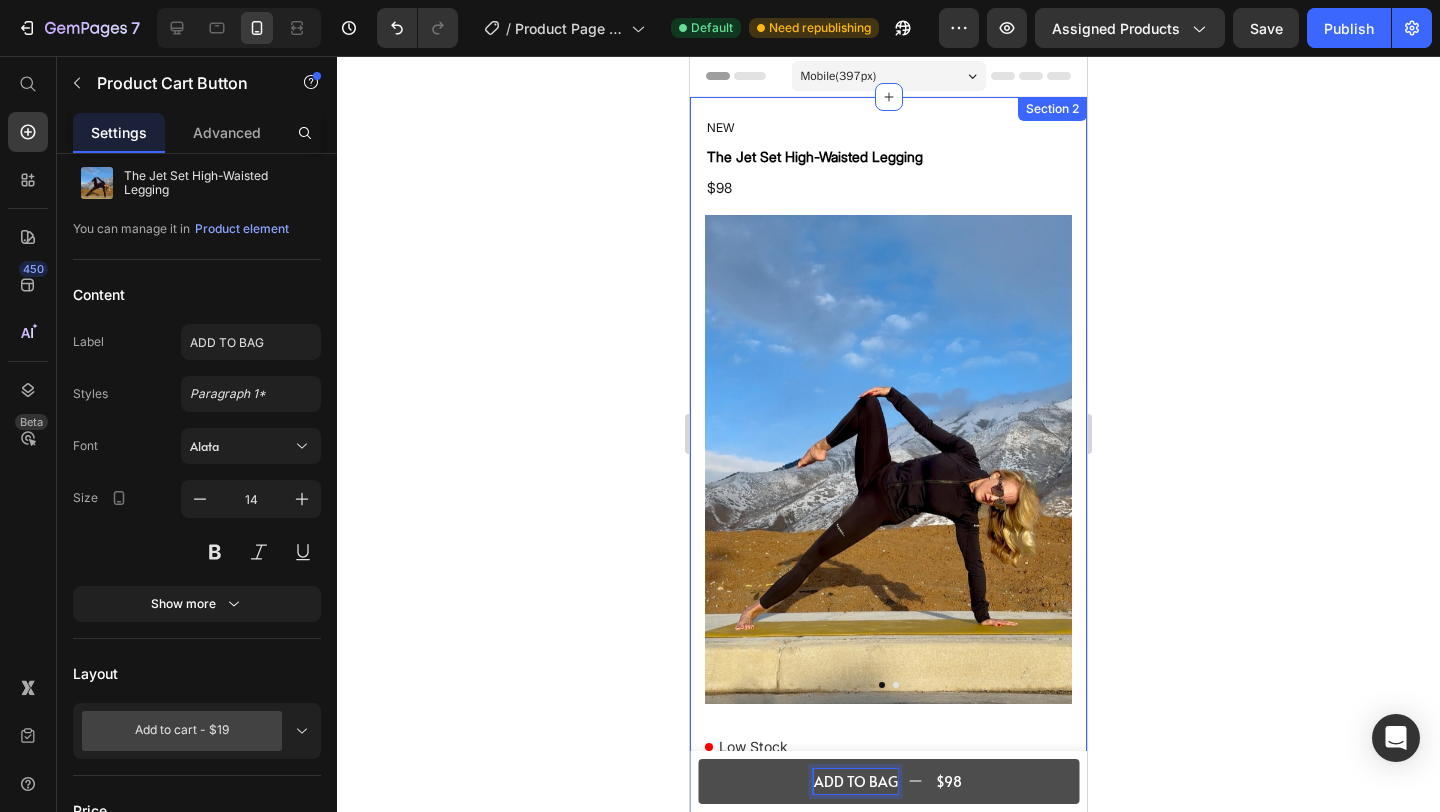 click 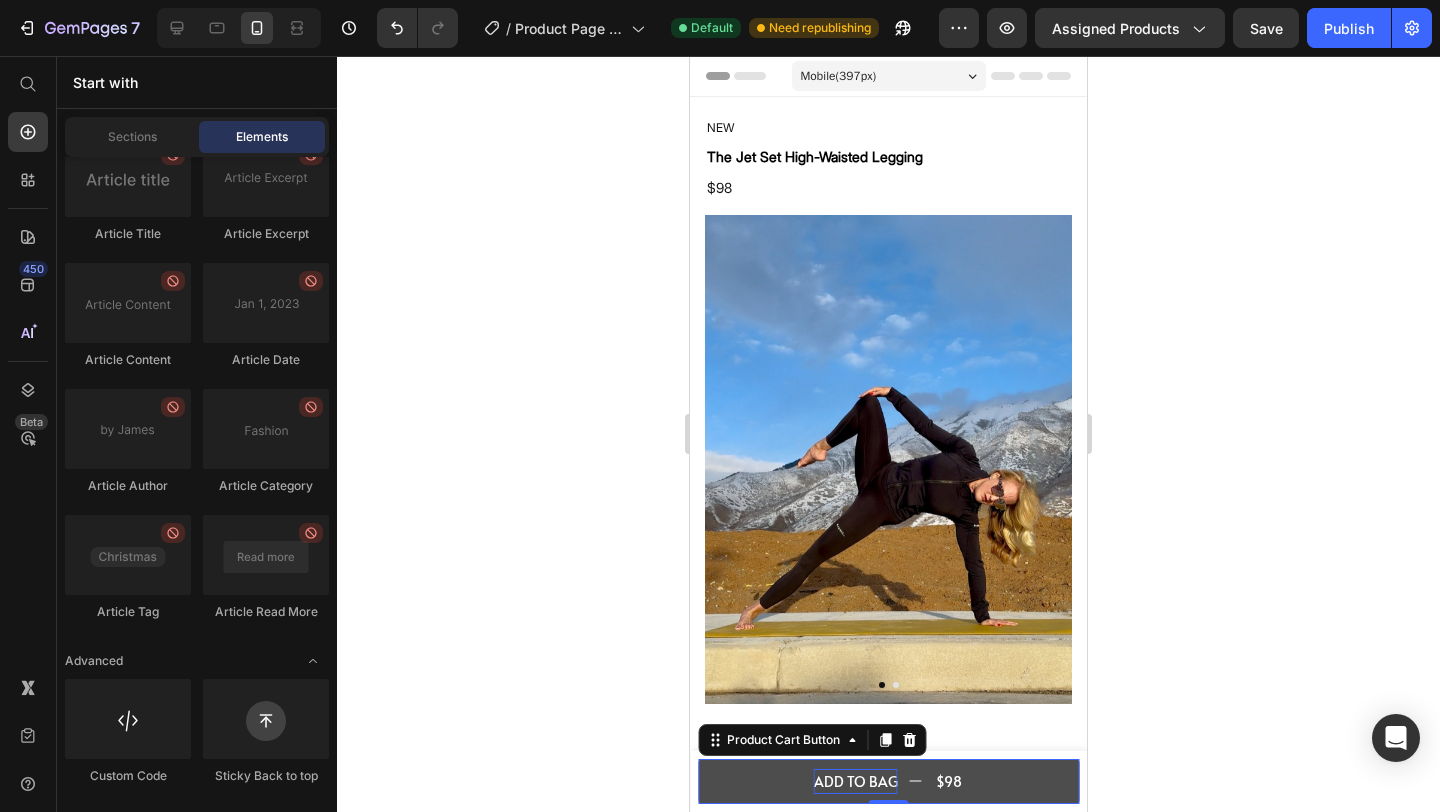 click on "ADD TO BAG
$98" at bounding box center (888, 781) 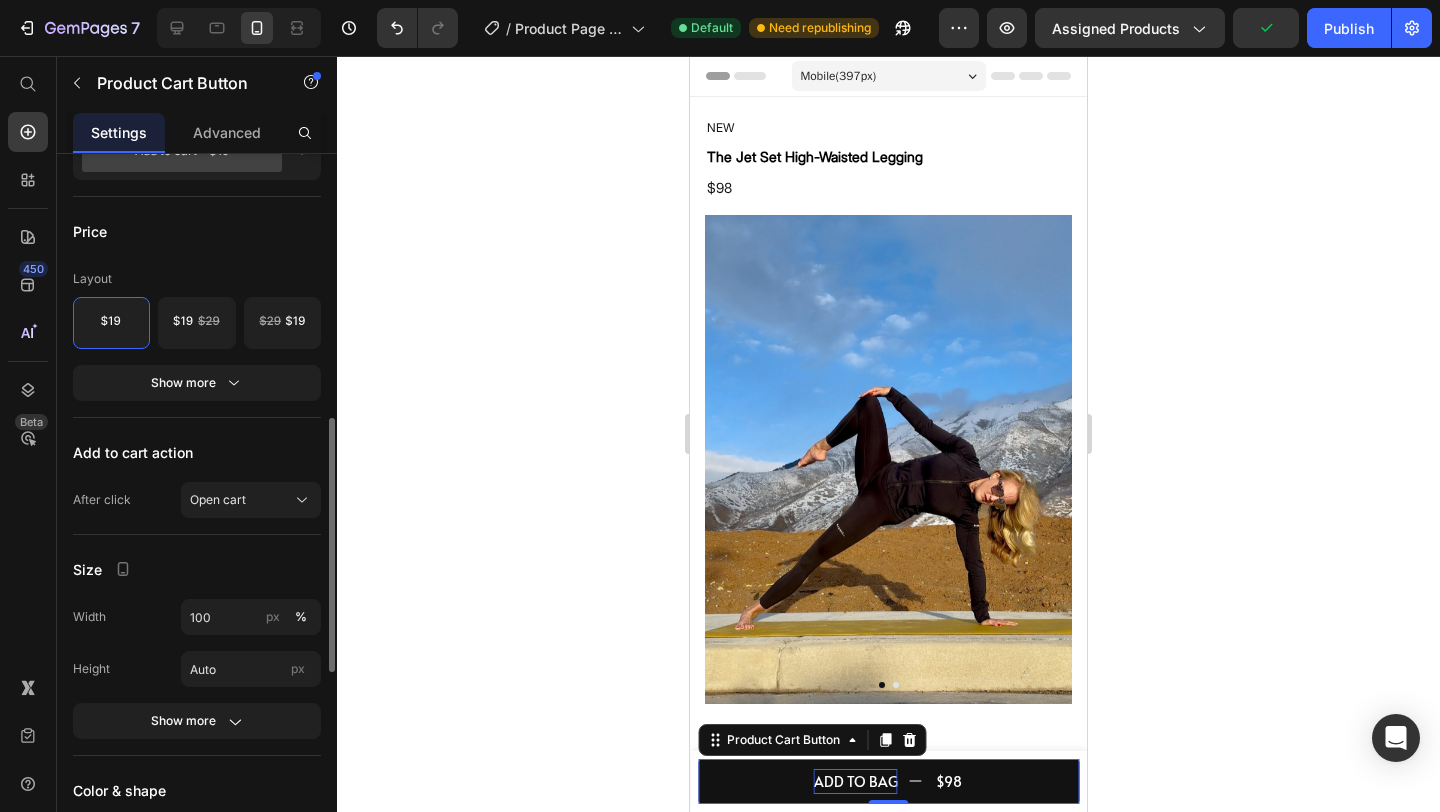 scroll, scrollTop: 668, scrollLeft: 0, axis: vertical 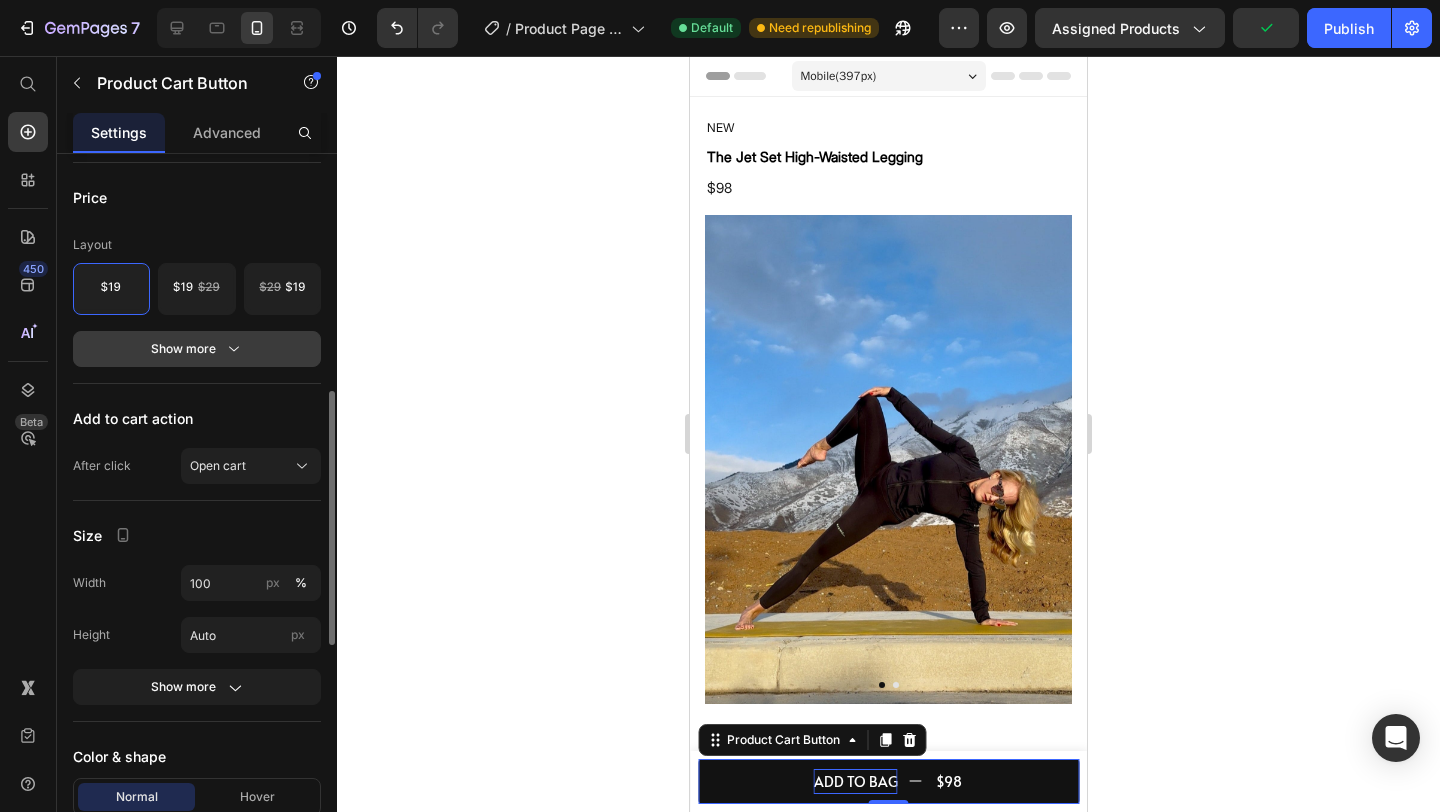 click 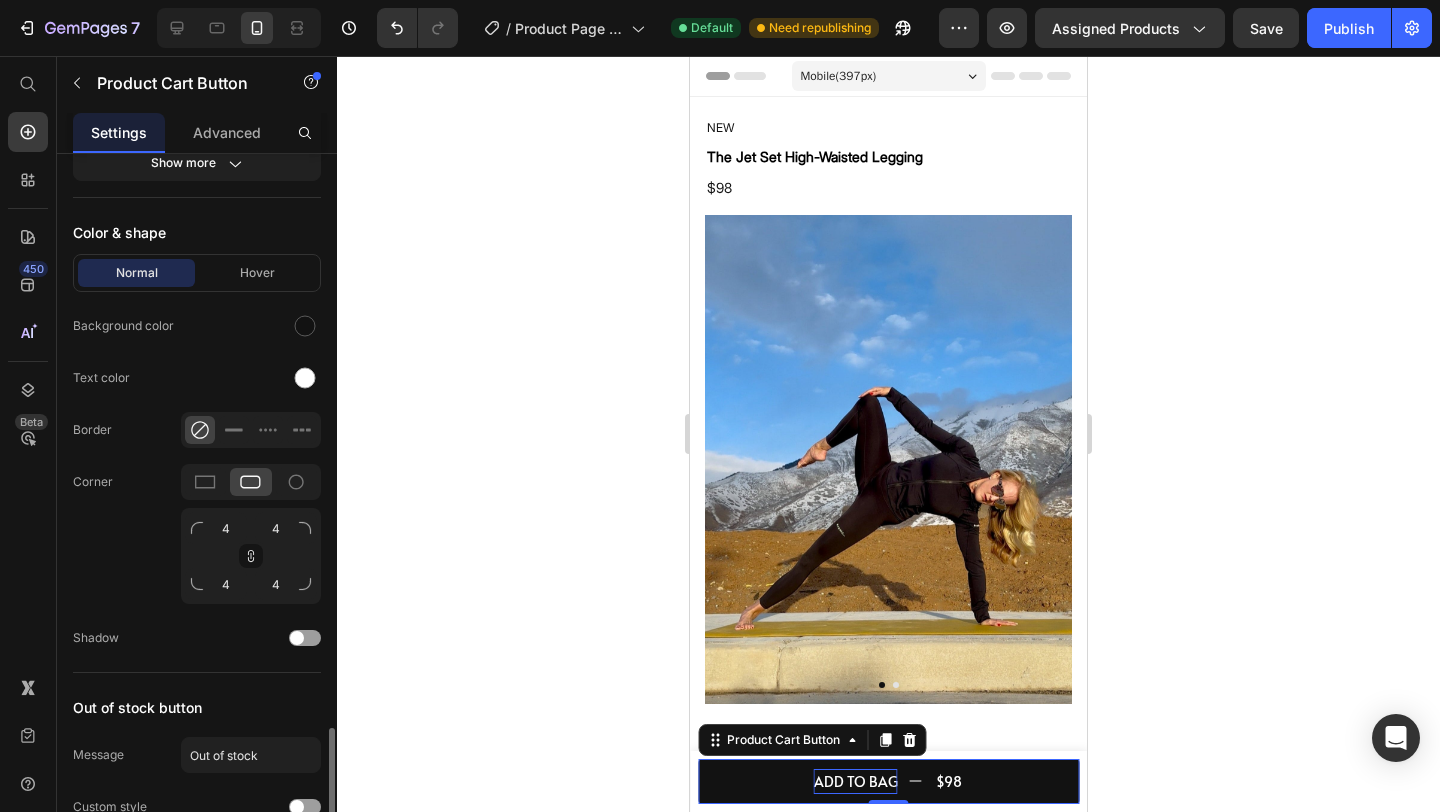scroll, scrollTop: 1736, scrollLeft: 0, axis: vertical 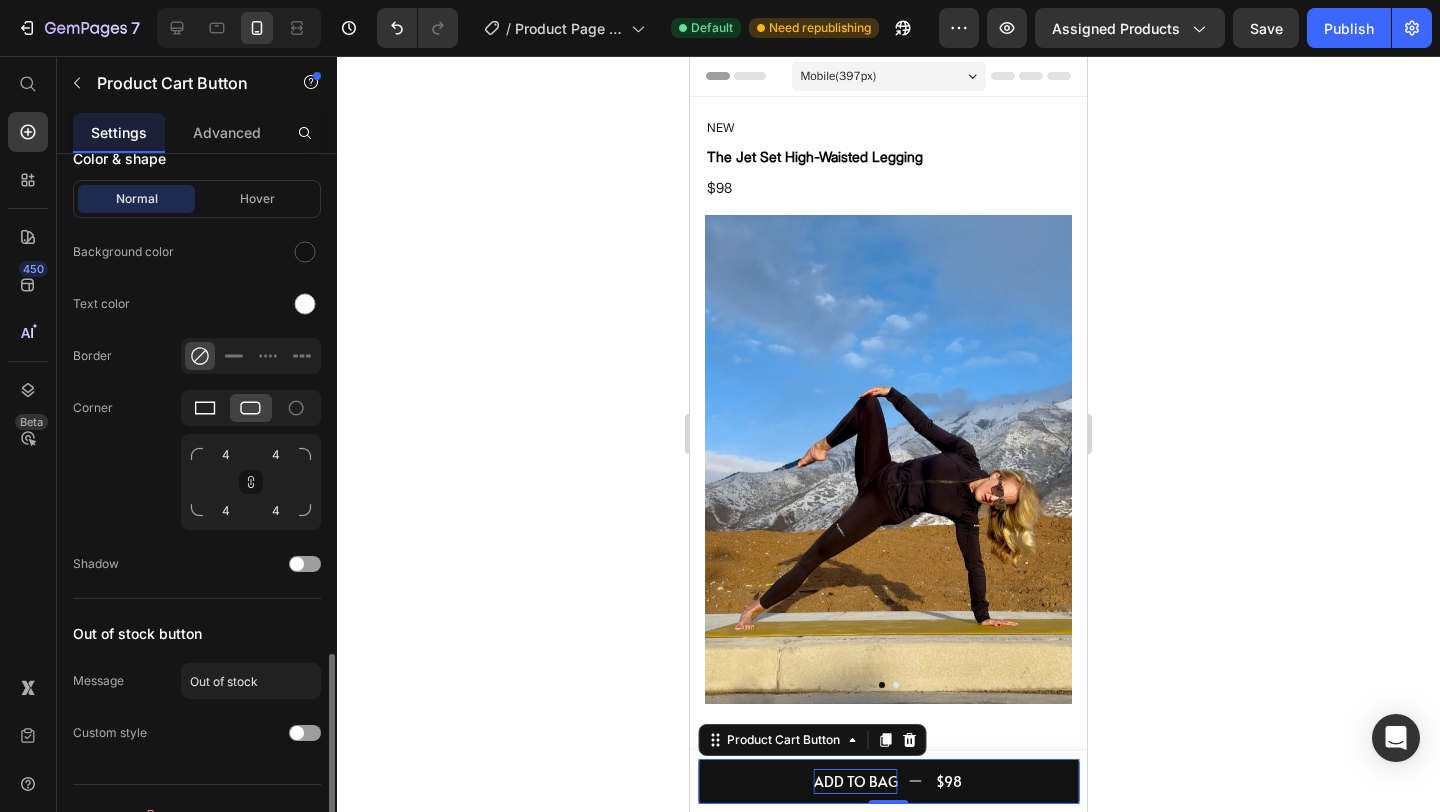 click 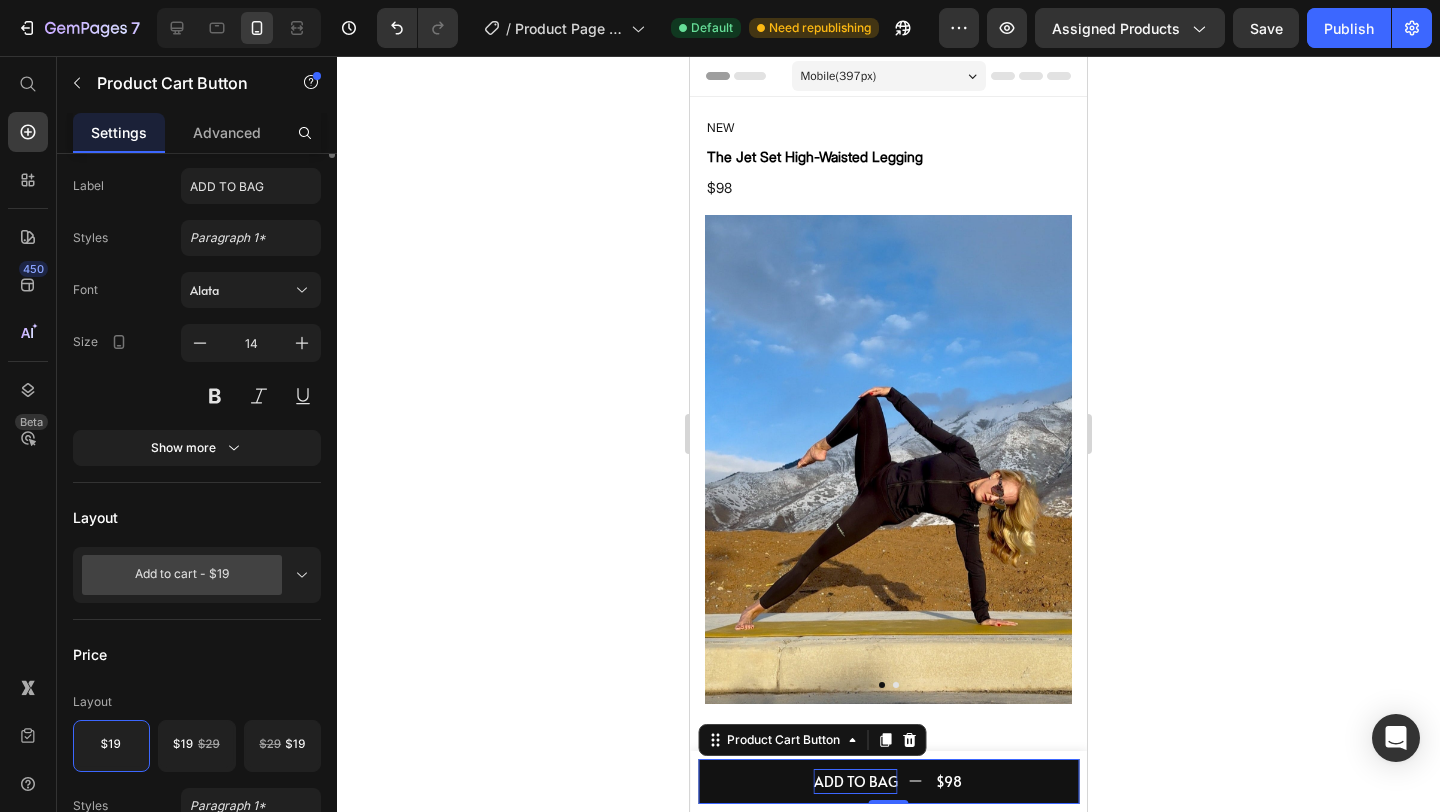 scroll, scrollTop: 0, scrollLeft: 0, axis: both 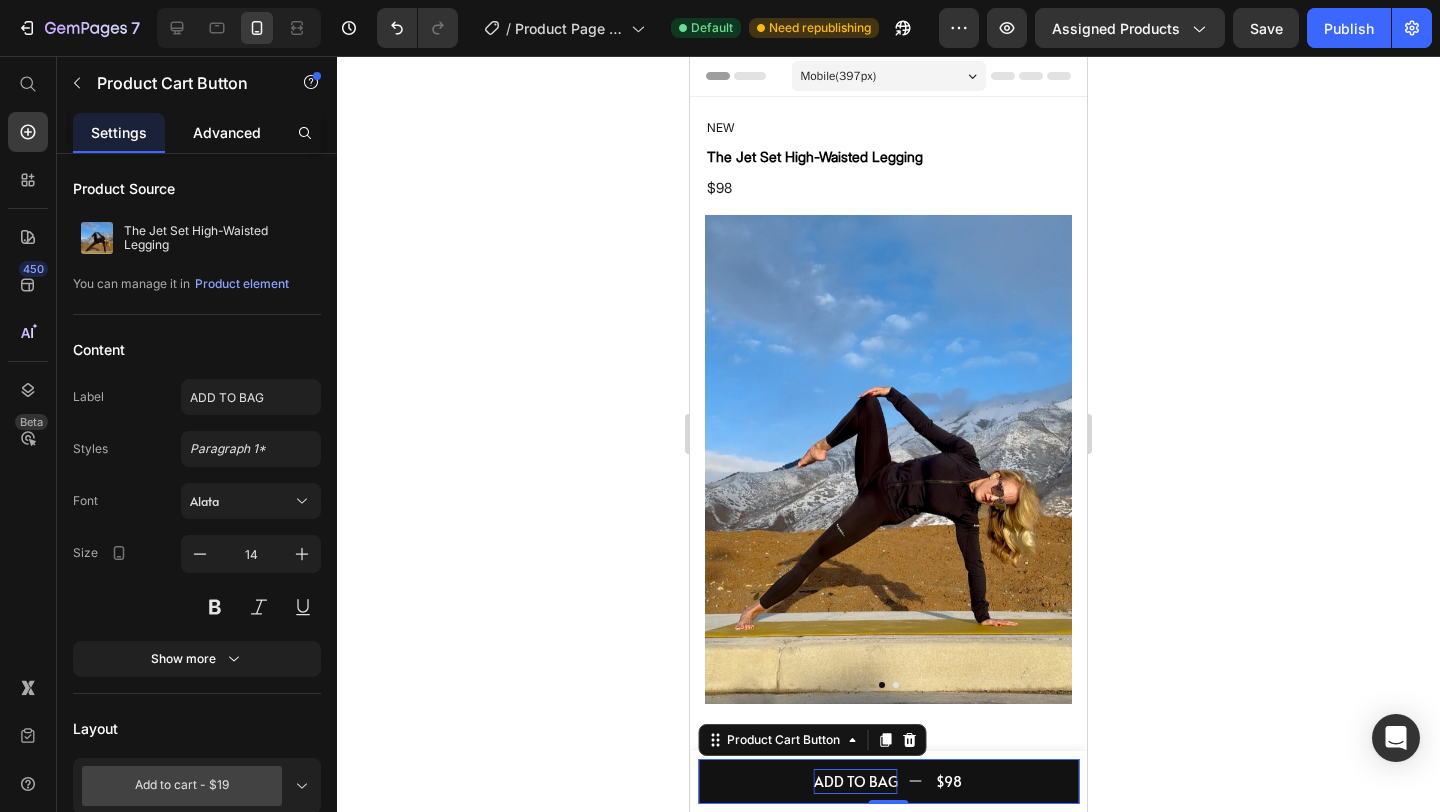 click on "Advanced" 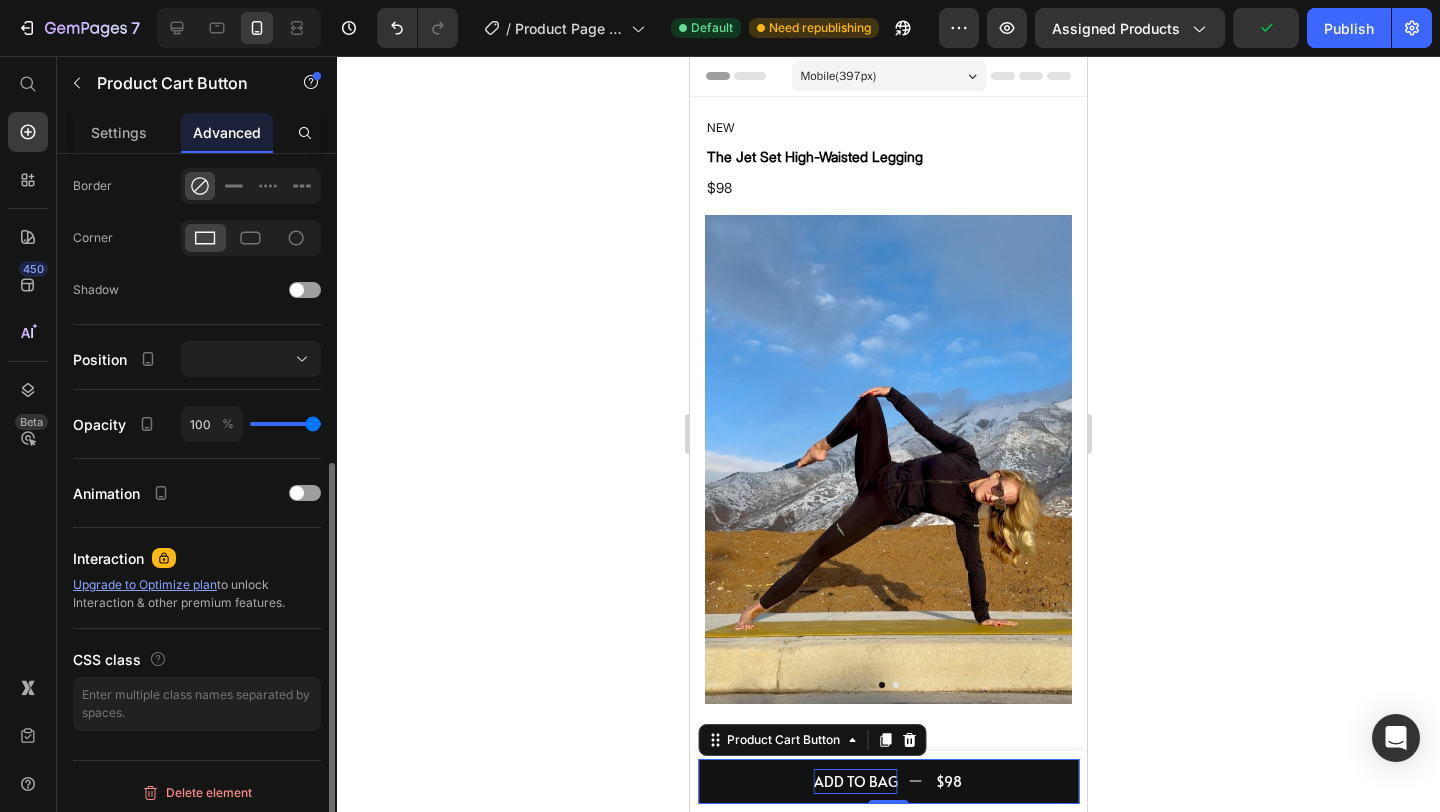 scroll, scrollTop: 554, scrollLeft: 0, axis: vertical 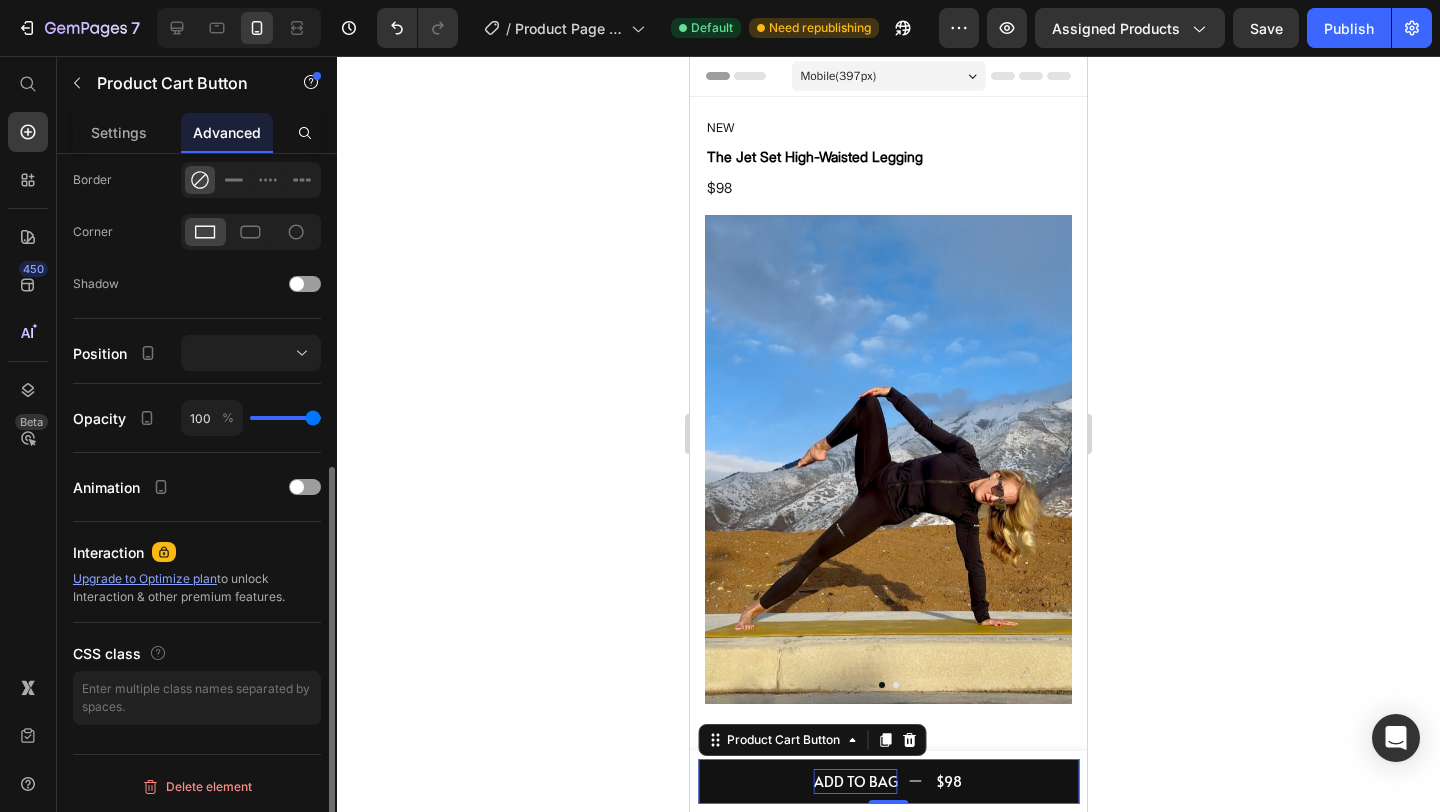 click 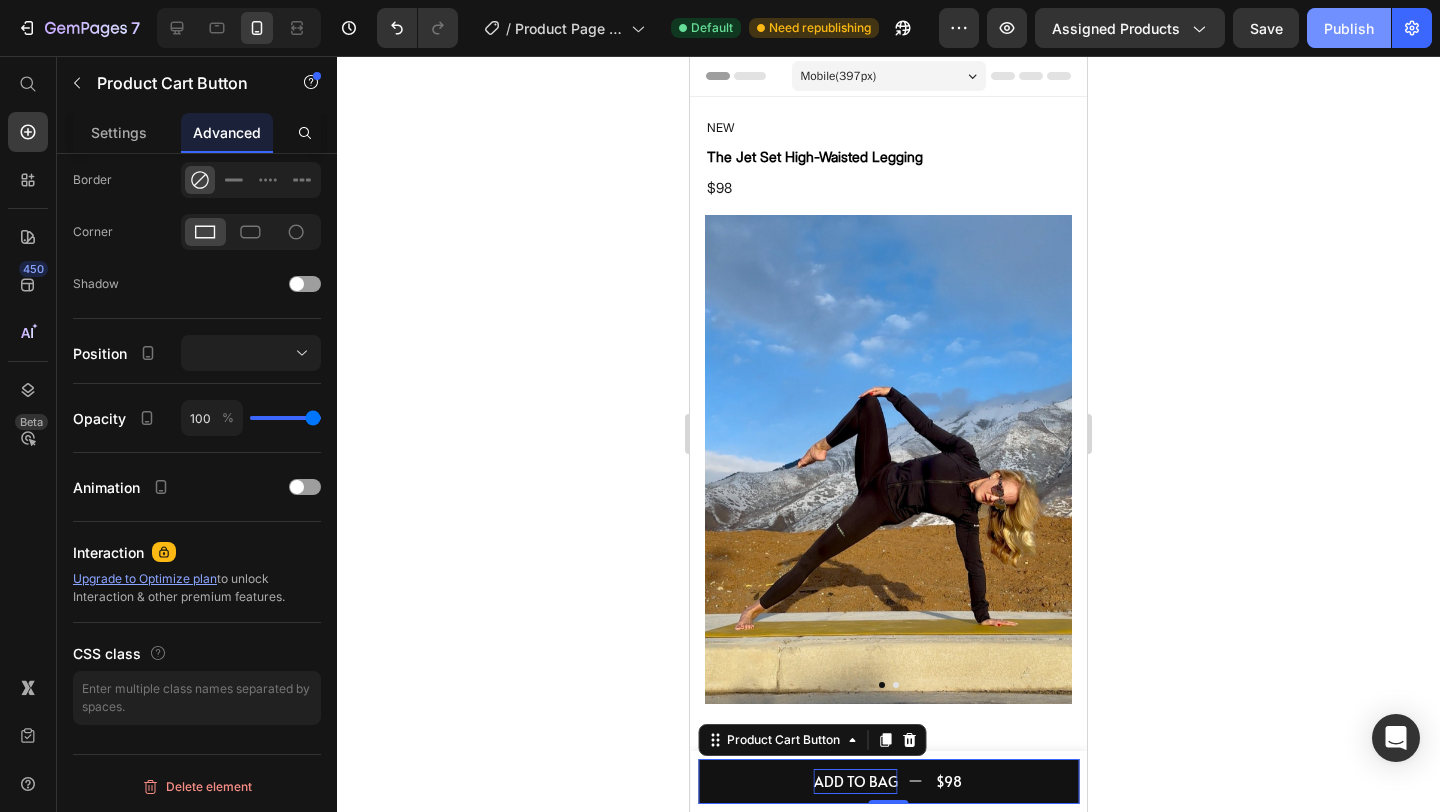 click on "Publish" at bounding box center [1349, 28] 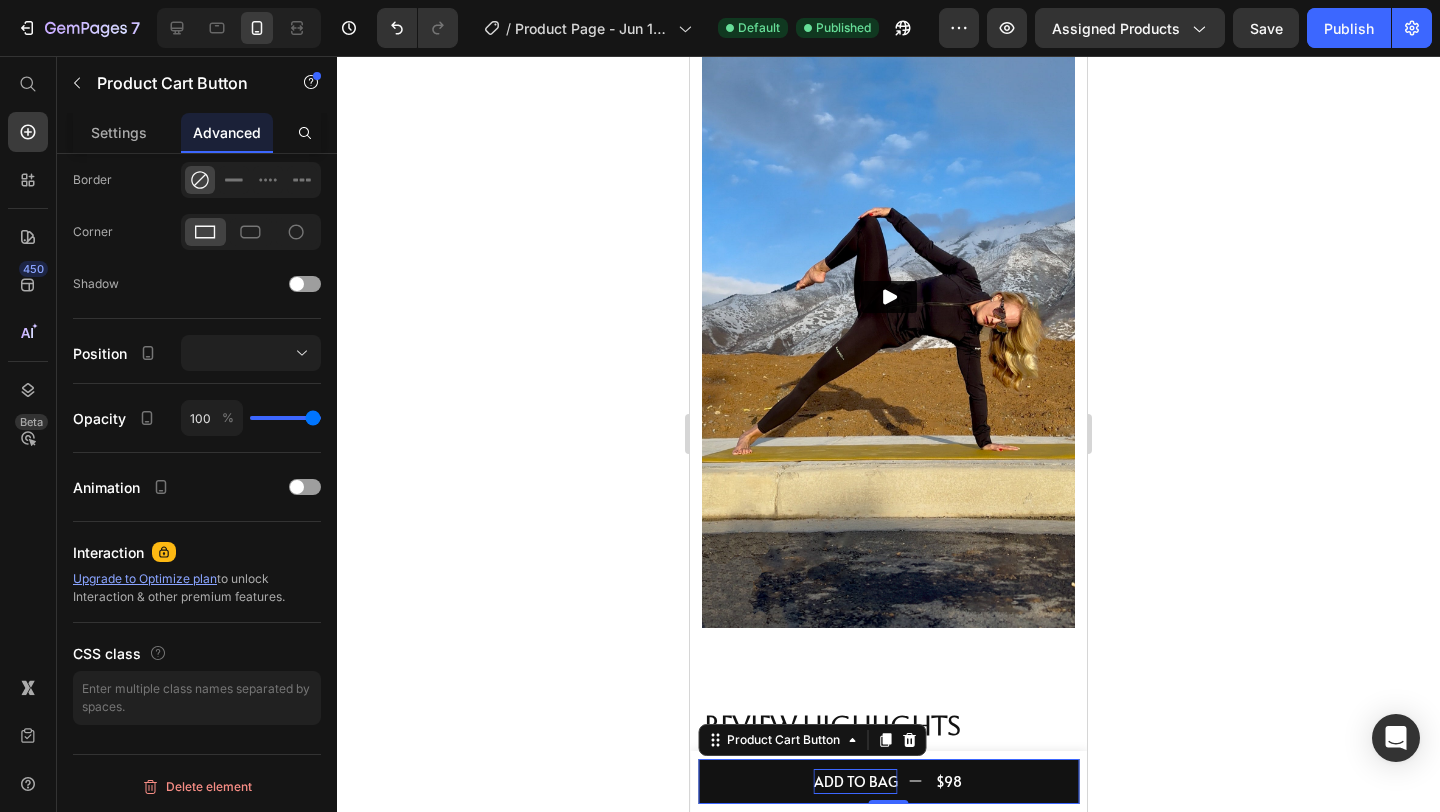 scroll, scrollTop: 1863, scrollLeft: 0, axis: vertical 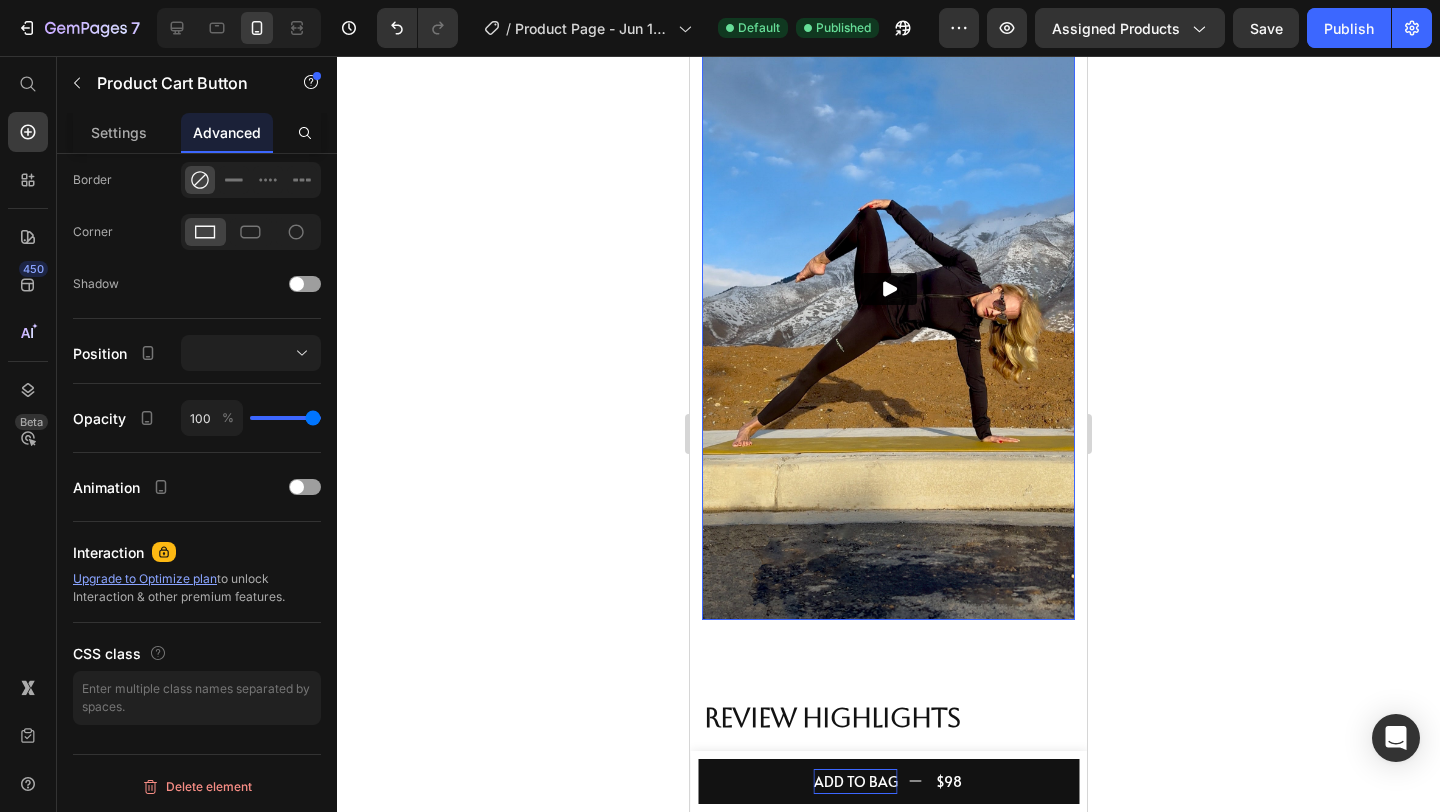 click 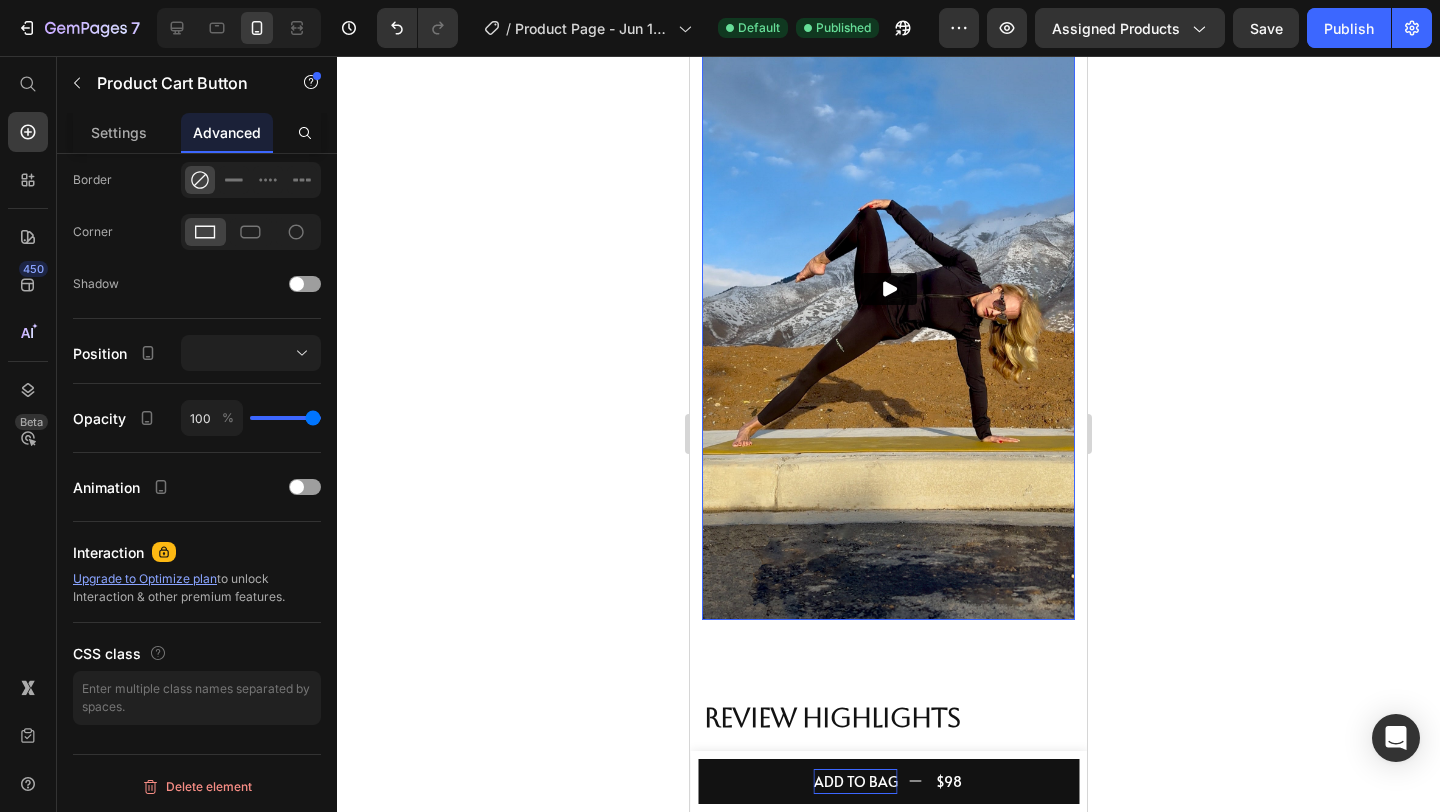 scroll, scrollTop: 0, scrollLeft: 0, axis: both 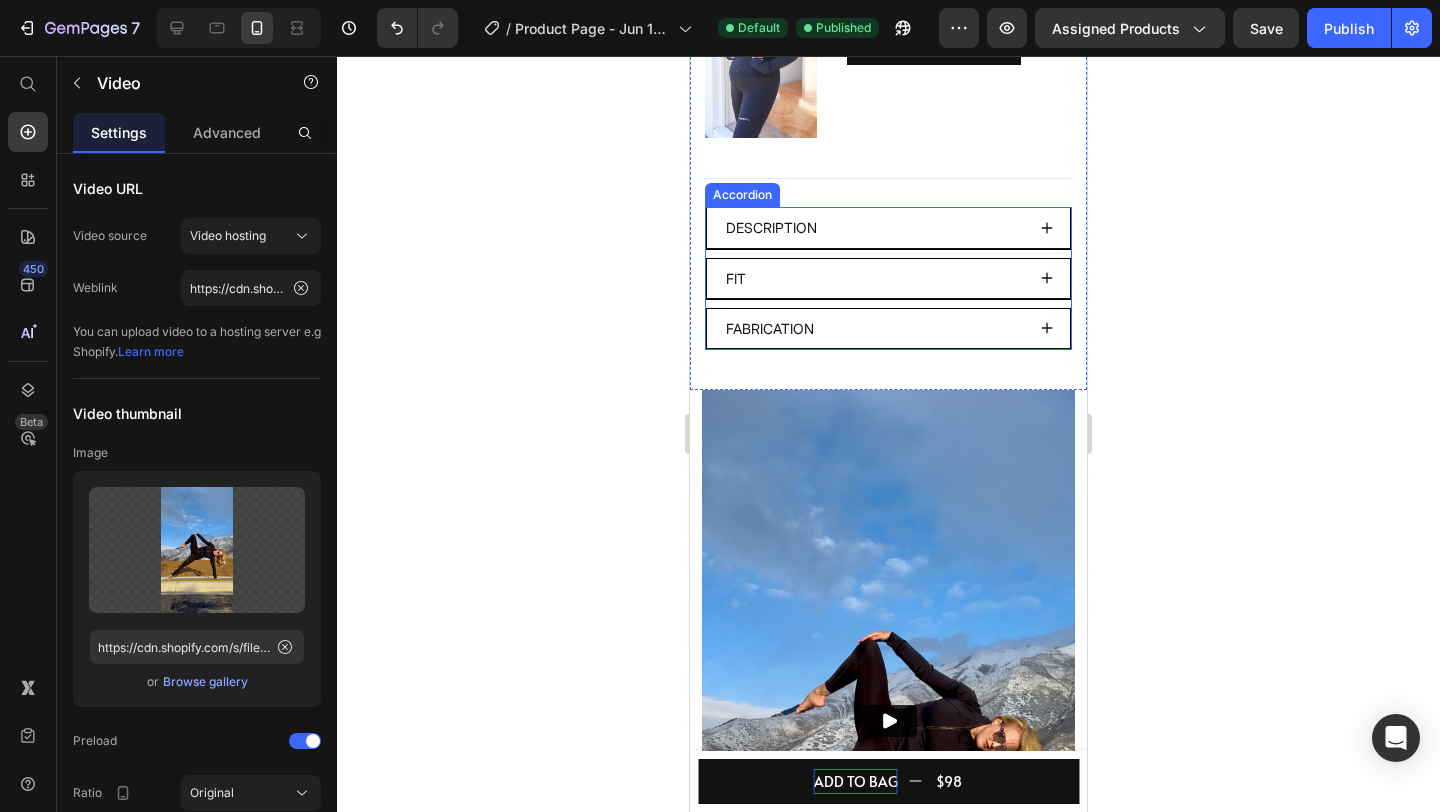 click on "Description" at bounding box center (873, 227) 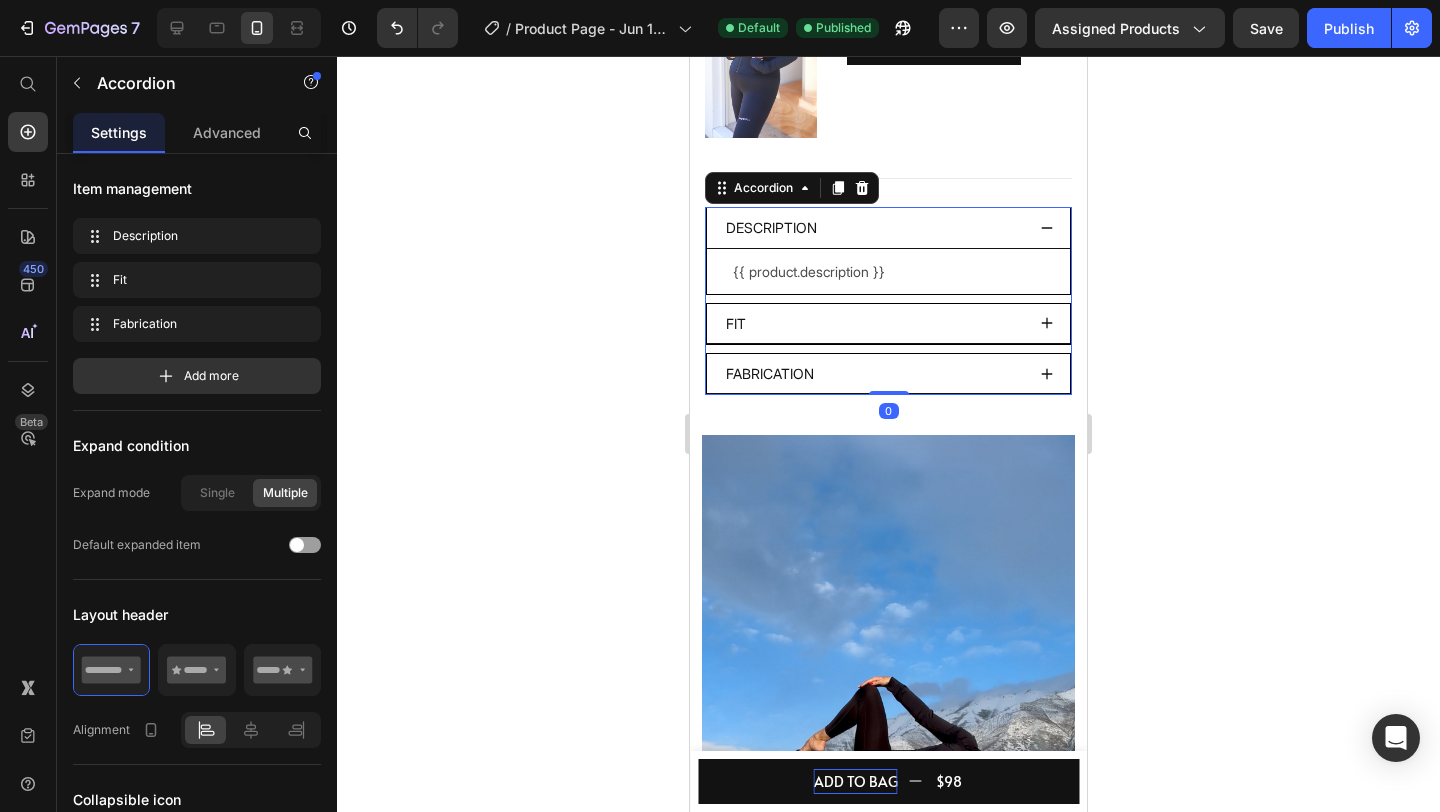 click on "Fit" at bounding box center (873, 323) 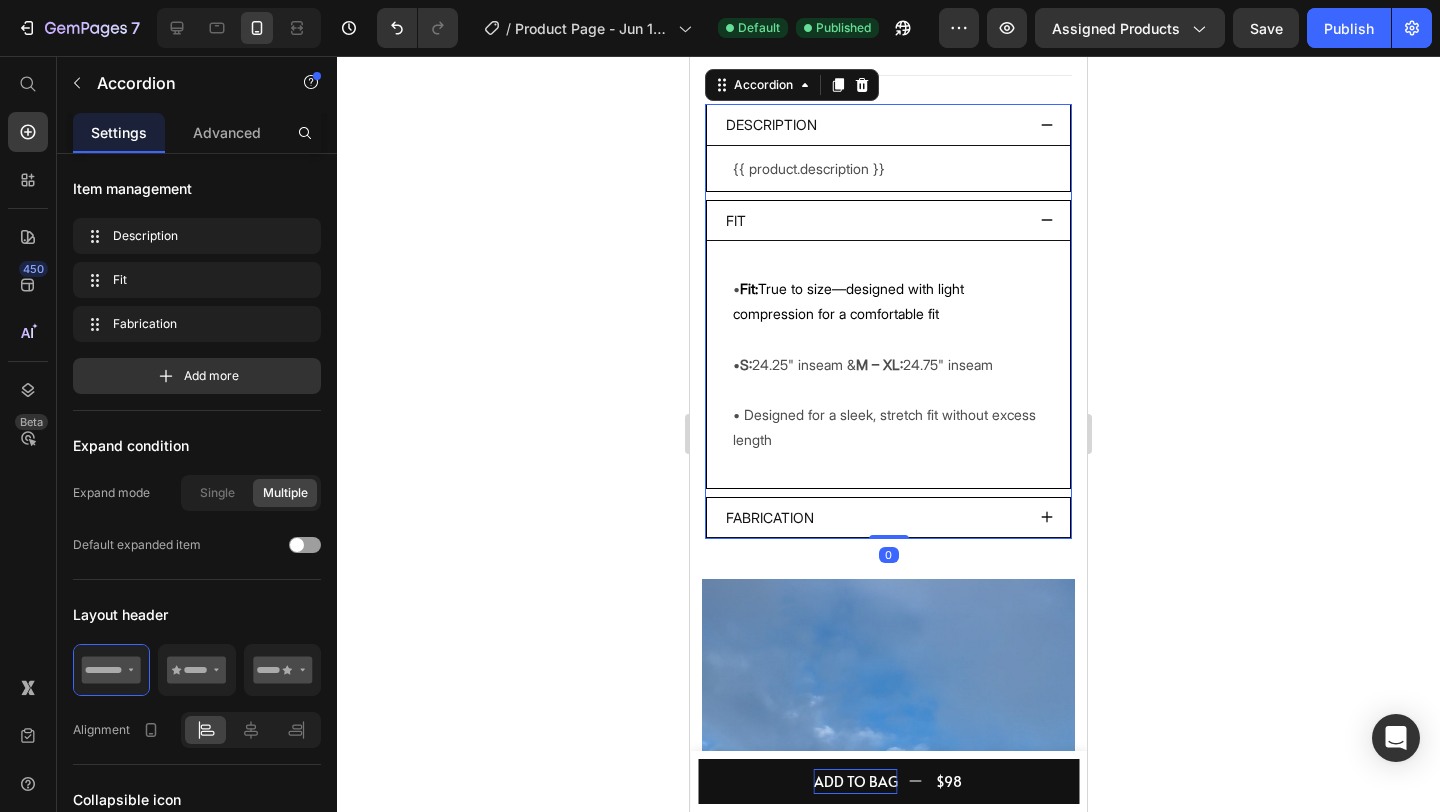 scroll, scrollTop: 1622, scrollLeft: 0, axis: vertical 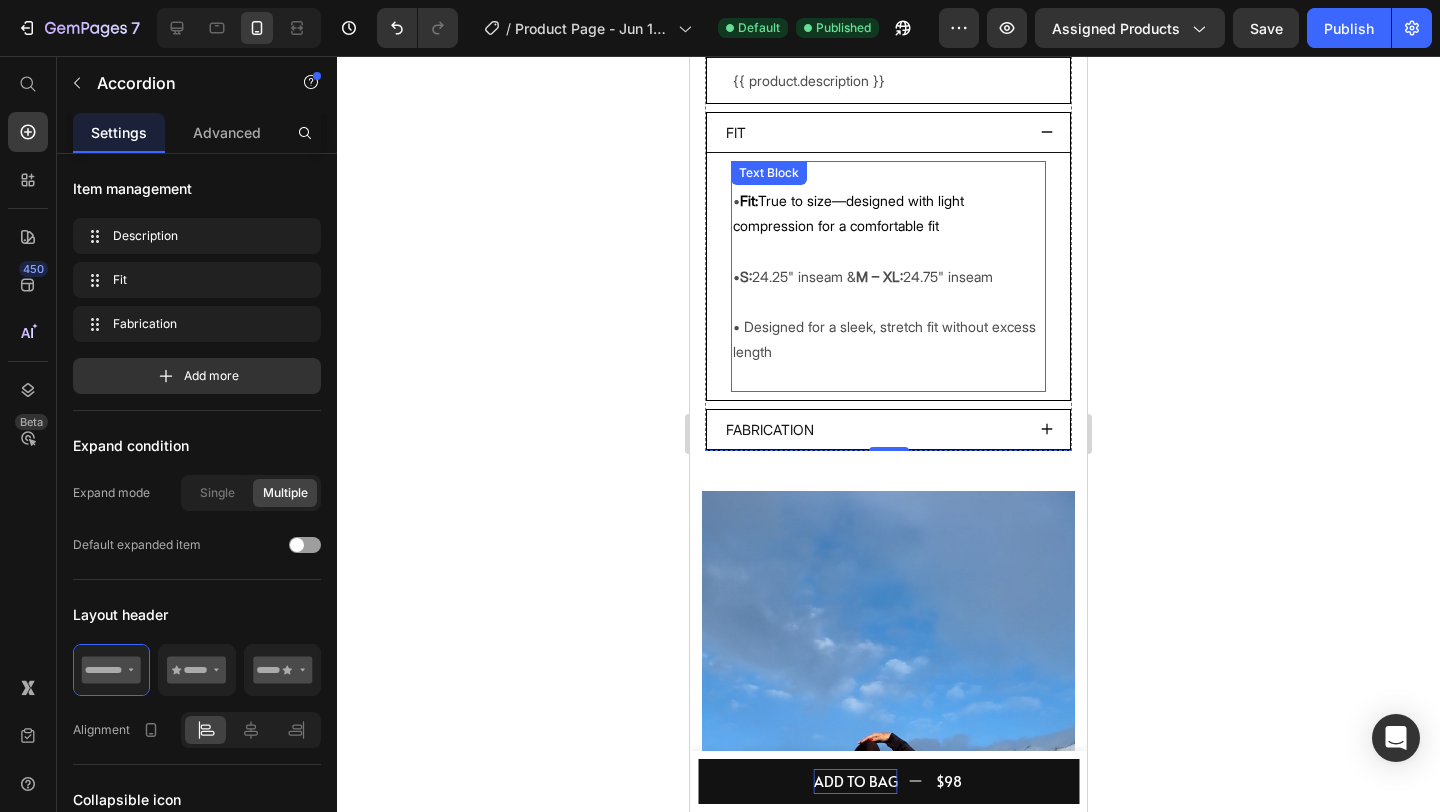 click on "•  Fit:  True to size—designed with light compression for a comfortable fit •  S:  24.25" inseam &  M – XL:  24.75" inseam" at bounding box center [888, 238] 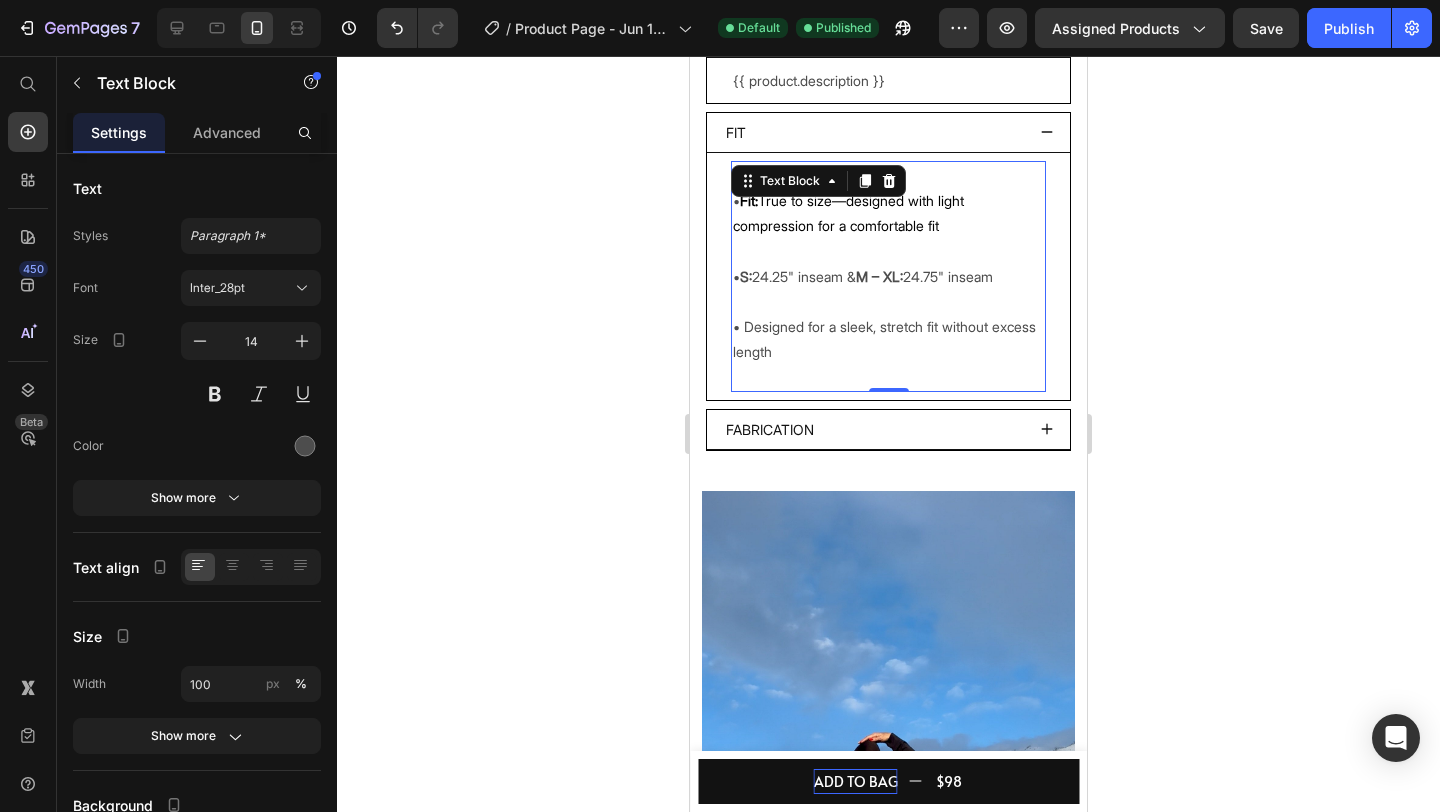 click on "•  Fit:  True to size—designed with light compression for a comfortable fit •  S:  24.25" inseam &  M – XL:  24.75" inseam" at bounding box center (888, 238) 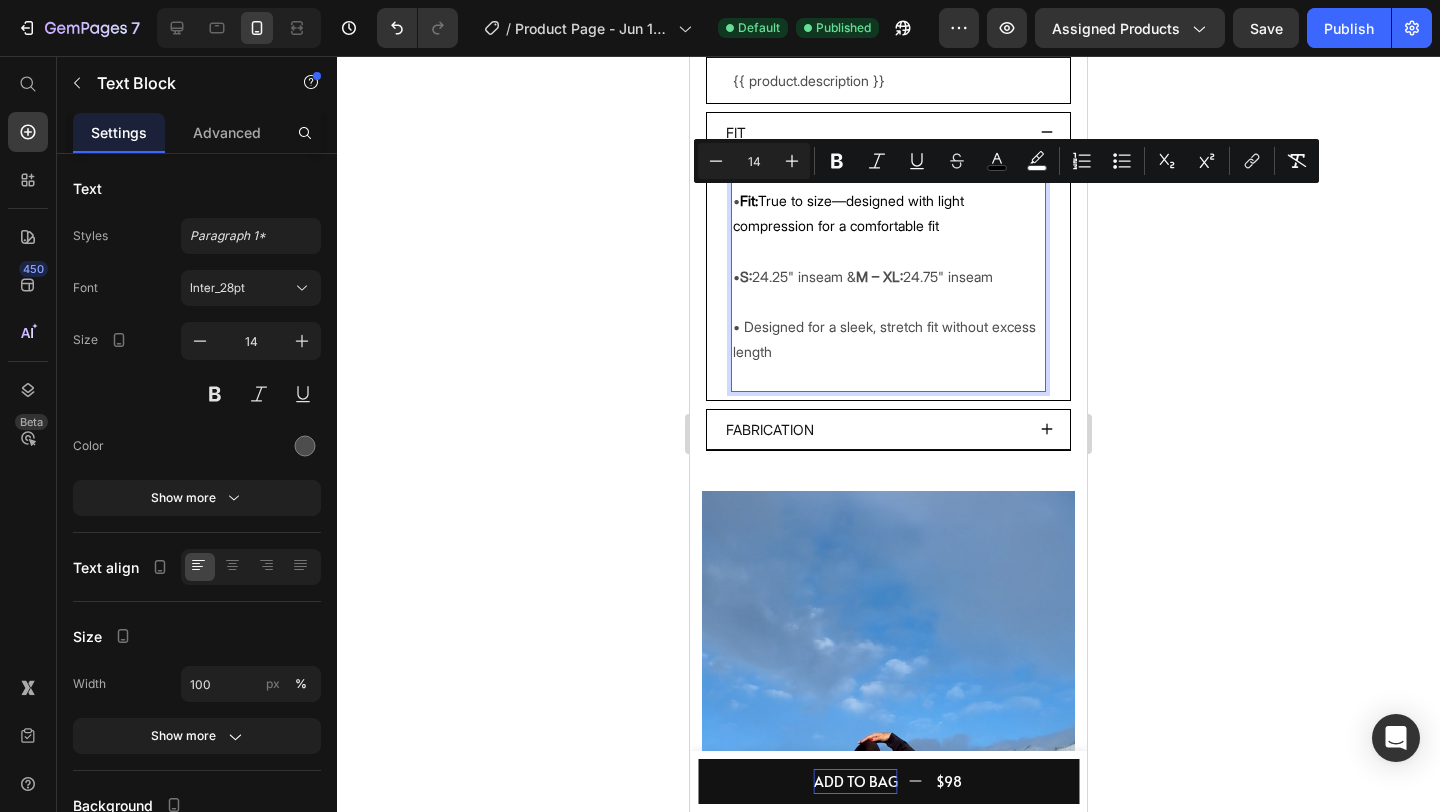 click on "Fit:" at bounding box center [749, 200] 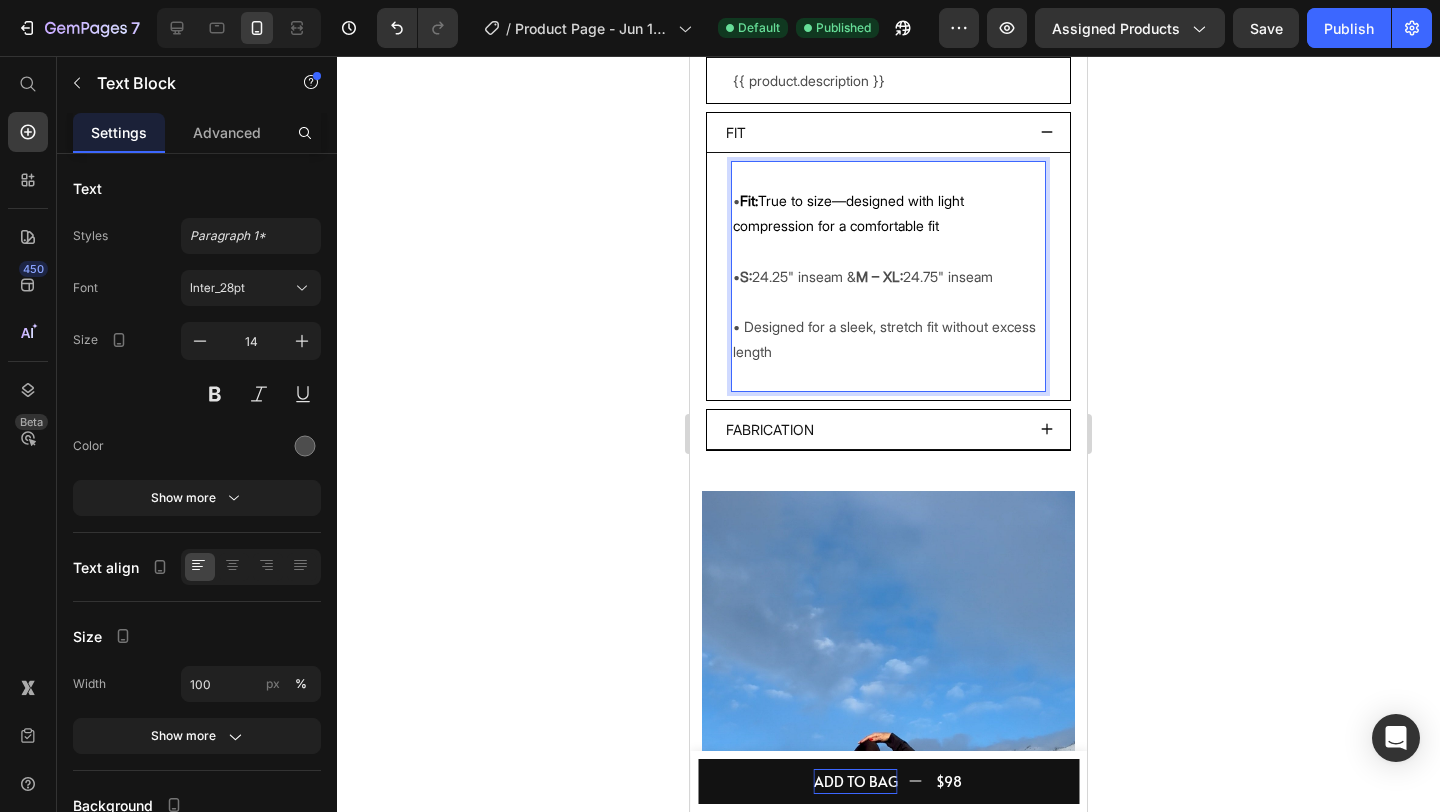 drag, startPoint x: 734, startPoint y: 200, endPoint x: 822, endPoint y: 238, distance: 95.85406 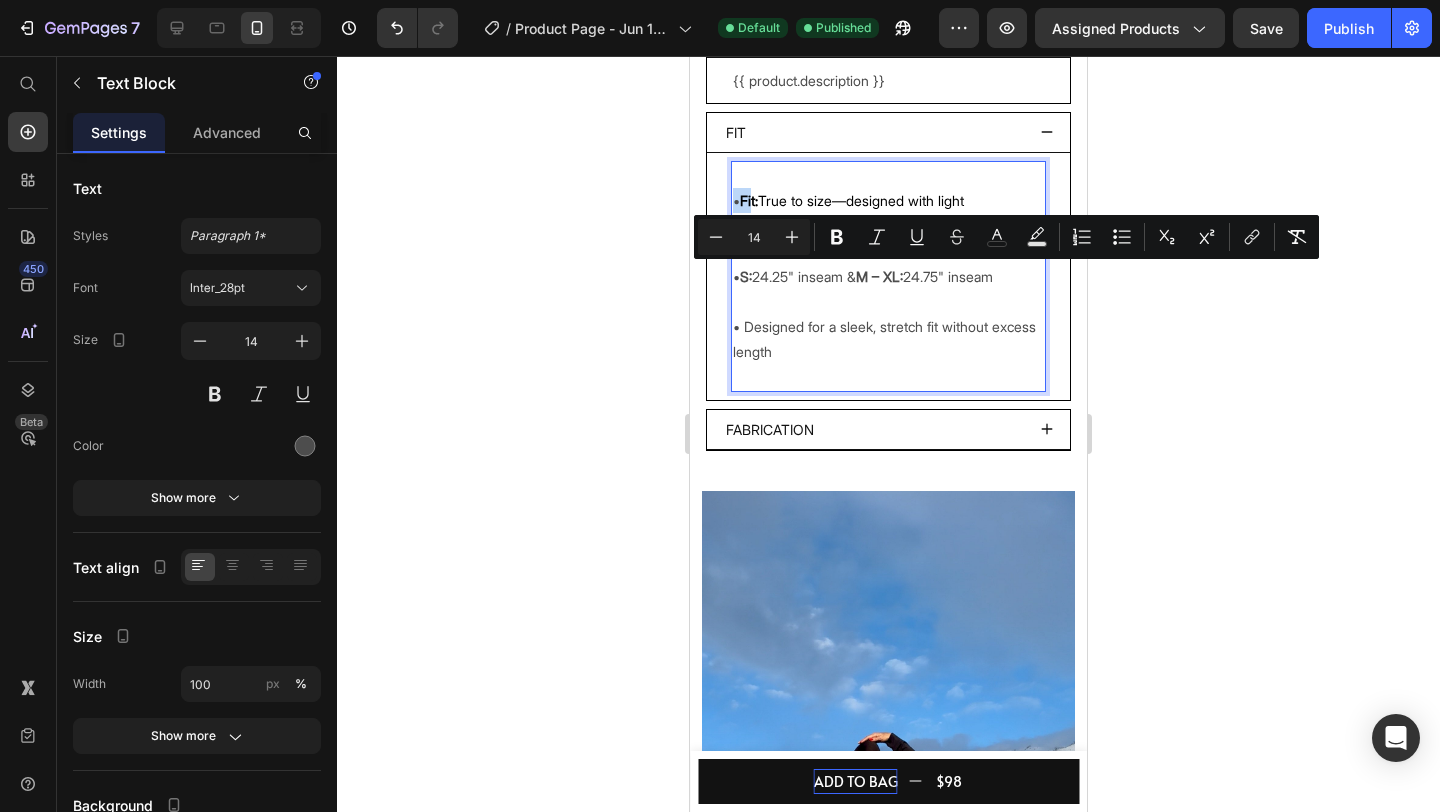 drag, startPoint x: 858, startPoint y: 285, endPoint x: 858, endPoint y: 307, distance: 22 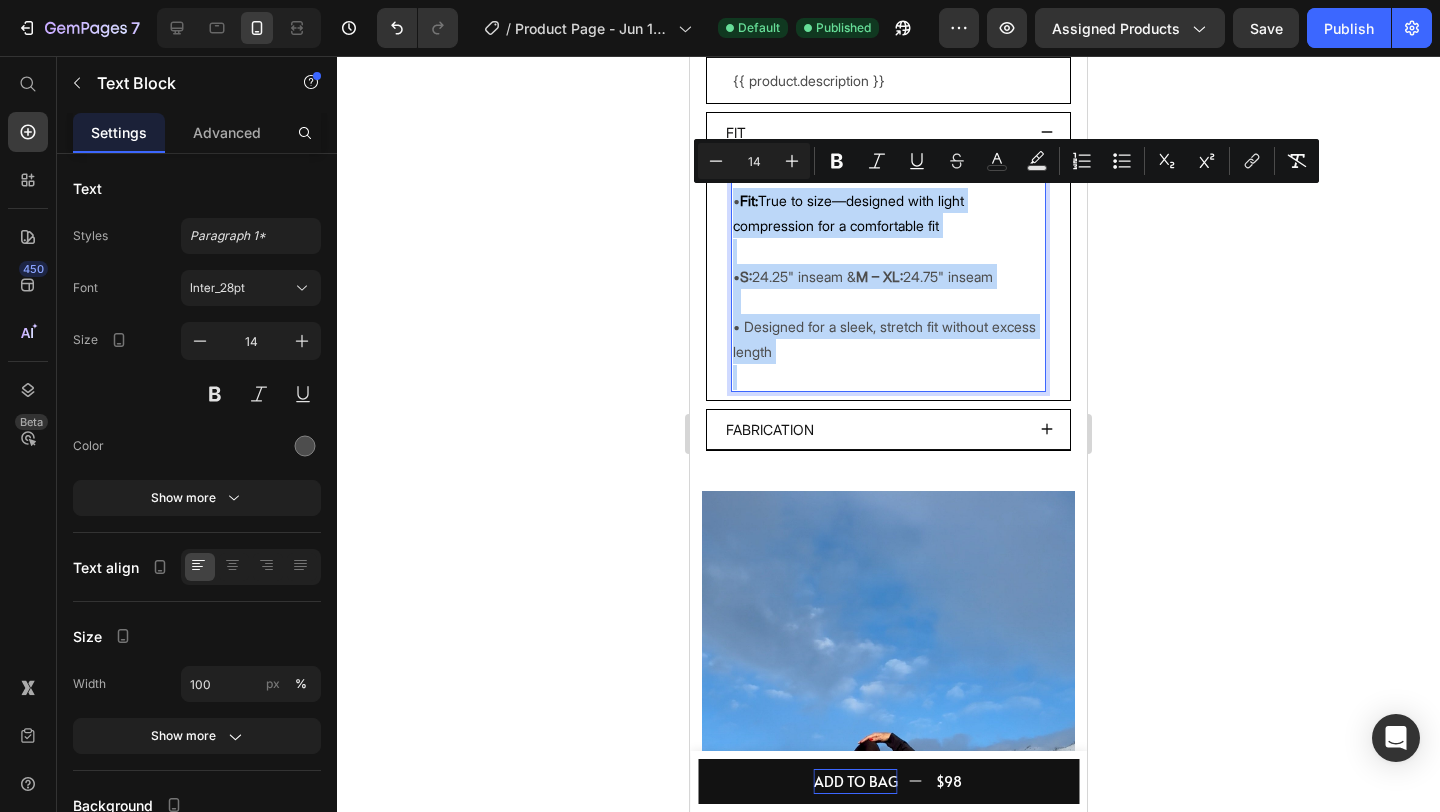 drag, startPoint x: 735, startPoint y: 201, endPoint x: 863, endPoint y: 382, distance: 221.68672 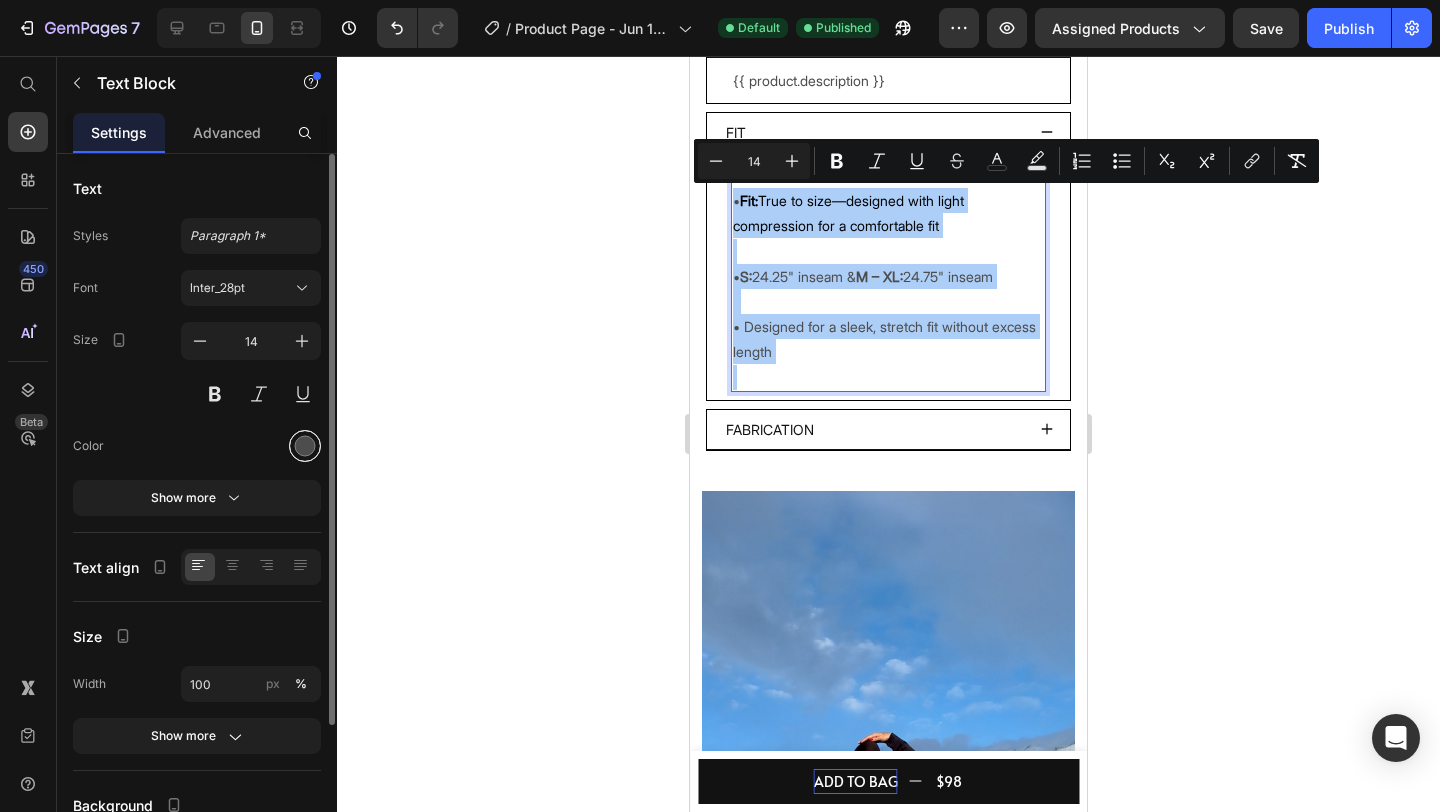 click at bounding box center [305, 446] 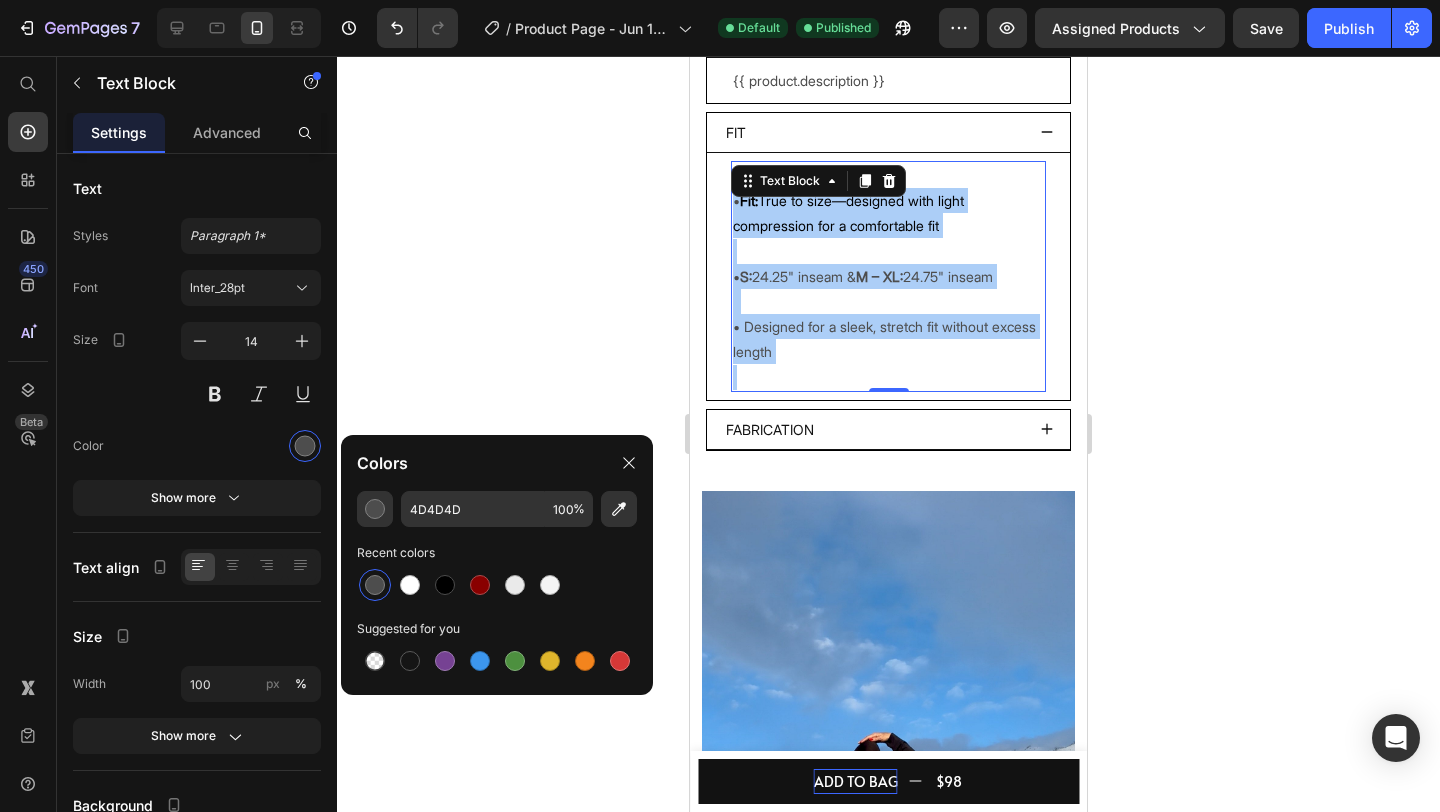 click at bounding box center (375, 585) 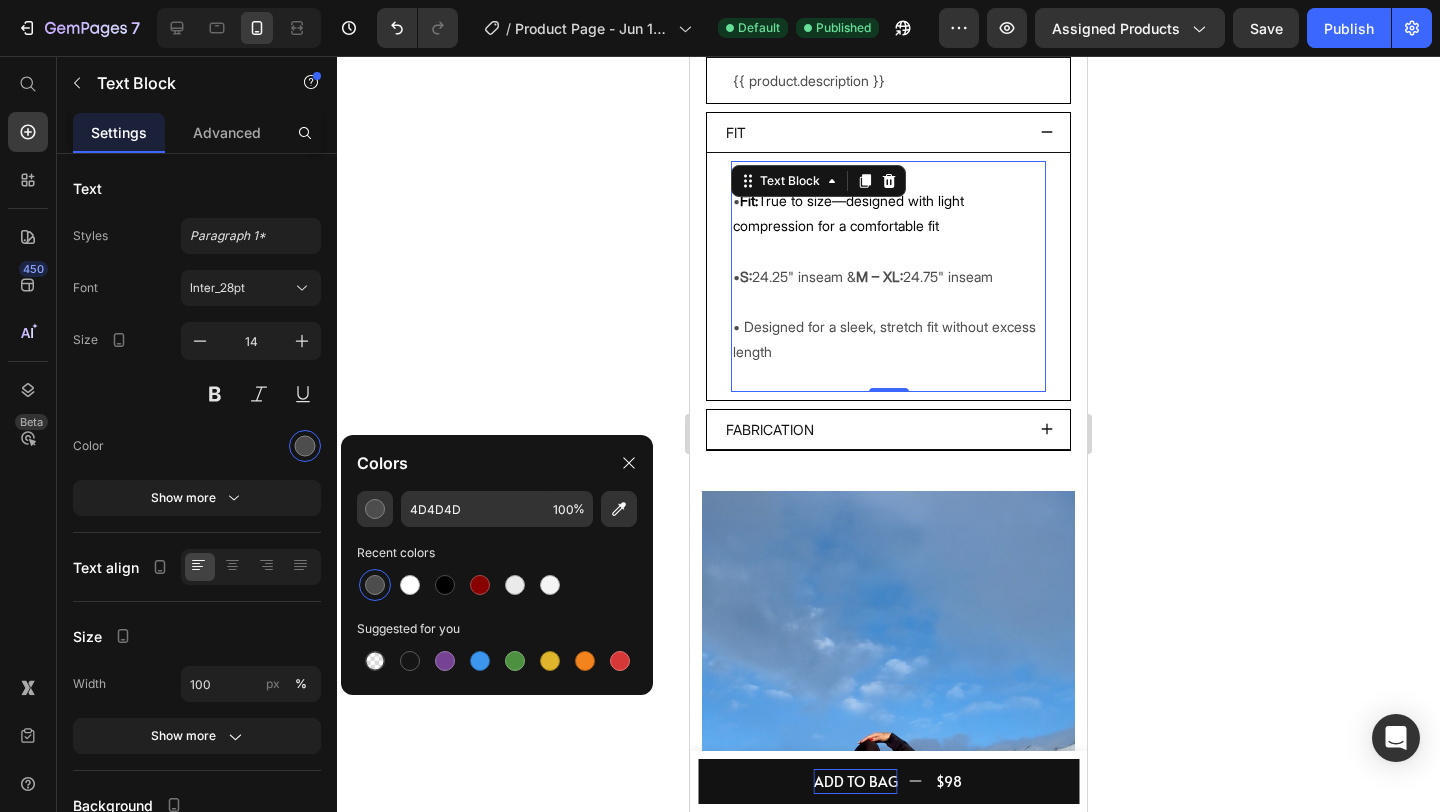 click at bounding box center (375, 585) 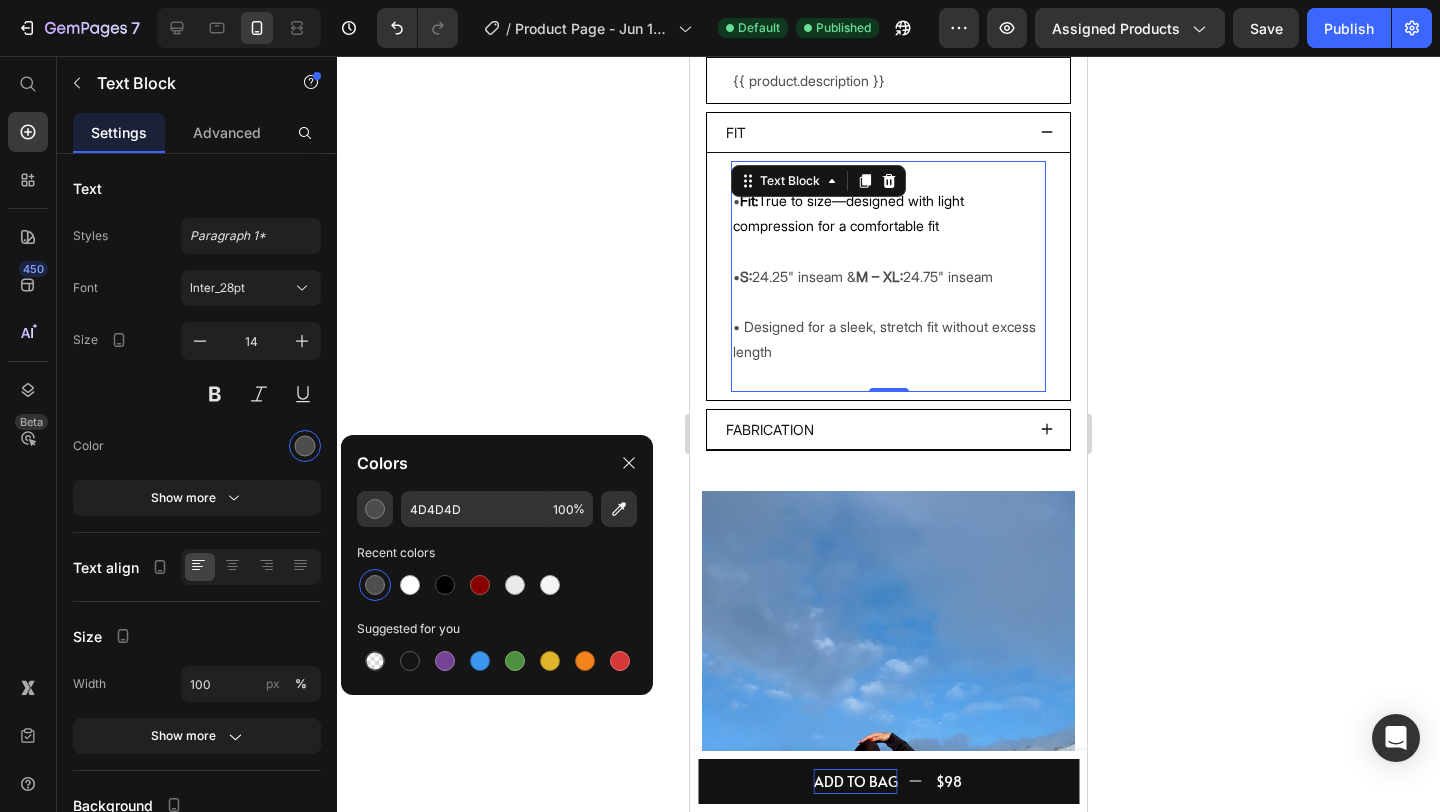 click on "⁠⁠⁠⁠⁠⁠⁠ •  Fit:  True to size—designed with light compression for a comfortable fit •  S:  24.25" inseam &  M – XL:  24.75" inseam" at bounding box center [888, 238] 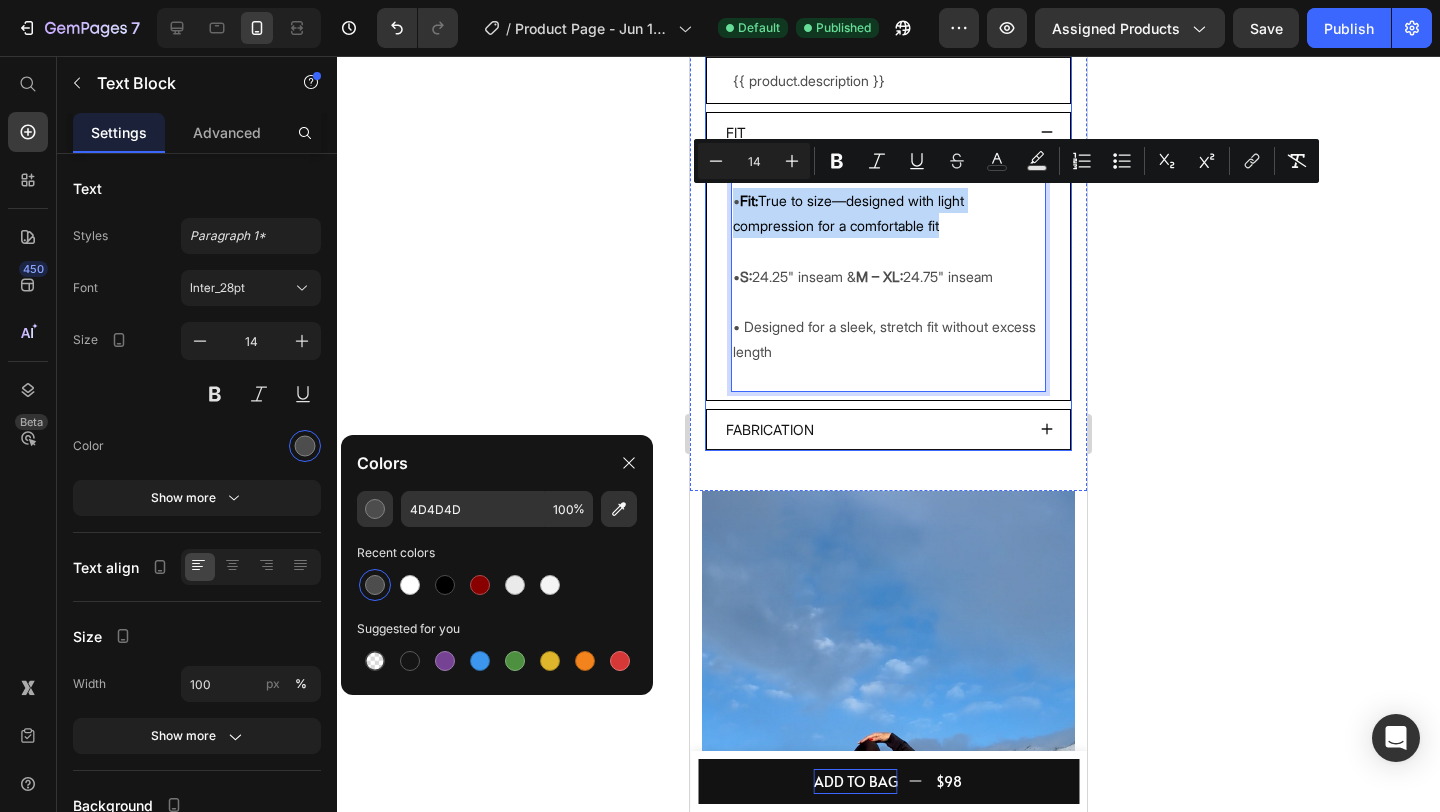 drag, startPoint x: 940, startPoint y: 226, endPoint x: 729, endPoint y: 193, distance: 213.56497 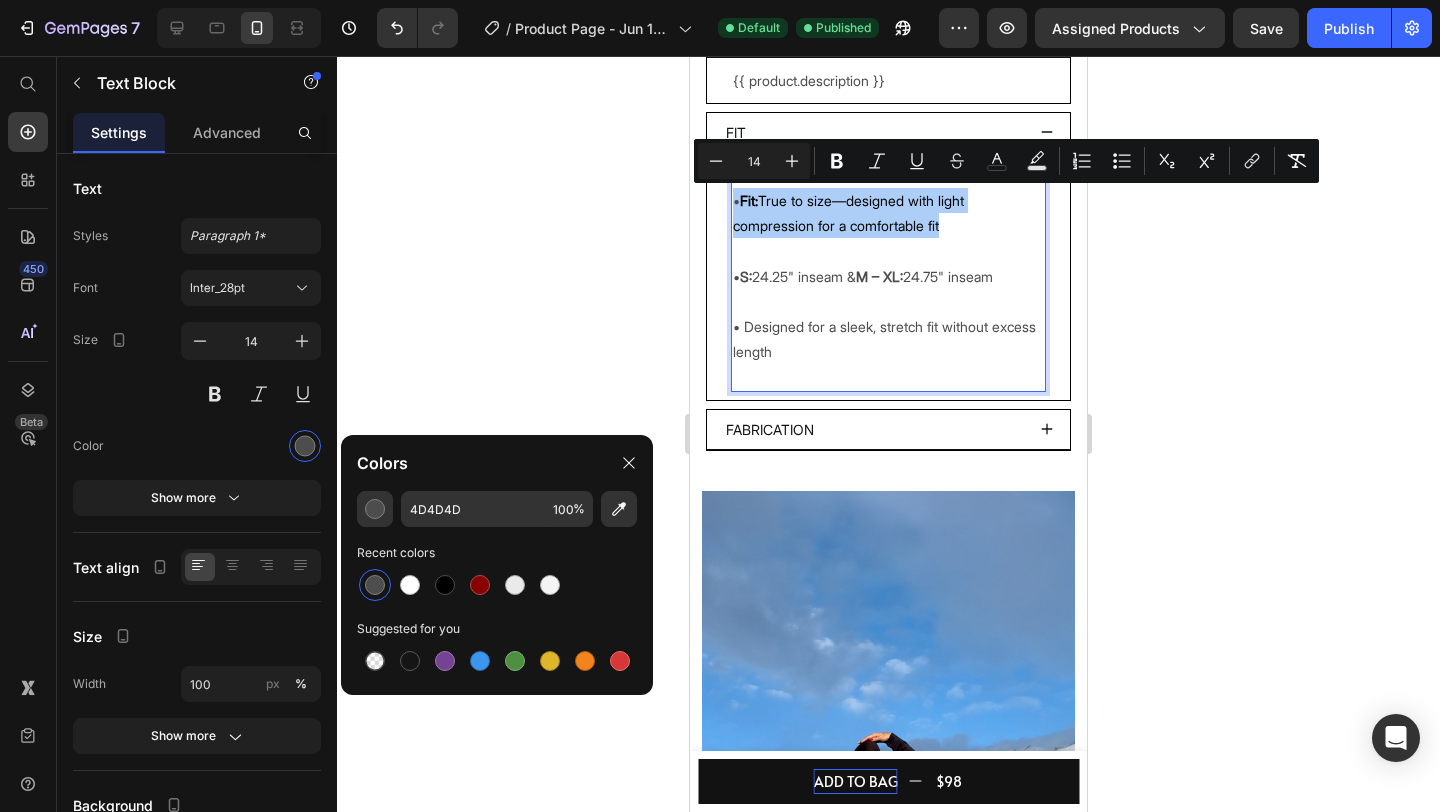 click at bounding box center (375, 585) 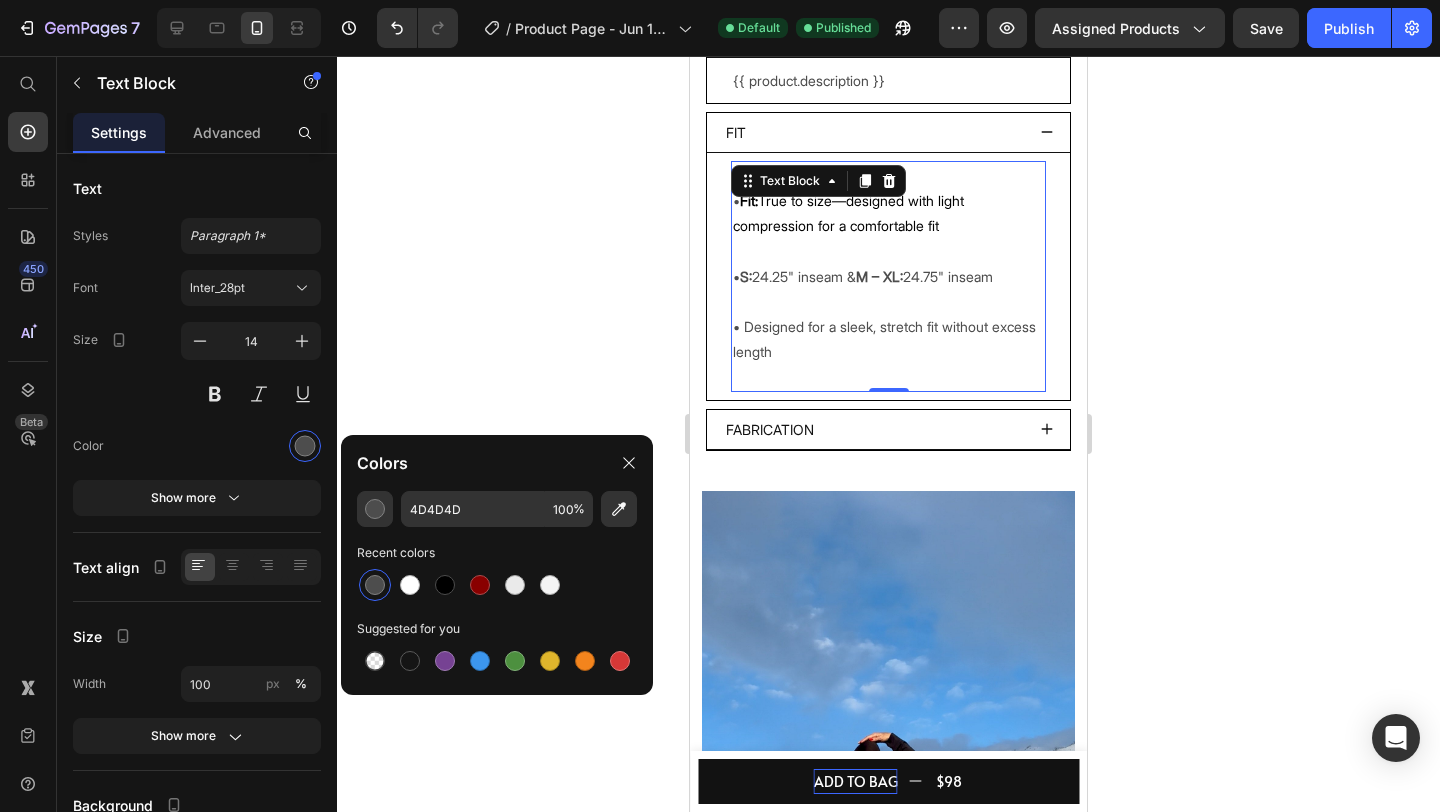 click at bounding box center [375, 585] 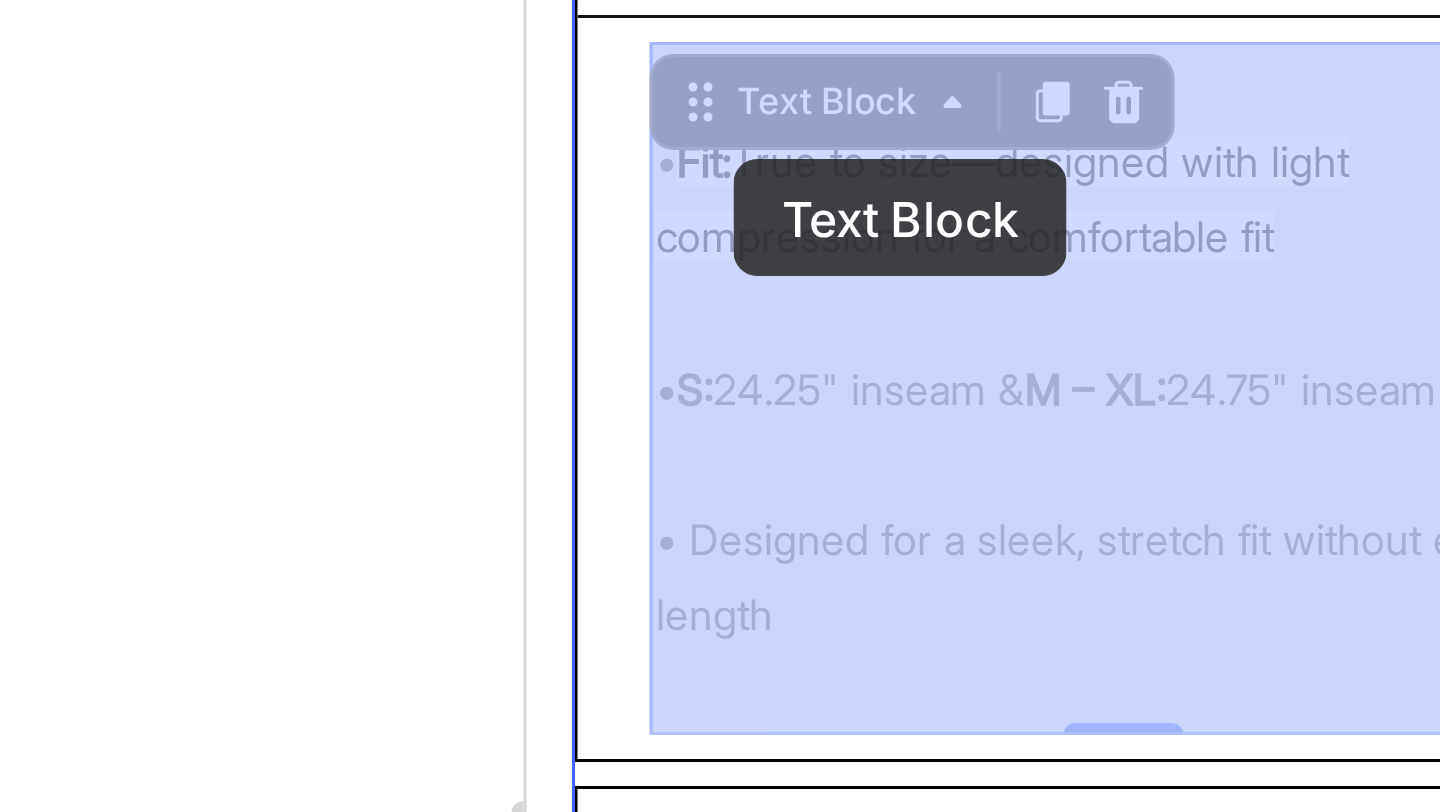 drag, startPoint x: 581, startPoint y: -130, endPoint x: 595, endPoint y: -129, distance: 14.035668 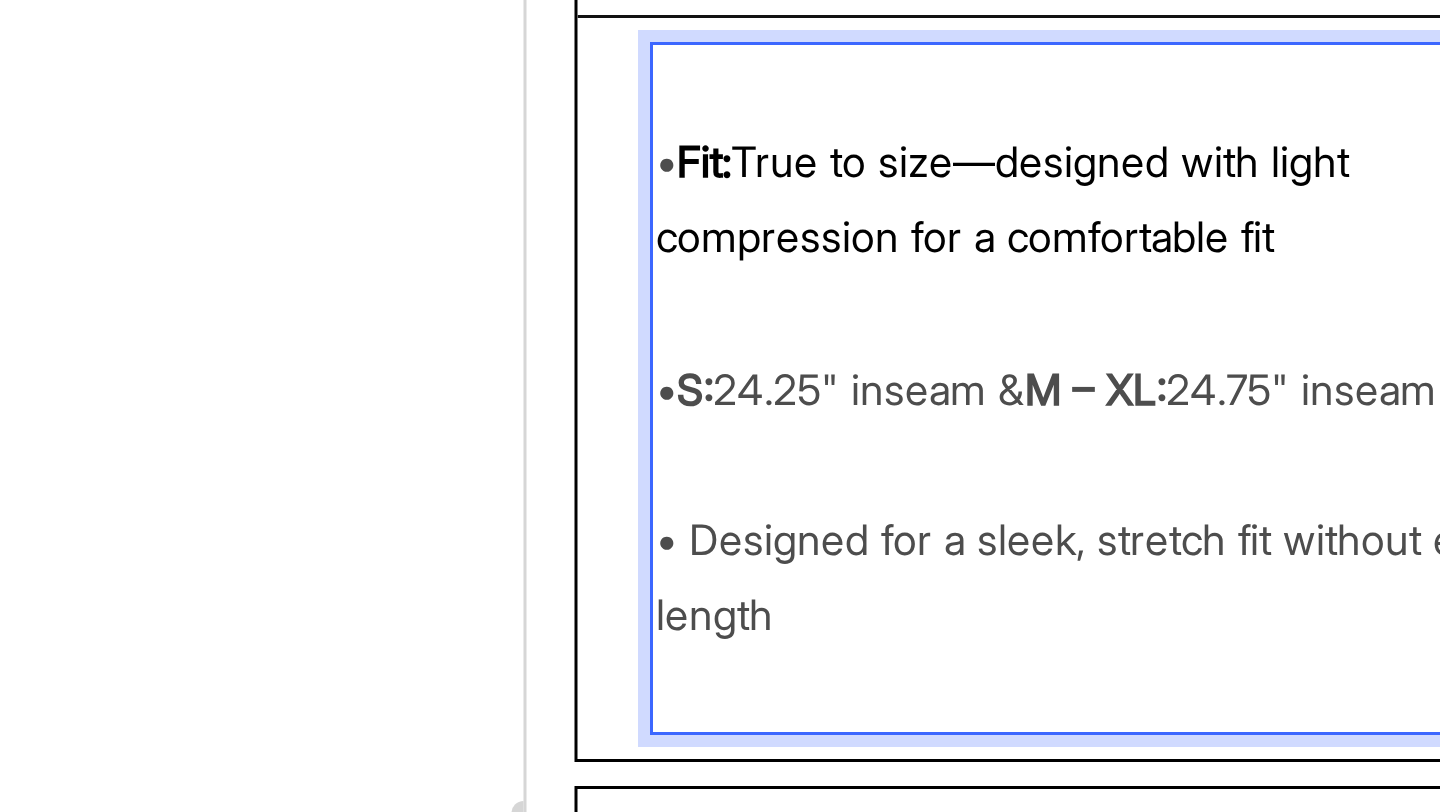 click on "Fit:" at bounding box center [585, -129] 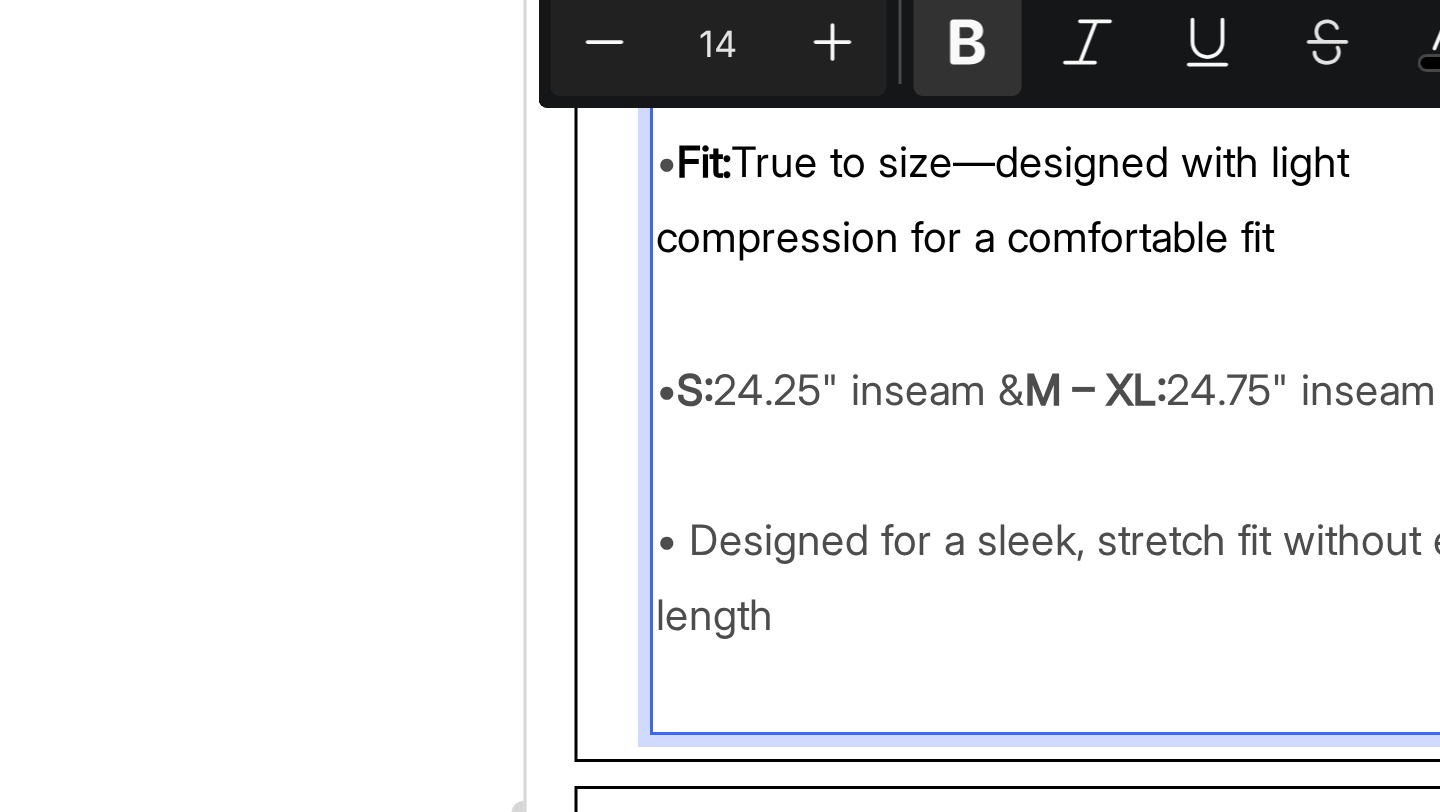 click on "Fit:" at bounding box center [585, -129] 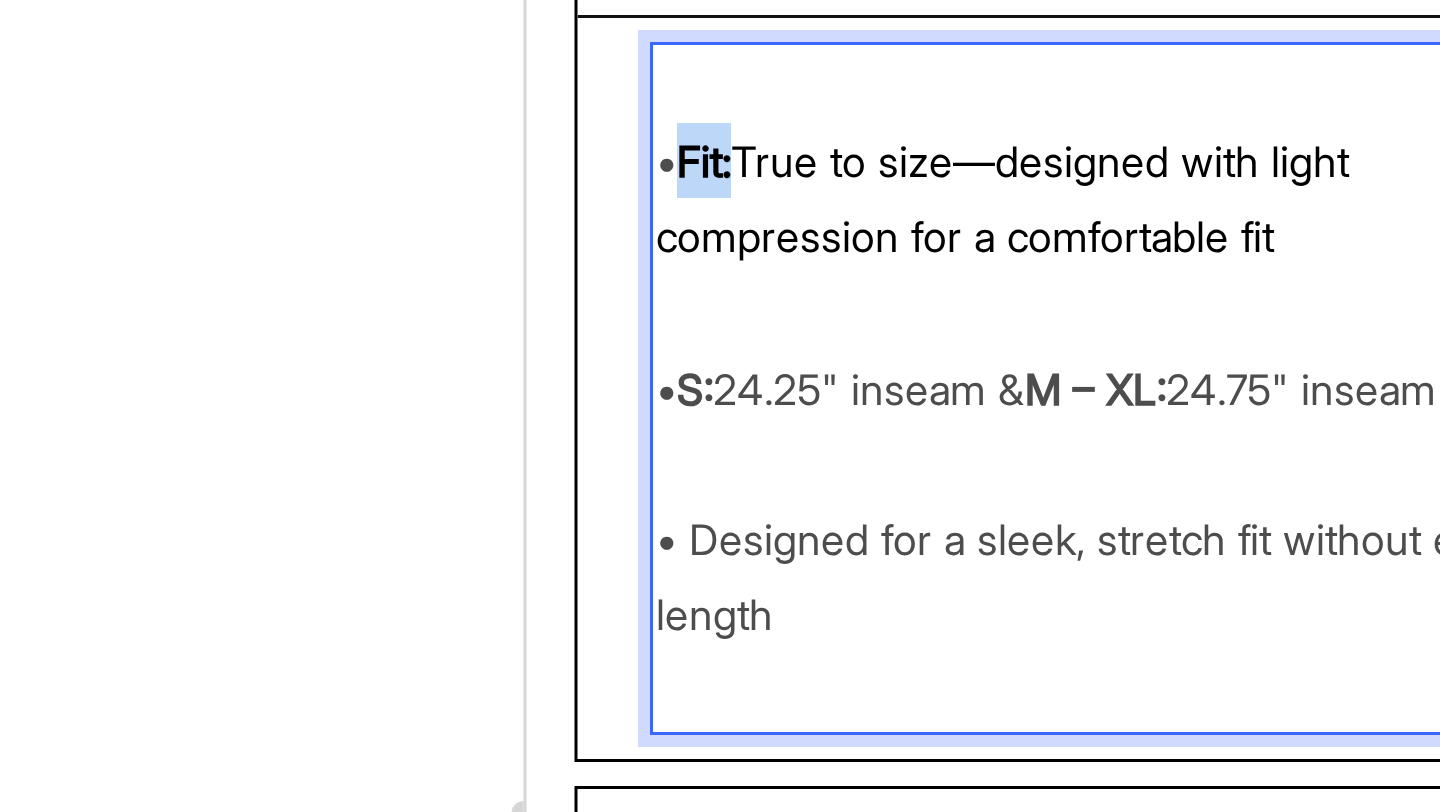 drag, startPoint x: 599, startPoint y: -128, endPoint x: 582, endPoint y: -128, distance: 17 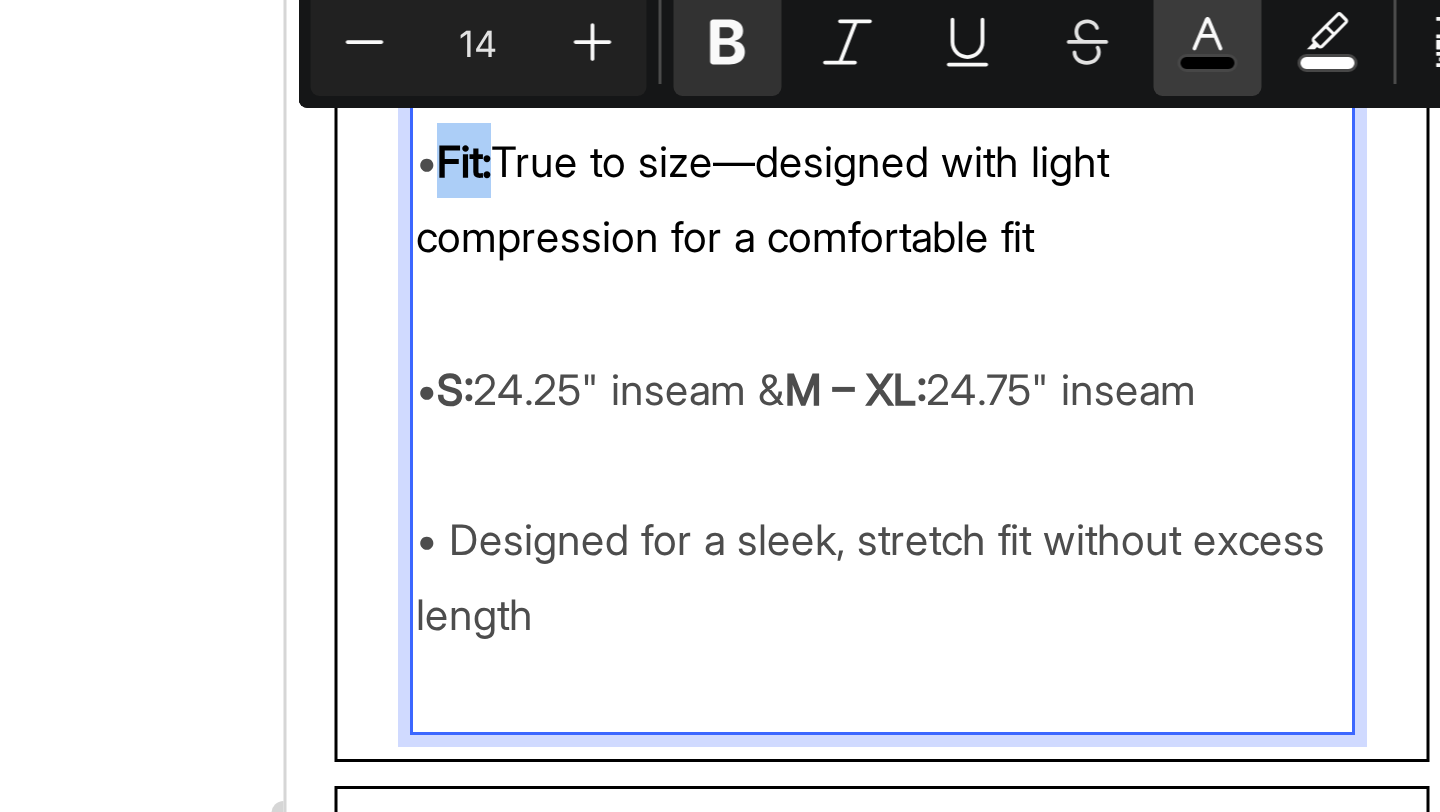 click 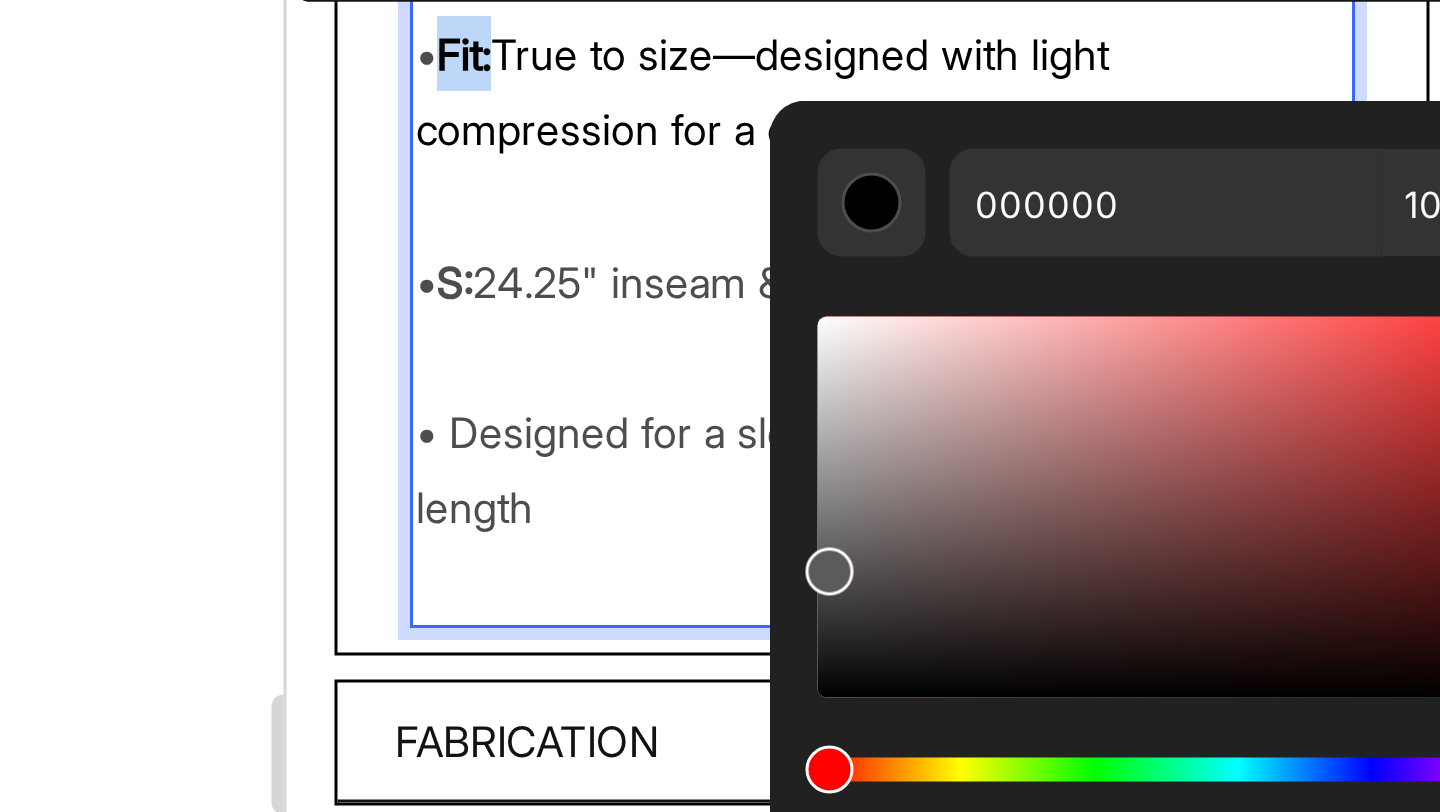 drag, startPoint x: 871, startPoint y: 378, endPoint x: 864, endPoint y: 369, distance: 11.401754 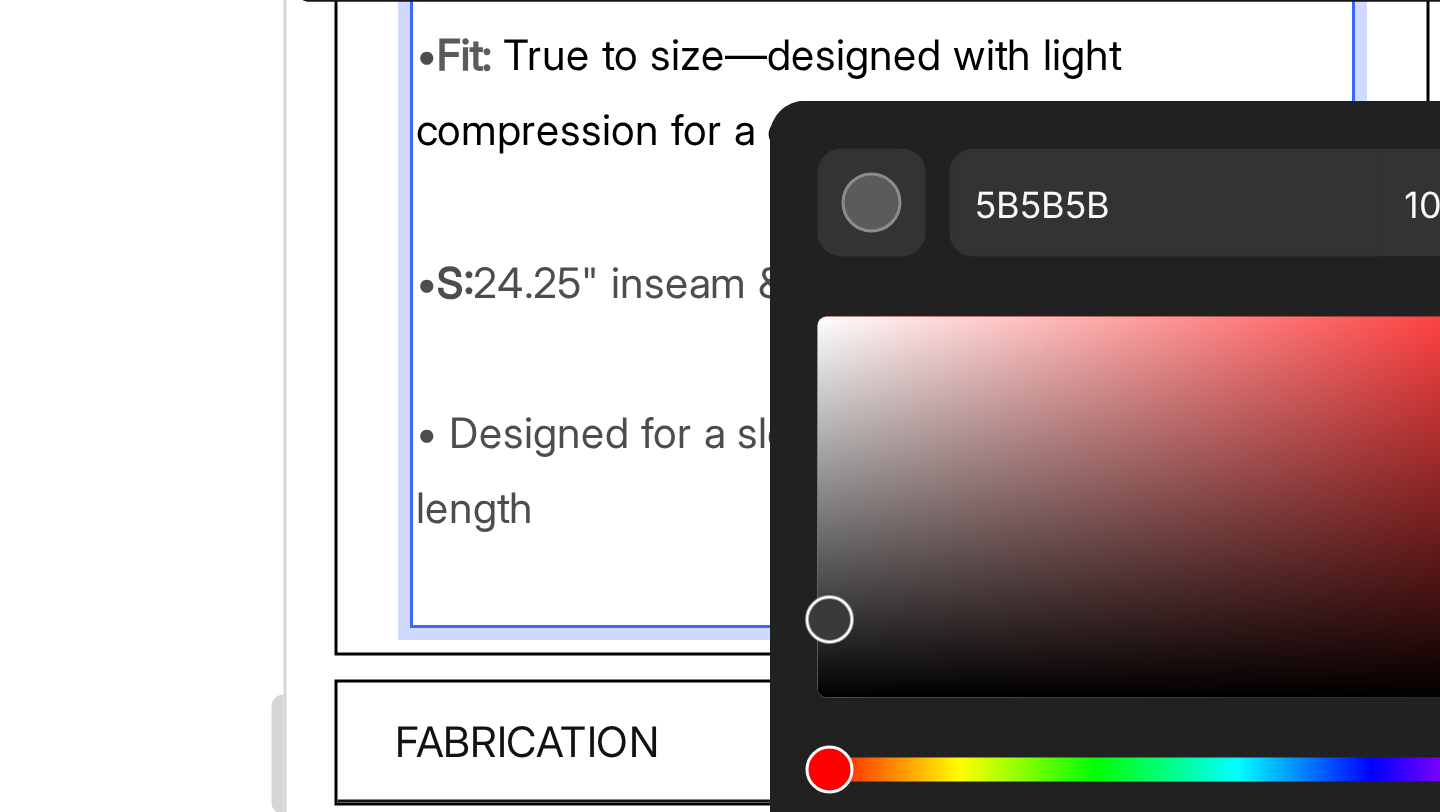 drag, startPoint x: 864, startPoint y: 369, endPoint x: 863, endPoint y: 386, distance: 17.029387 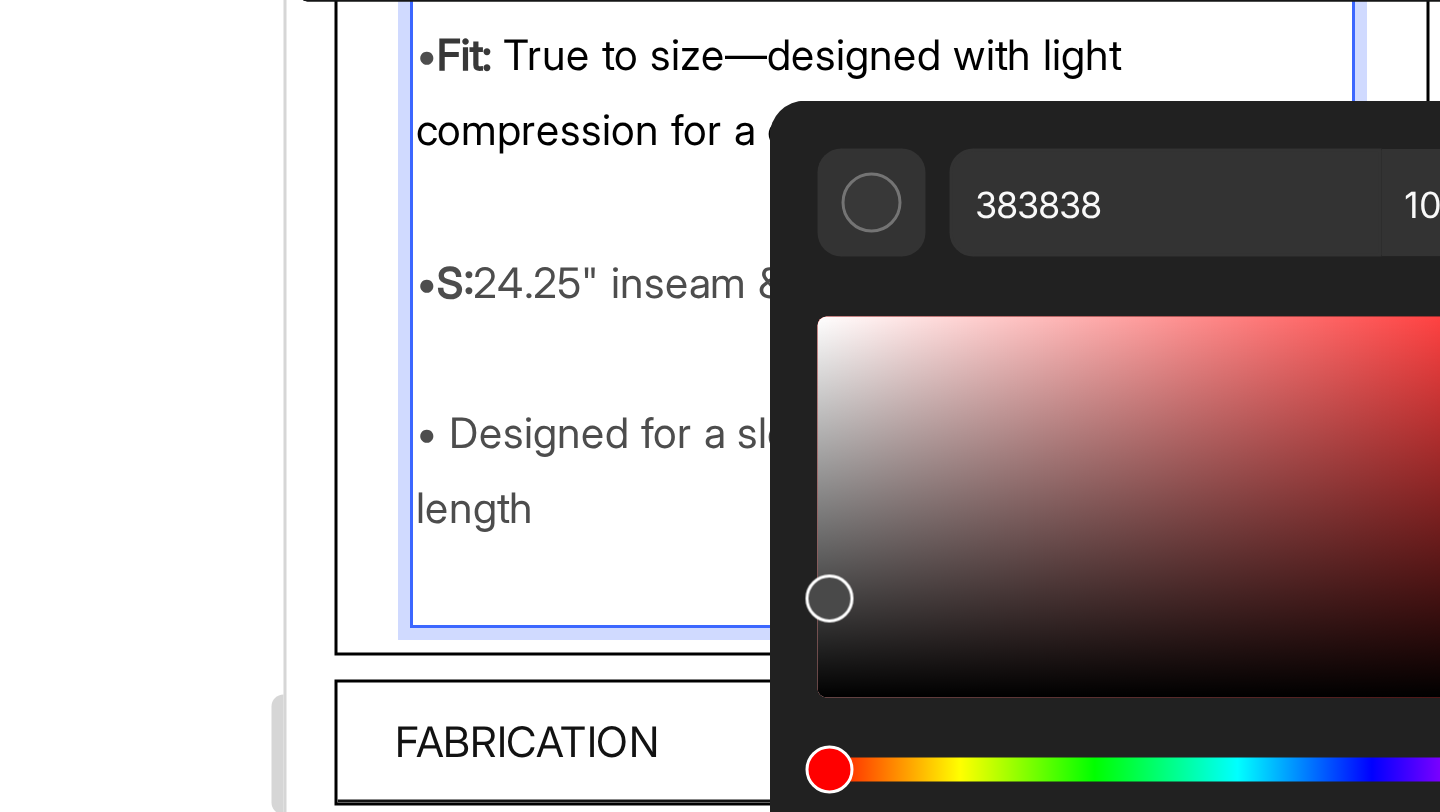 click at bounding box center (871, 382) 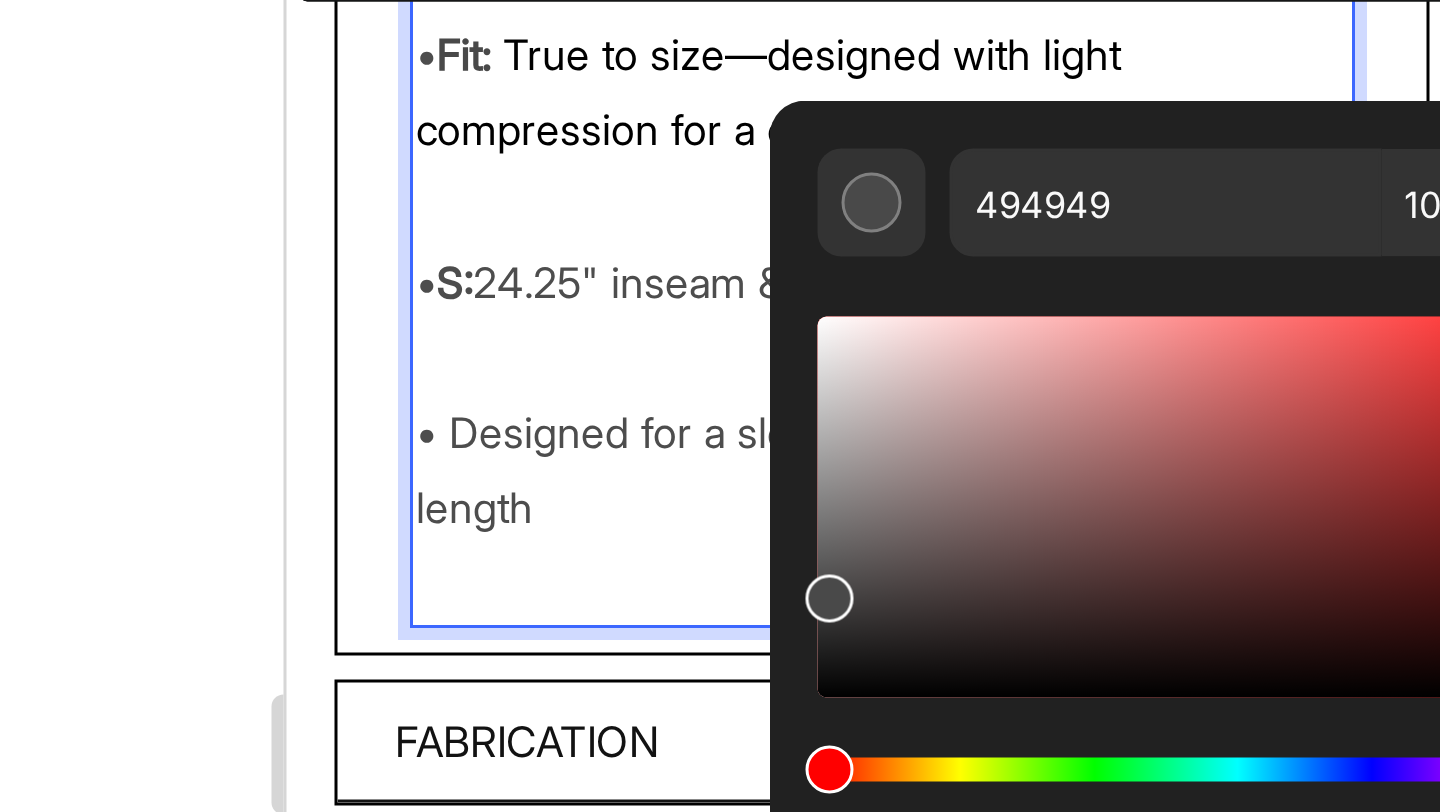 click on "• Designed for a sleek, stretch fit without excess length" at bounding box center [484, -83] 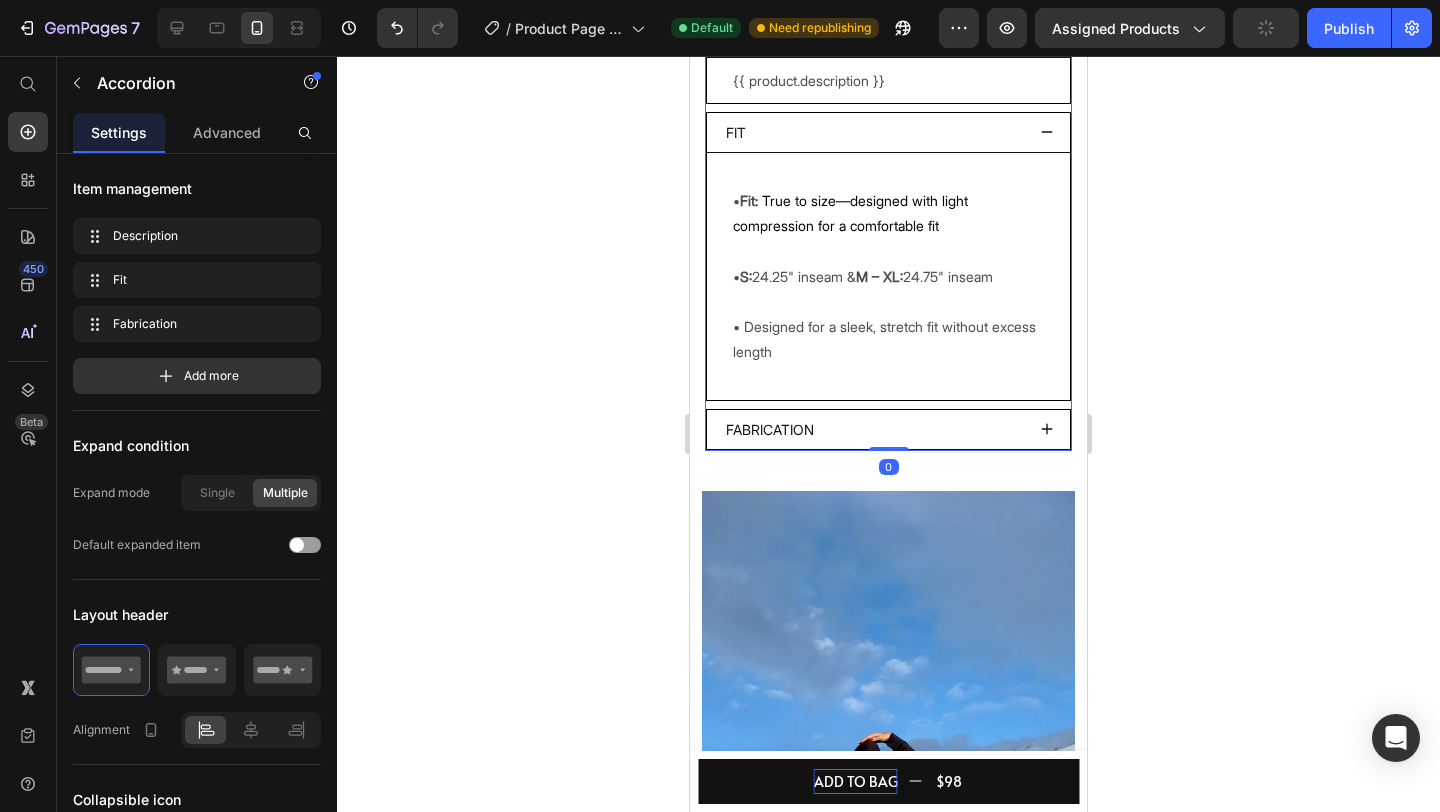 click 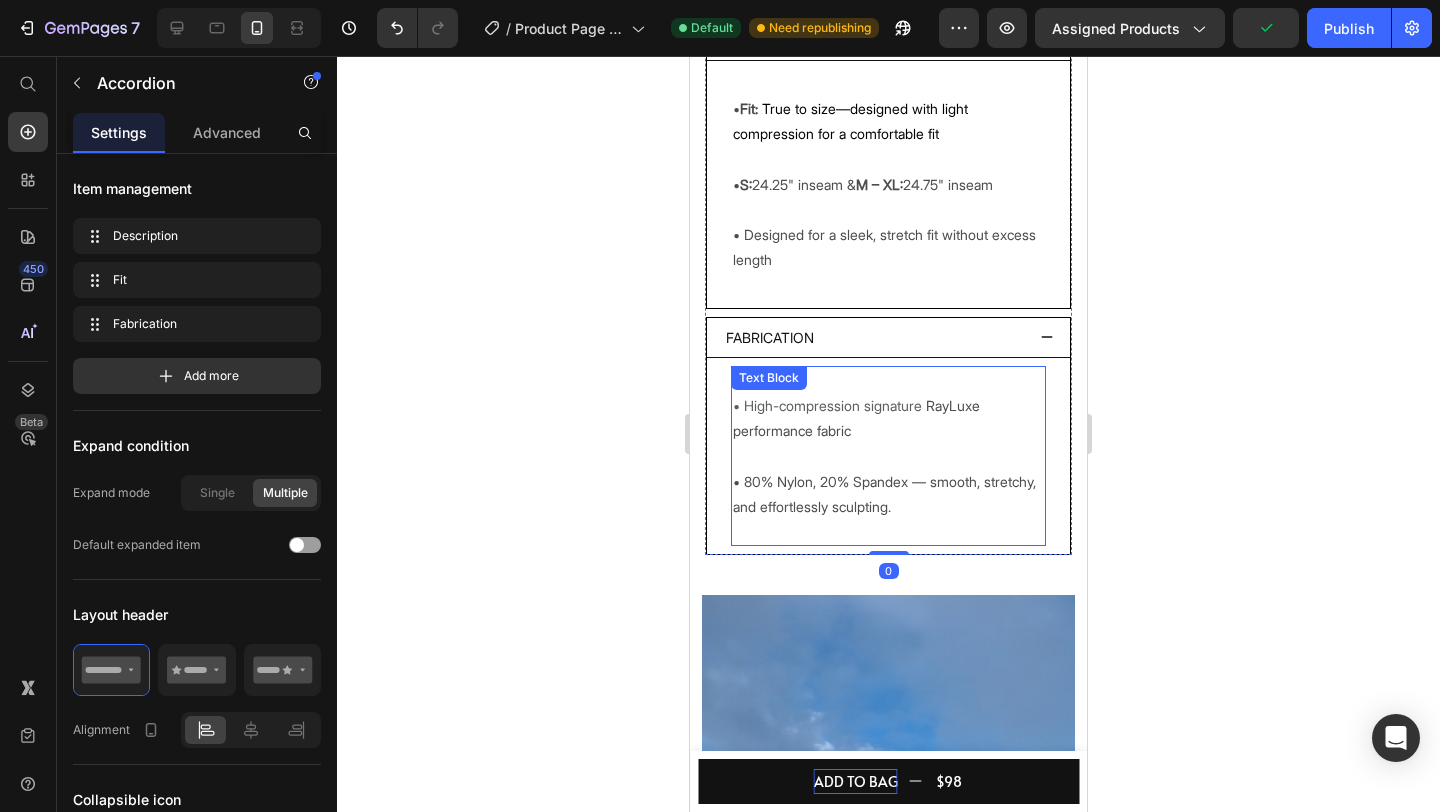 scroll, scrollTop: 1715, scrollLeft: 0, axis: vertical 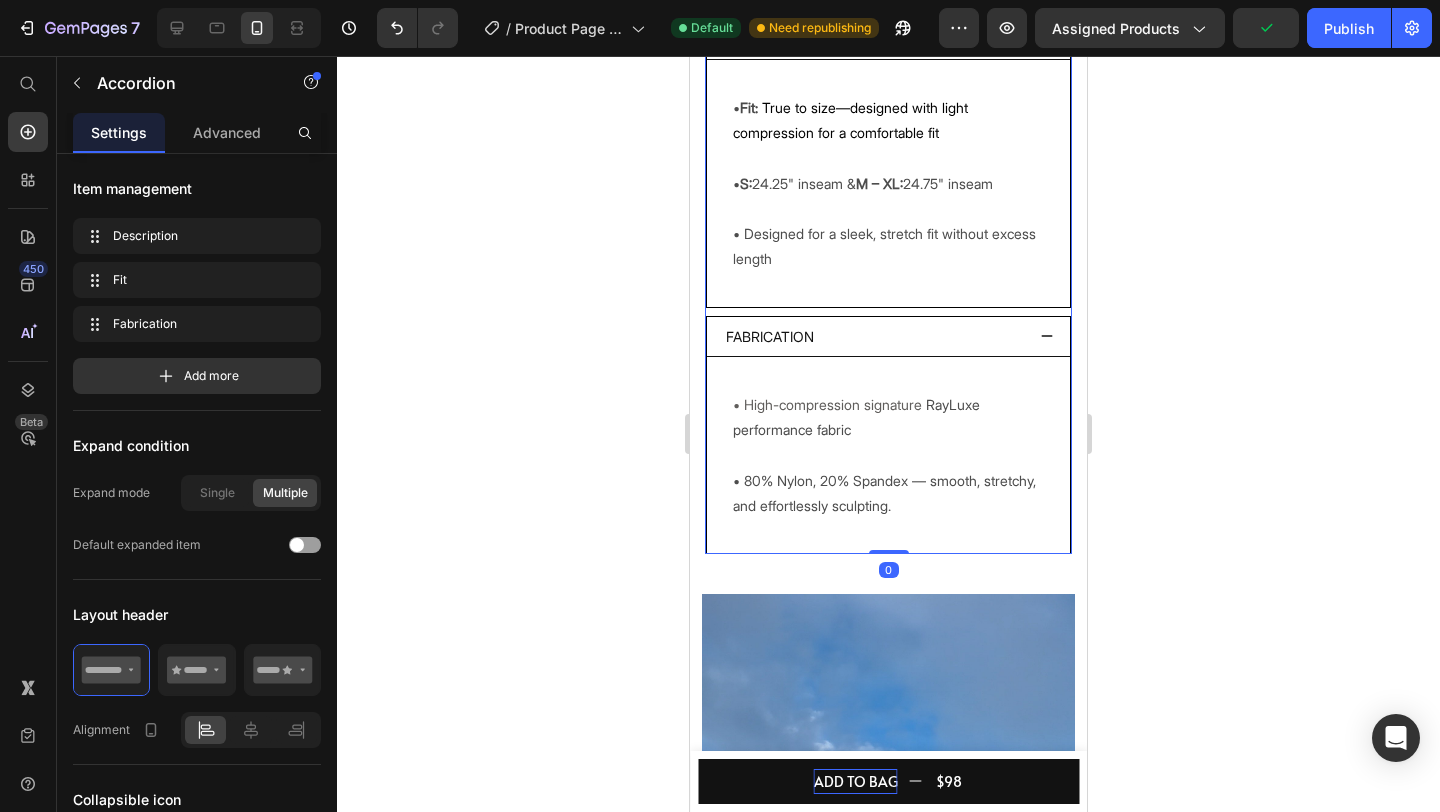 click 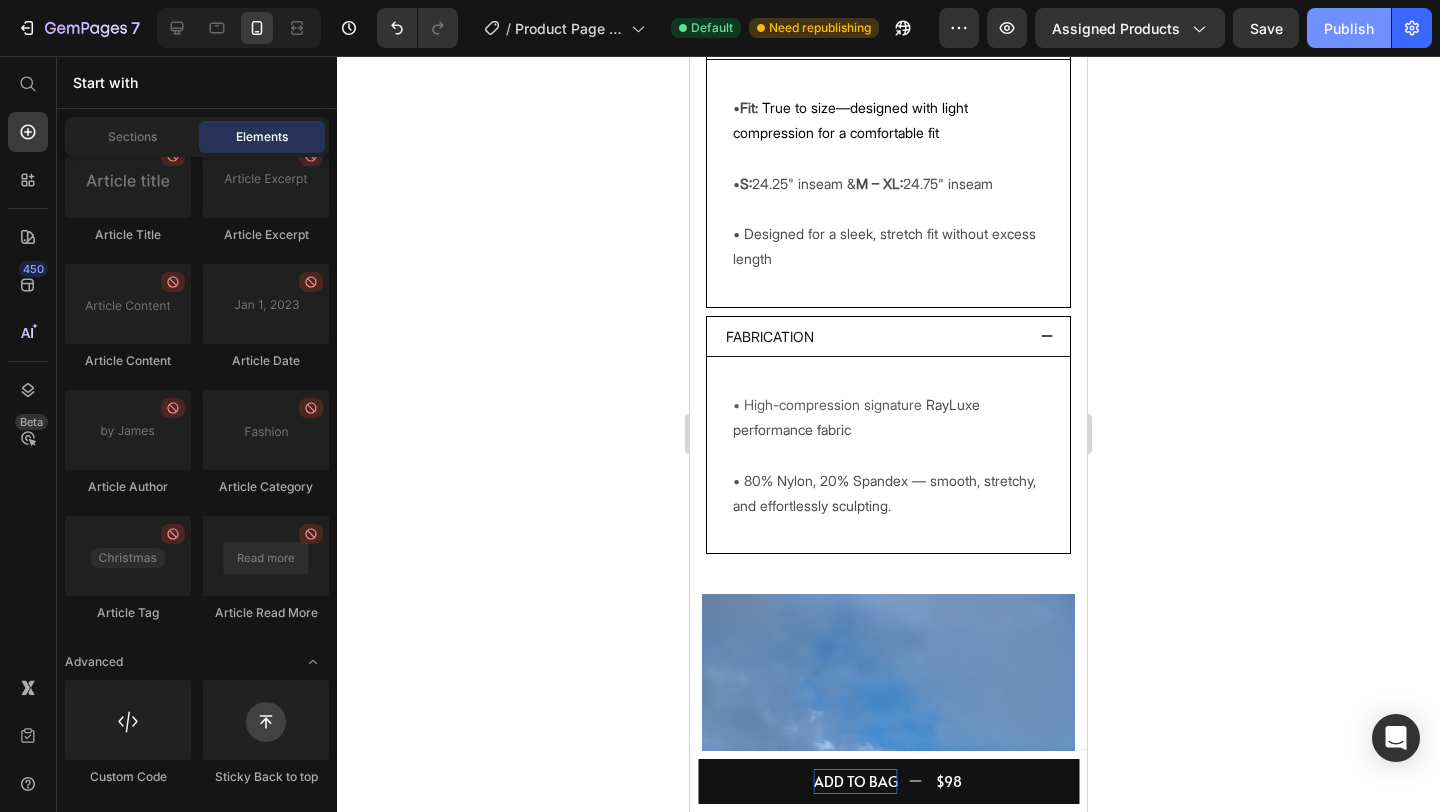 click on "Publish" 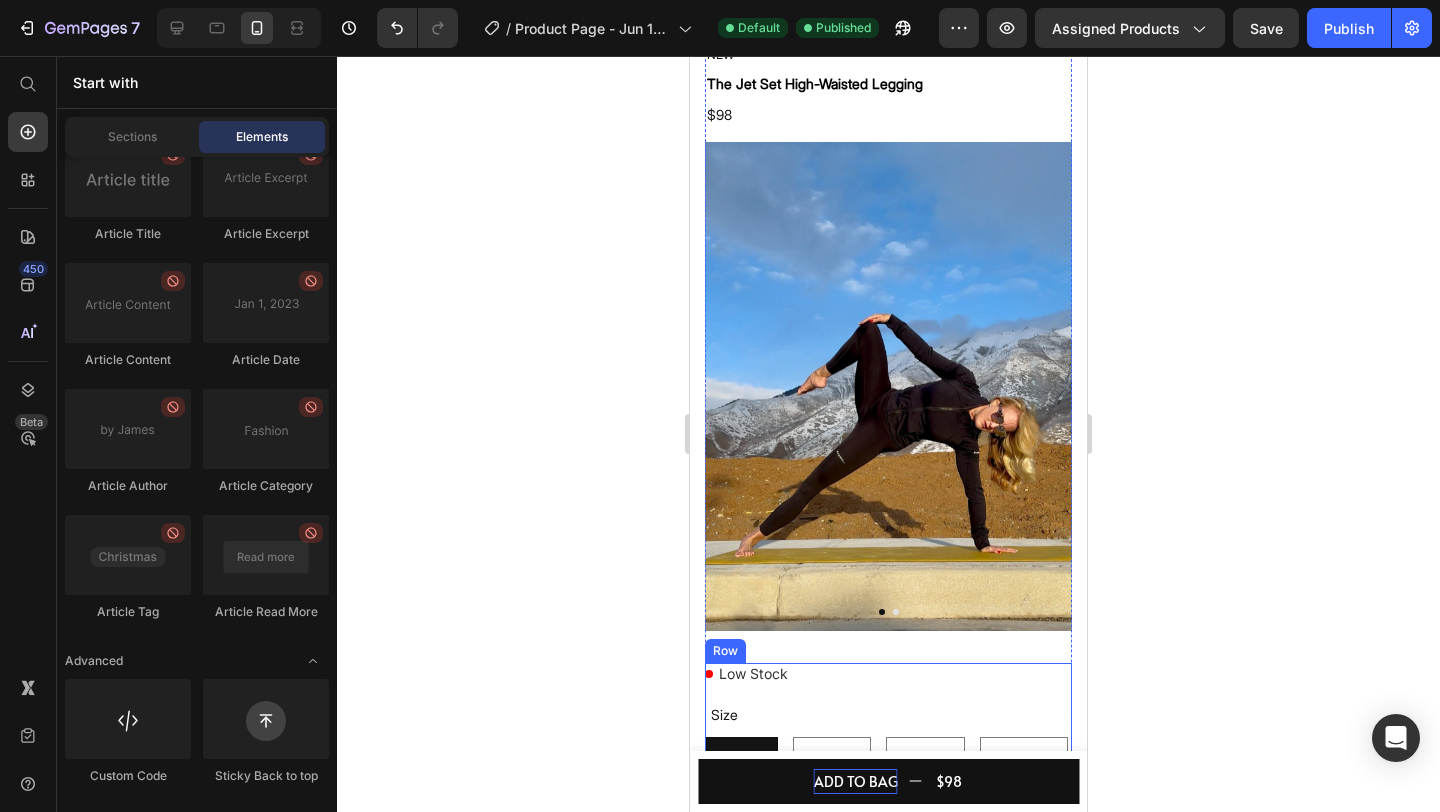 scroll, scrollTop: 0, scrollLeft: 0, axis: both 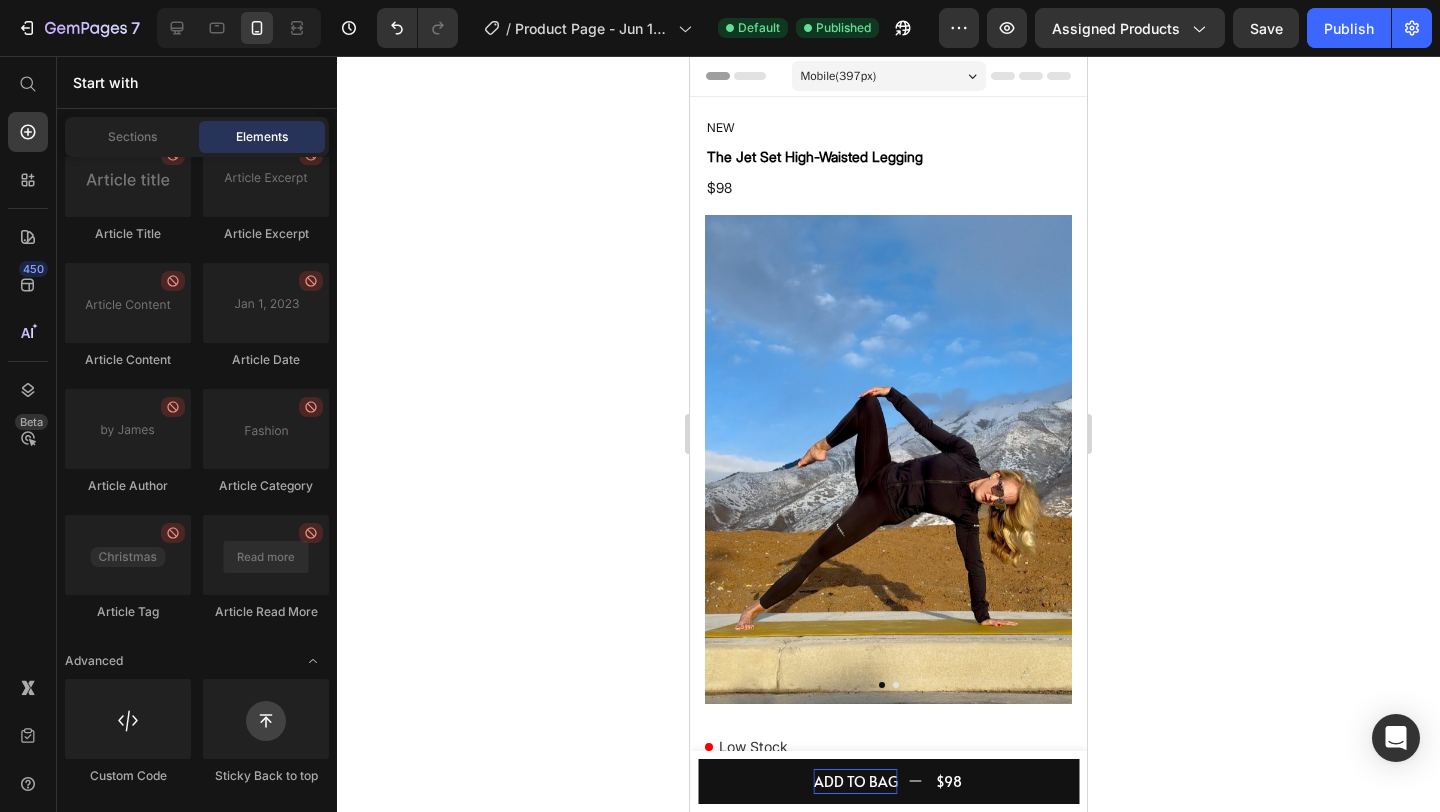 click 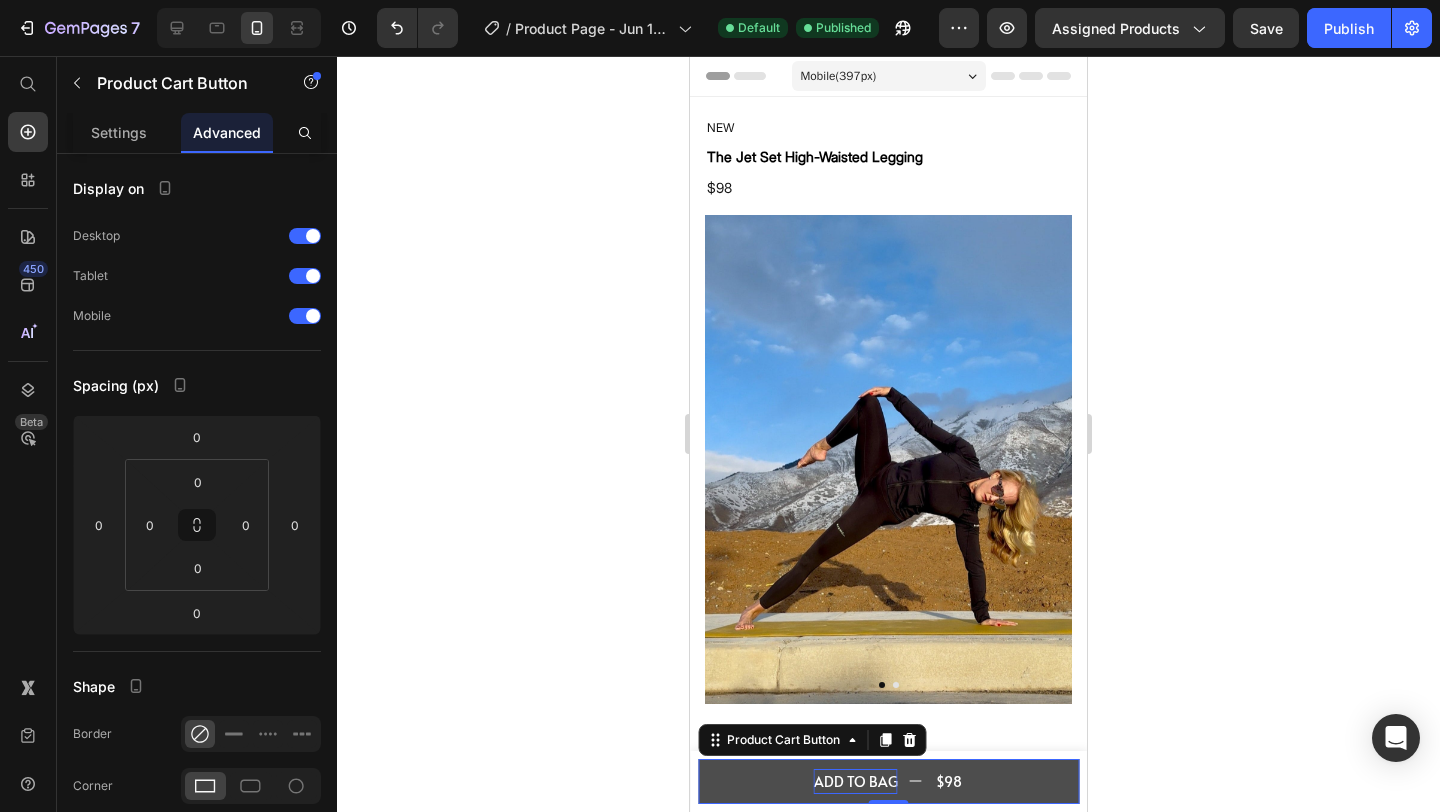click on "ADD TO BAG
$98" at bounding box center (888, 781) 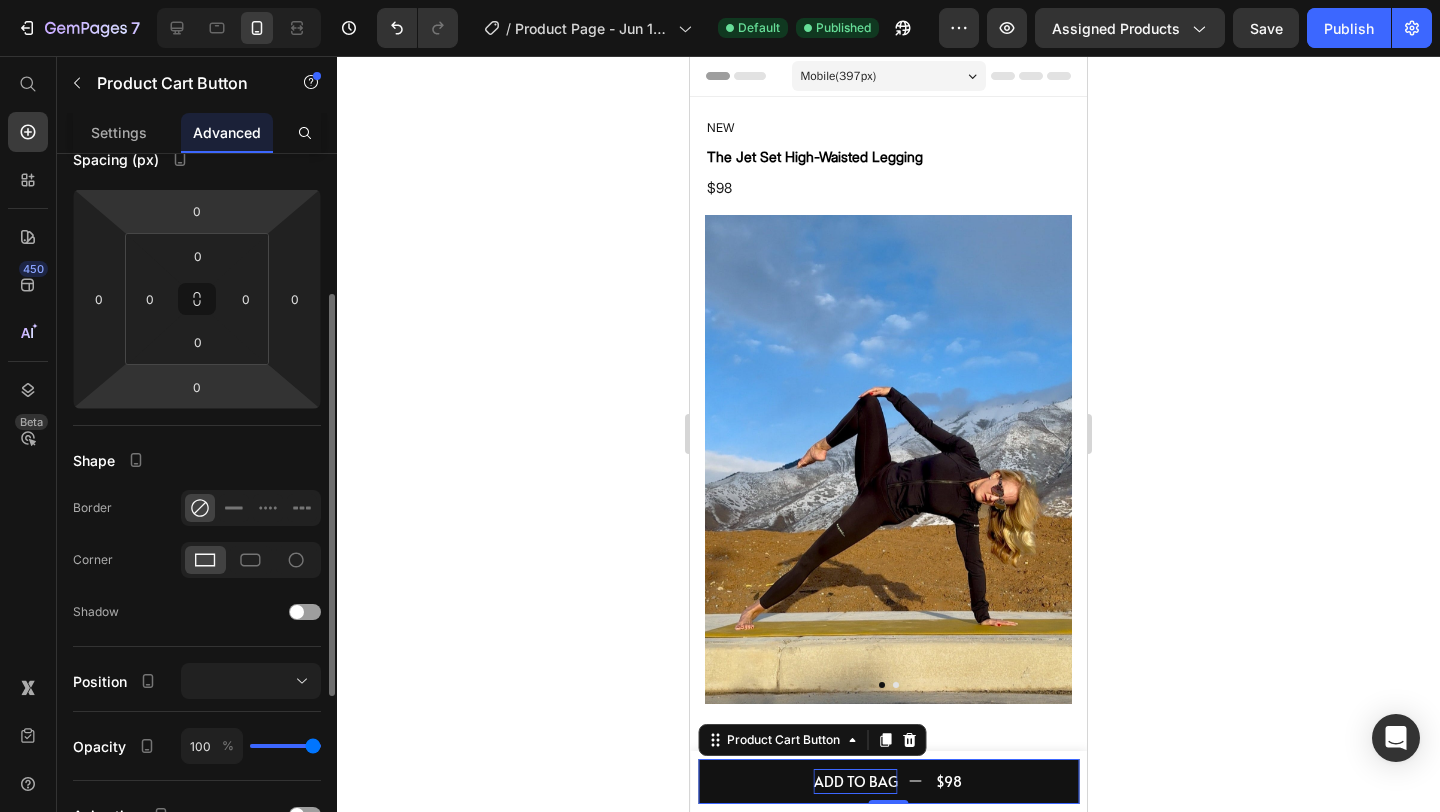 scroll, scrollTop: 554, scrollLeft: 0, axis: vertical 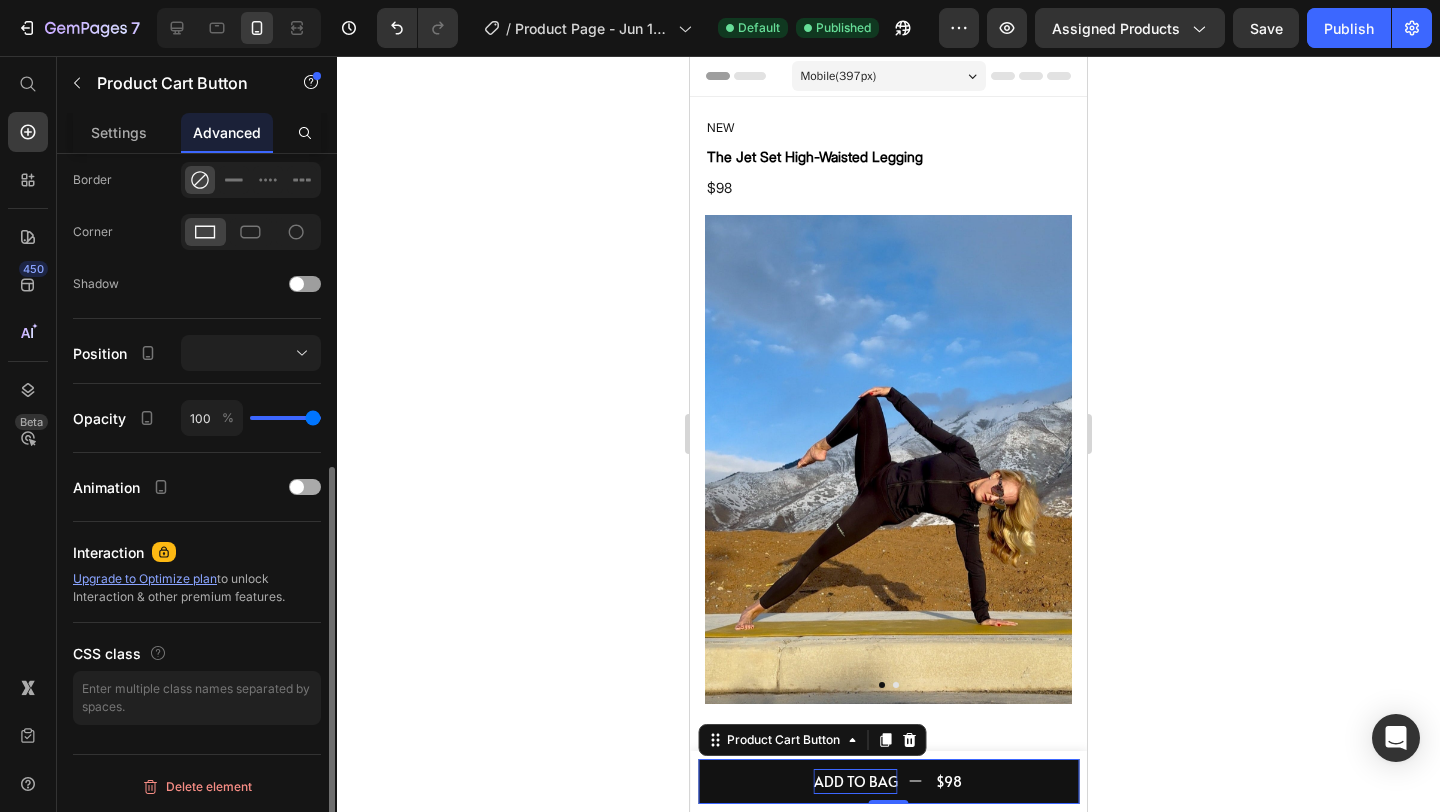 click at bounding box center (305, 487) 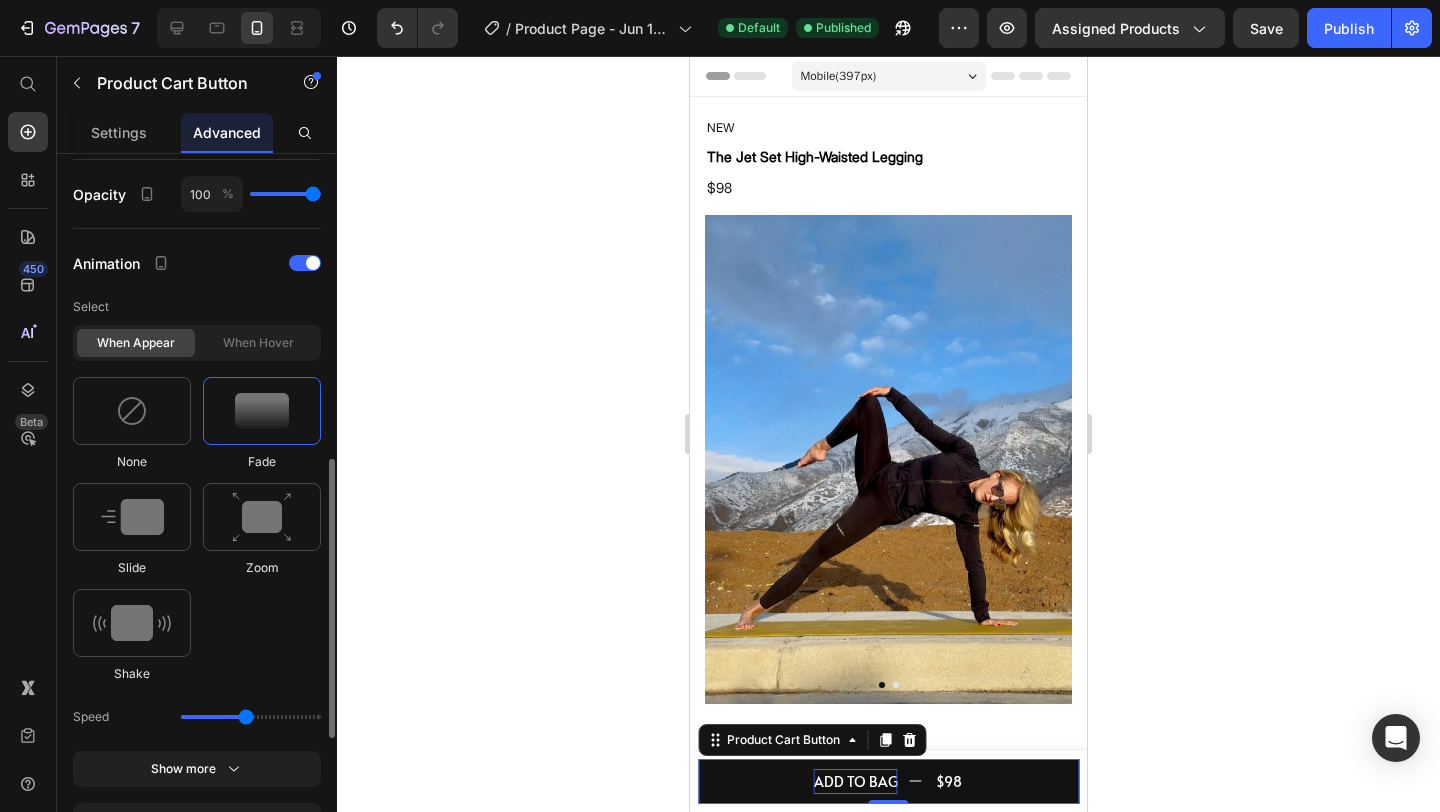 scroll, scrollTop: 782, scrollLeft: 0, axis: vertical 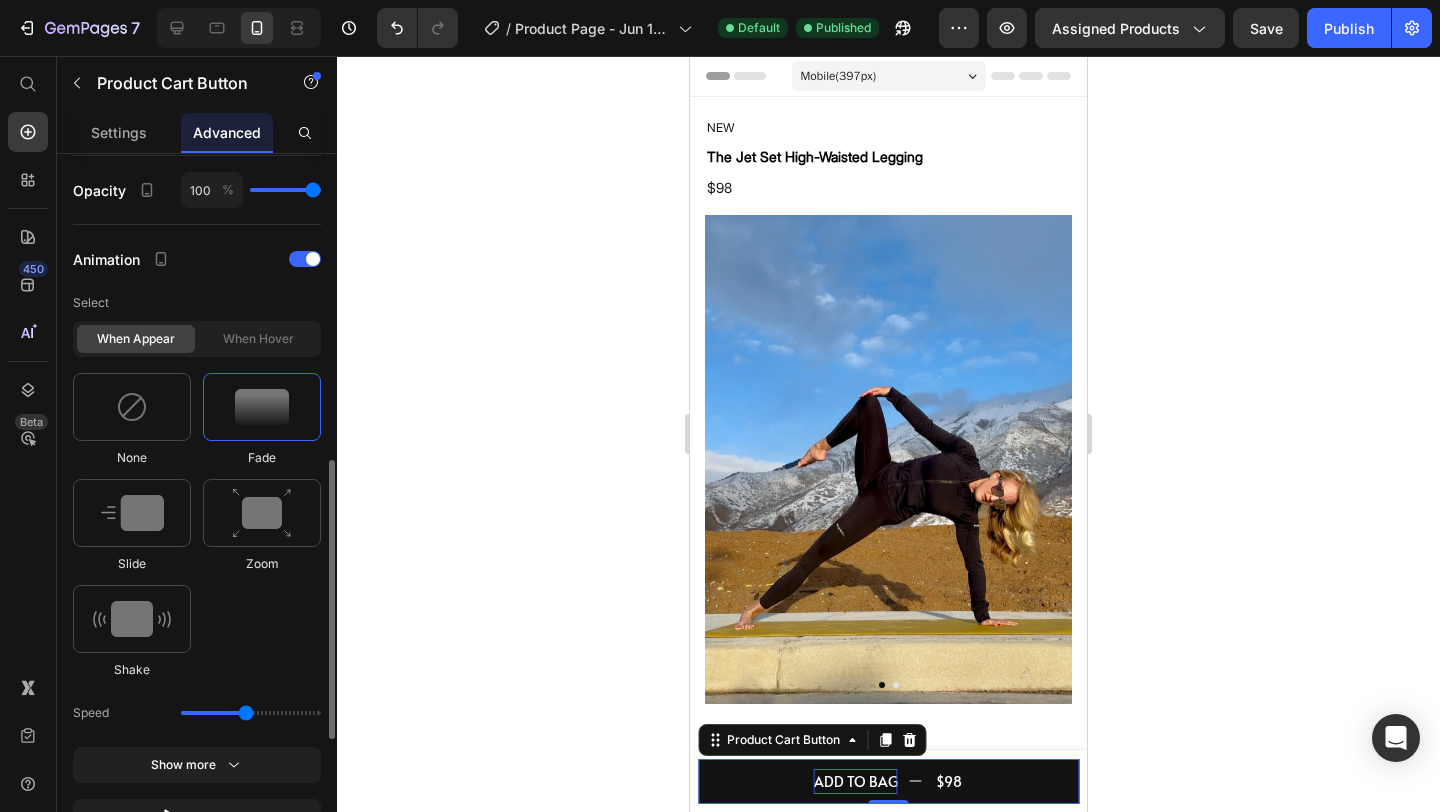 click at bounding box center [262, 407] 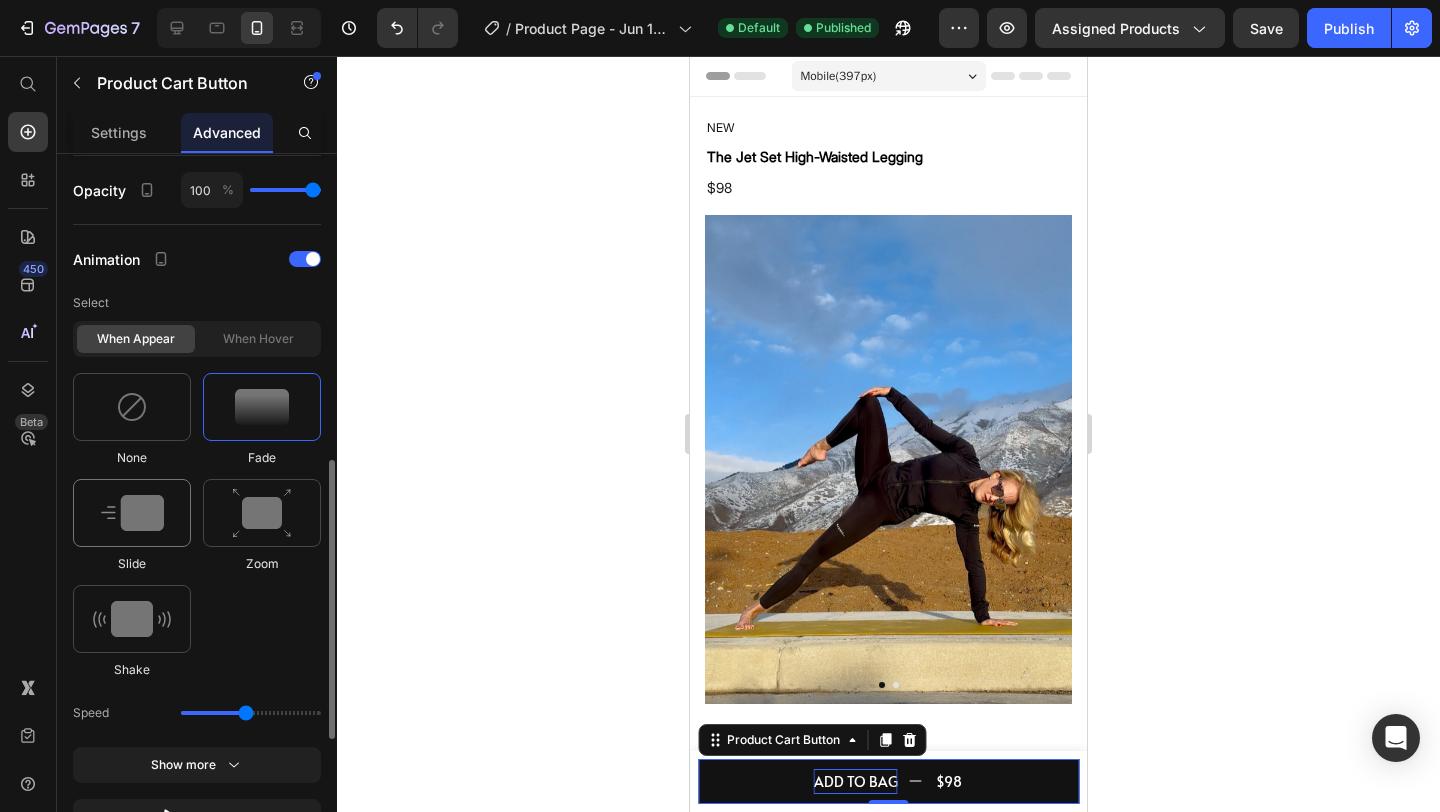 click at bounding box center (132, 513) 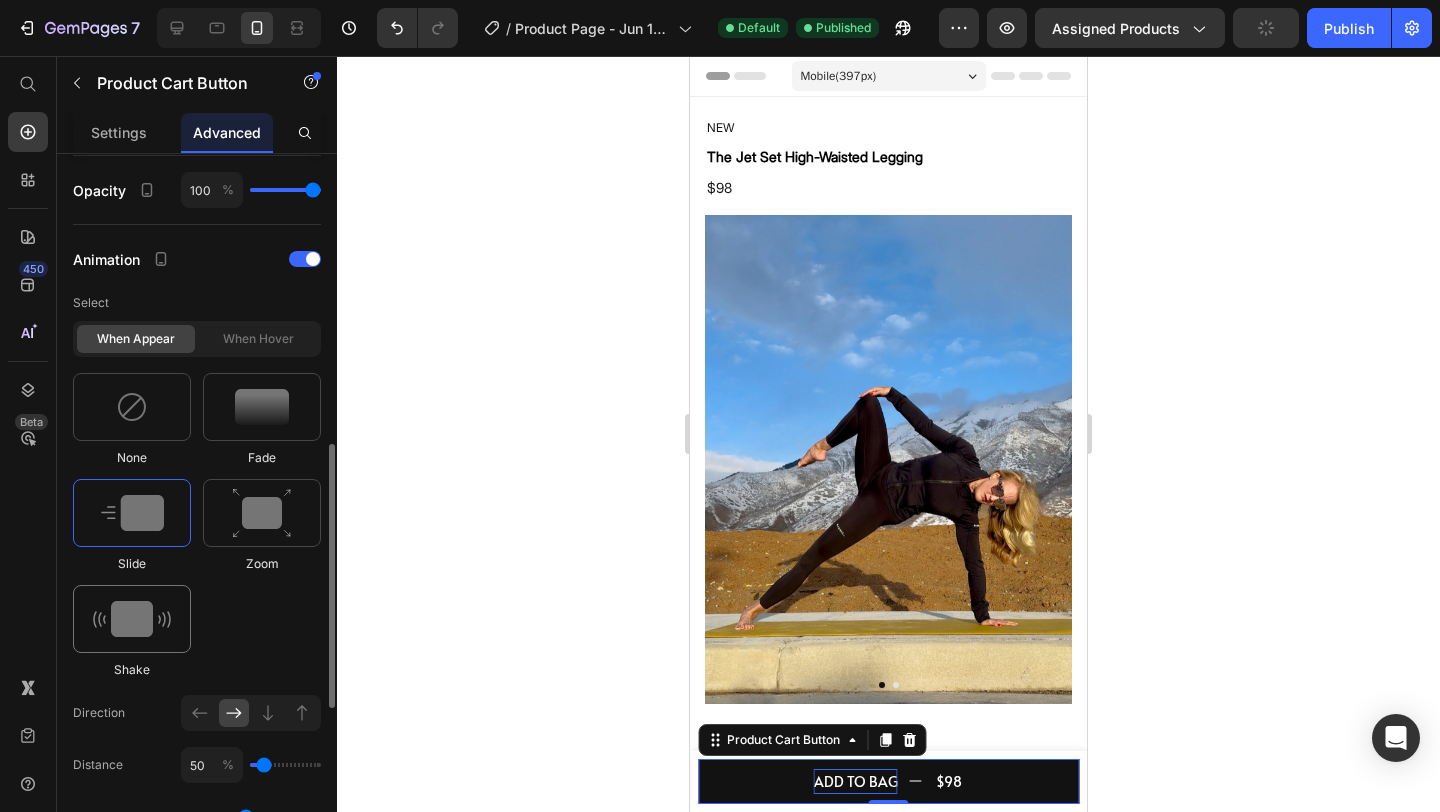 click at bounding box center (132, 619) 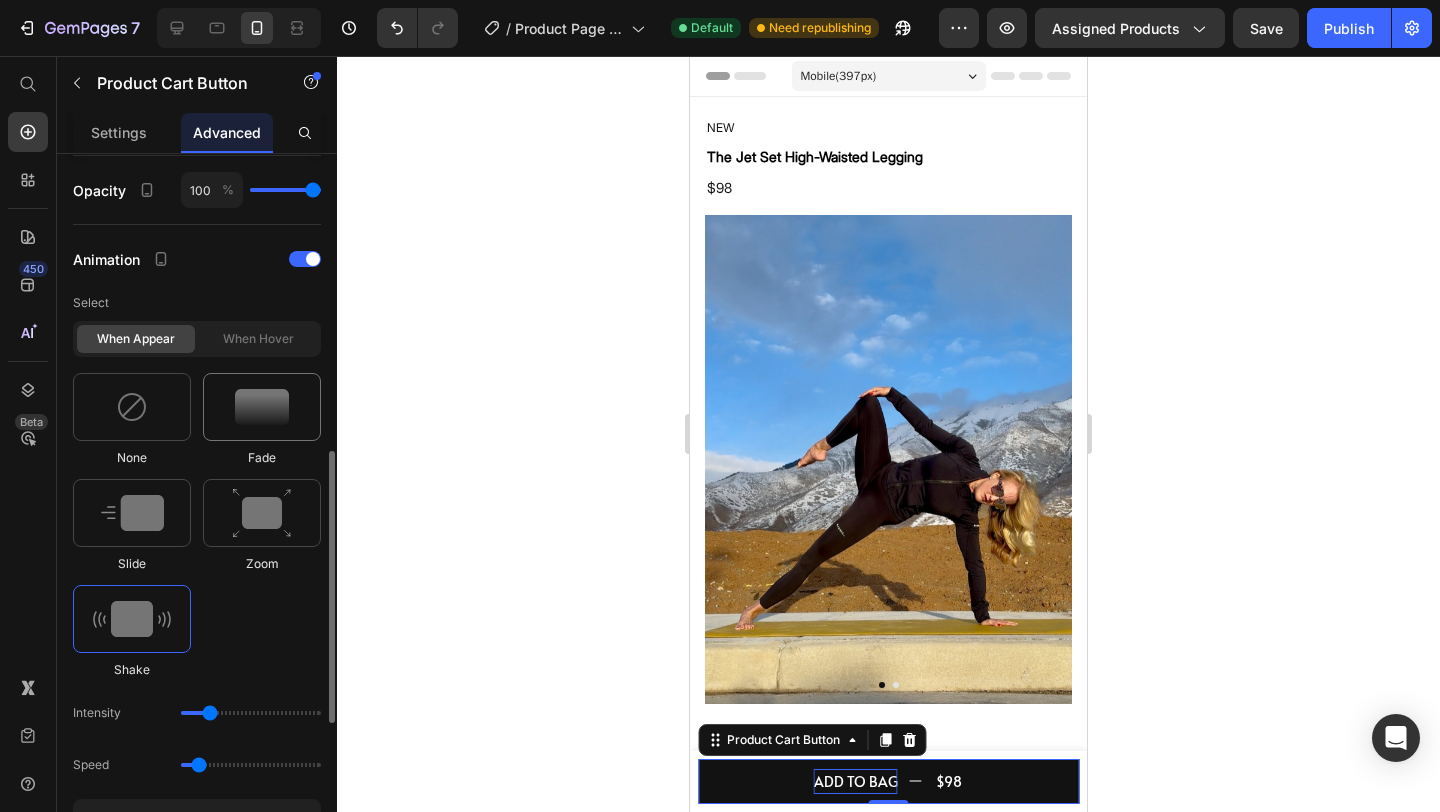 click at bounding box center (262, 407) 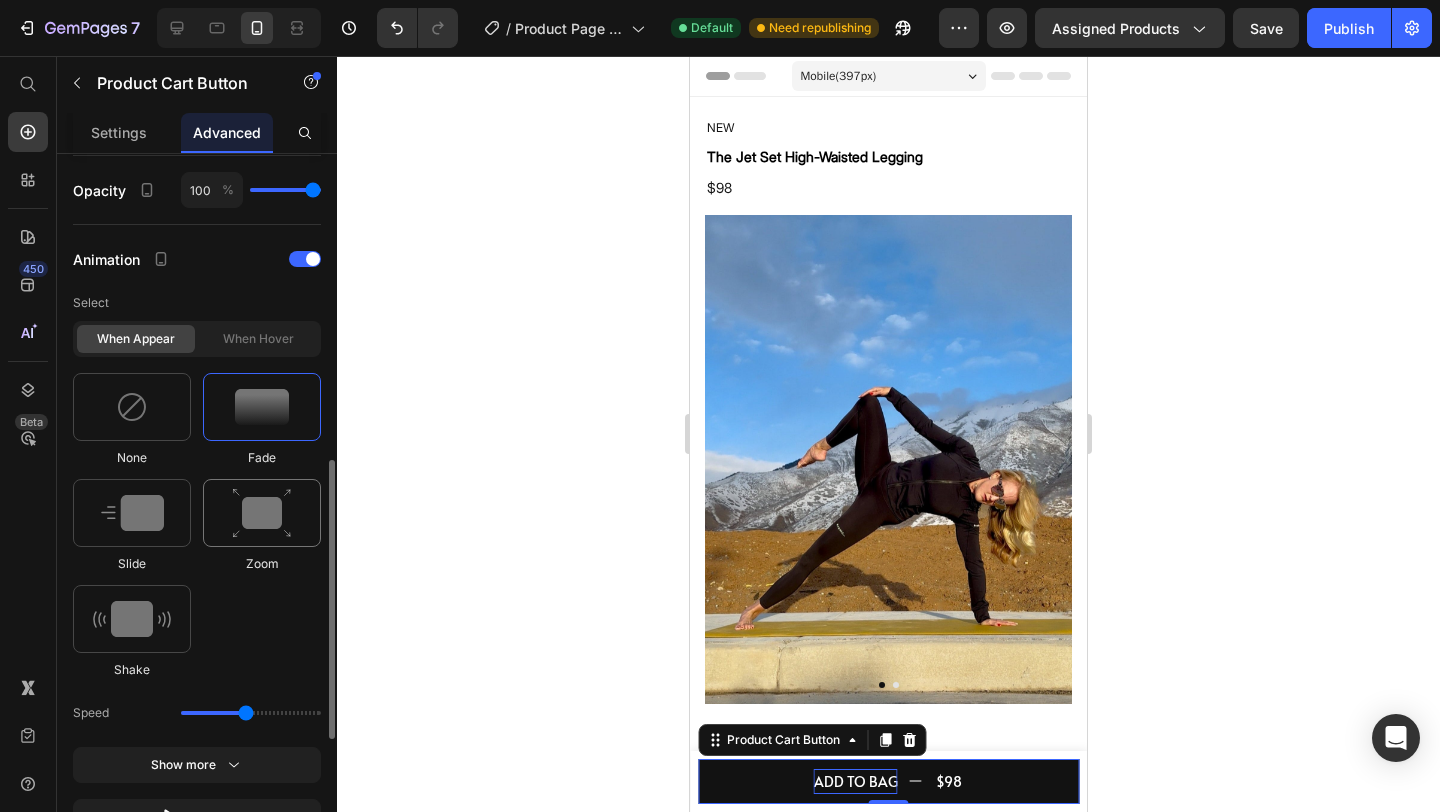 click at bounding box center [262, 513] 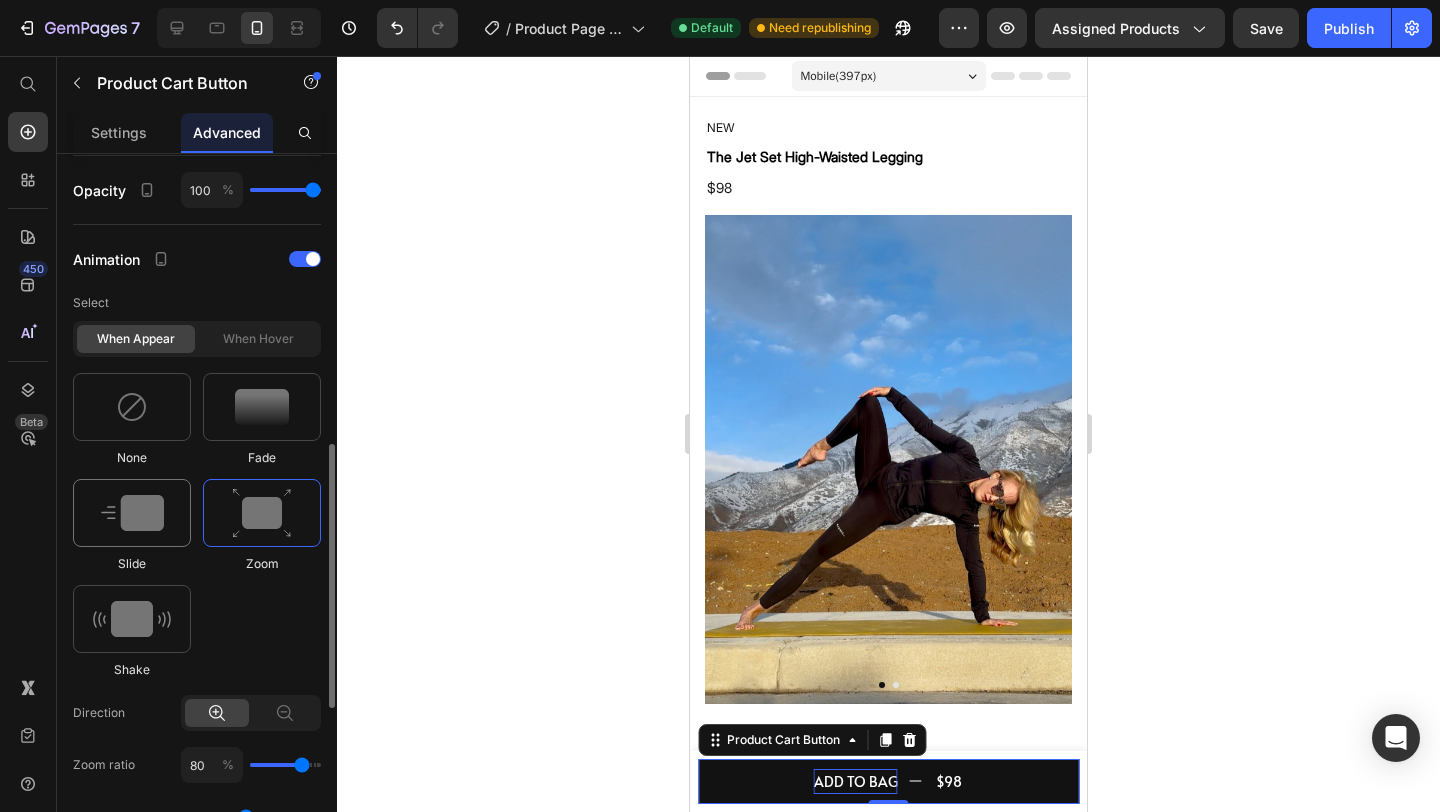 click at bounding box center [132, 513] 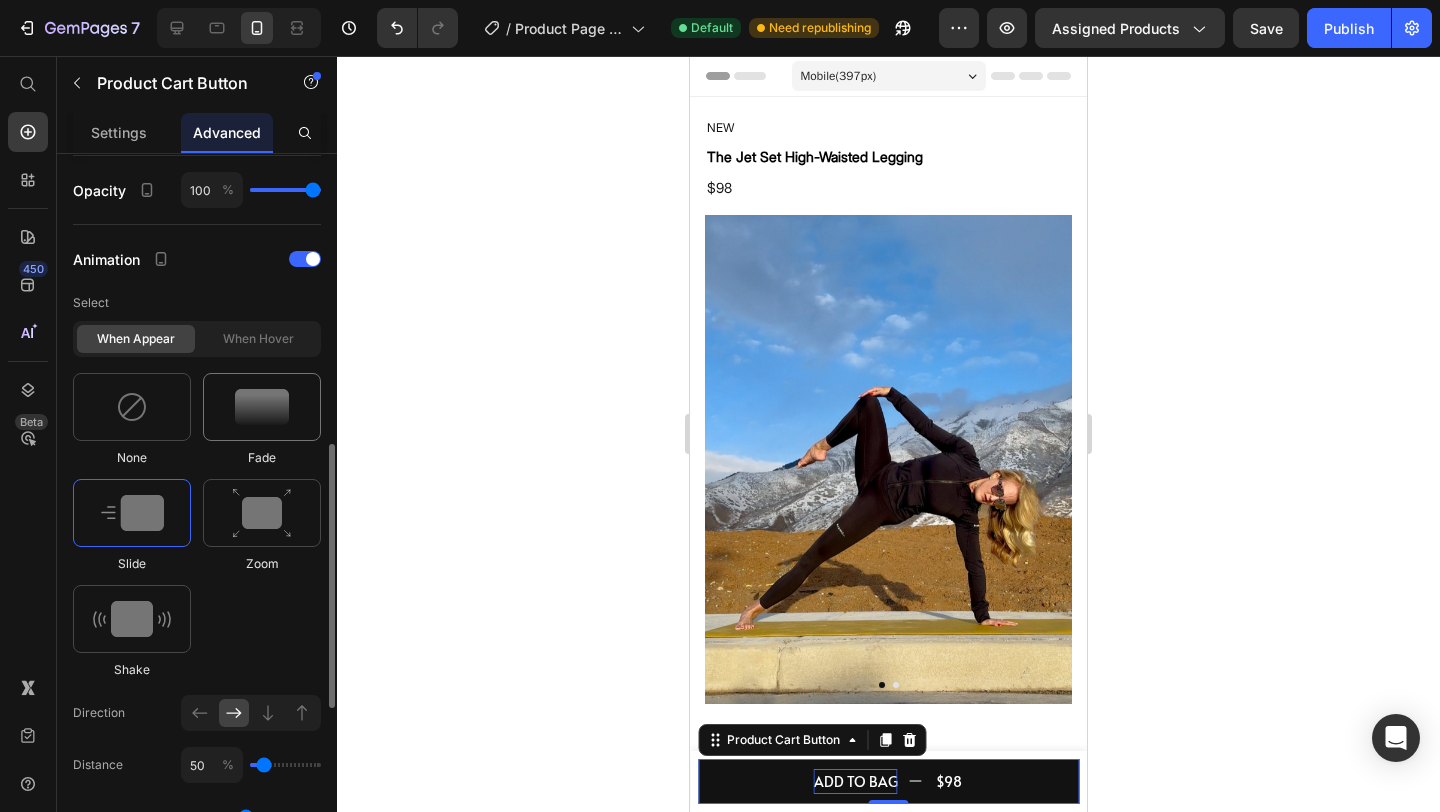 click at bounding box center [262, 407] 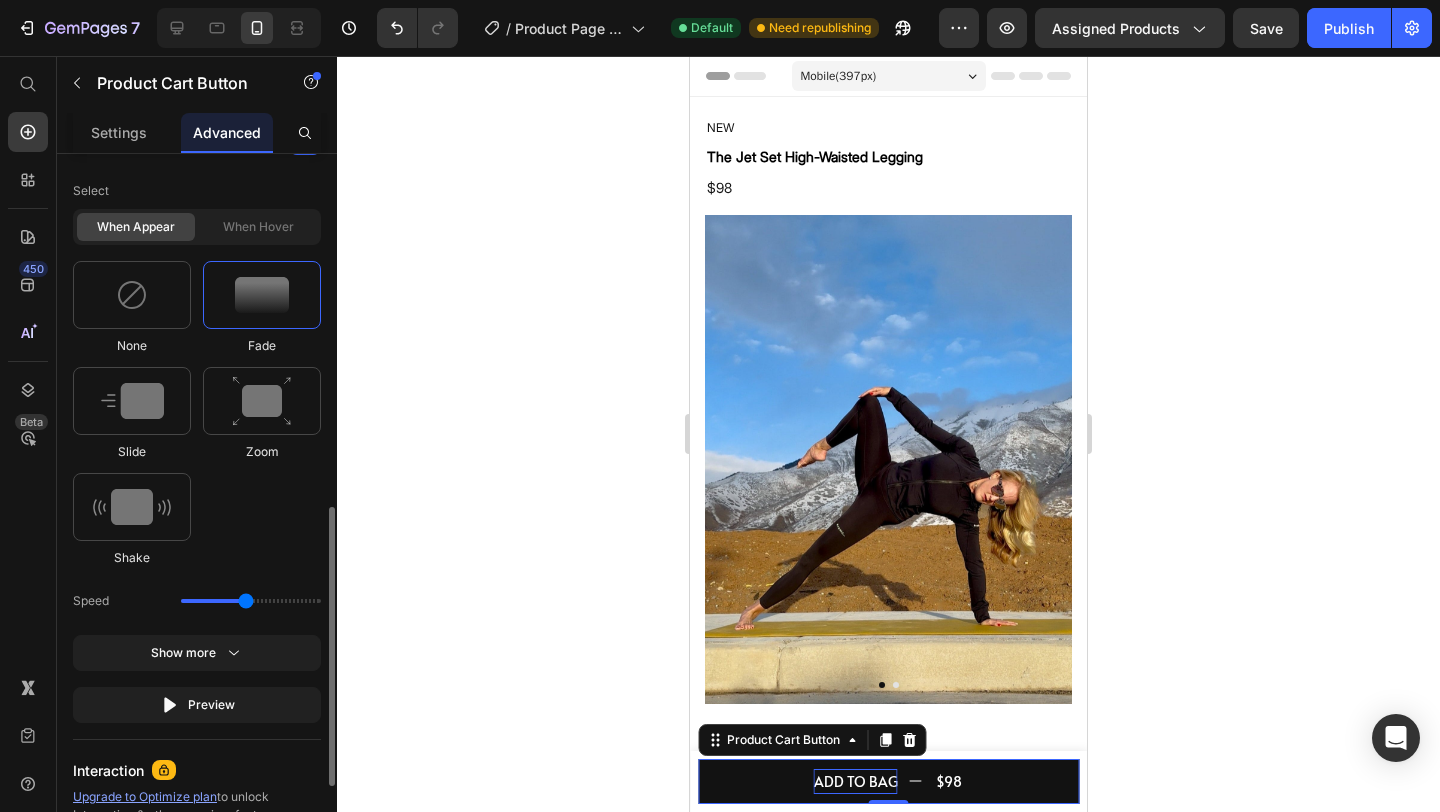 scroll, scrollTop: 896, scrollLeft: 0, axis: vertical 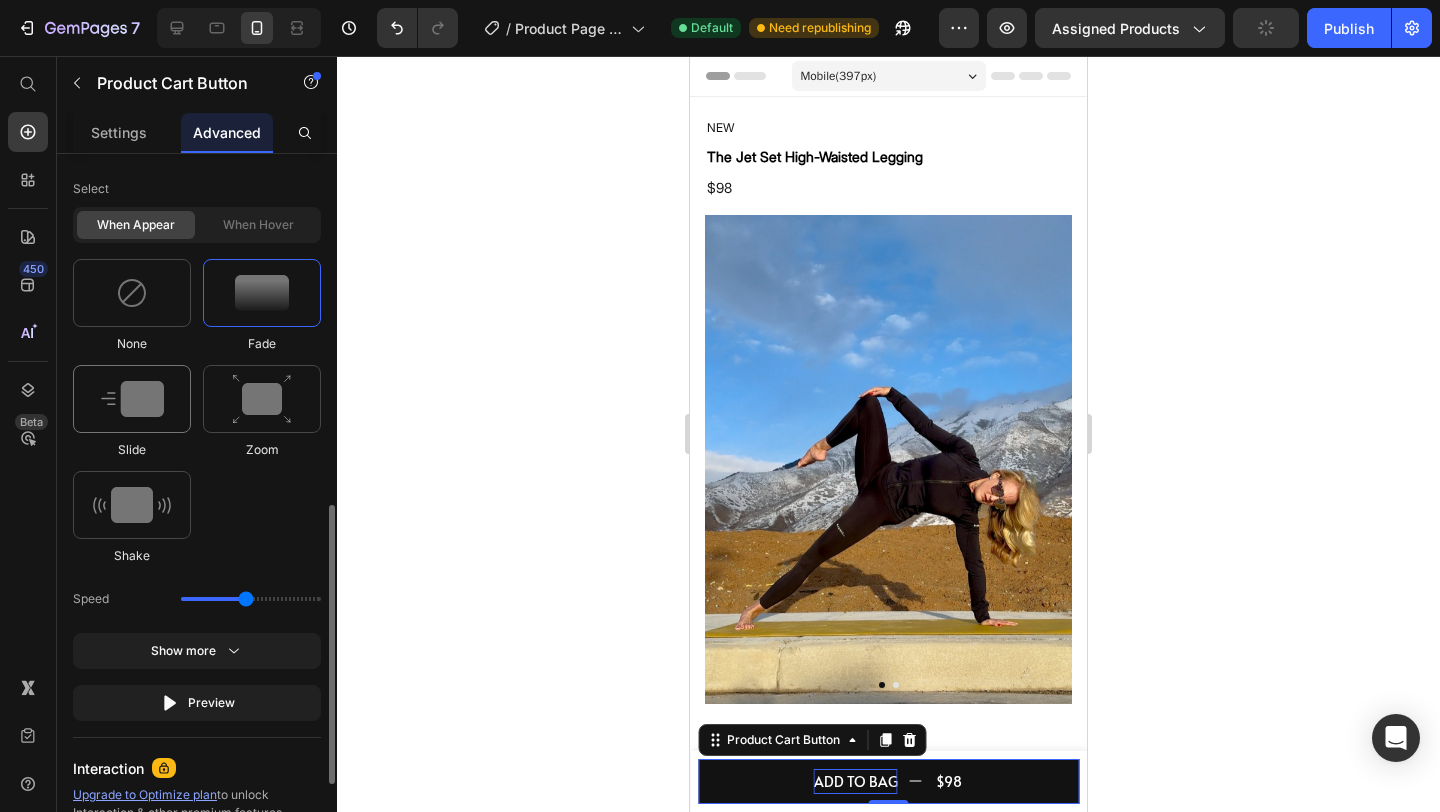 click at bounding box center [132, 399] 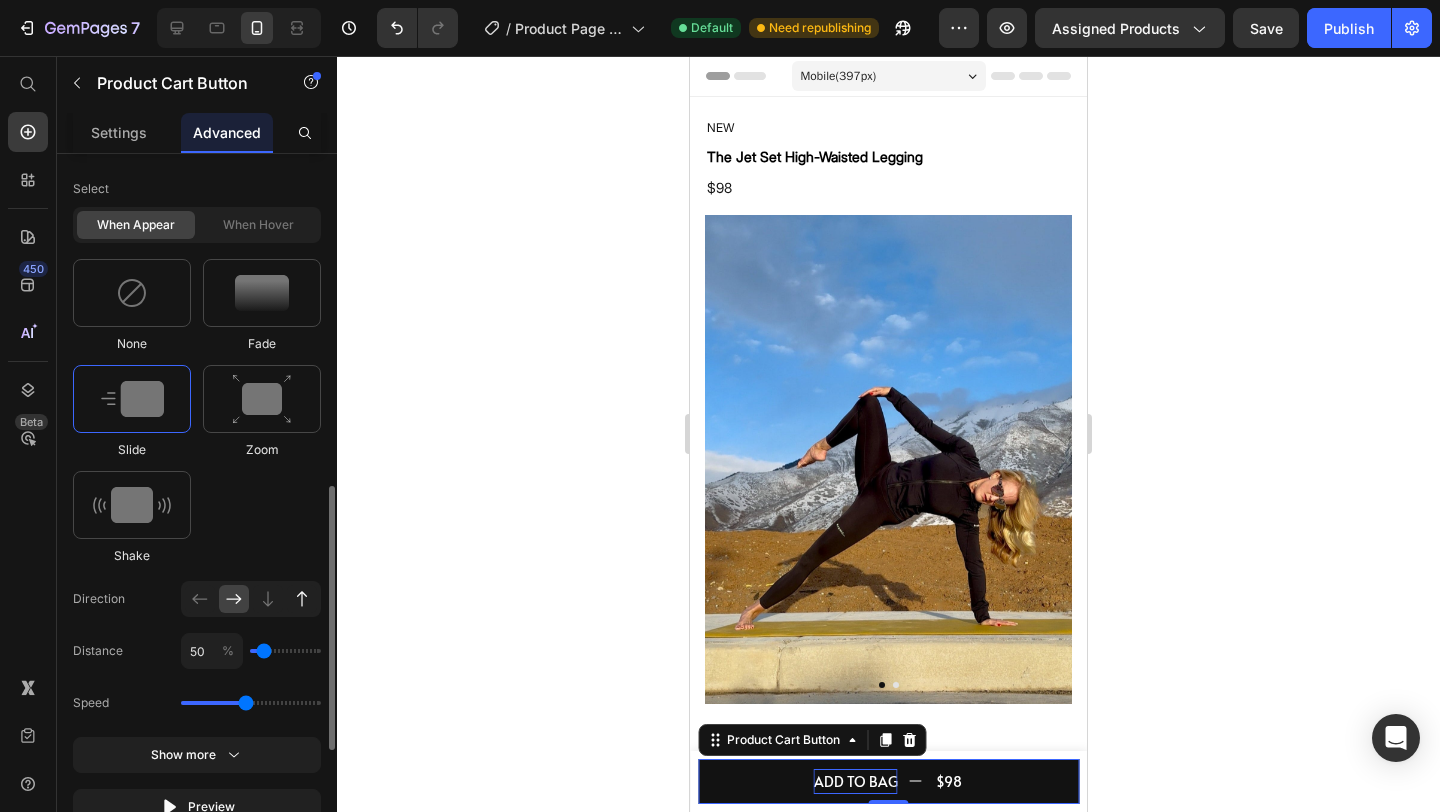 click 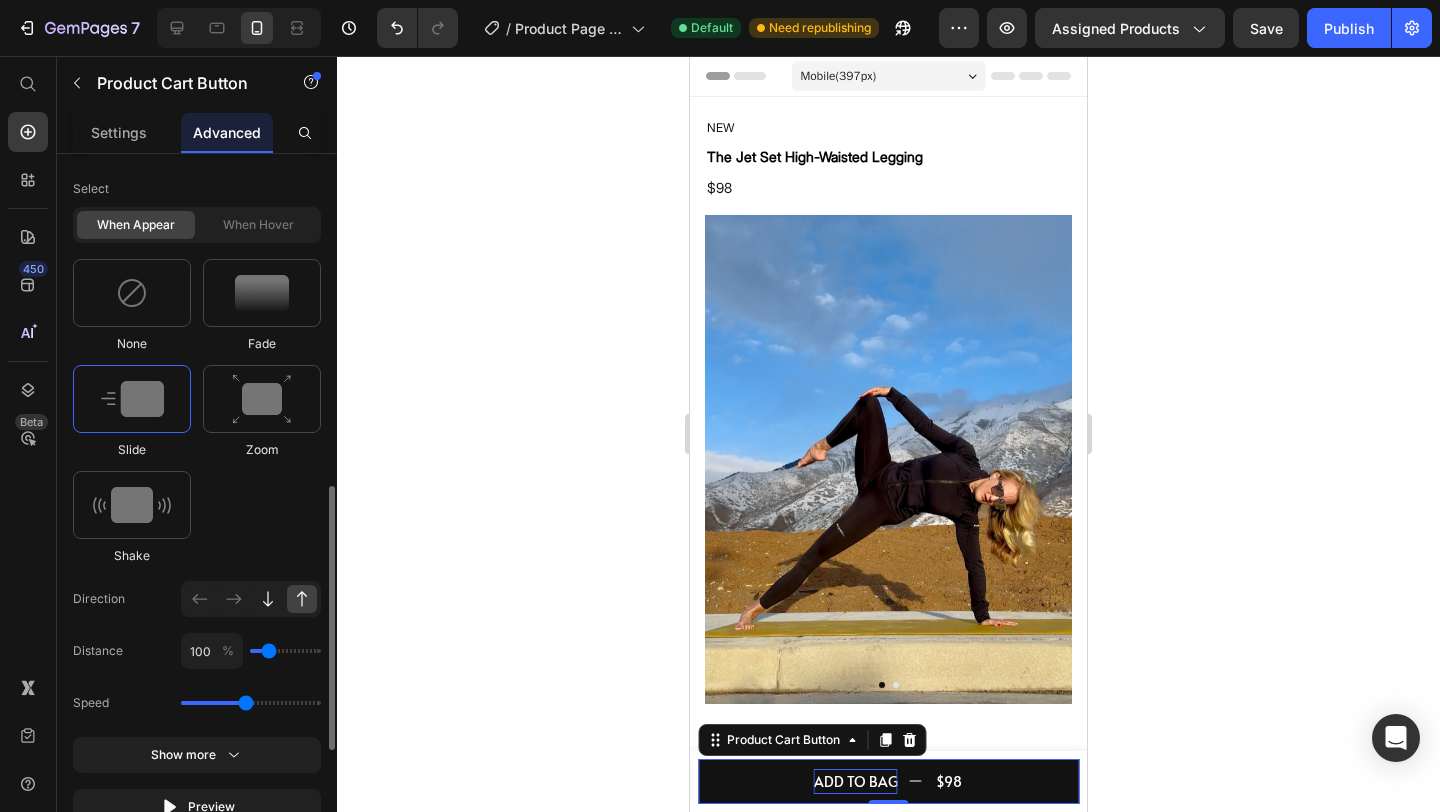 click 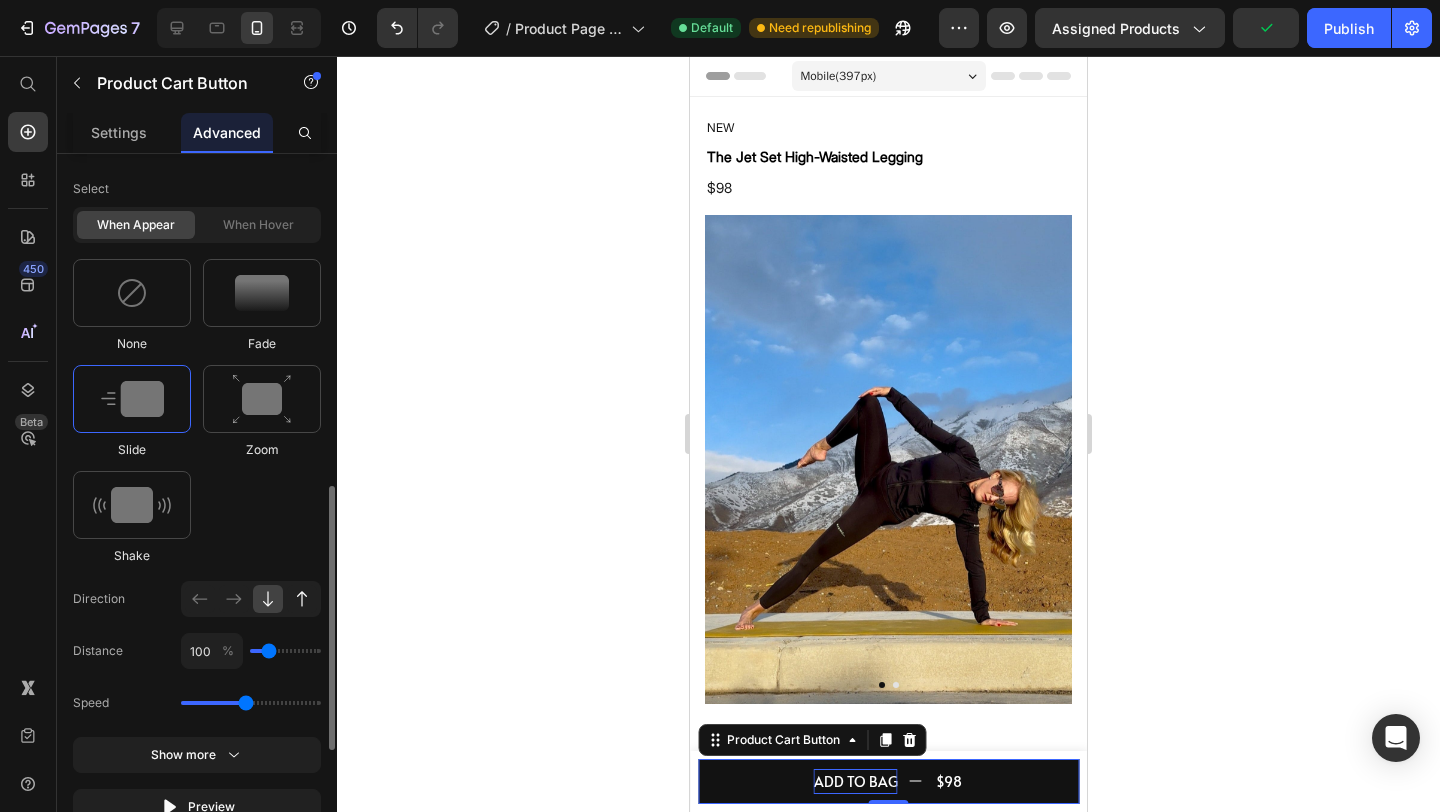click 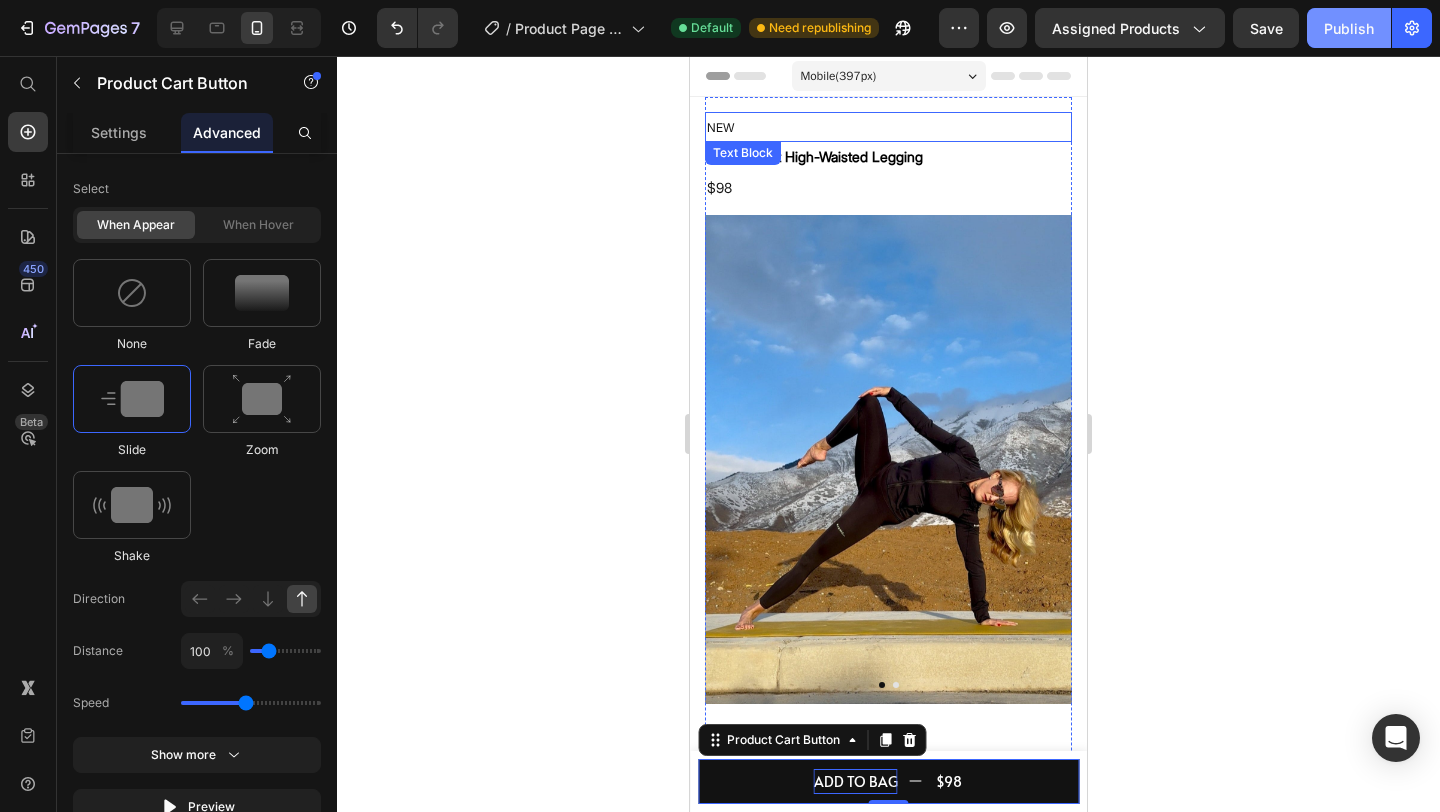 click on "Publish" 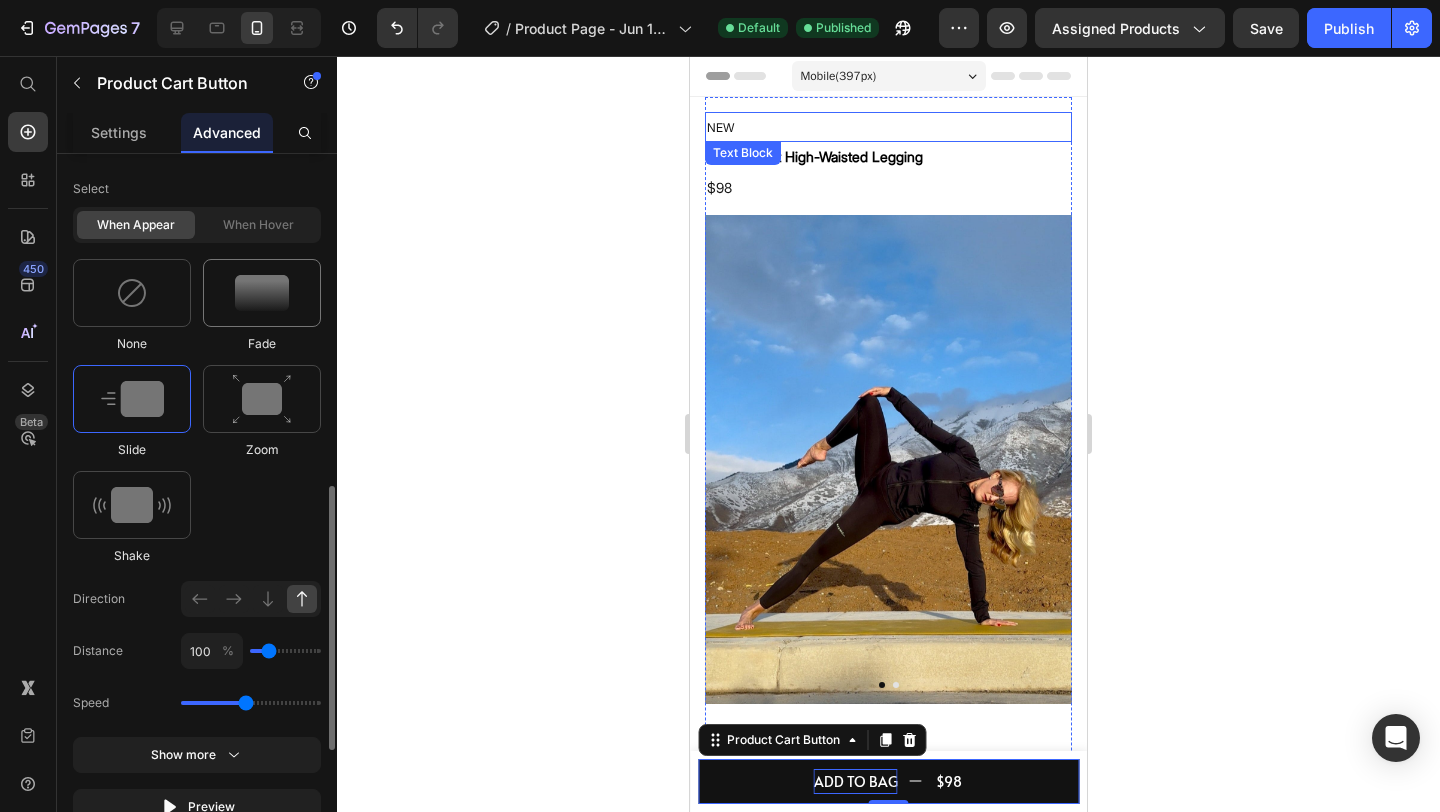 click at bounding box center [262, 293] 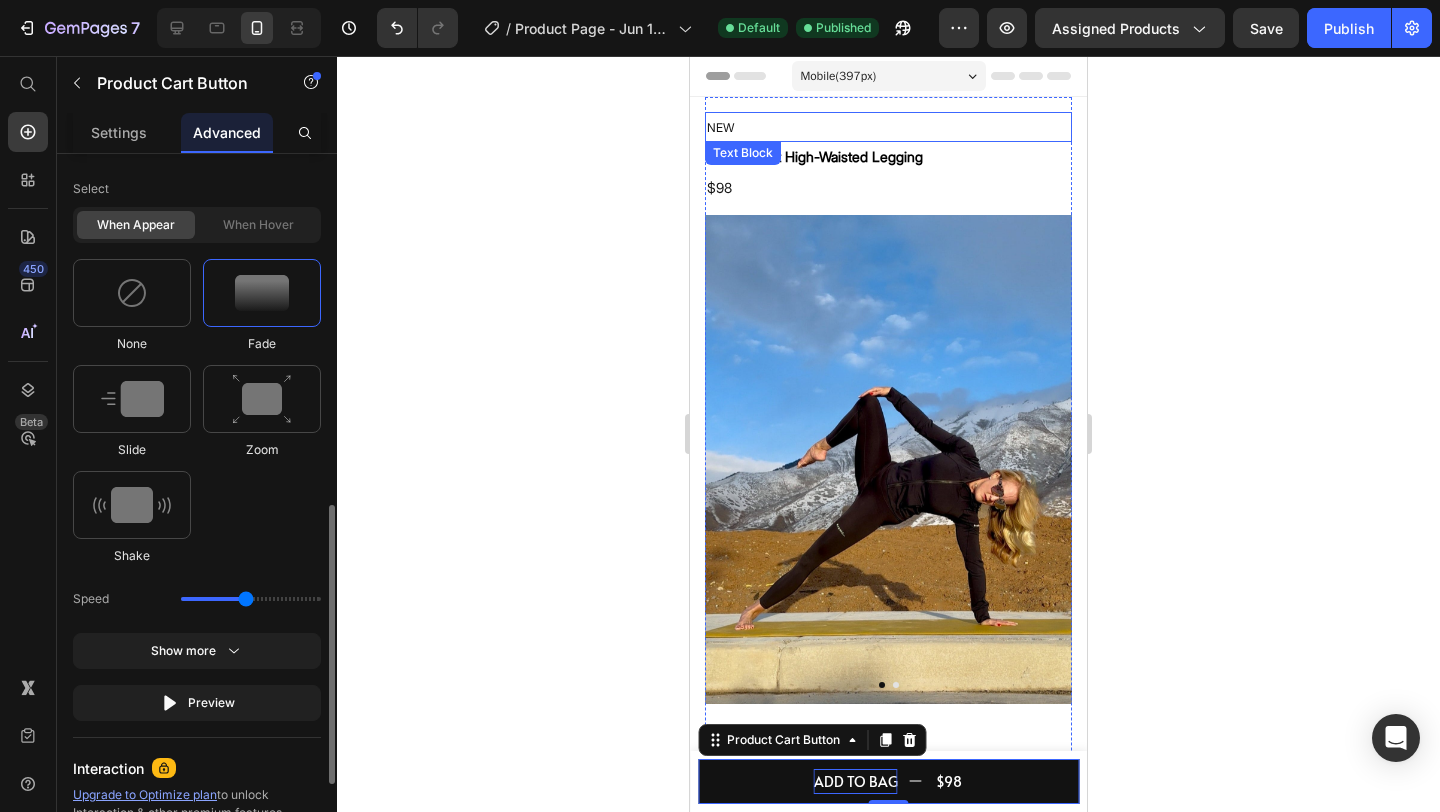click on "When hover" 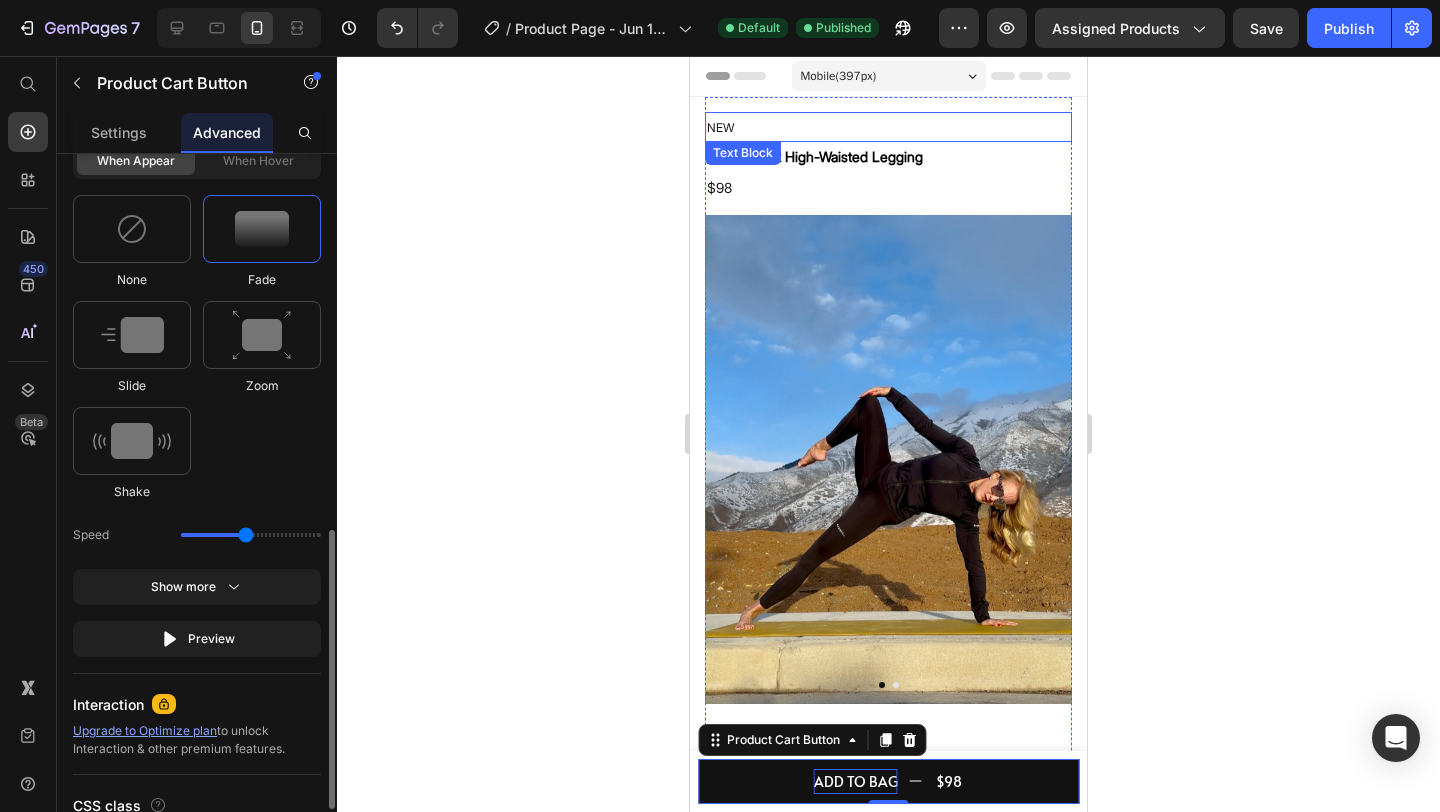 click 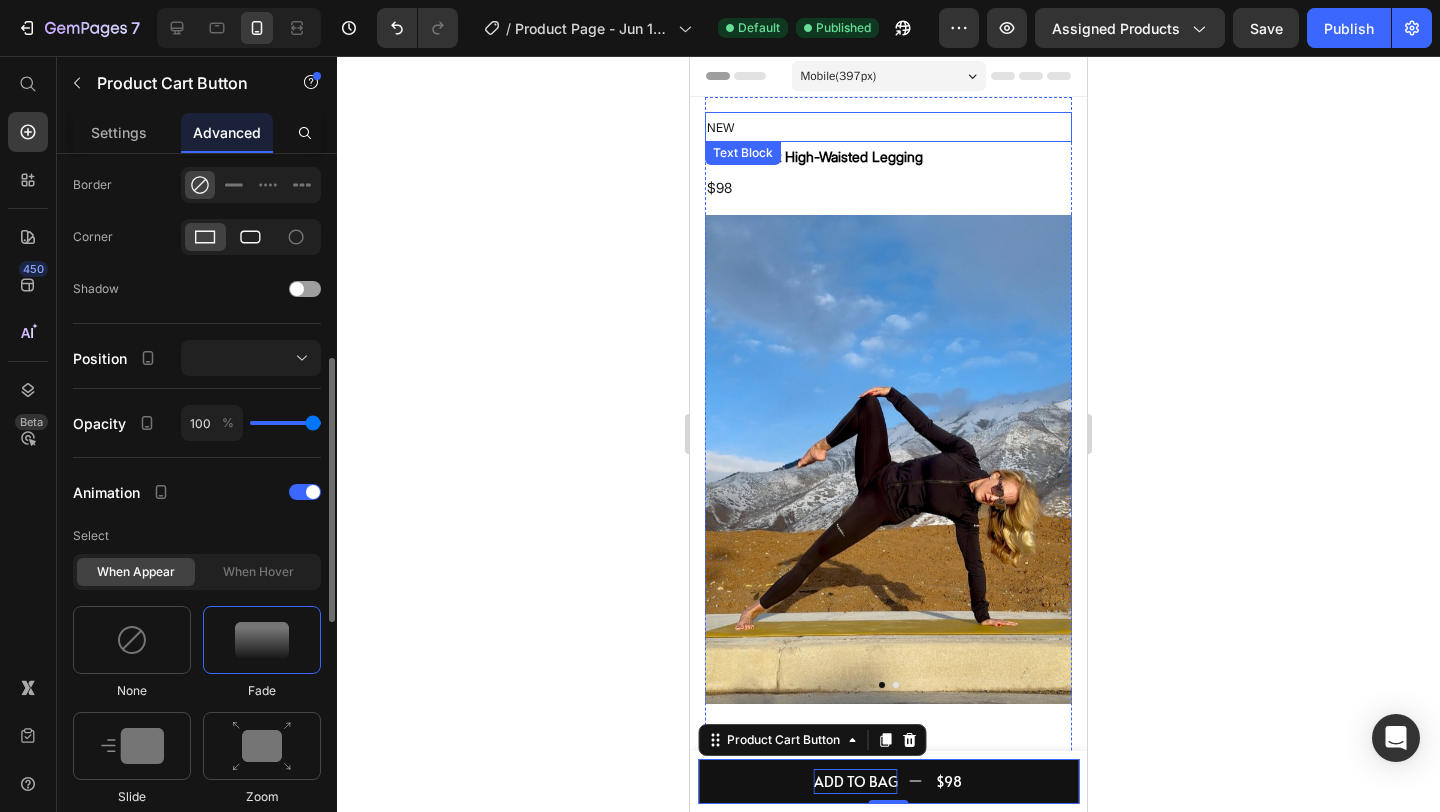 scroll, scrollTop: 550, scrollLeft: 0, axis: vertical 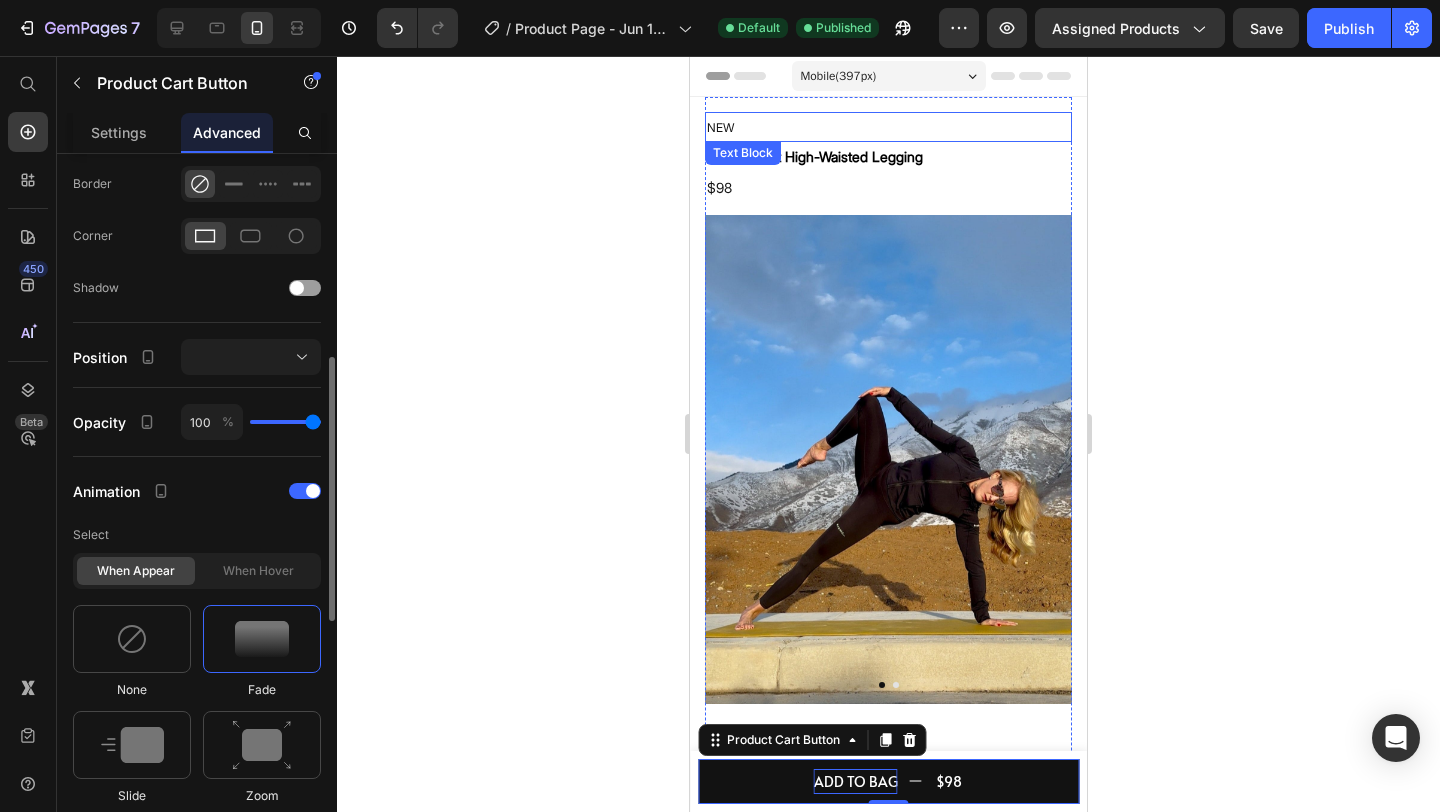 click on "When hover" 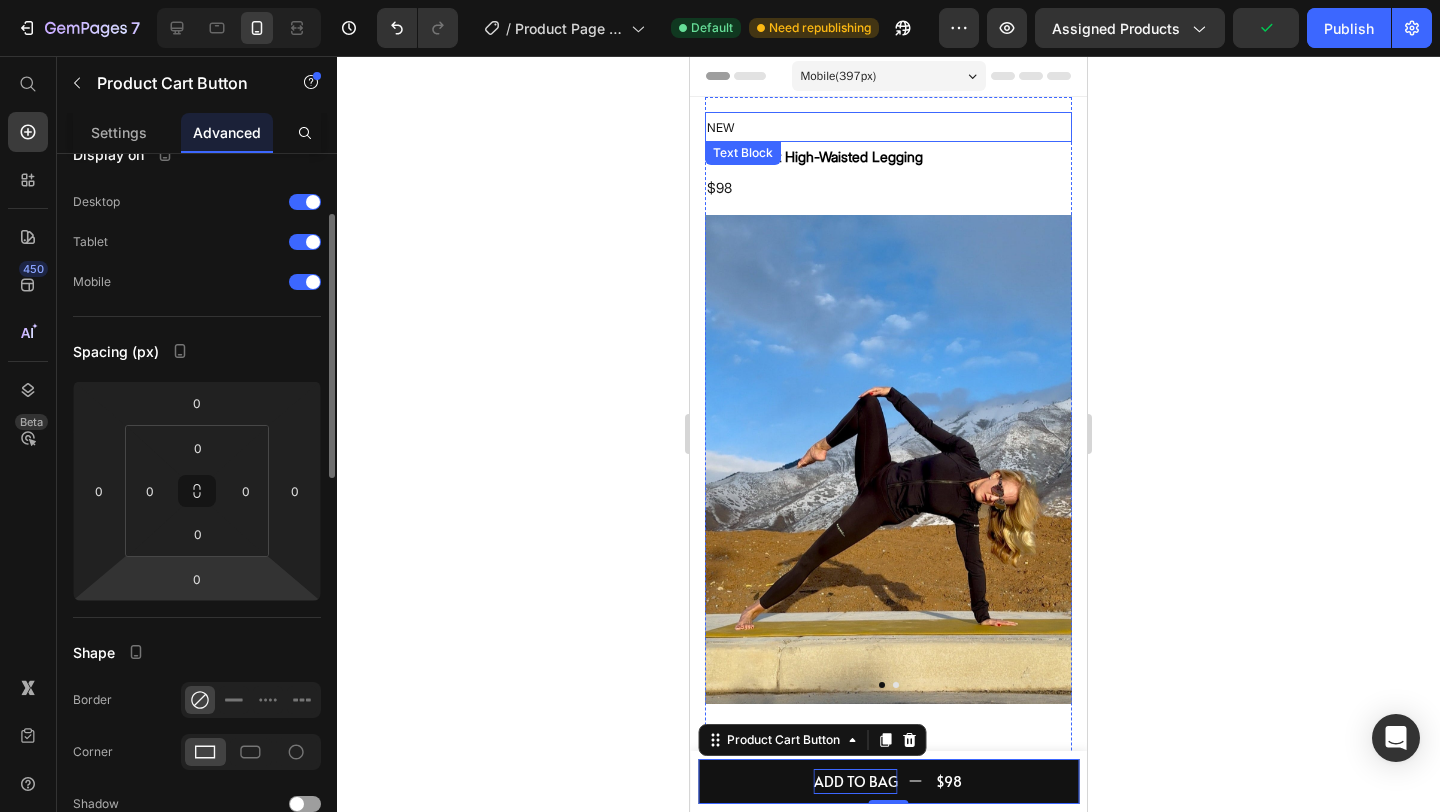 scroll, scrollTop: 0, scrollLeft: 0, axis: both 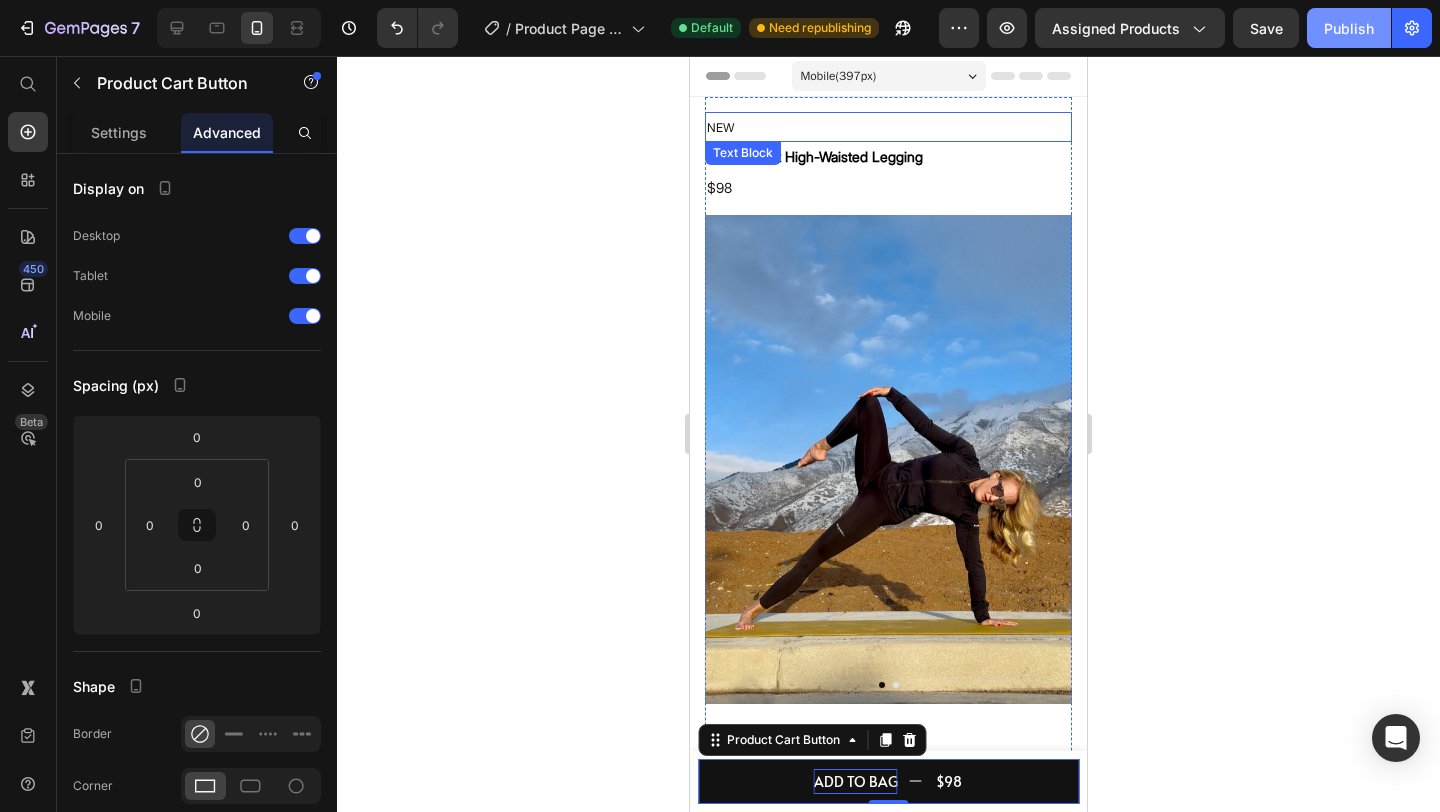 click on "Publish" at bounding box center [1349, 28] 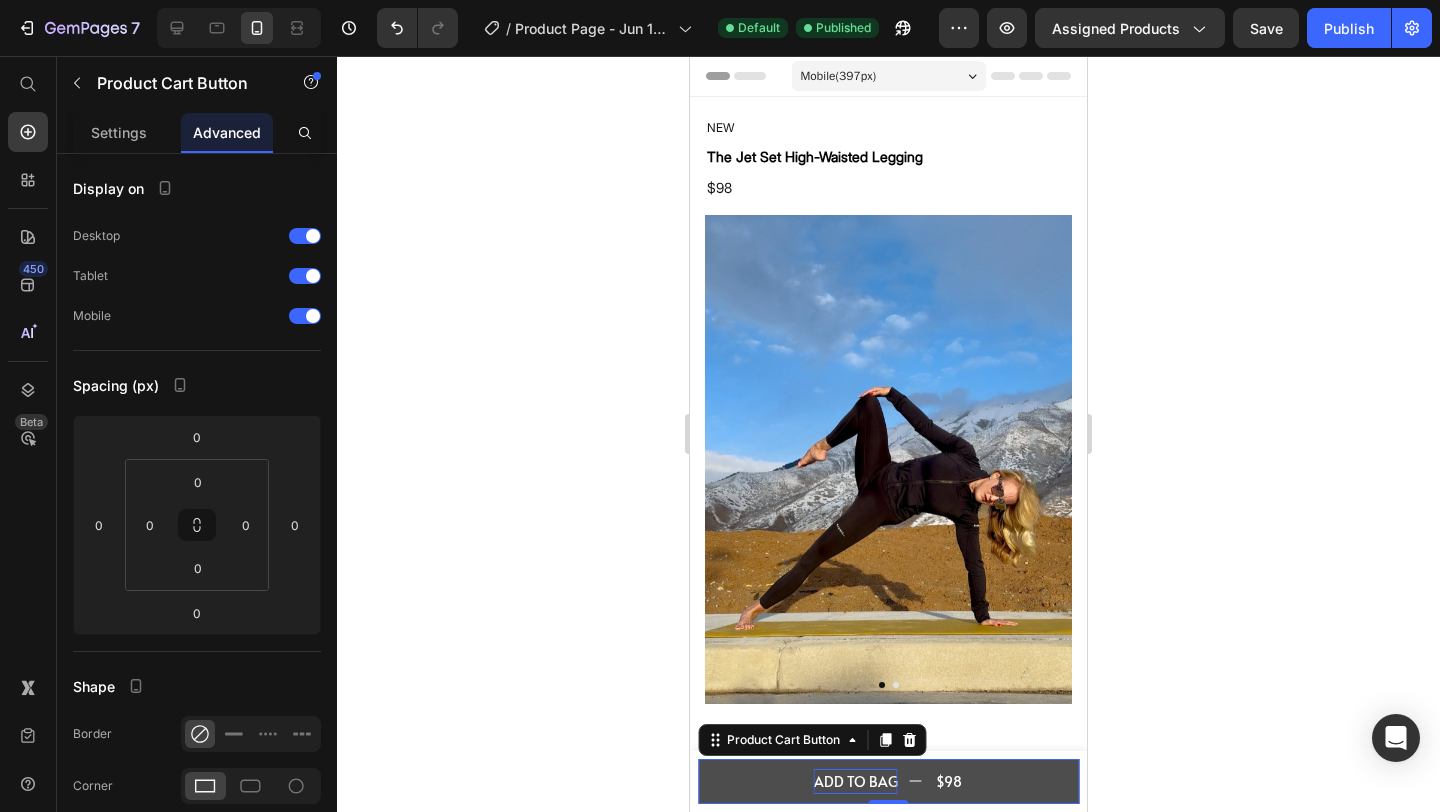 click on "ADD TO BAG
$98" at bounding box center (888, 781) 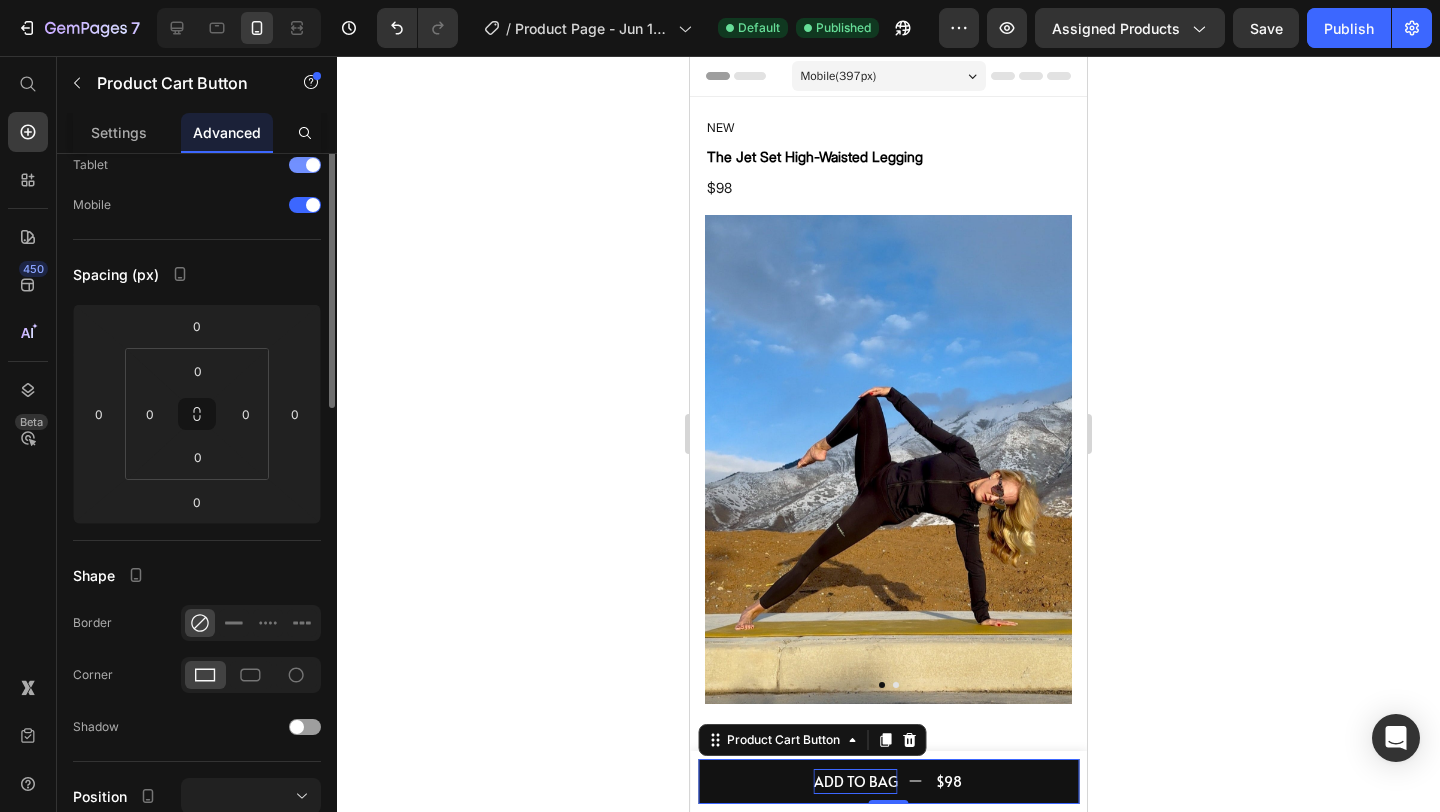 scroll, scrollTop: 40, scrollLeft: 0, axis: vertical 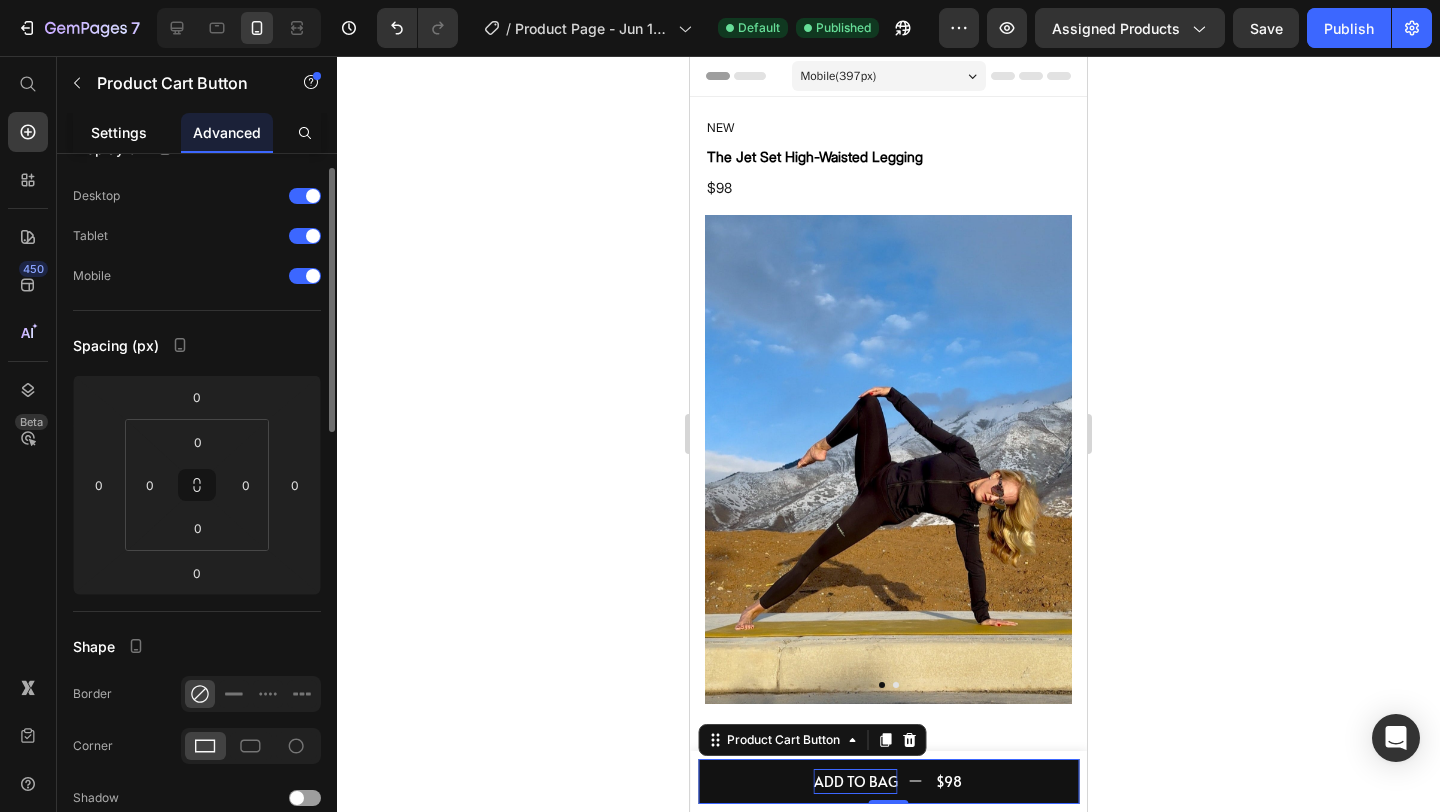 click on "Settings" 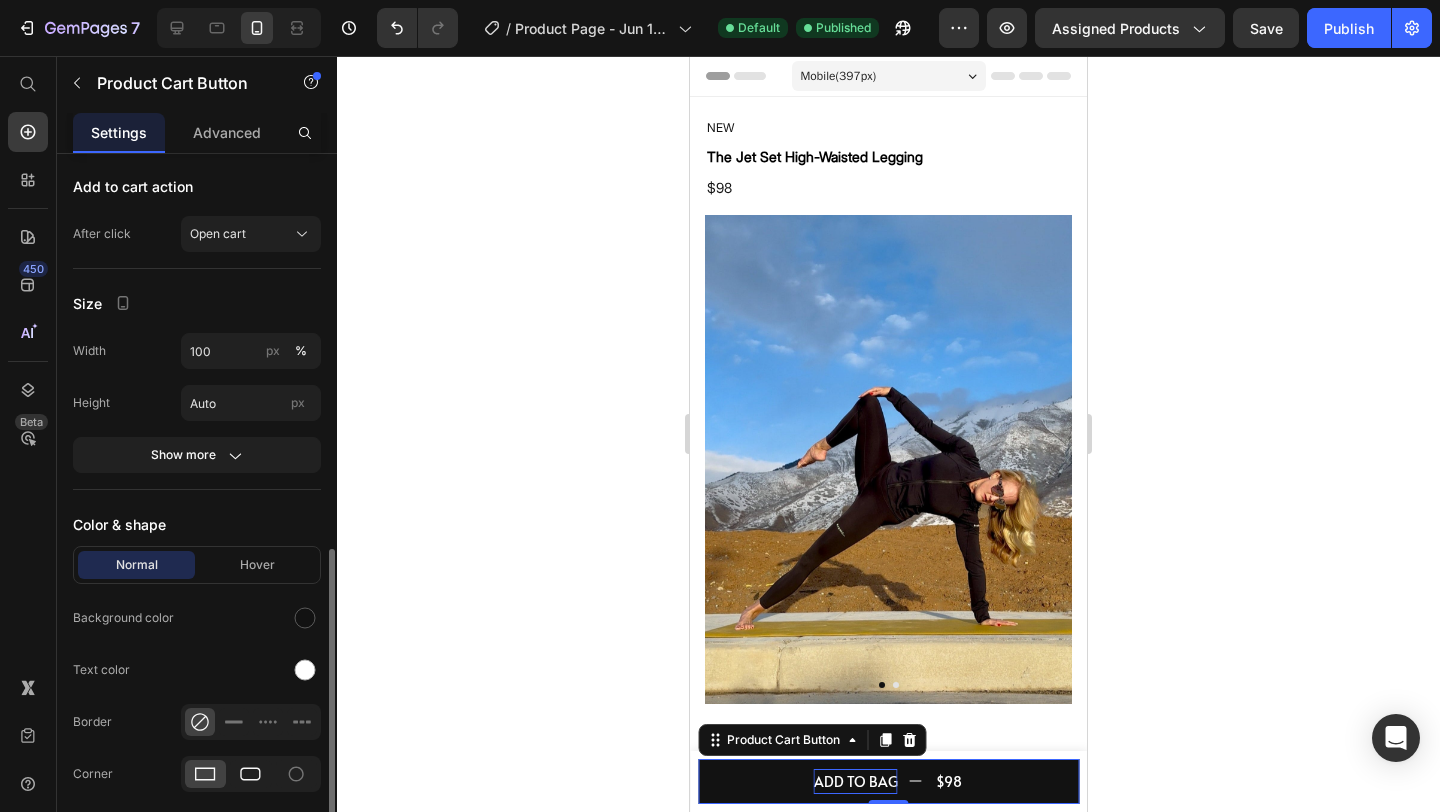 scroll, scrollTop: 880, scrollLeft: 0, axis: vertical 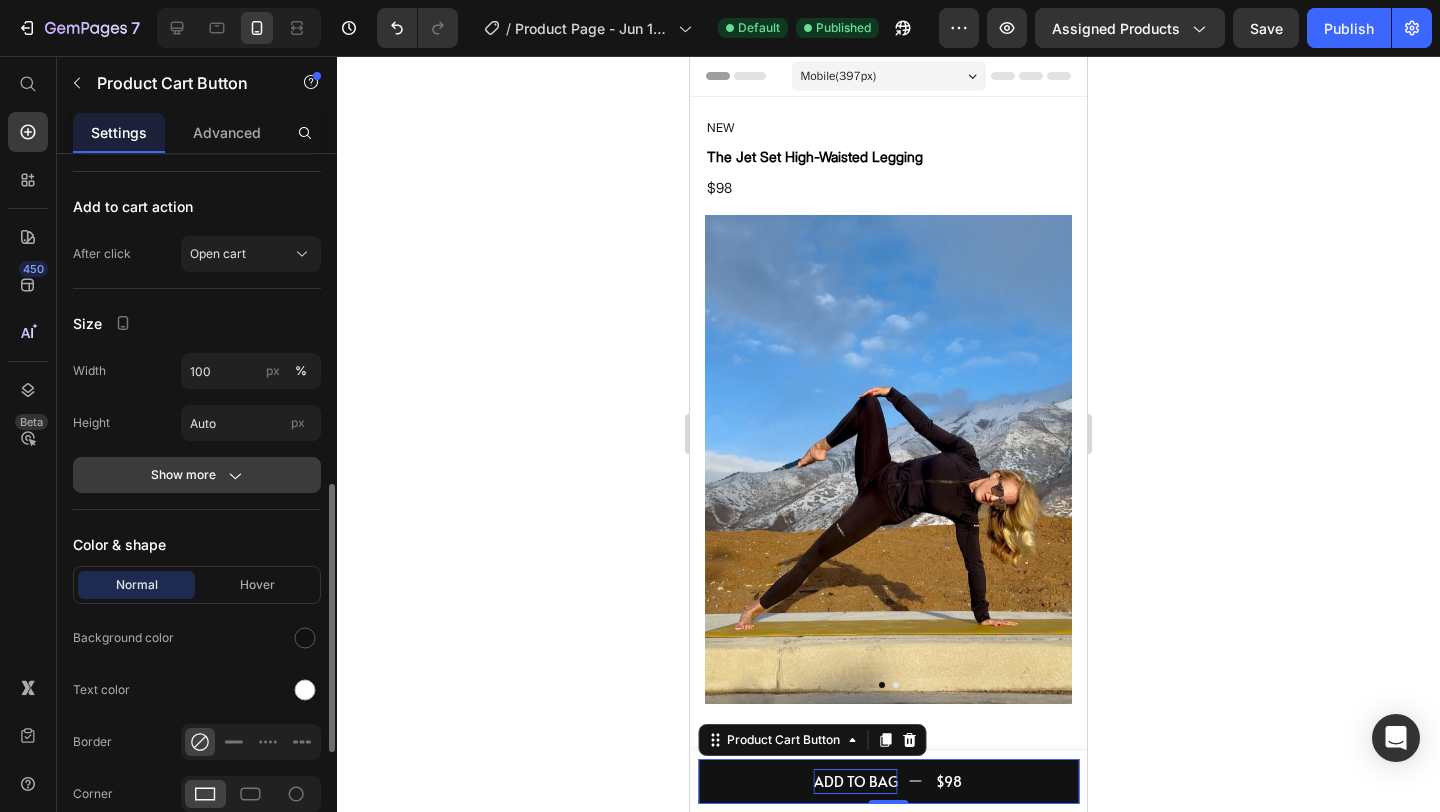 click 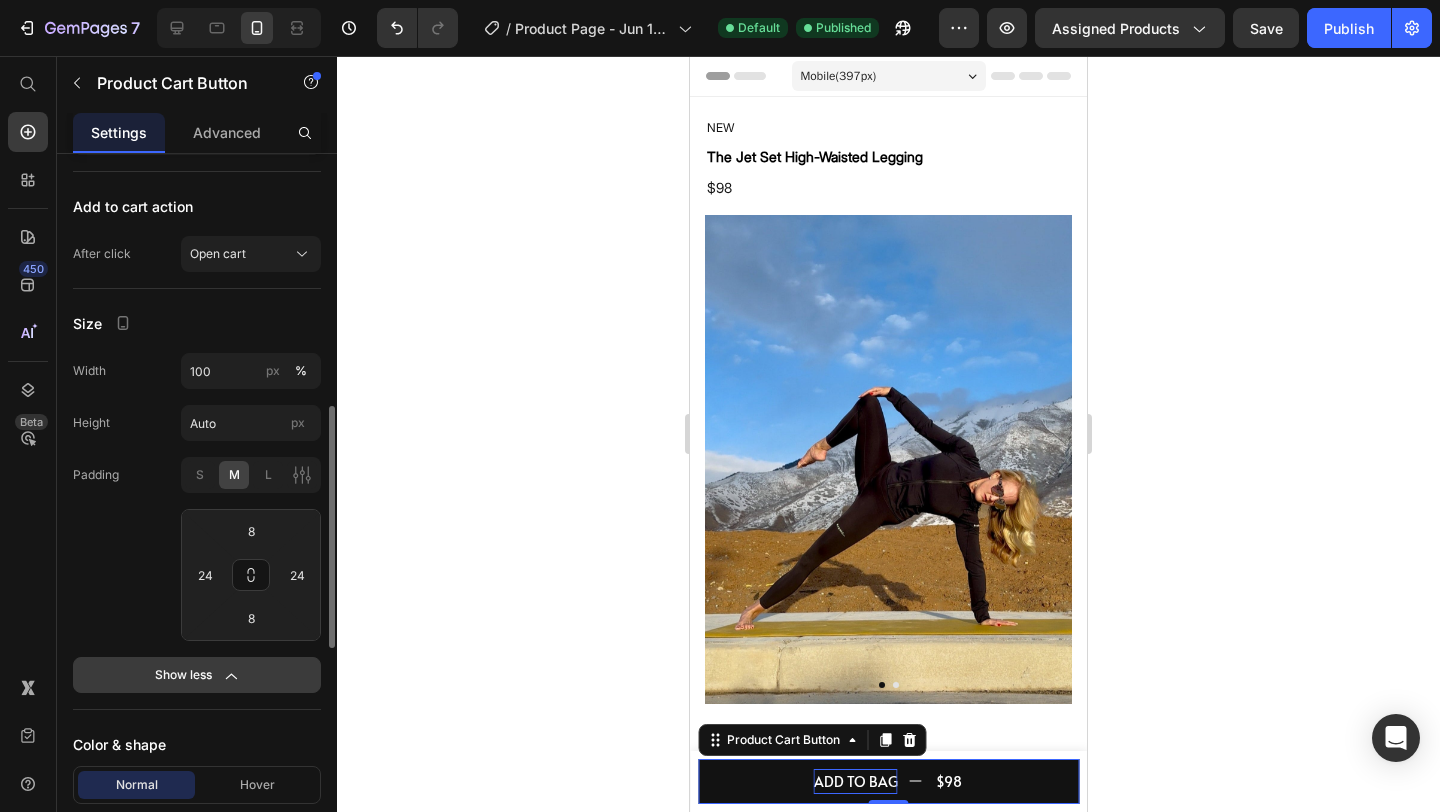 scroll, scrollTop: 740, scrollLeft: 0, axis: vertical 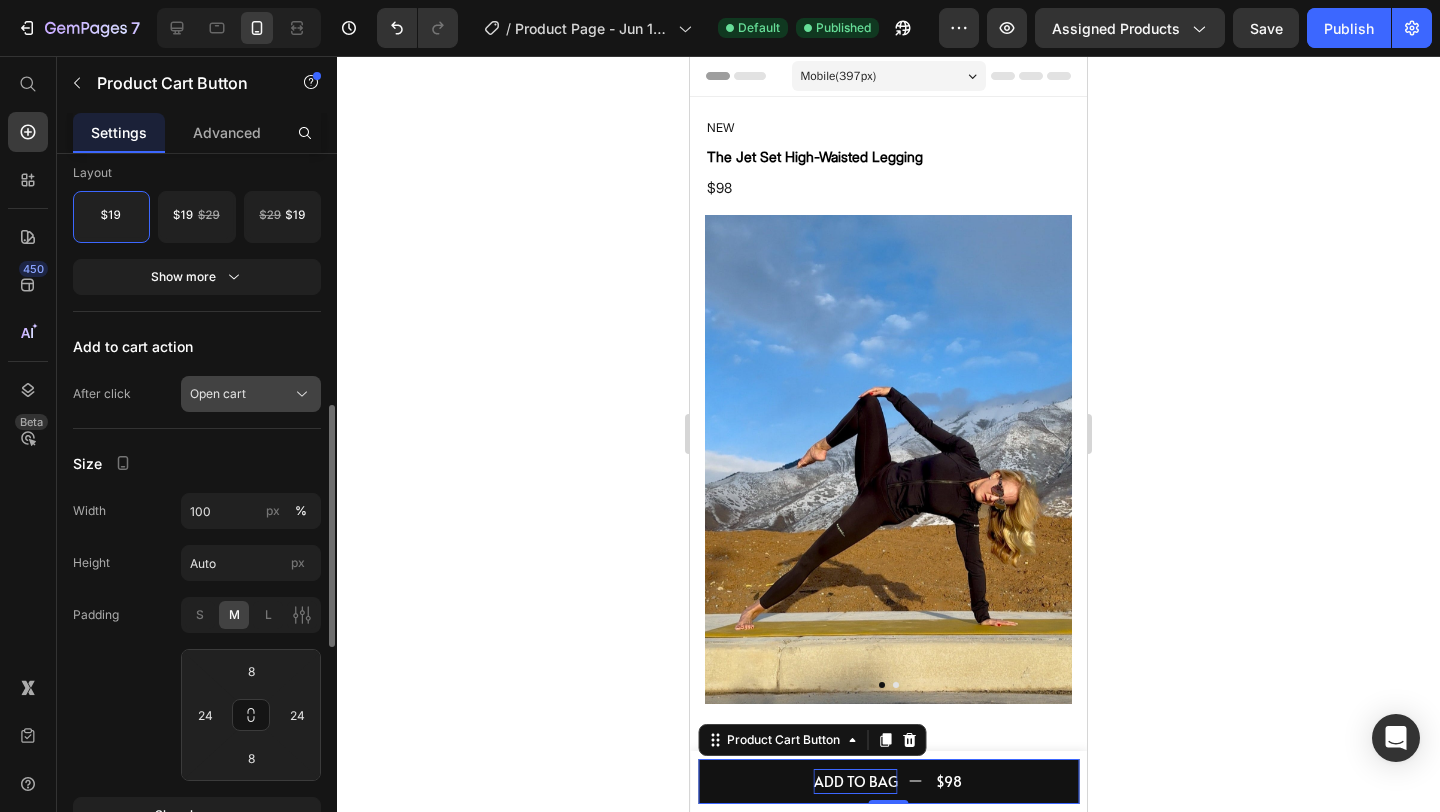 click on "Open cart" 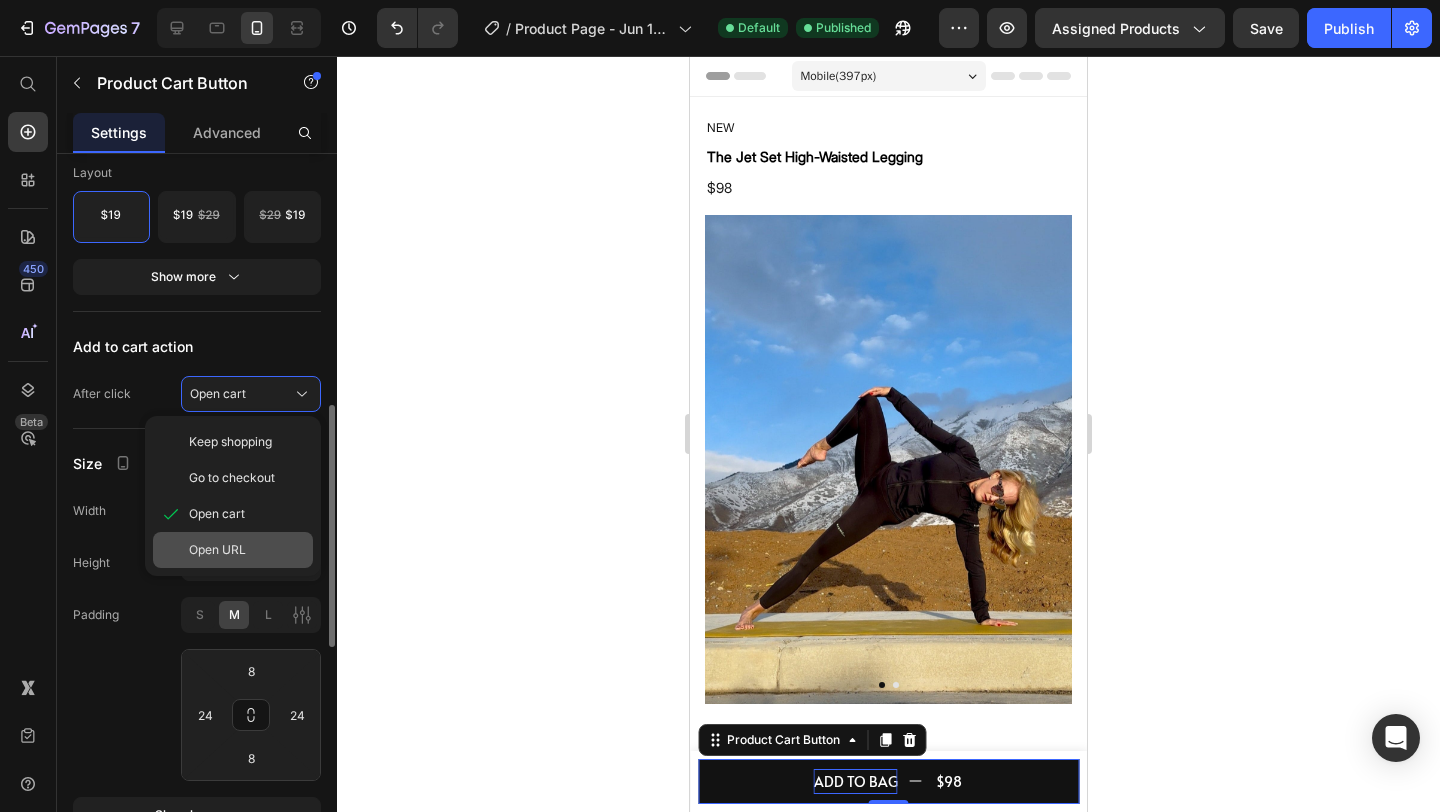 click on "Open URL" at bounding box center [217, 550] 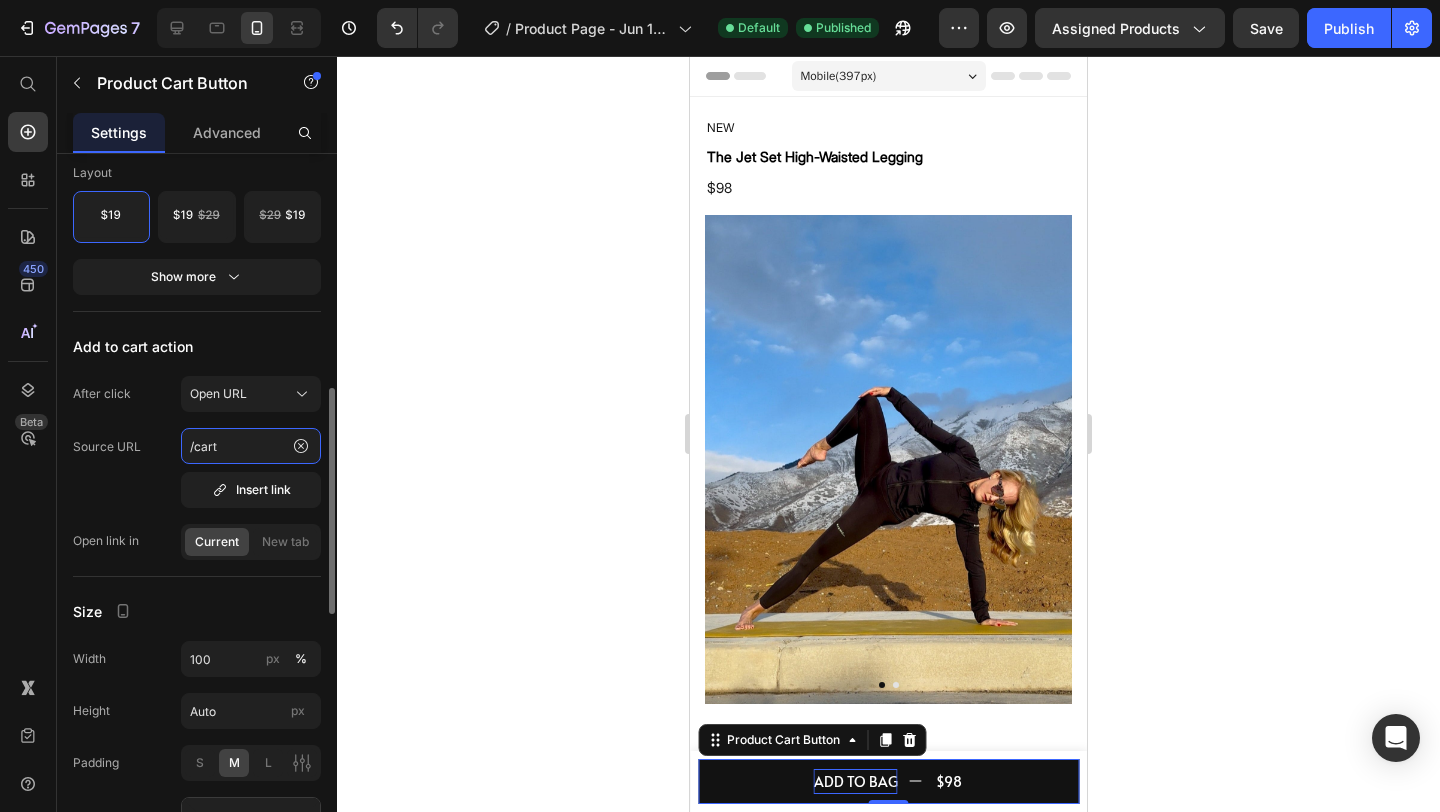 click on "/cart" 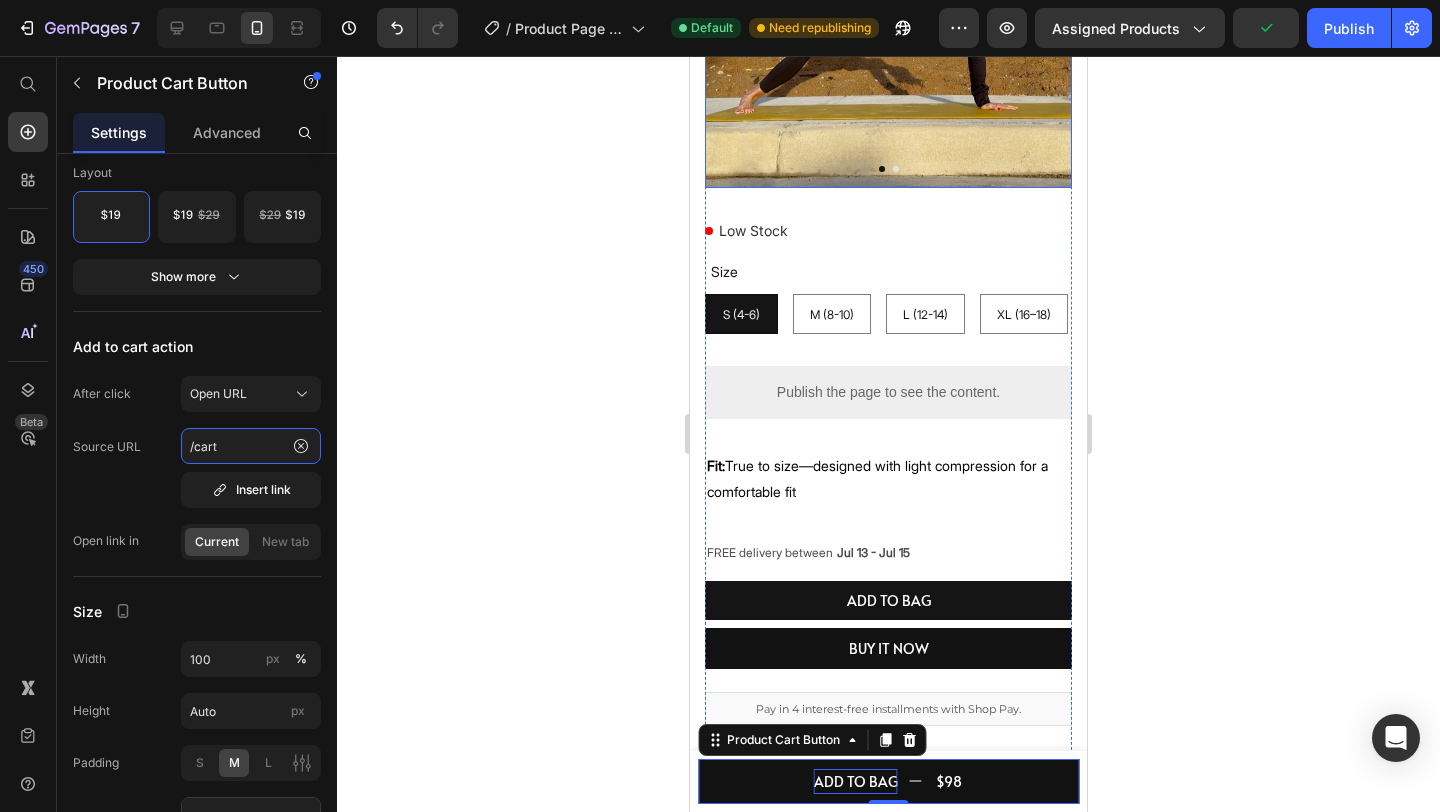 scroll, scrollTop: 509, scrollLeft: 0, axis: vertical 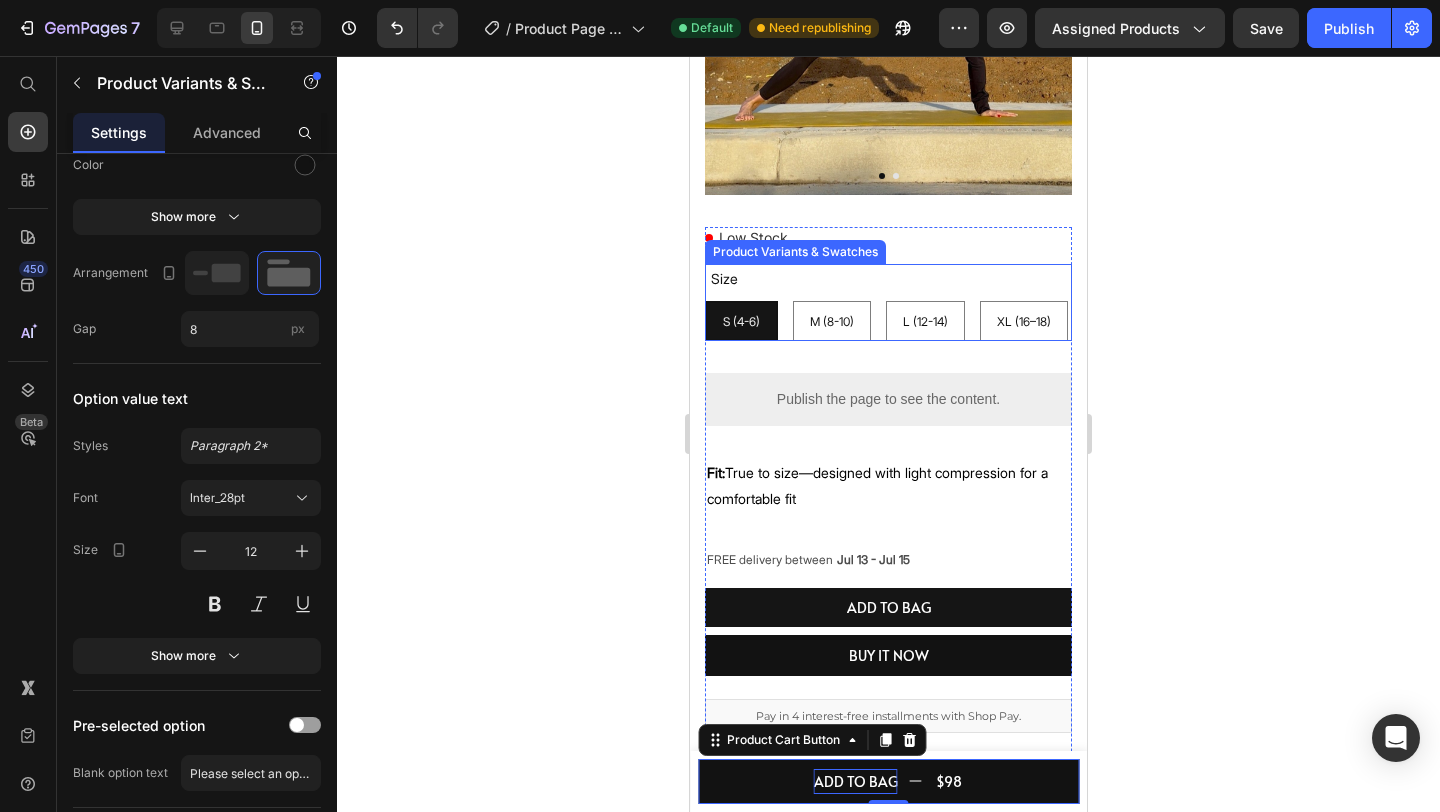 click on "‎ Size S (4-6) S (4-6) S (4-6) M (8-10) M (8-10) M (8-10) L (12-14) L (12-14) L (12-14) XL (16–18) XL (16–18) XL (16–18)" at bounding box center (888, 302) 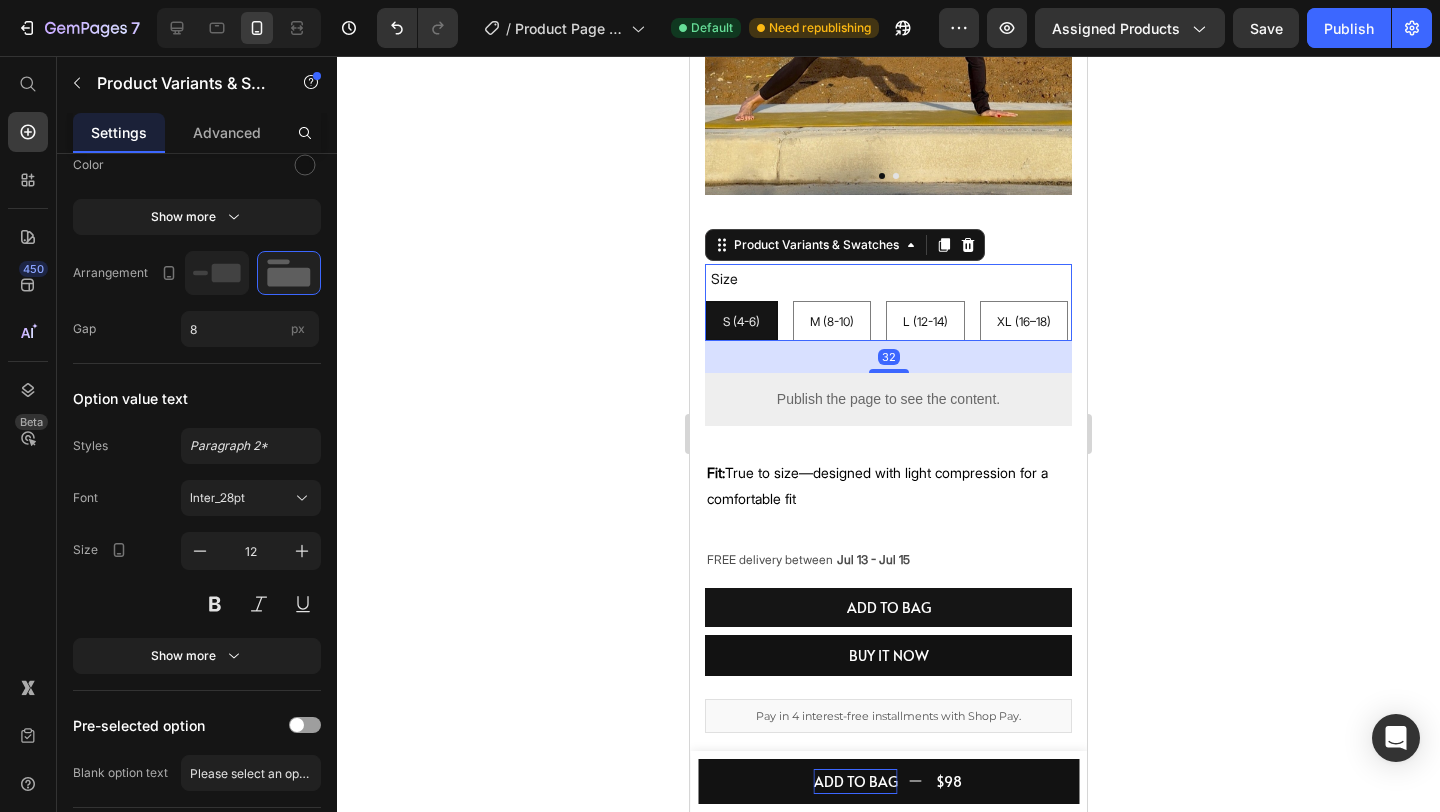 scroll, scrollTop: 0, scrollLeft: 0, axis: both 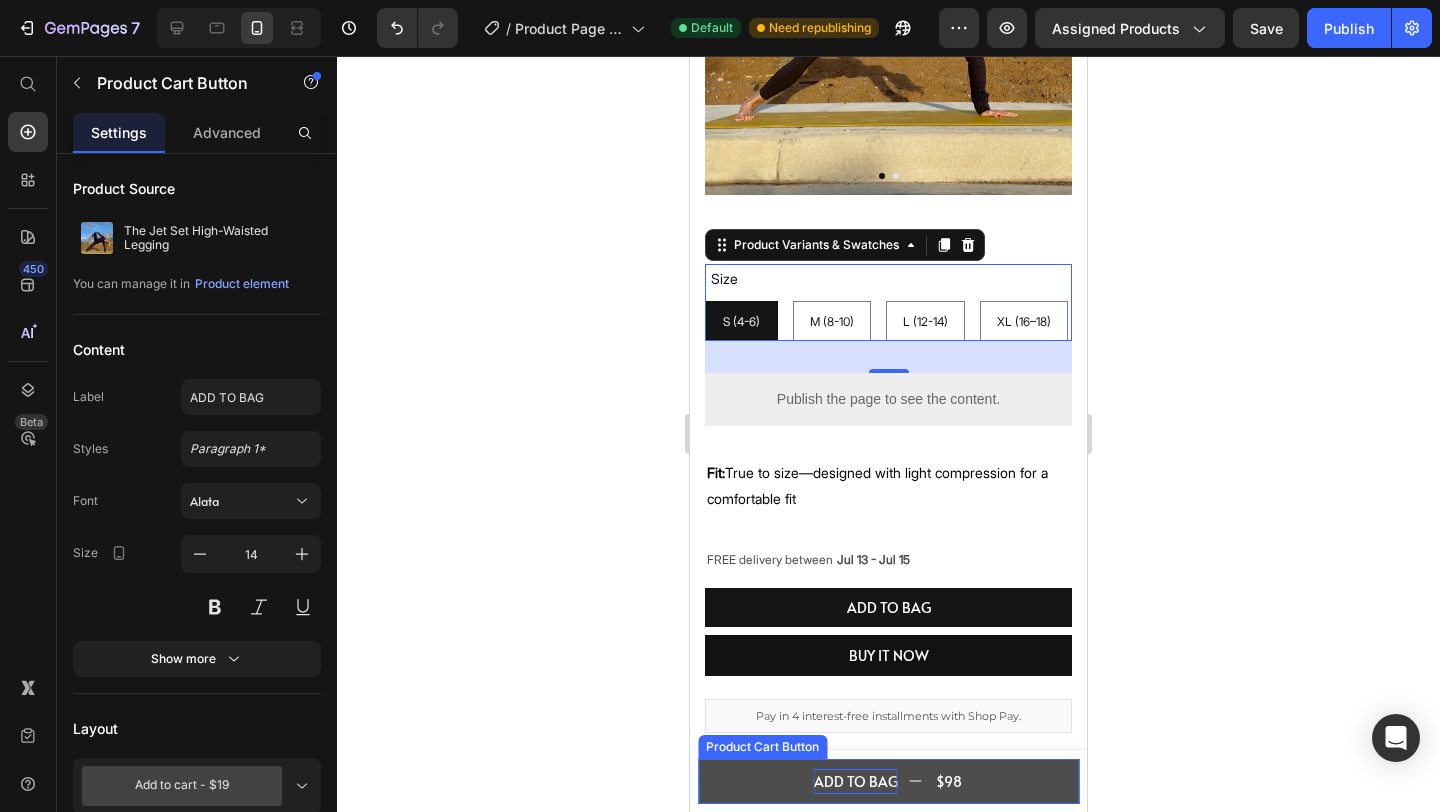 click on "ADD TO BAG
$98" at bounding box center (888, 781) 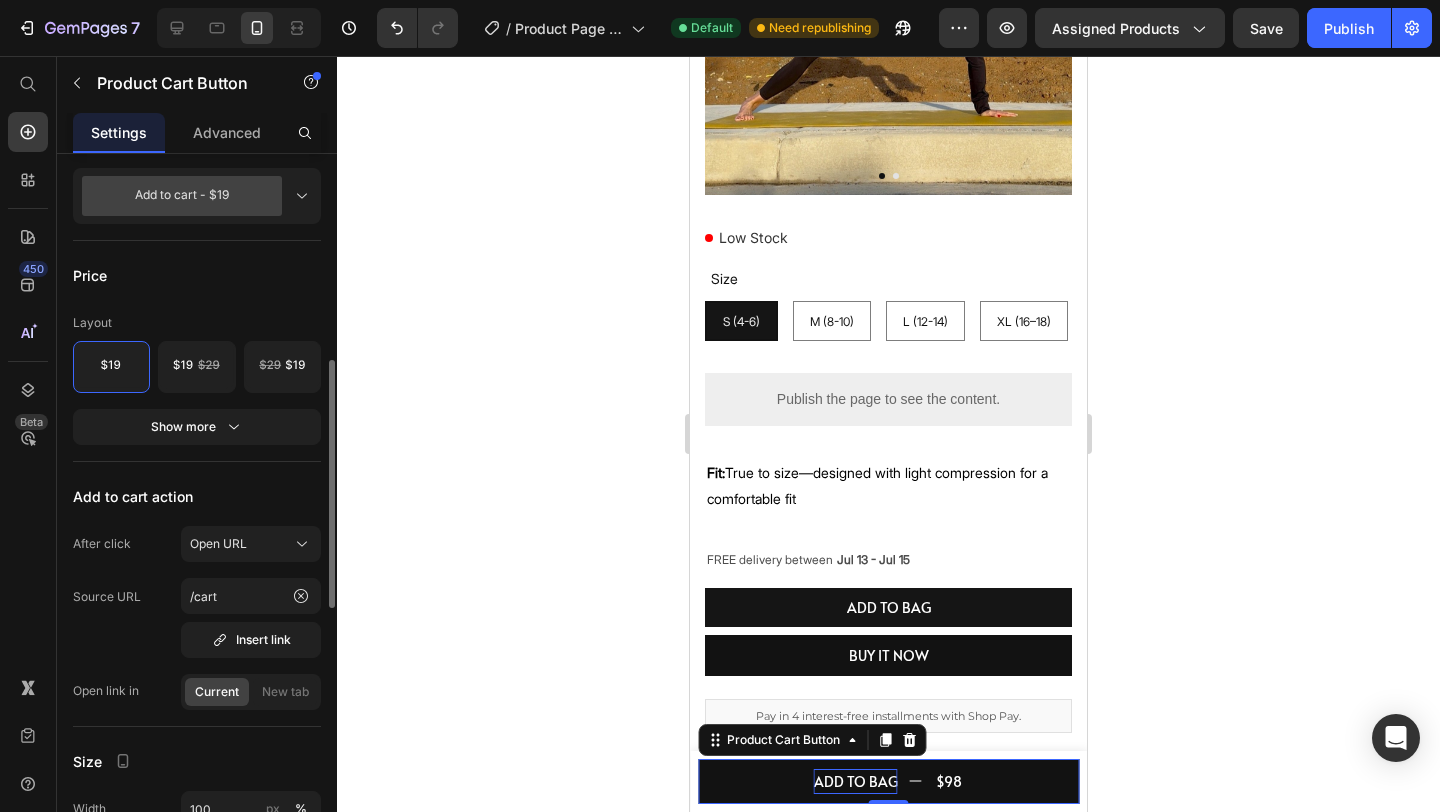 scroll, scrollTop: 606, scrollLeft: 0, axis: vertical 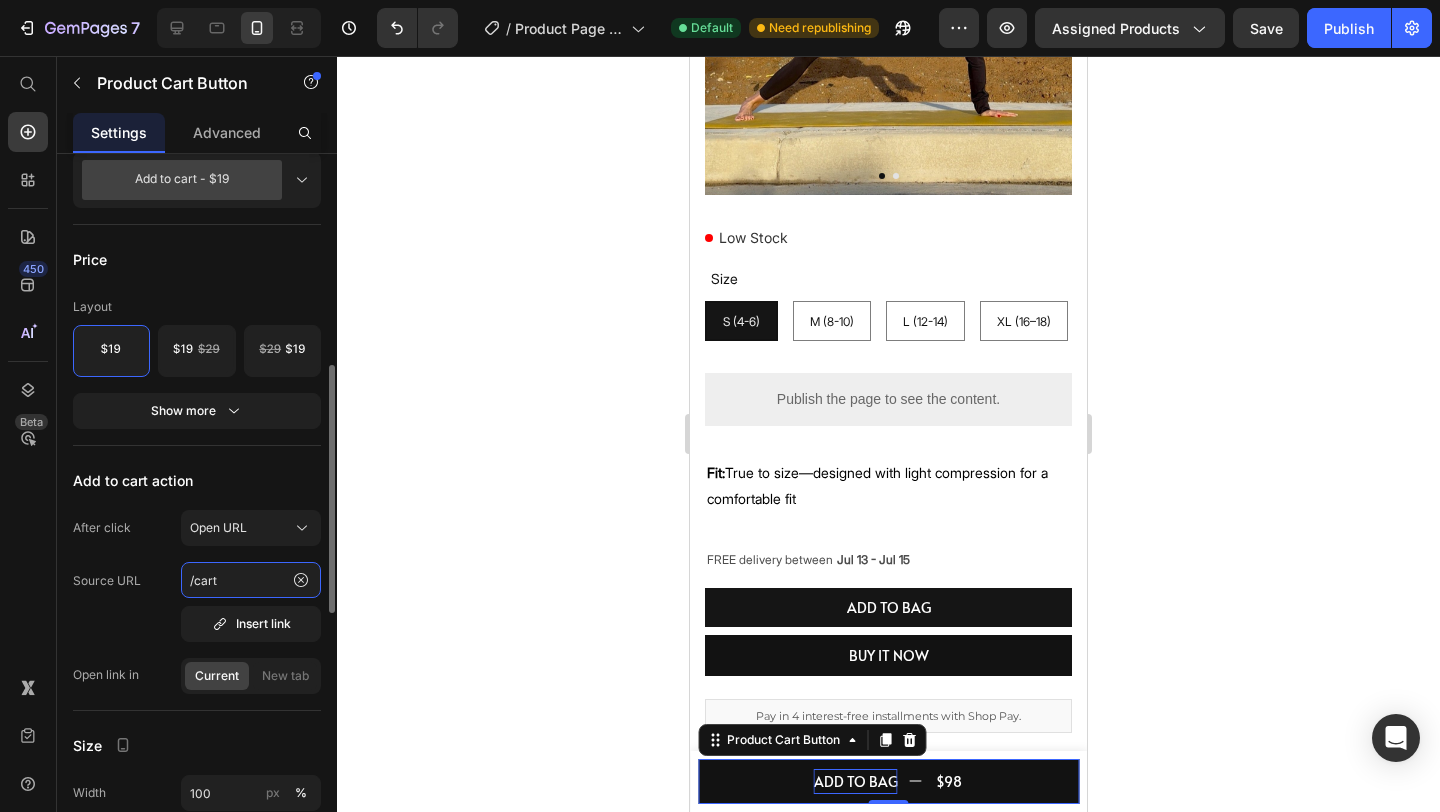 click on "/cart" 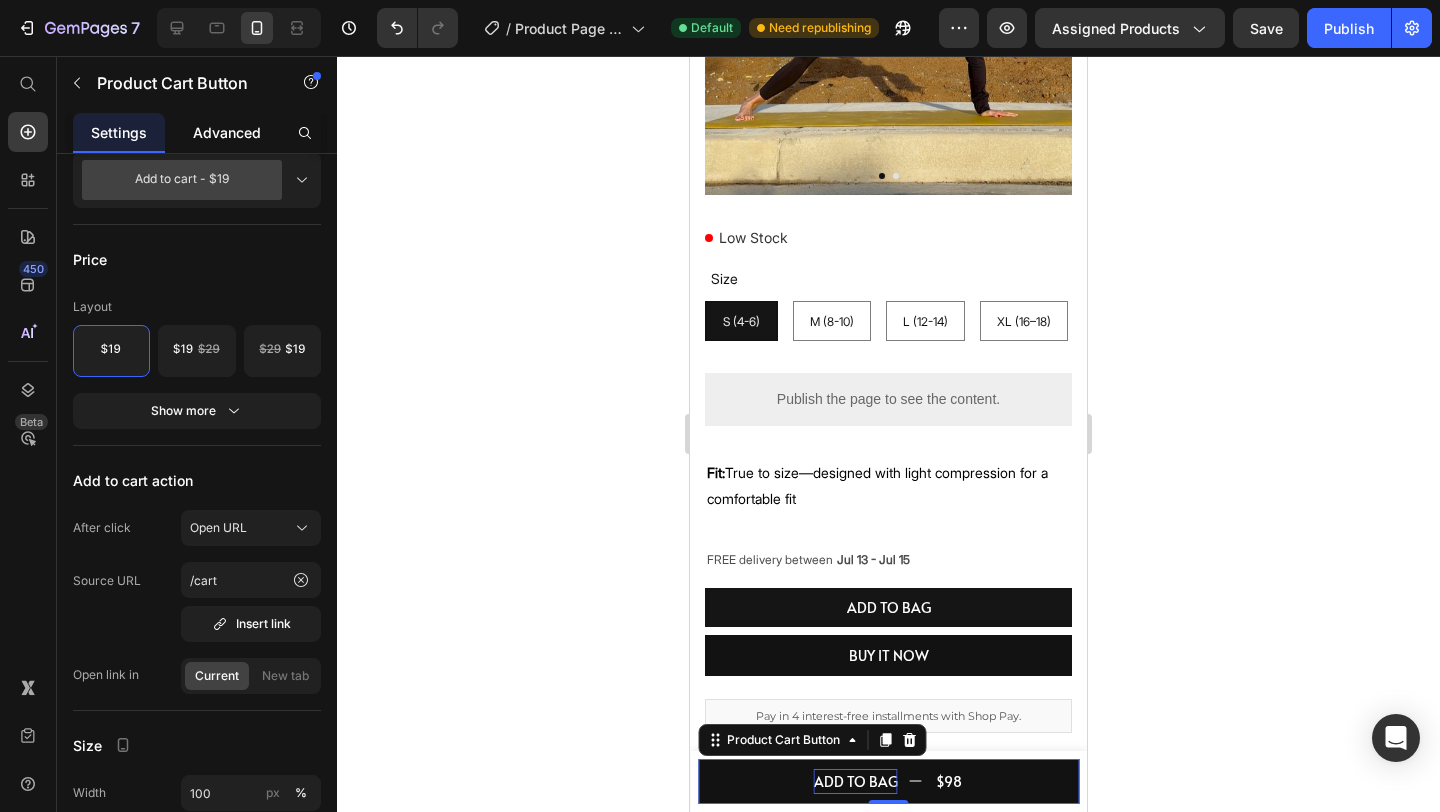 click on "Advanced" at bounding box center (227, 132) 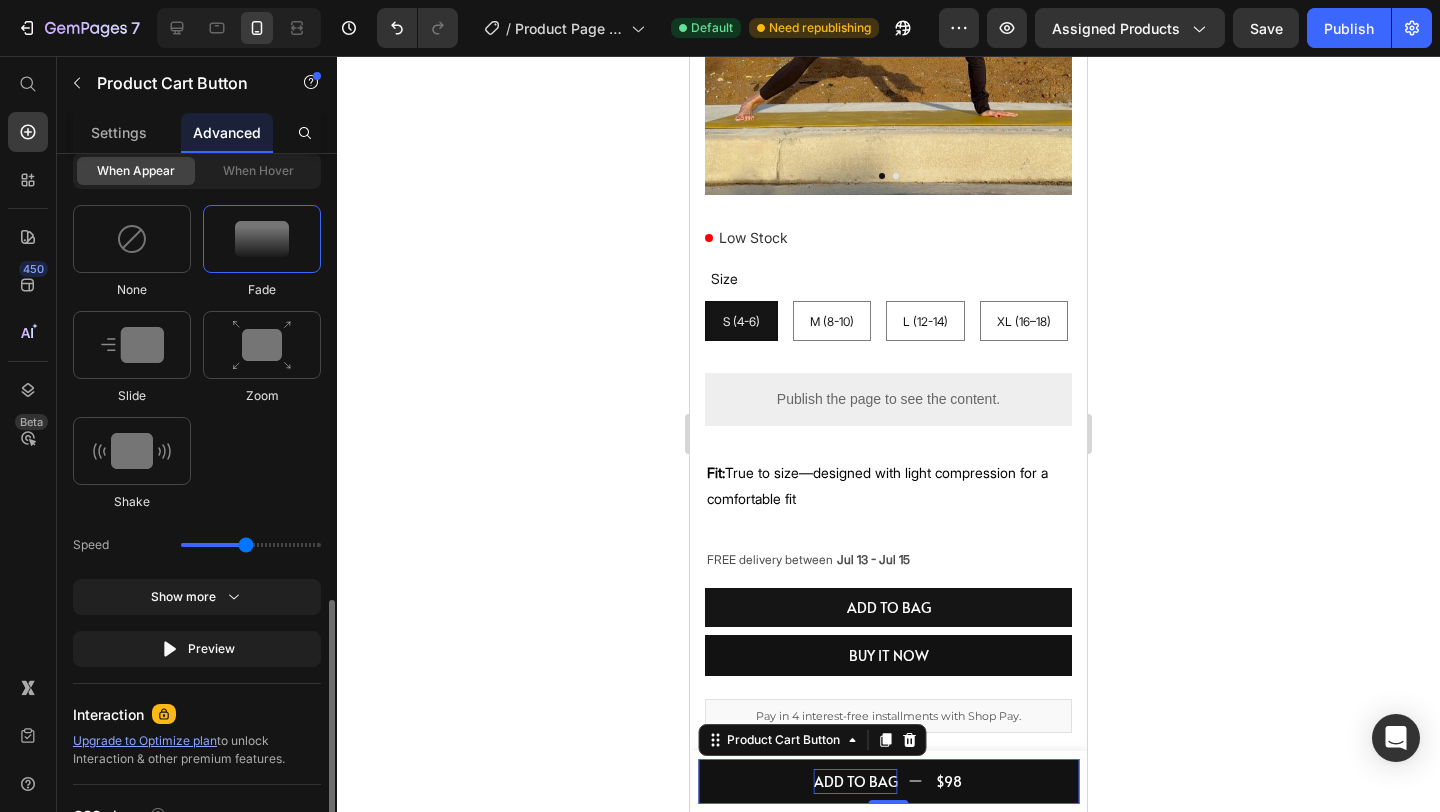 scroll, scrollTop: 1112, scrollLeft: 0, axis: vertical 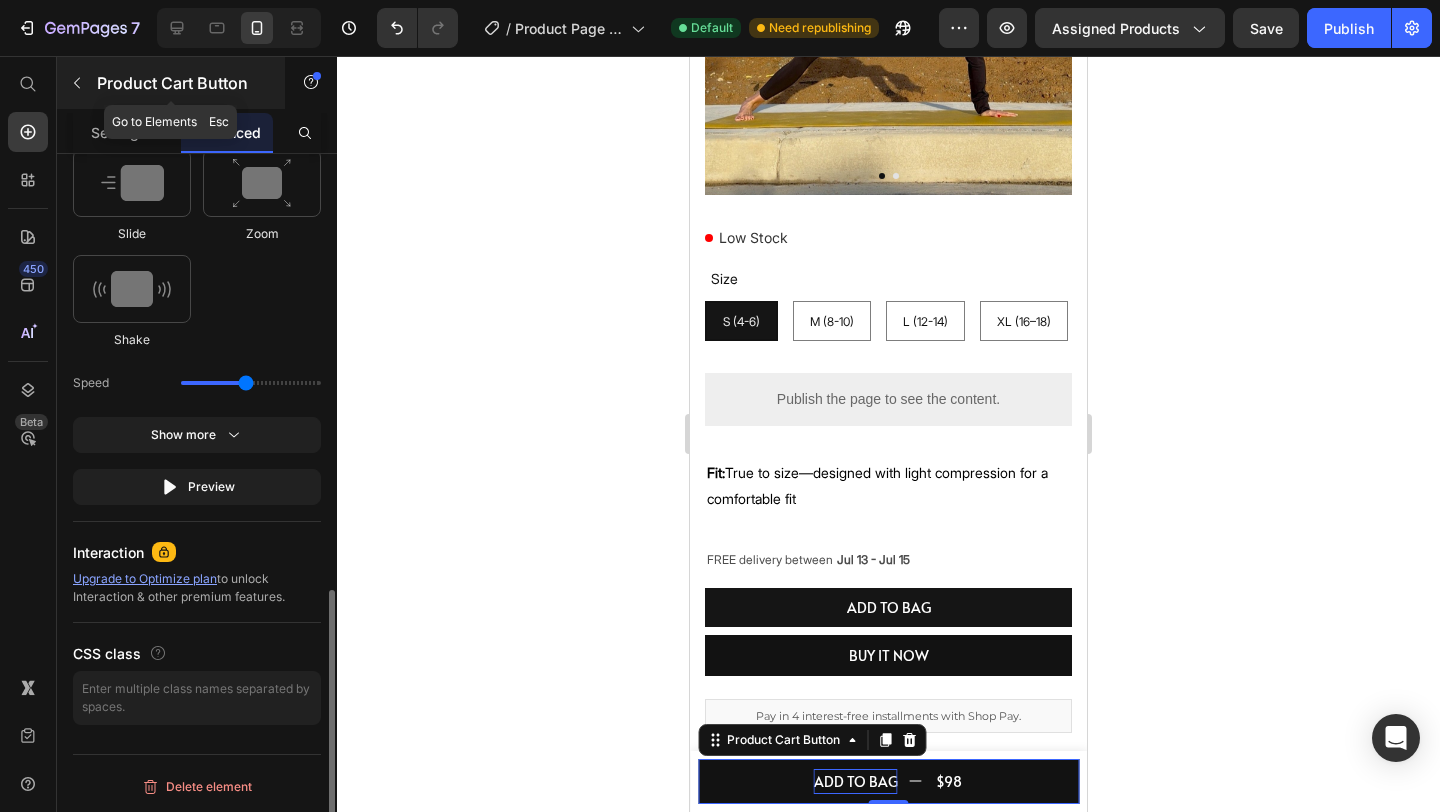 click 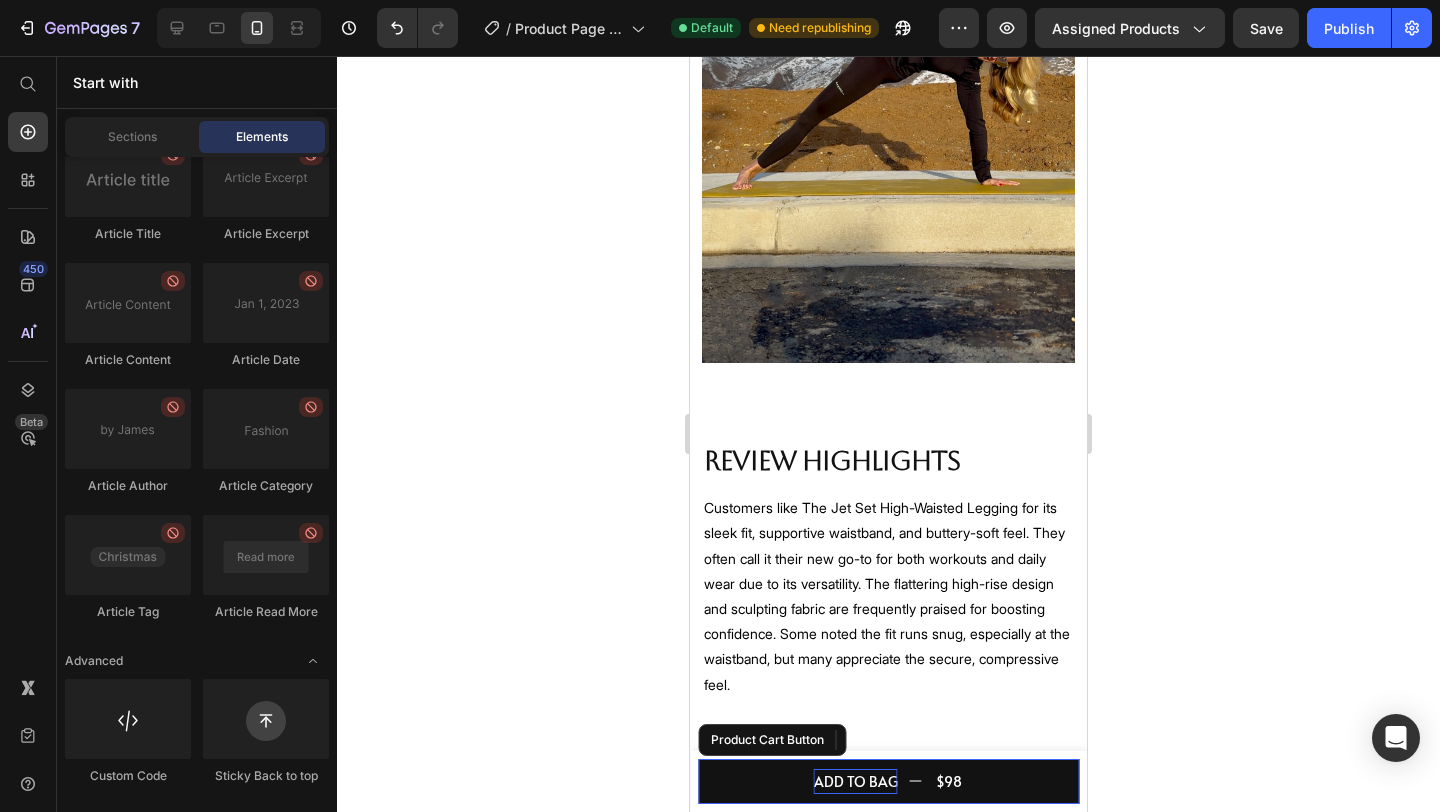 scroll, scrollTop: 2525, scrollLeft: 0, axis: vertical 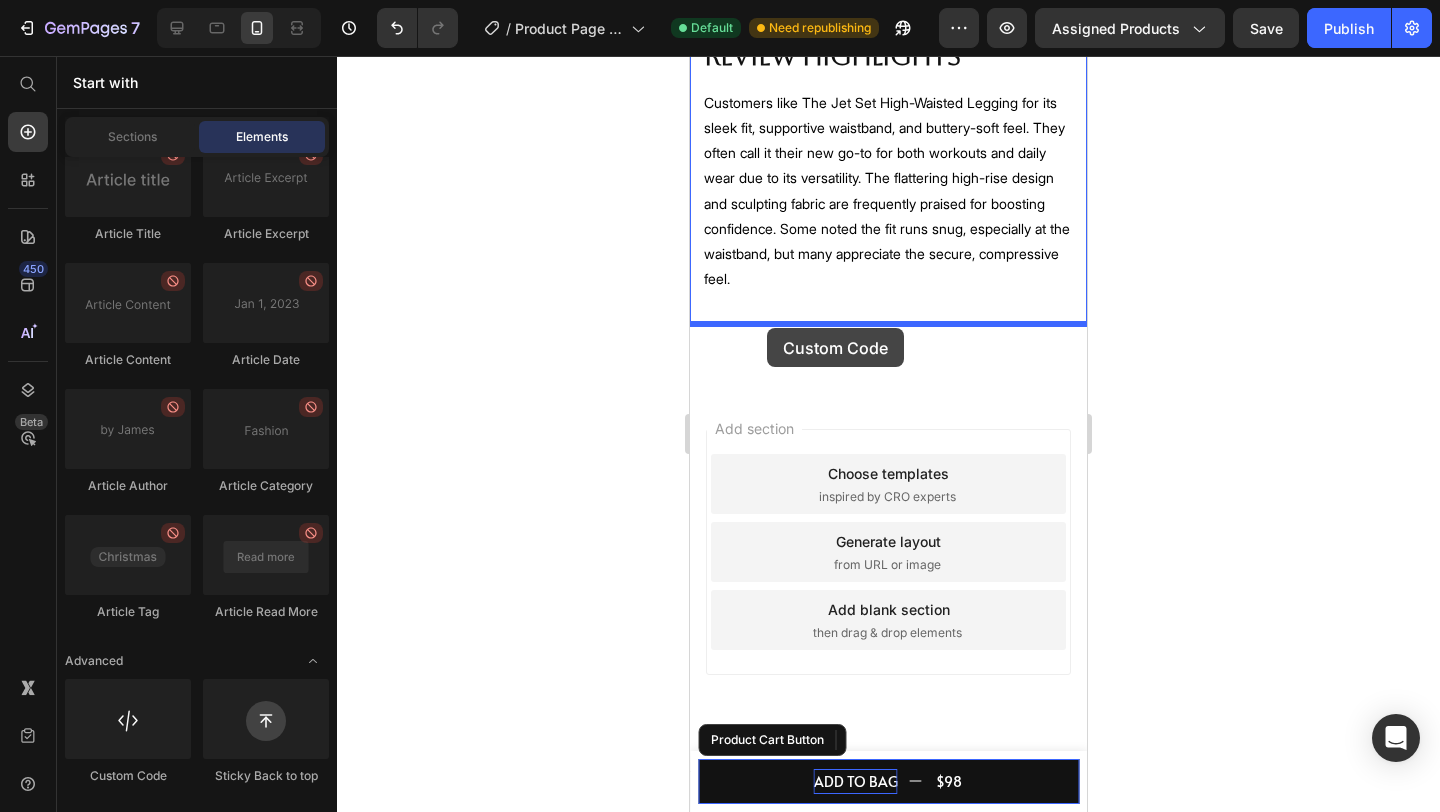 drag, startPoint x: 818, startPoint y: 803, endPoint x: 767, endPoint y: 328, distance: 477.73004 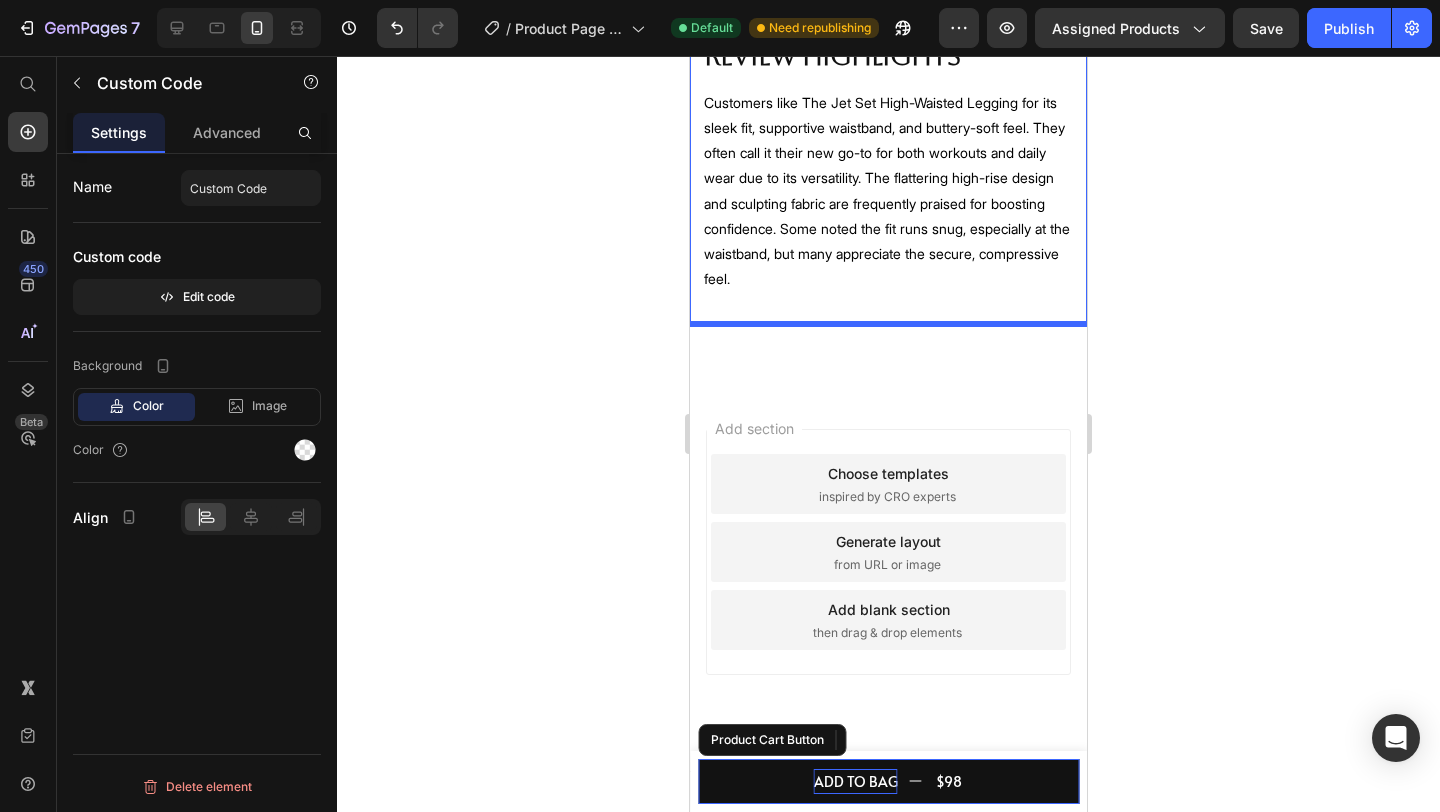 scroll, scrollTop: 0, scrollLeft: 0, axis: both 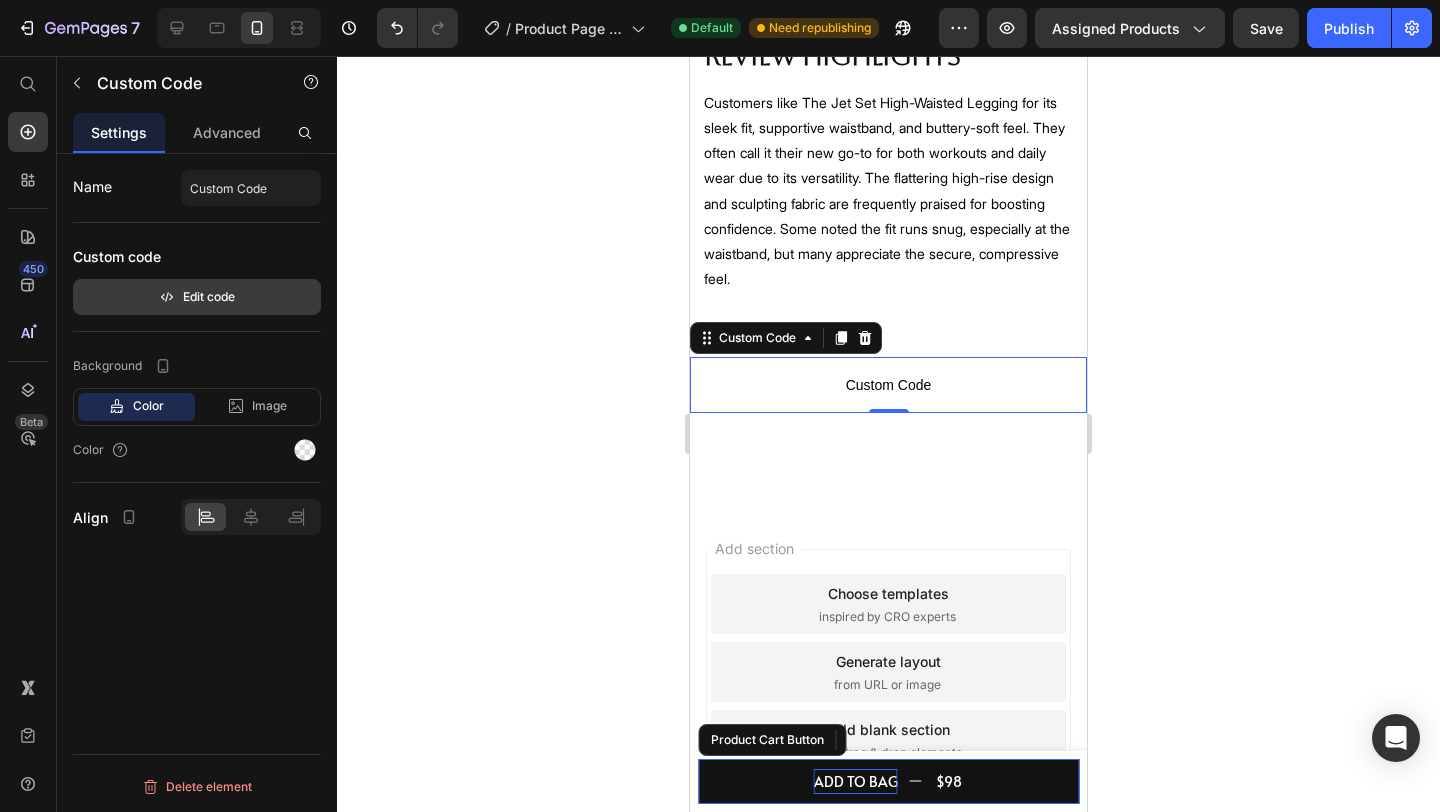 click on "Edit code" at bounding box center (197, 297) 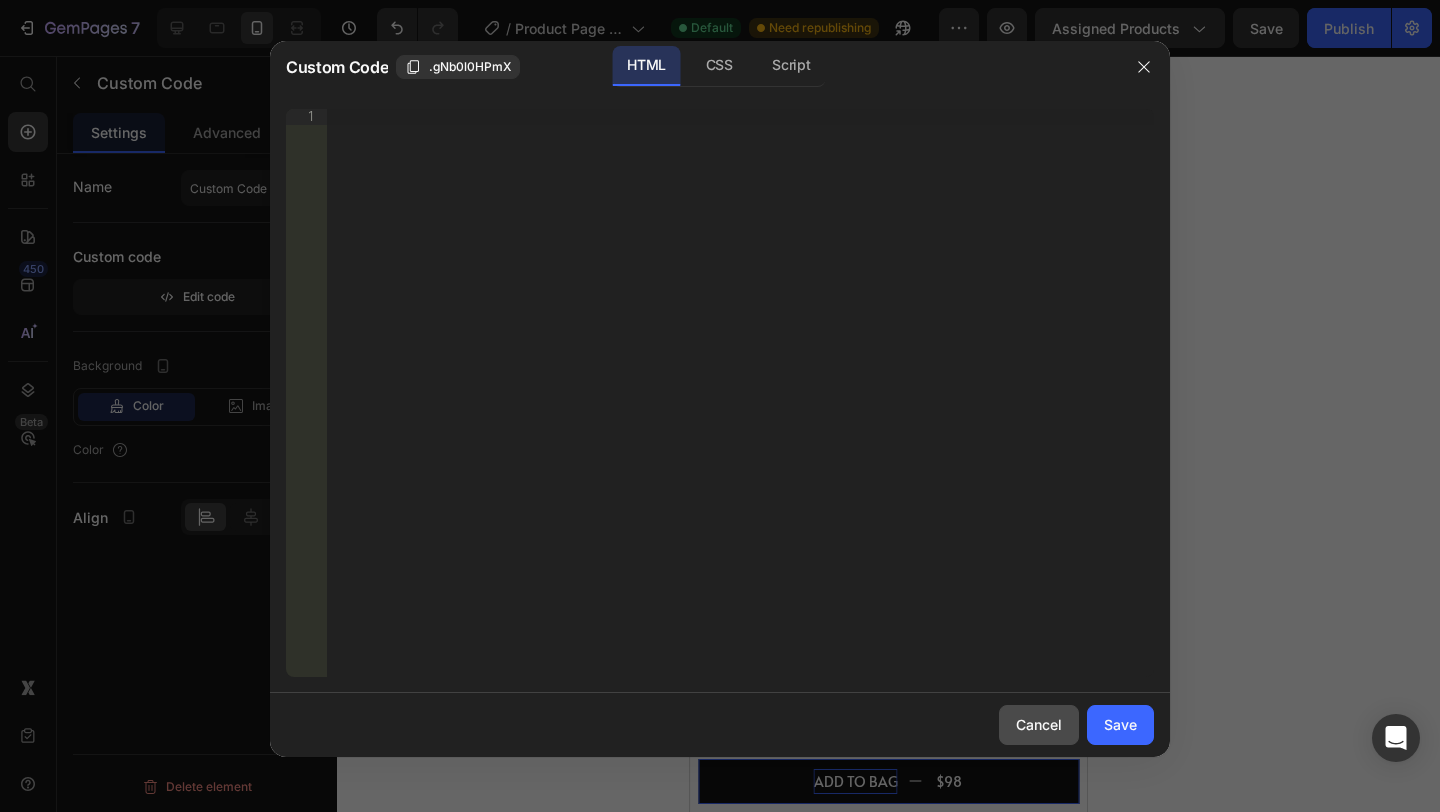 click on "Cancel" at bounding box center [1039, 724] 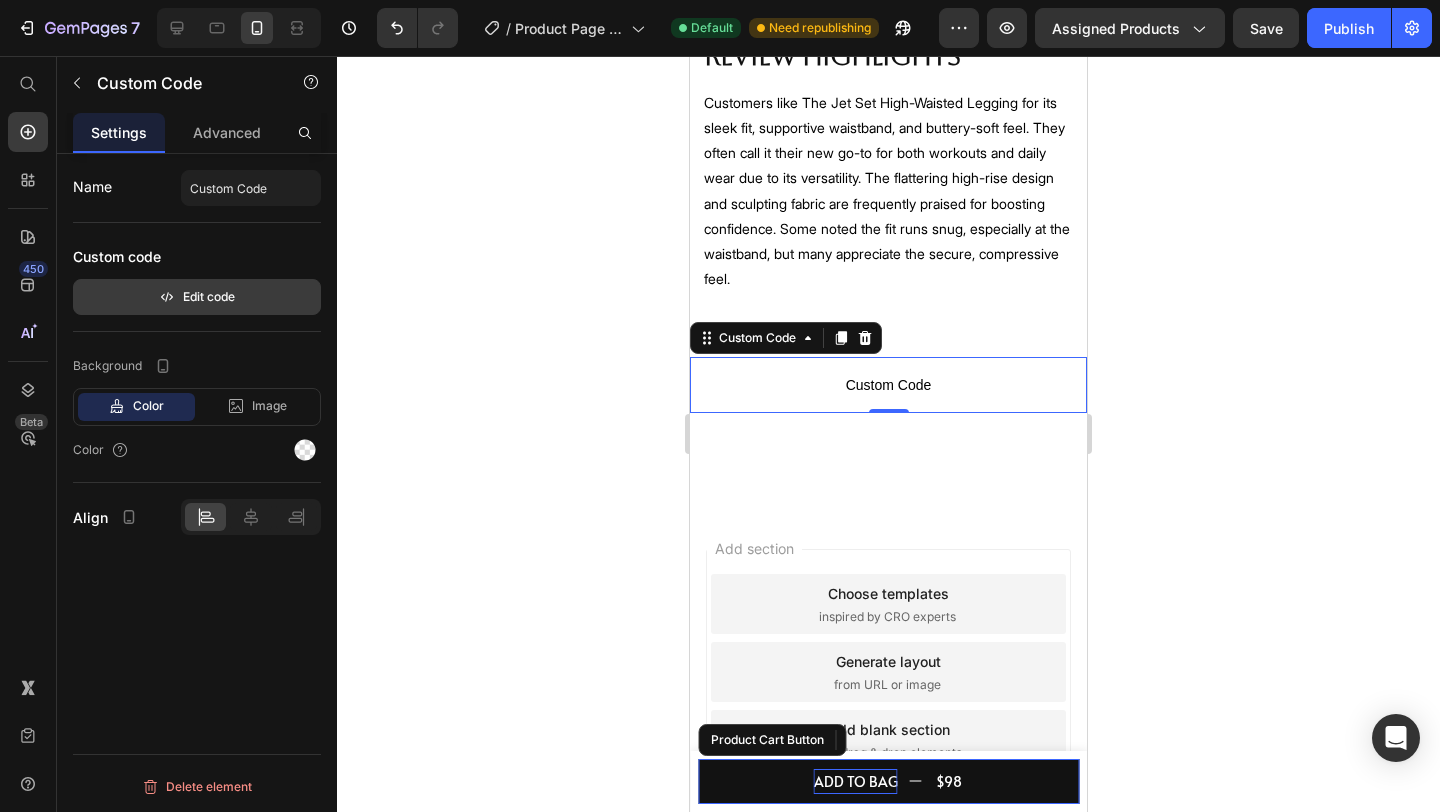 click on "Edit code" at bounding box center (197, 297) 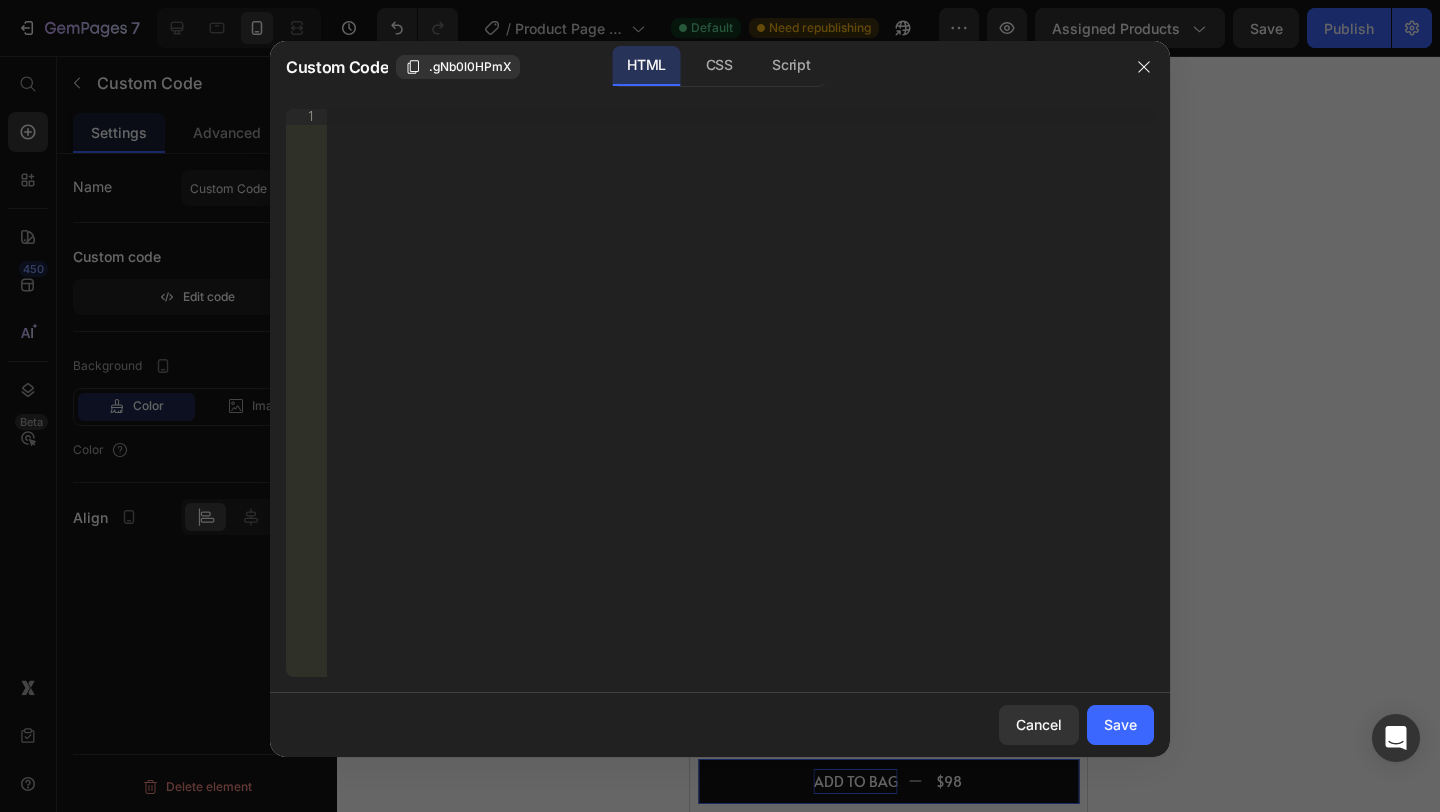 click on "Insert the 3rd-party installation code, HTML code, or Liquid code to display custom content." at bounding box center (740, 409) 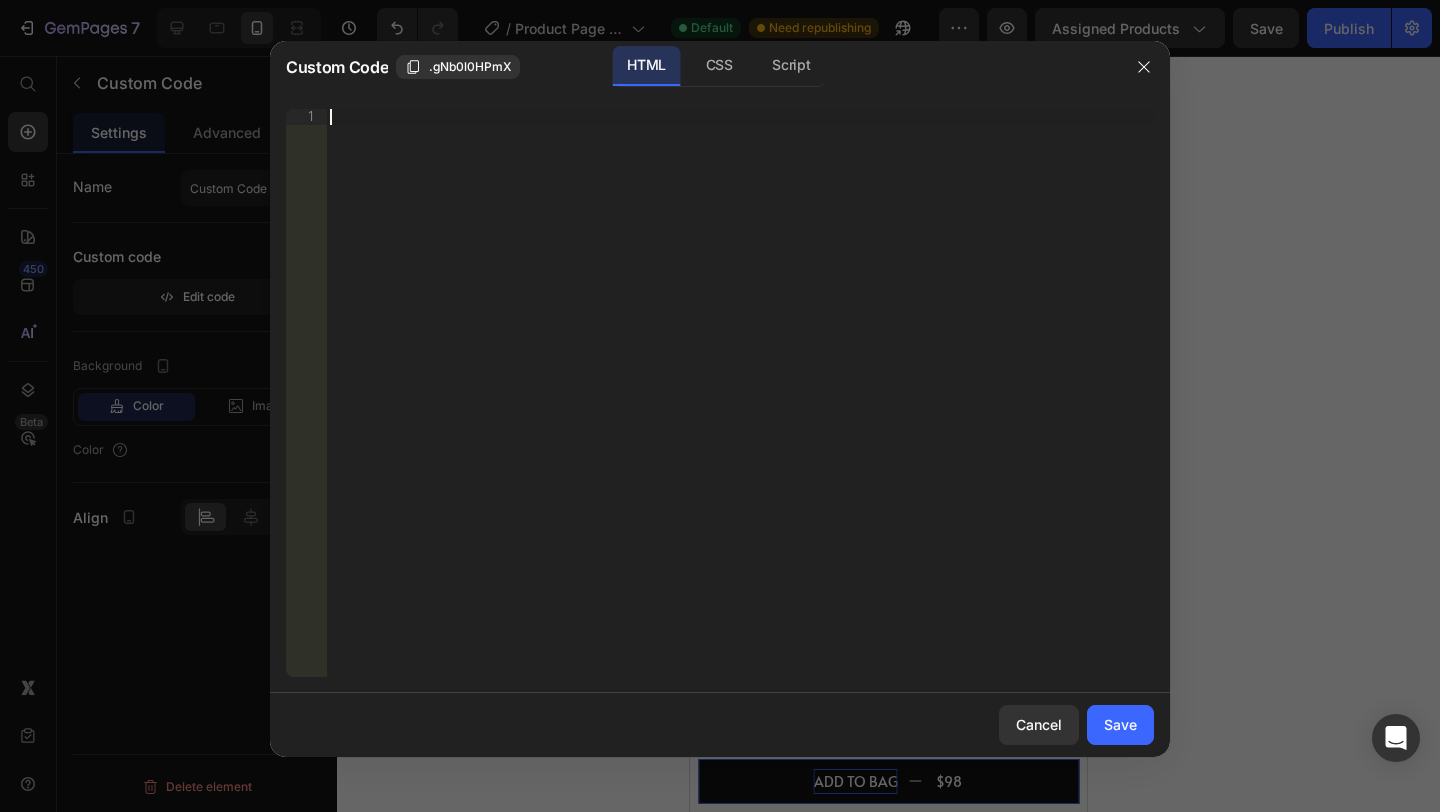 paste on "</script>" 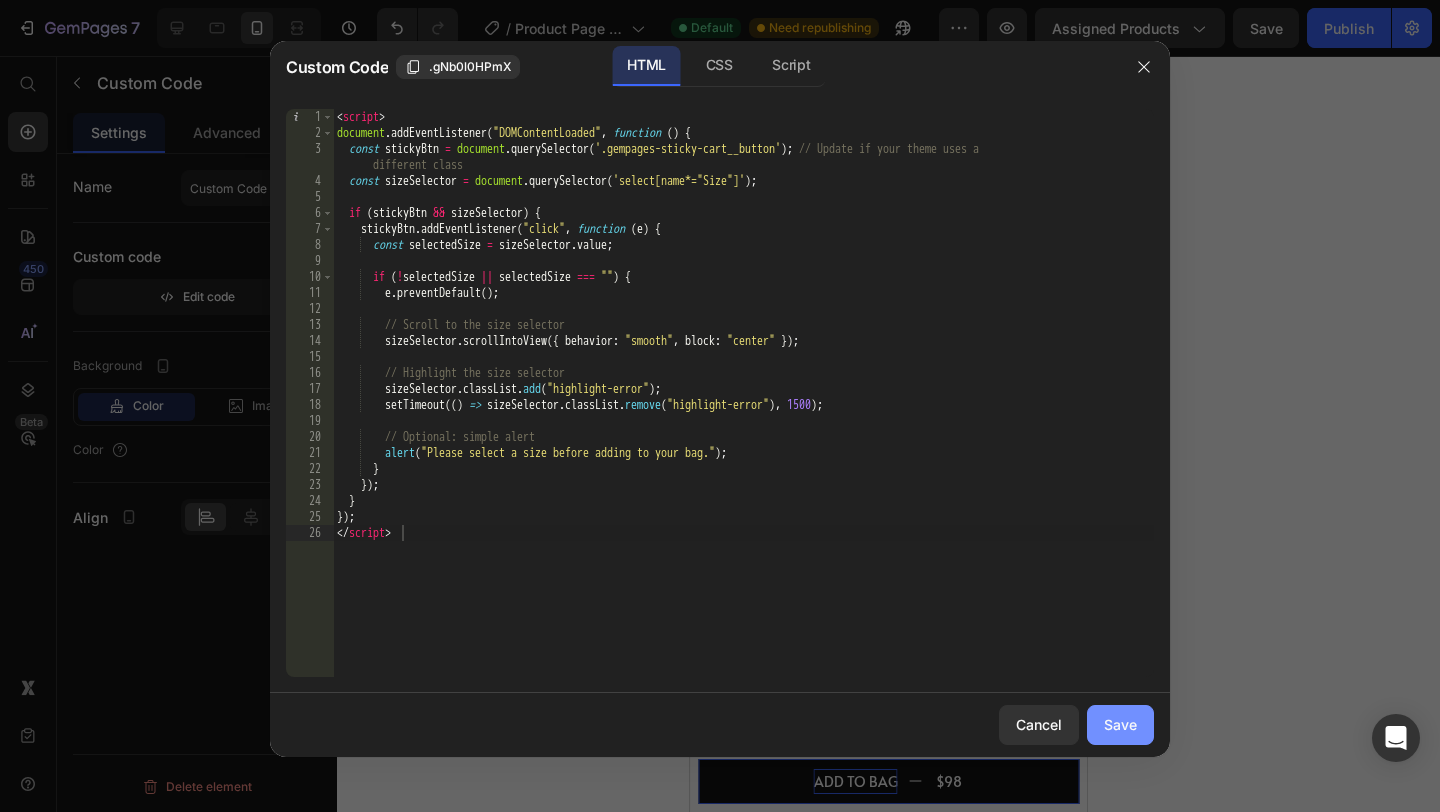 click on "Save" at bounding box center [1120, 724] 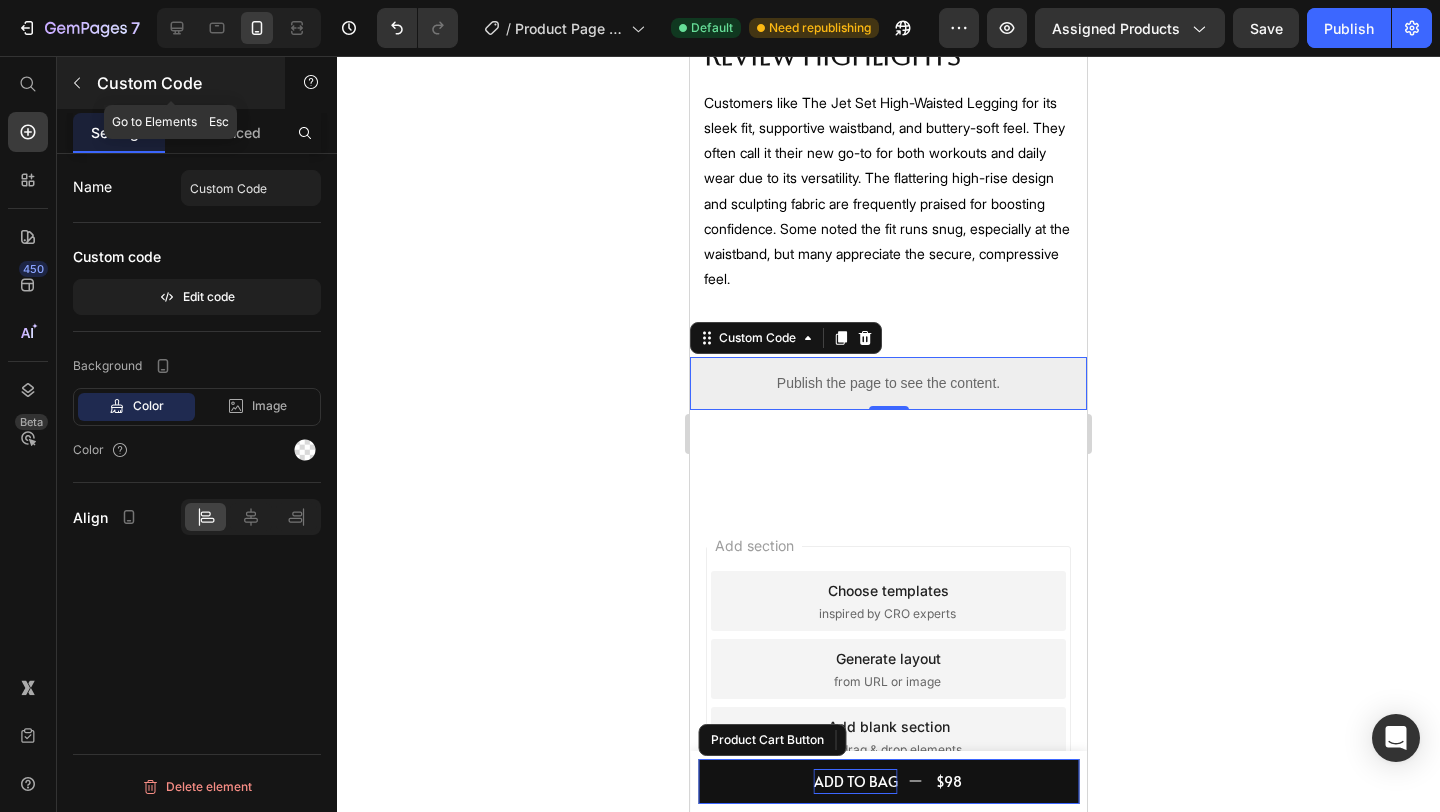click 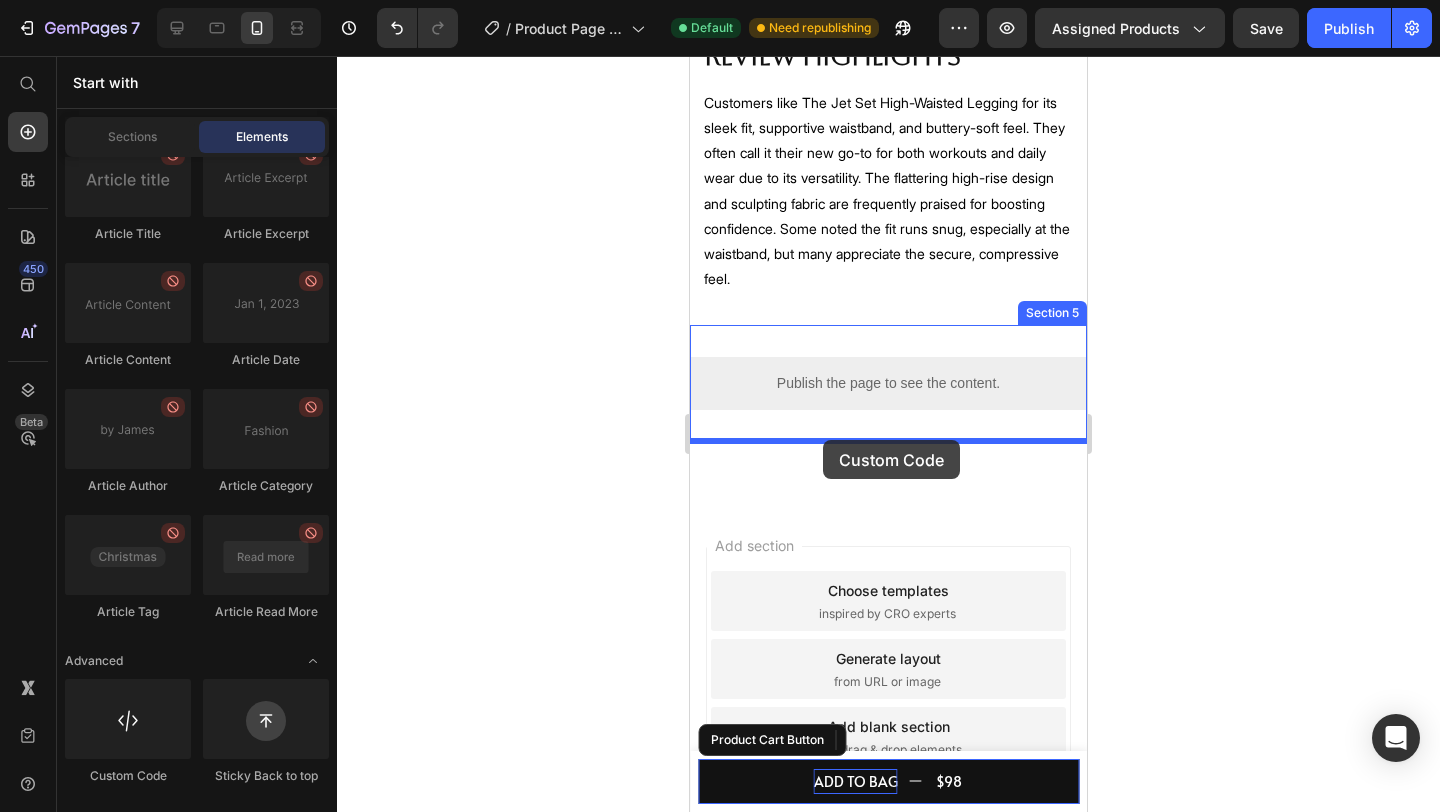drag, startPoint x: 833, startPoint y: 779, endPoint x: 823, endPoint y: 440, distance: 339.14746 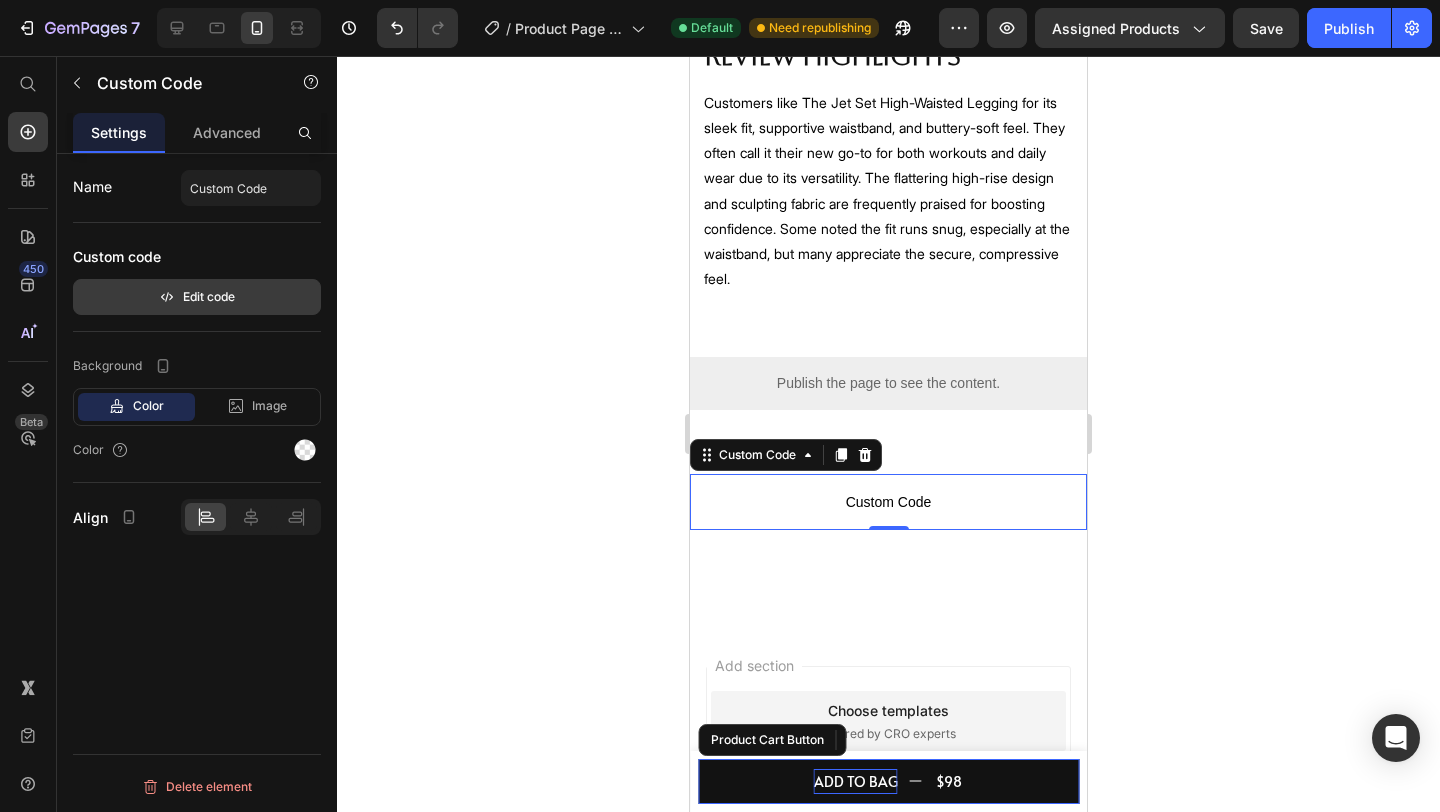 click on "Edit code" at bounding box center [197, 297] 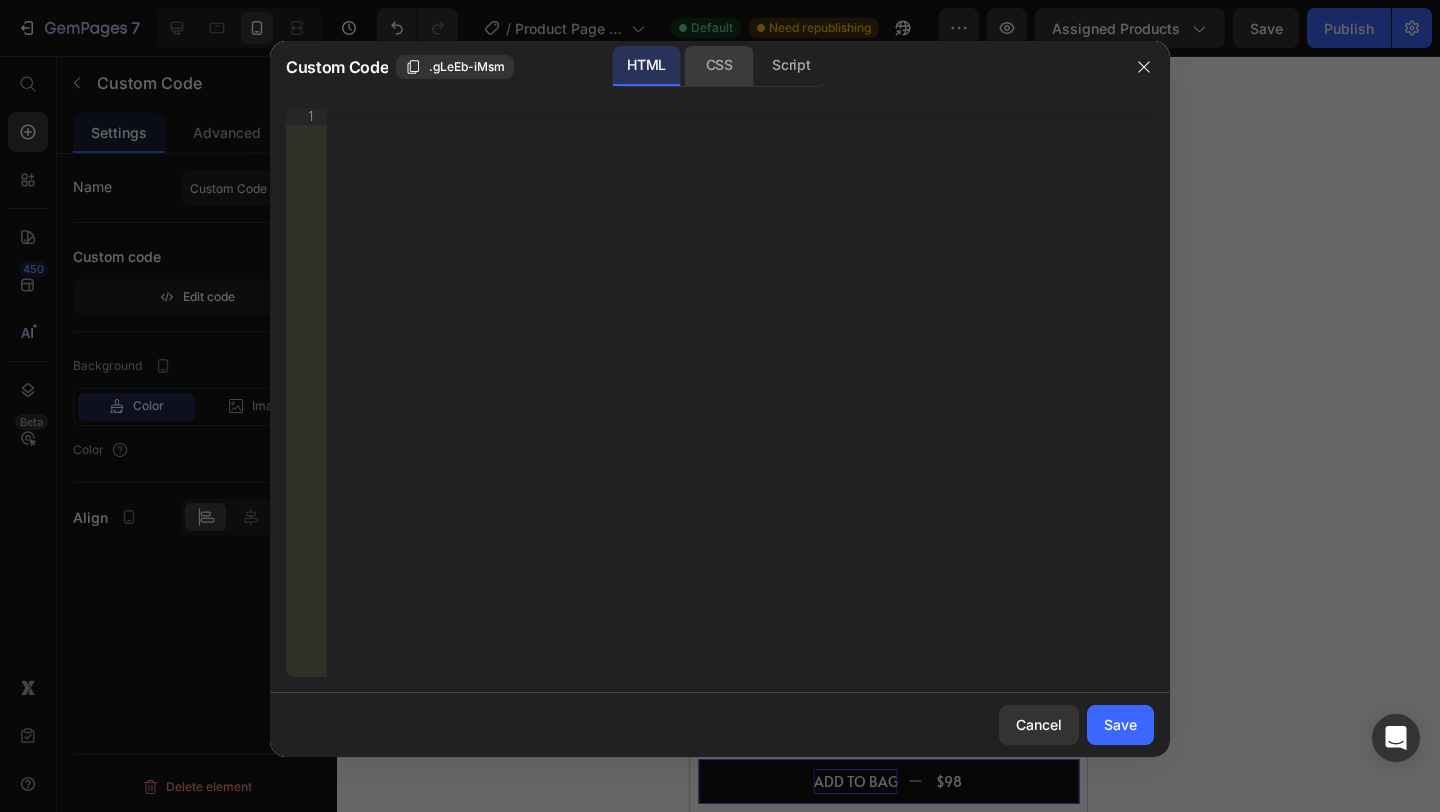 click on "CSS" 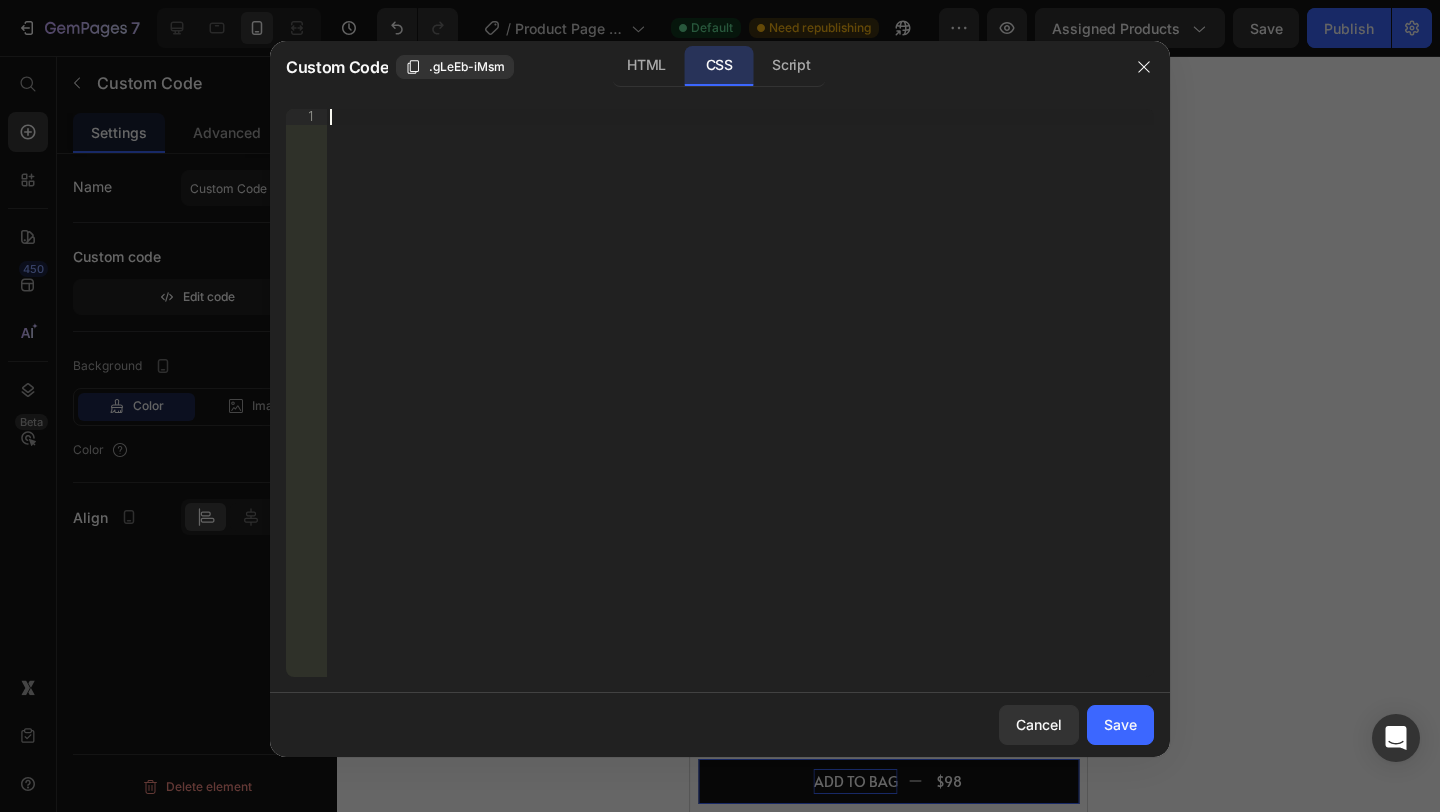 click on "Insert the CSS code to style your content right here." at bounding box center [740, 409] 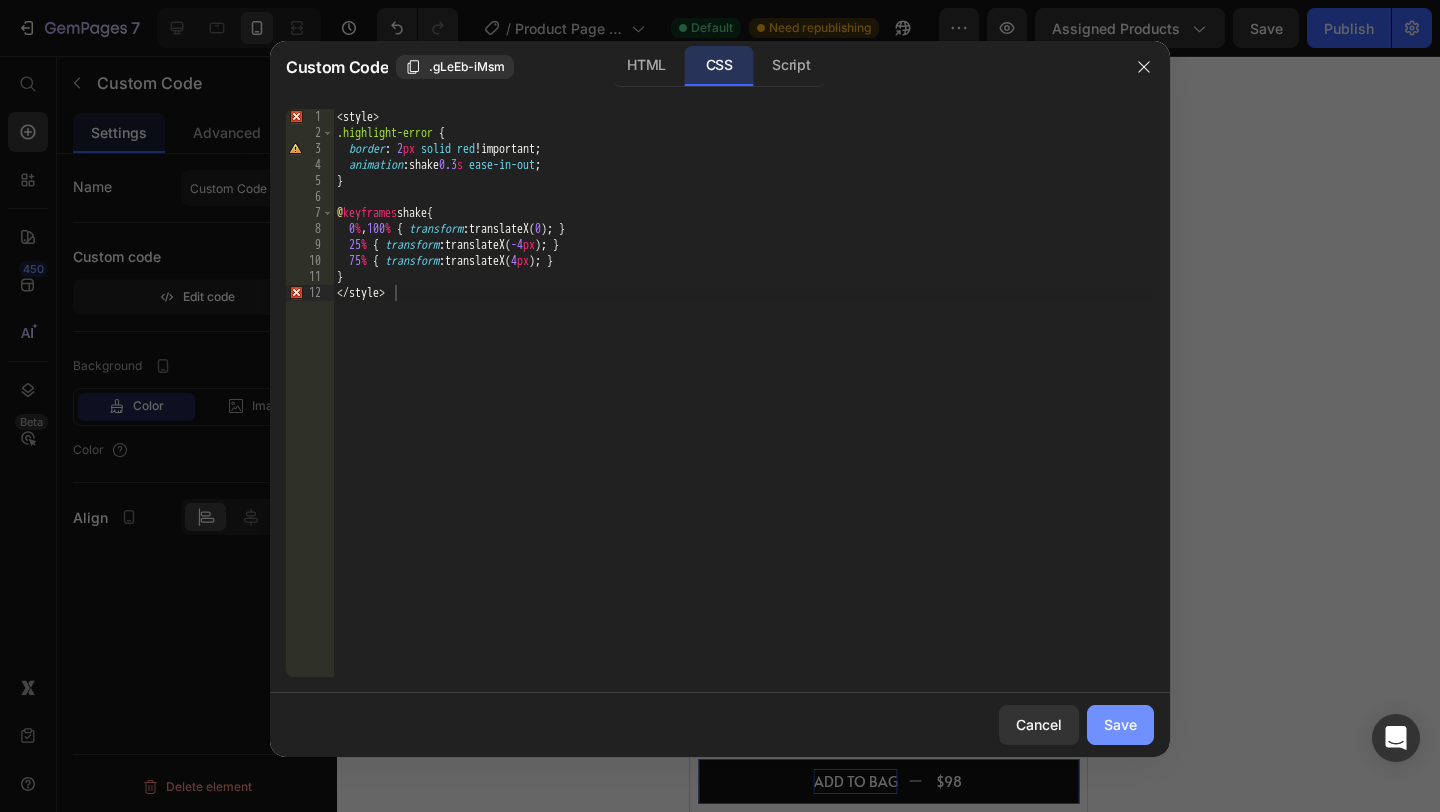 click on "Save" at bounding box center (1120, 724) 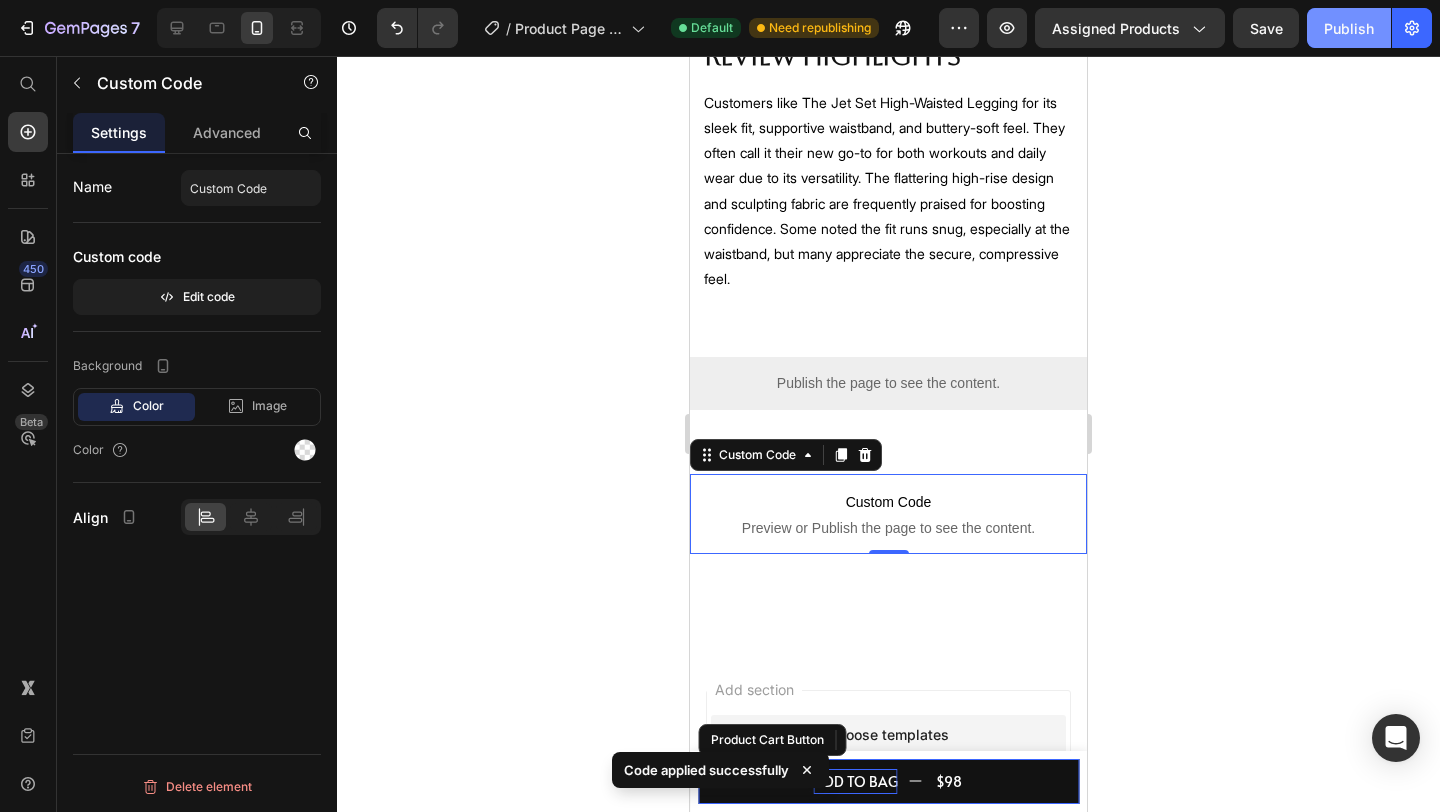 click on "Publish" at bounding box center [1349, 28] 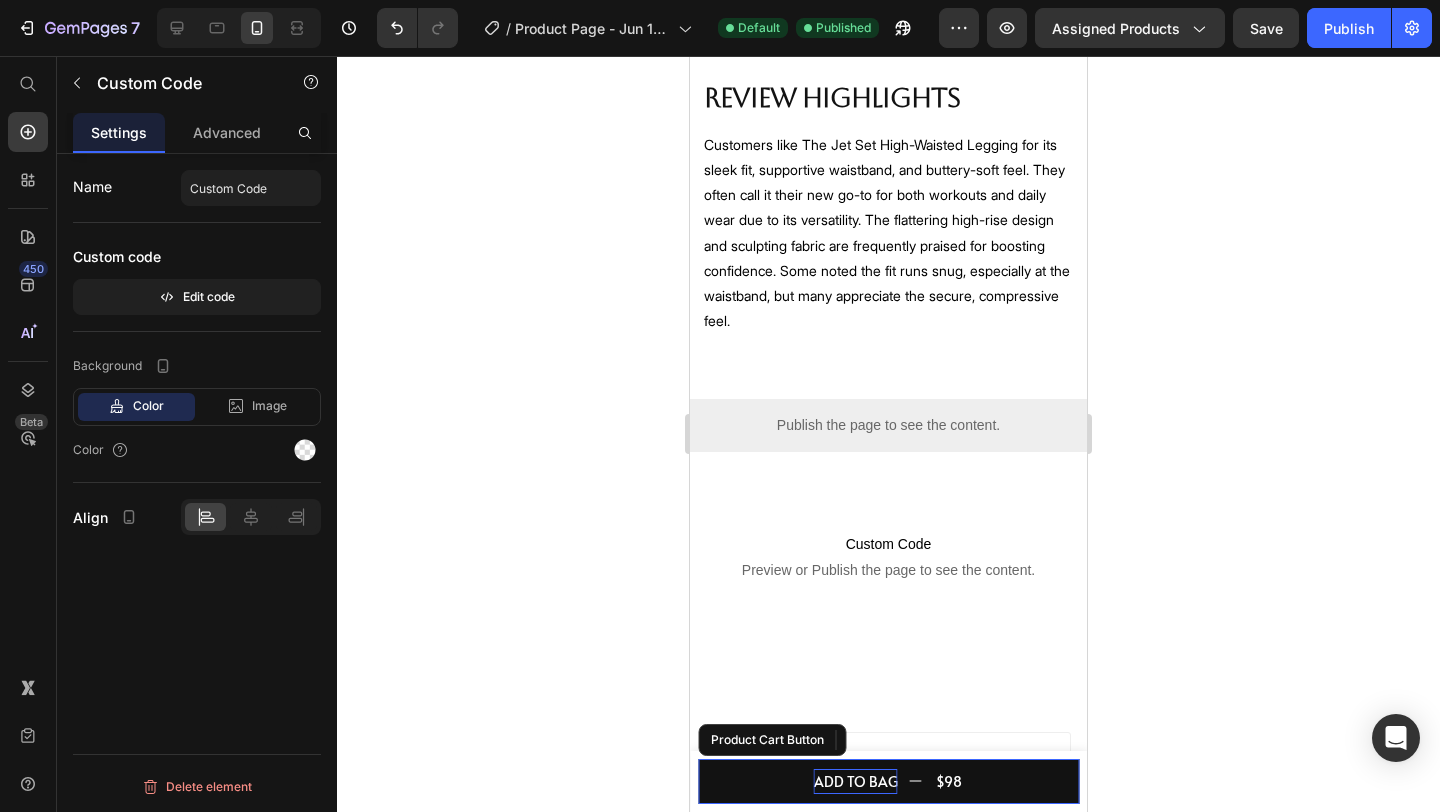 scroll, scrollTop: 2502, scrollLeft: 0, axis: vertical 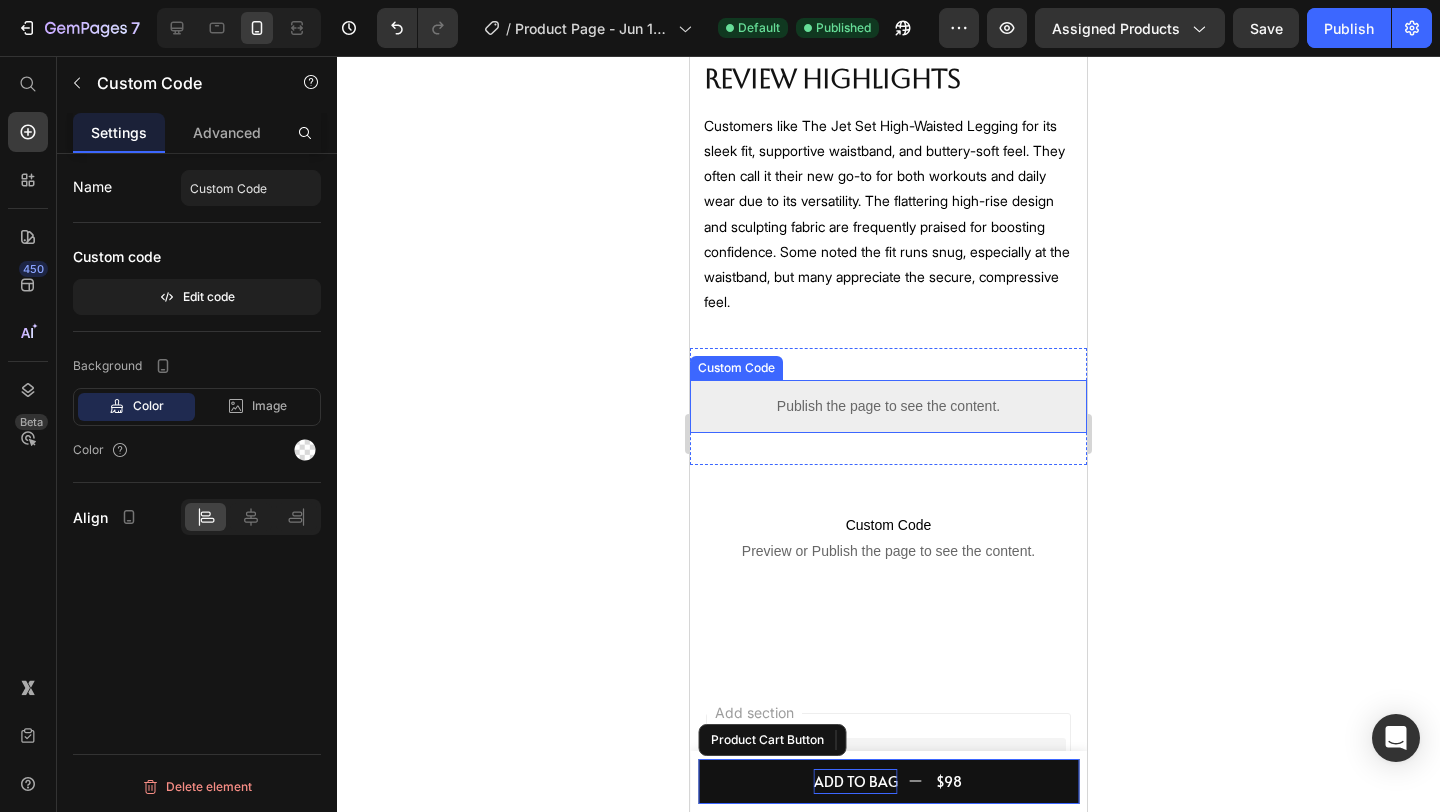 click on "Publish the page to see the content." at bounding box center [888, 406] 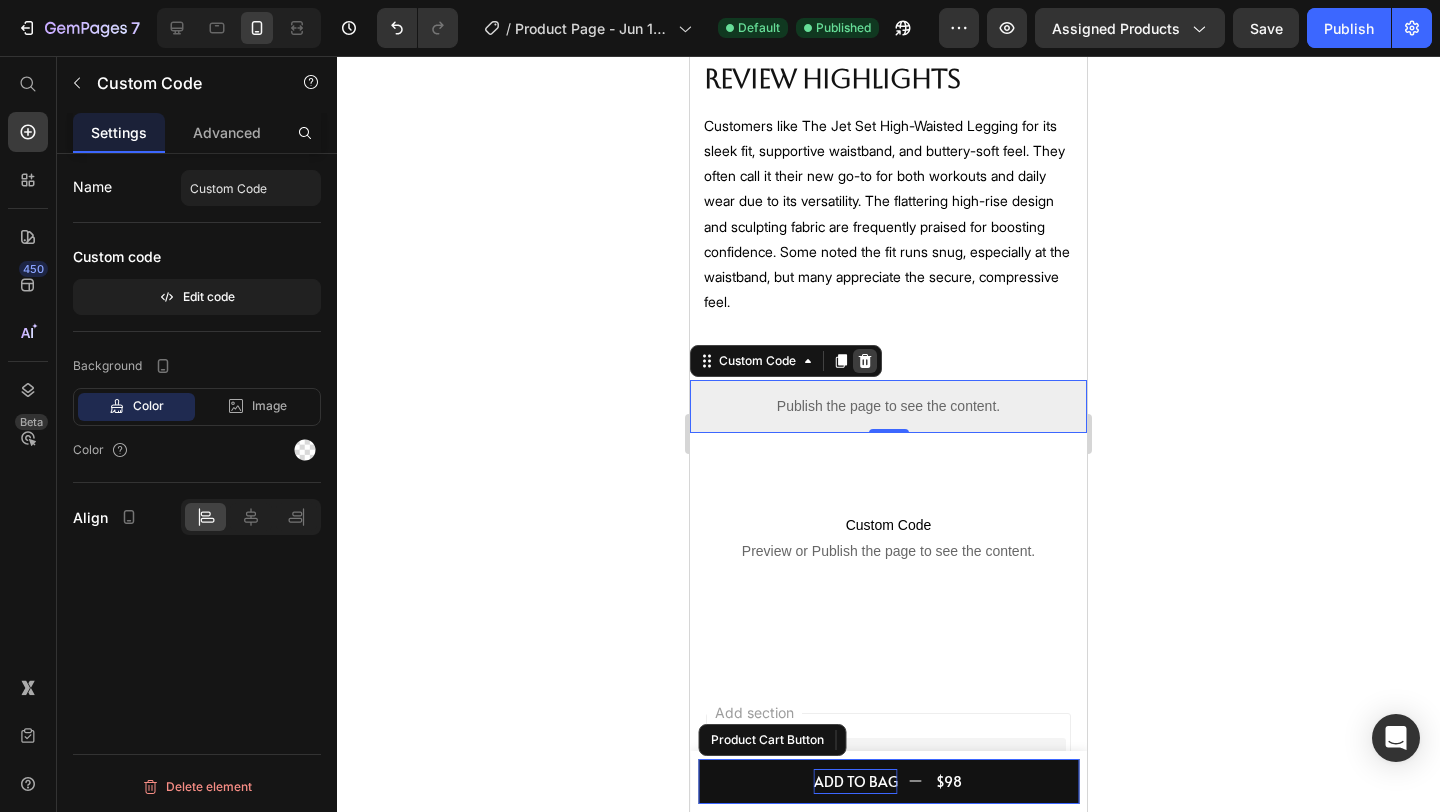 click 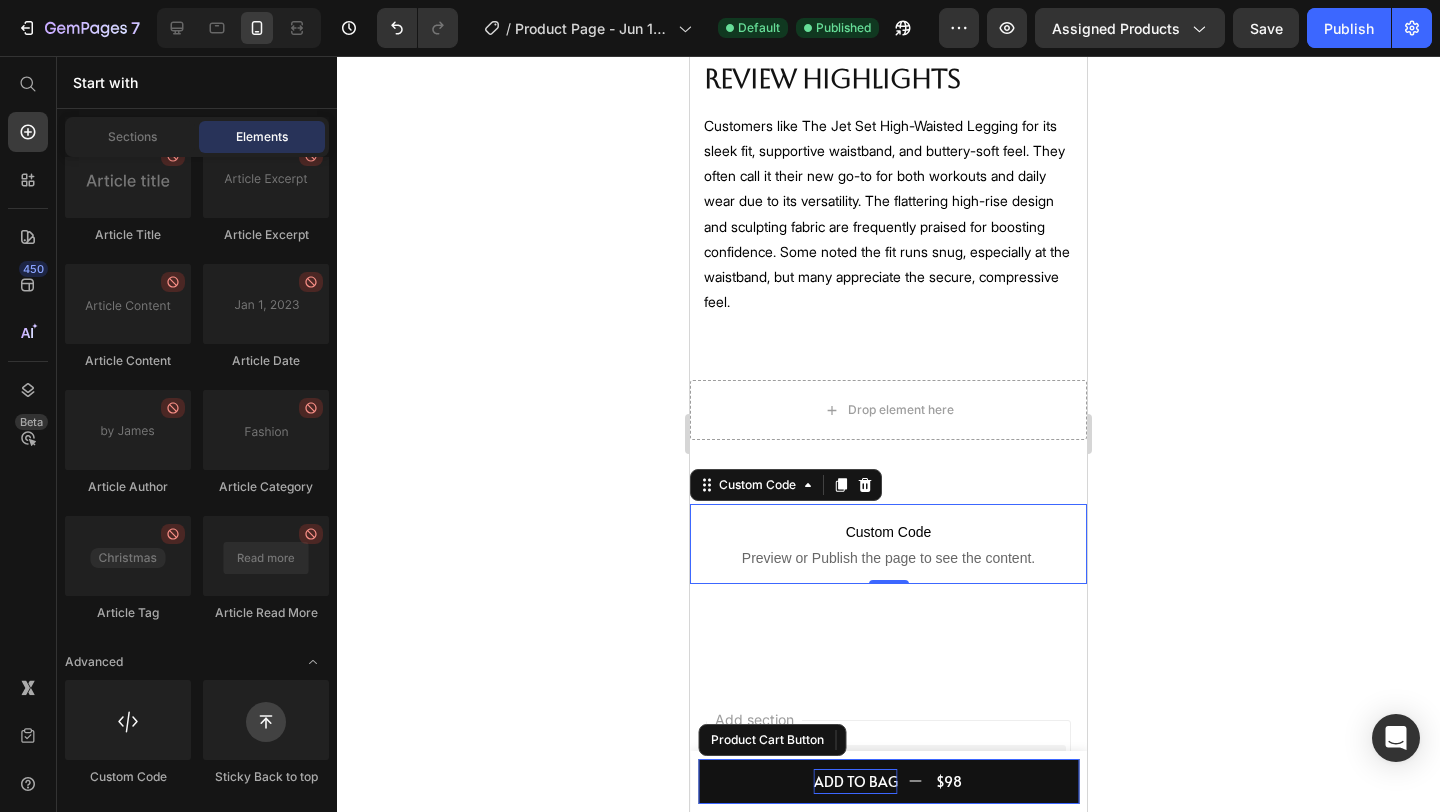 click on "Custom Code" at bounding box center [888, 532] 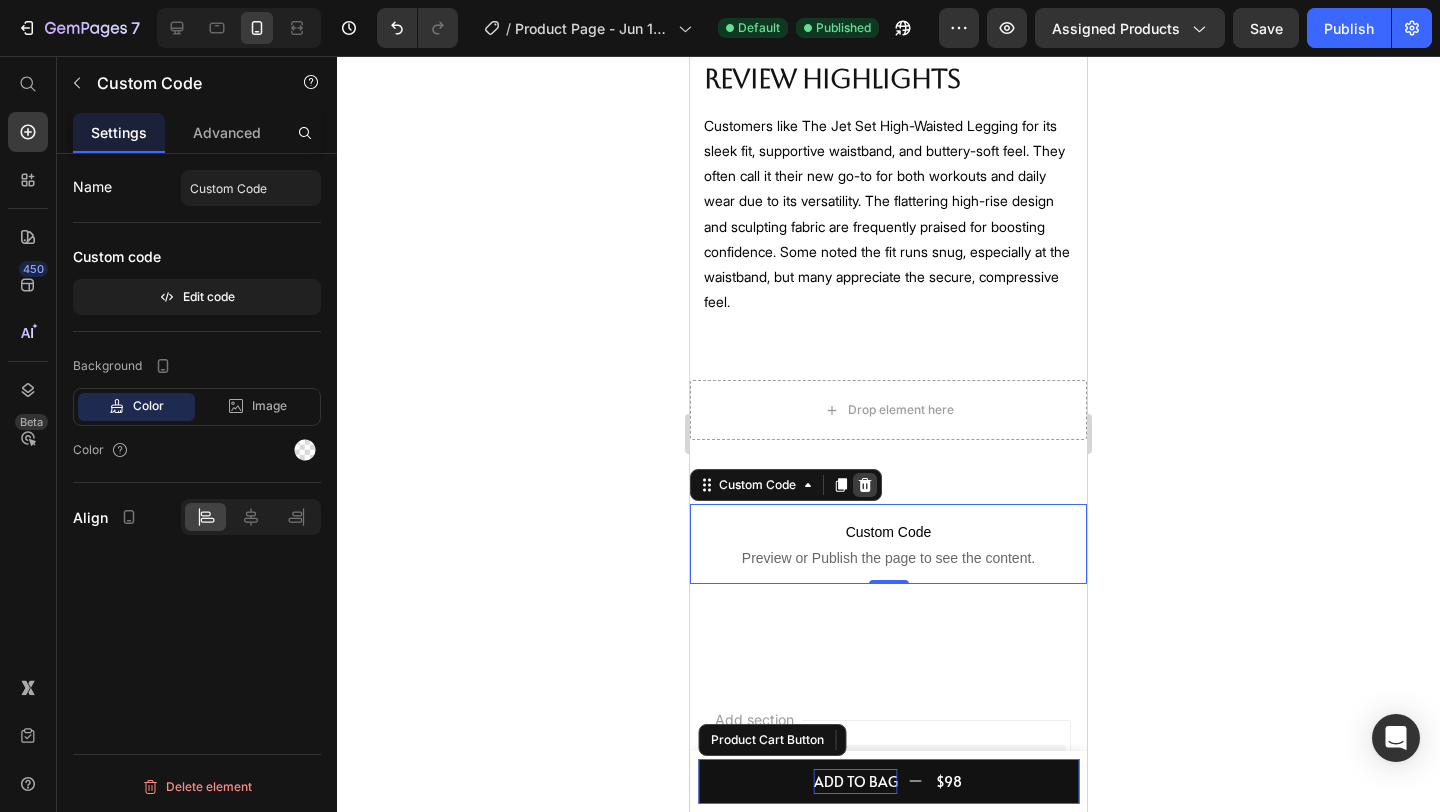 click 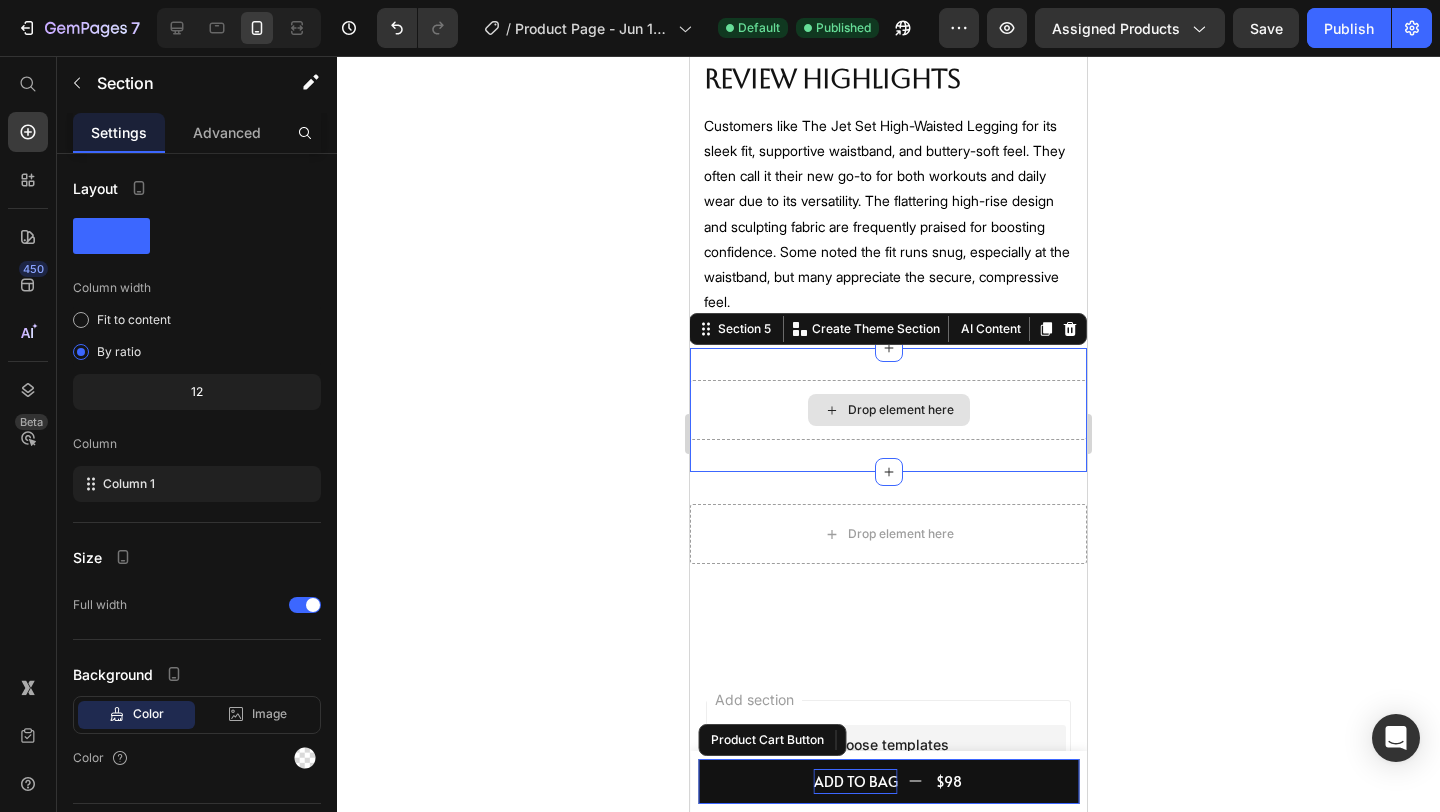 click on "Drop element here" at bounding box center [888, 410] 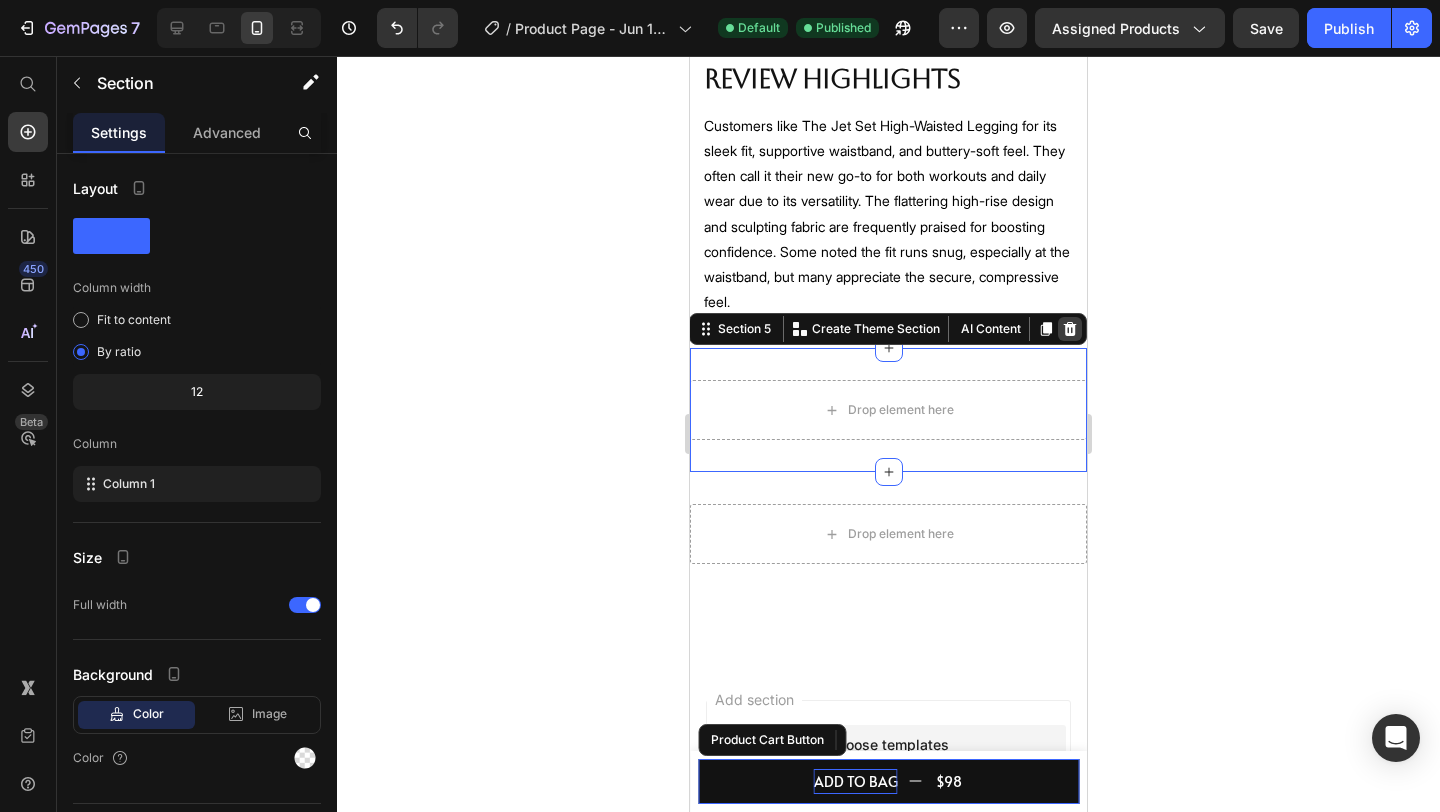 click 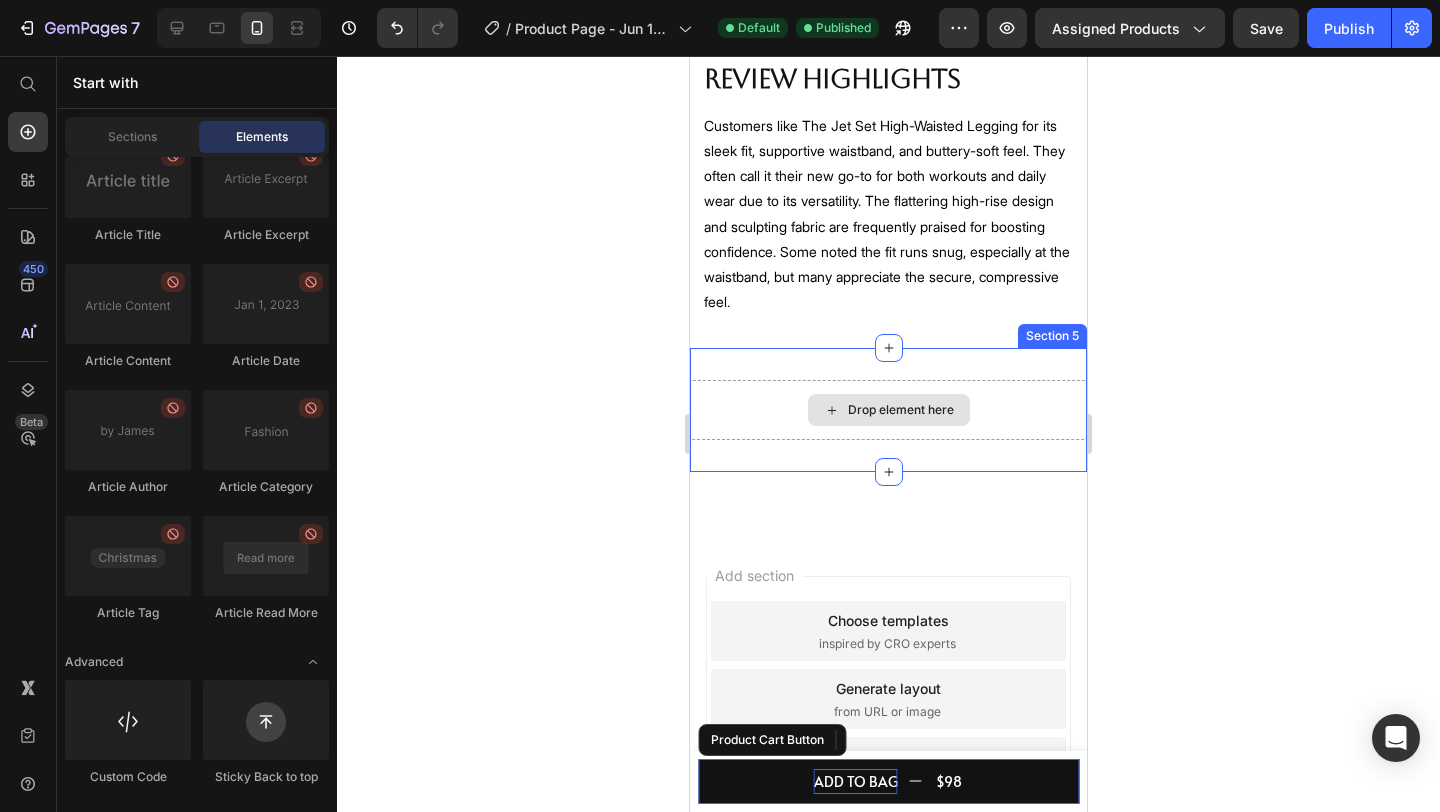 click on "Drop element here" at bounding box center [888, 410] 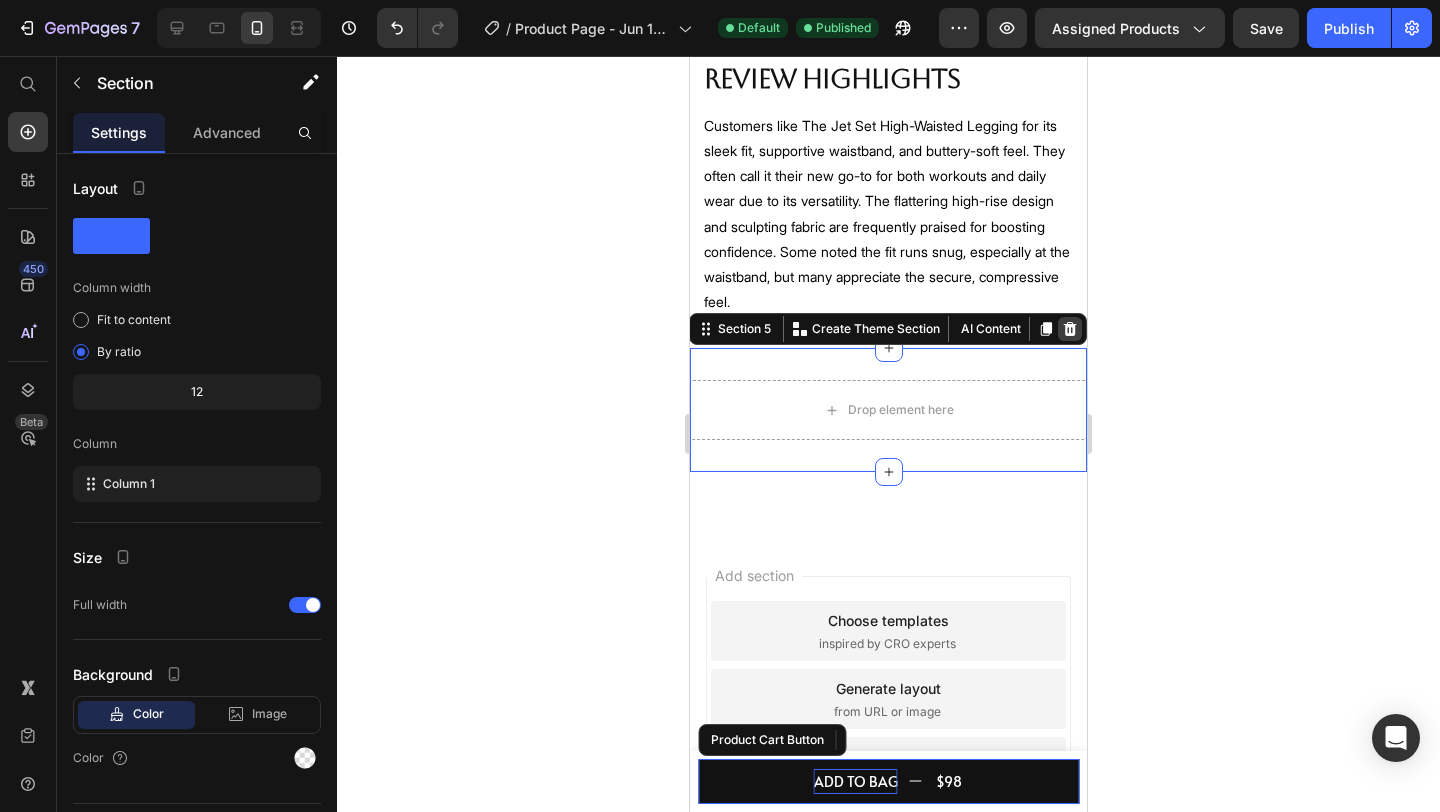 click 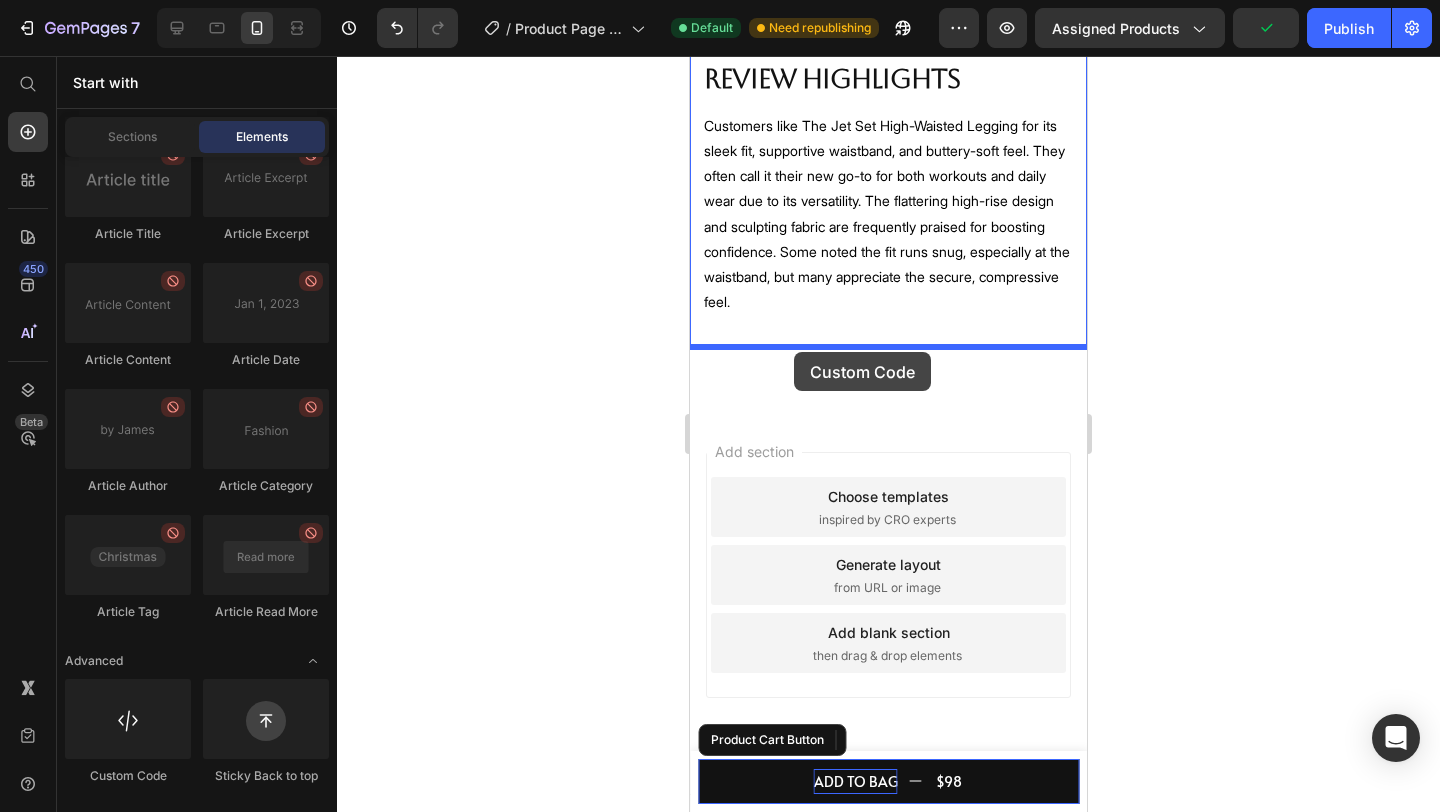 drag, startPoint x: 837, startPoint y: 780, endPoint x: 794, endPoint y: 352, distance: 430.15463 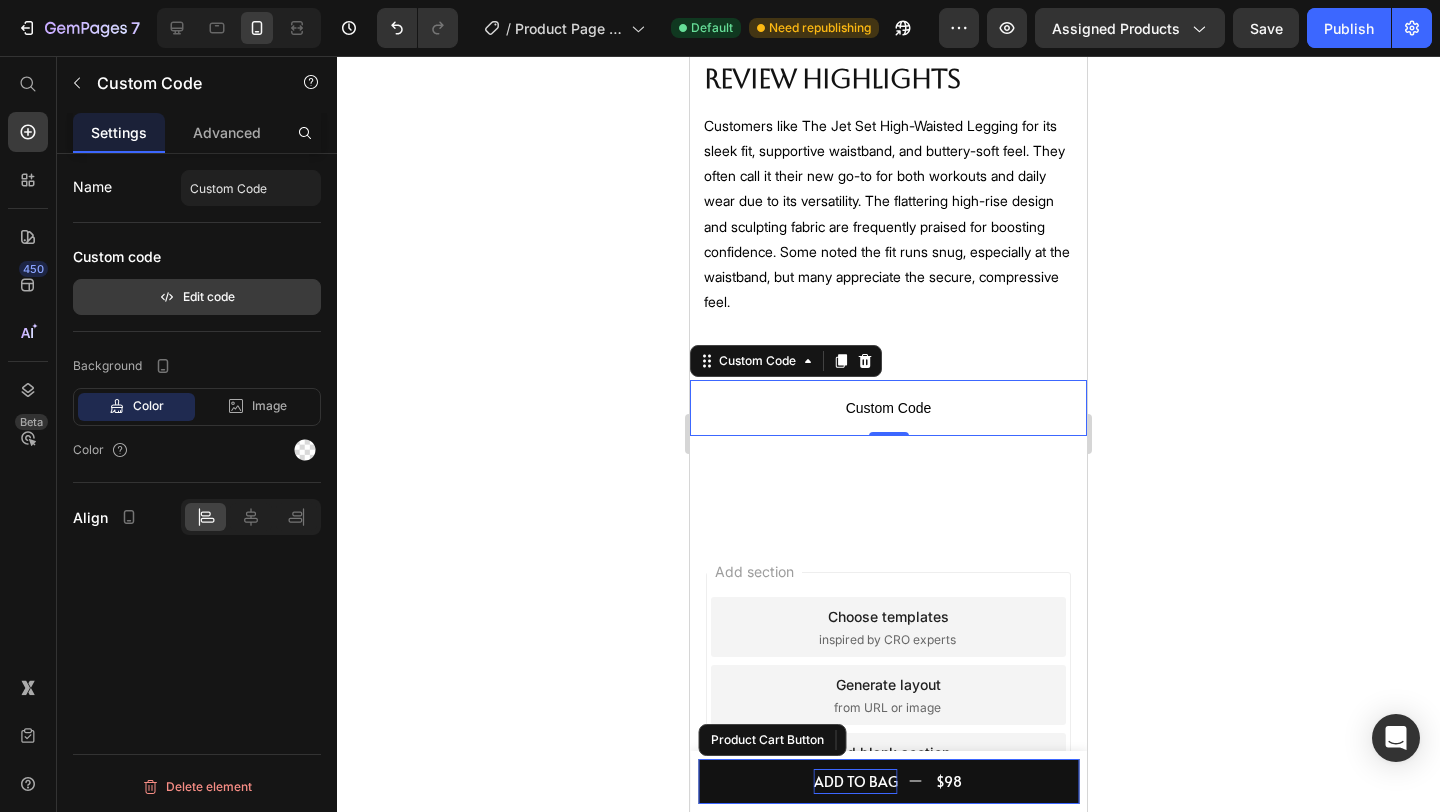 click on "Edit code" at bounding box center (197, 297) 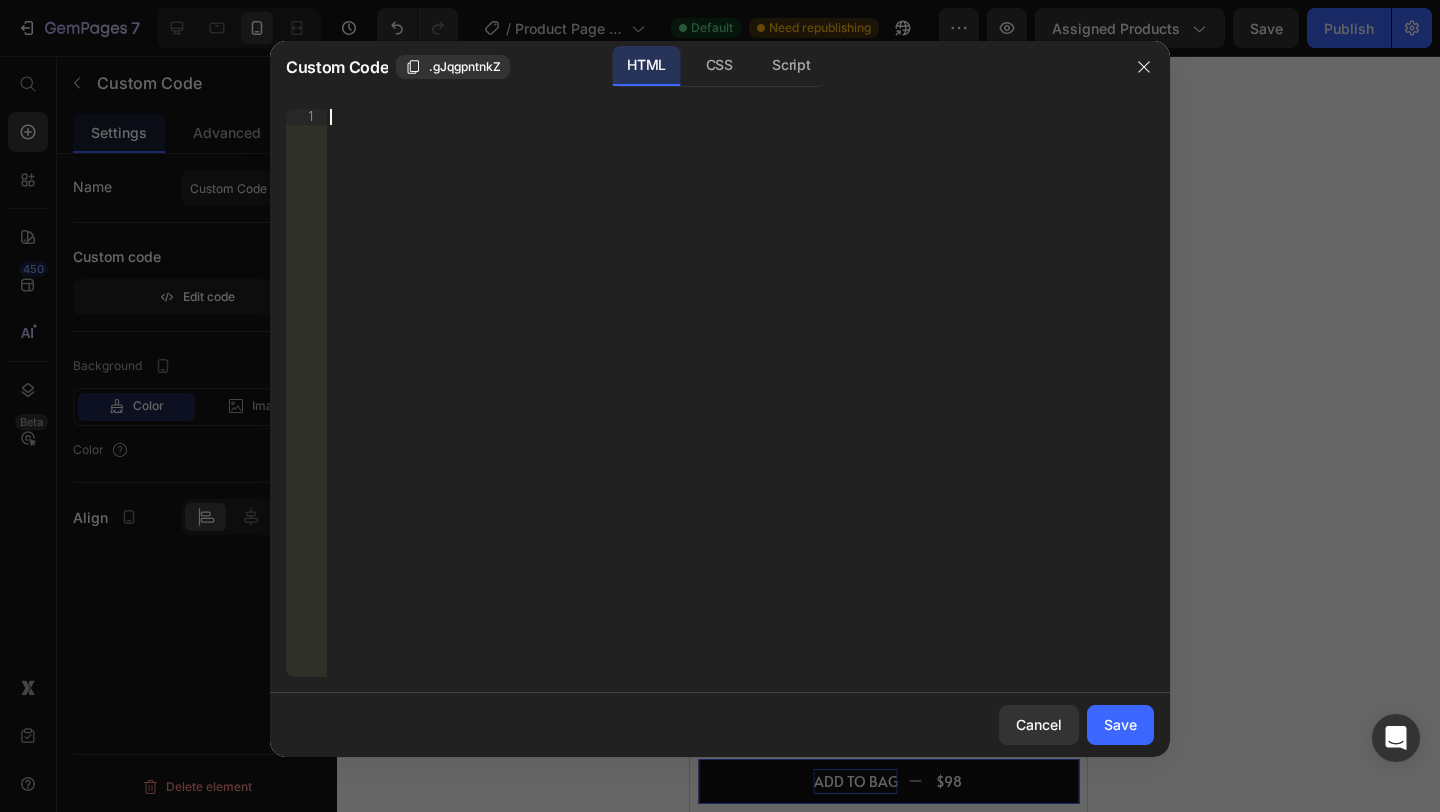 click on "Insert the 3rd-party installation code, HTML code, or Liquid code to display custom content." at bounding box center (740, 409) 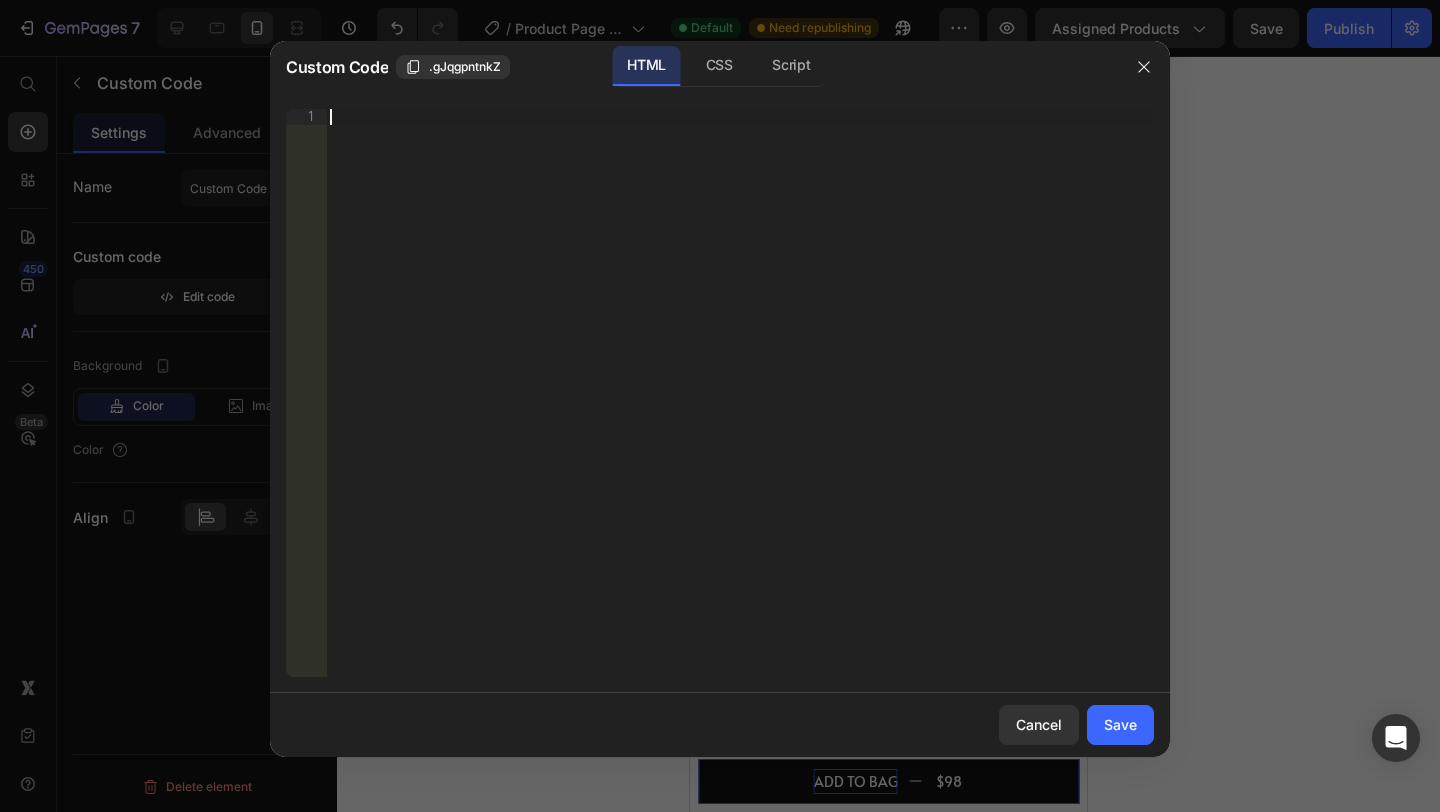 paste on "</script>" 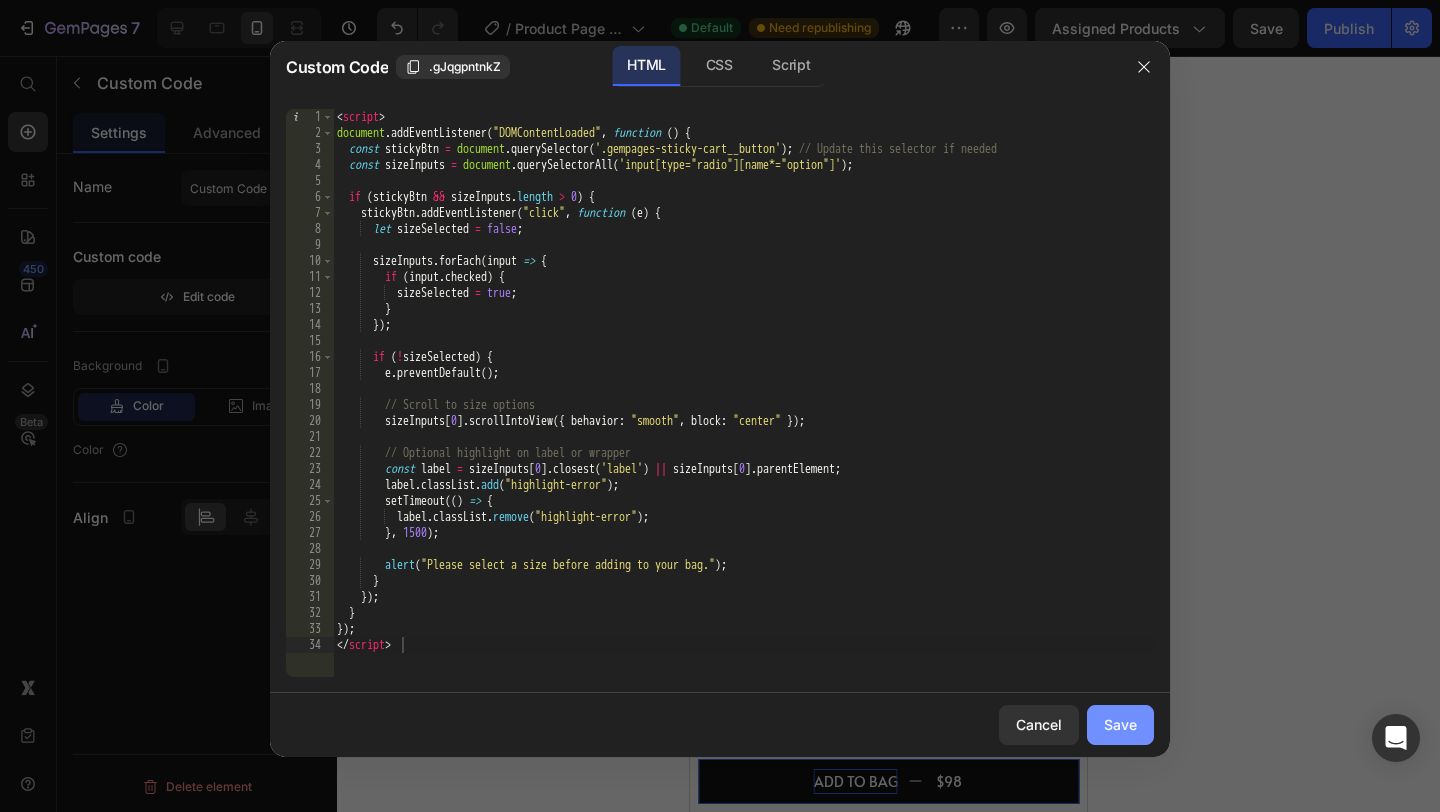 click on "Save" at bounding box center (1120, 724) 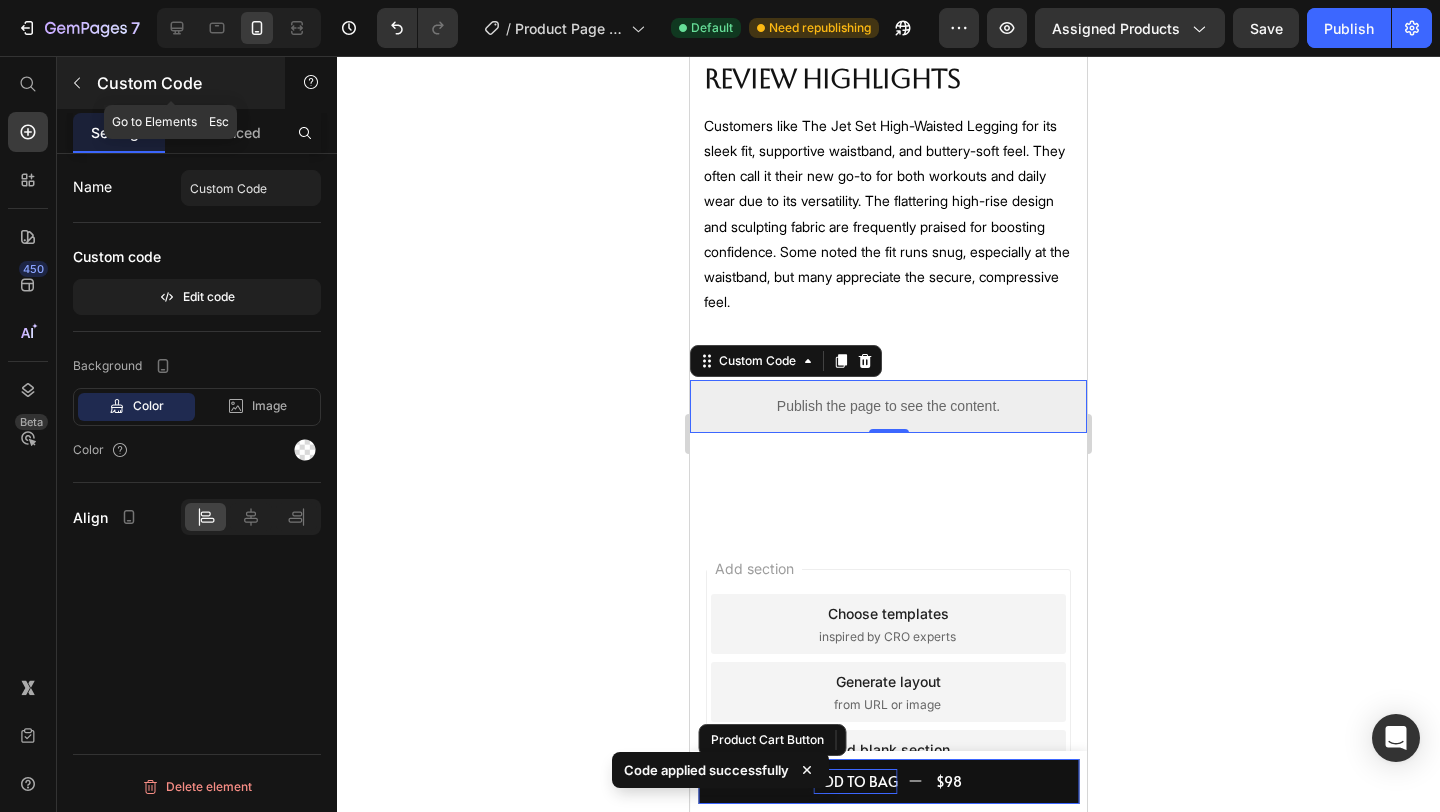 click at bounding box center (77, 83) 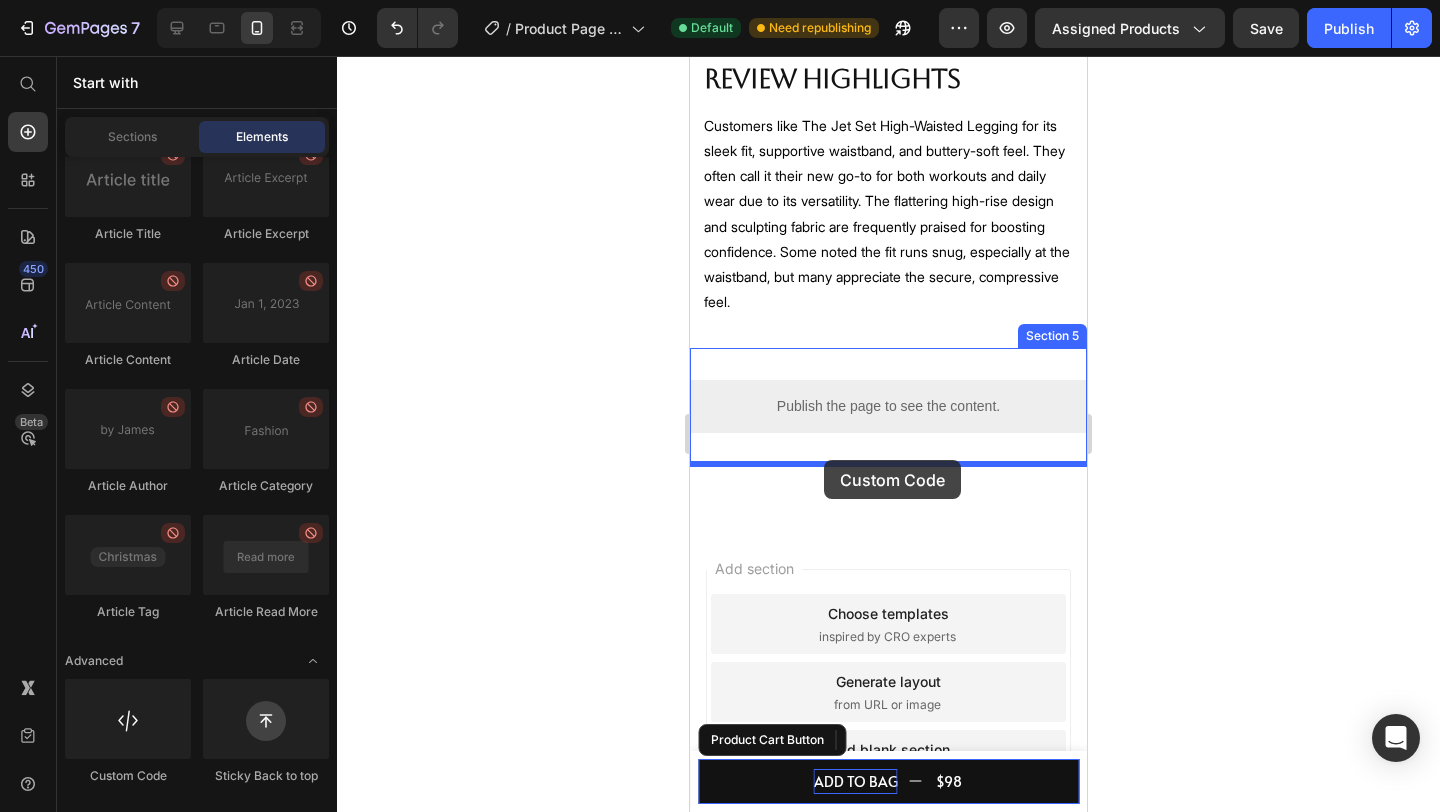 drag, startPoint x: 838, startPoint y: 771, endPoint x: 824, endPoint y: 460, distance: 311.31494 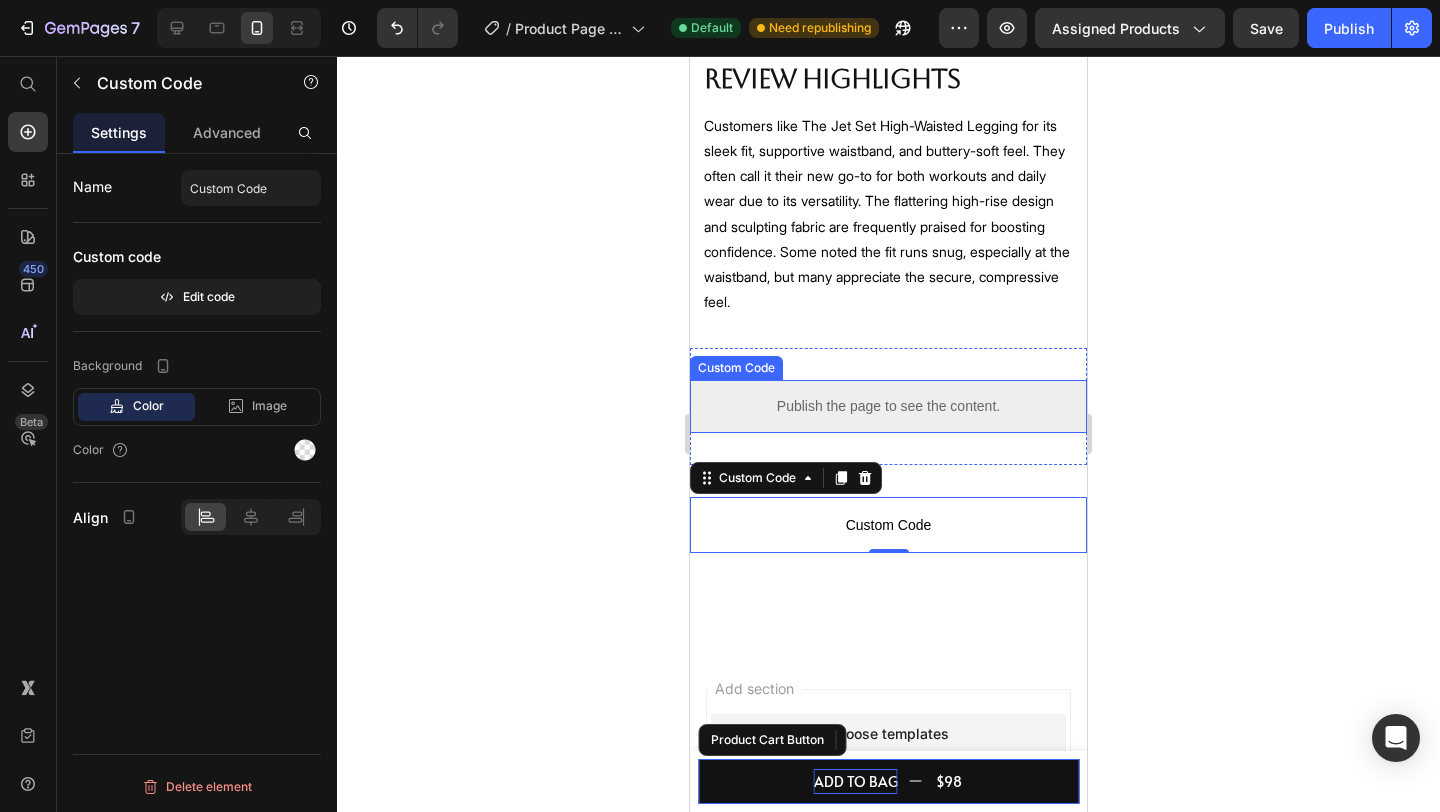 click on "Publish the page to see the content." at bounding box center [888, 406] 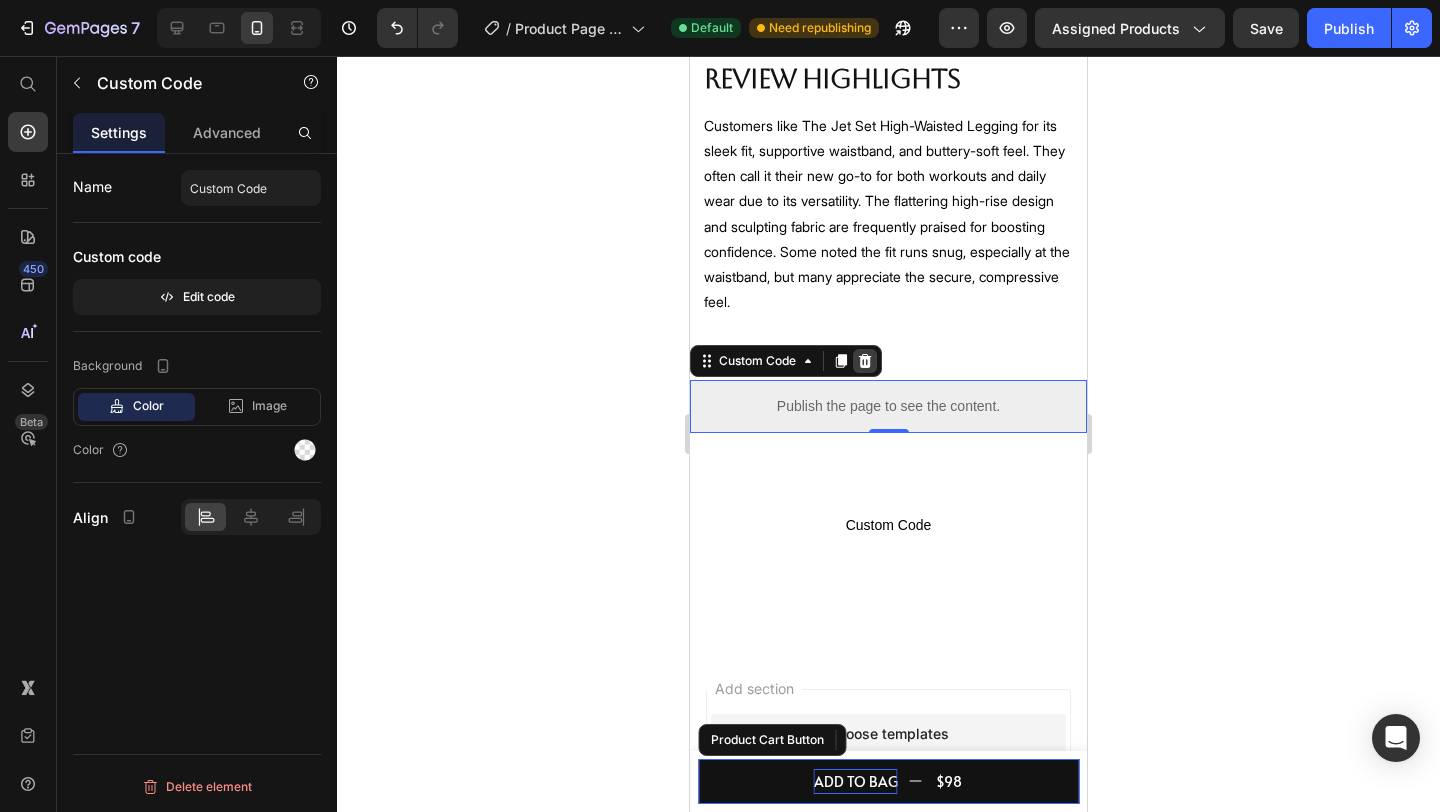 click 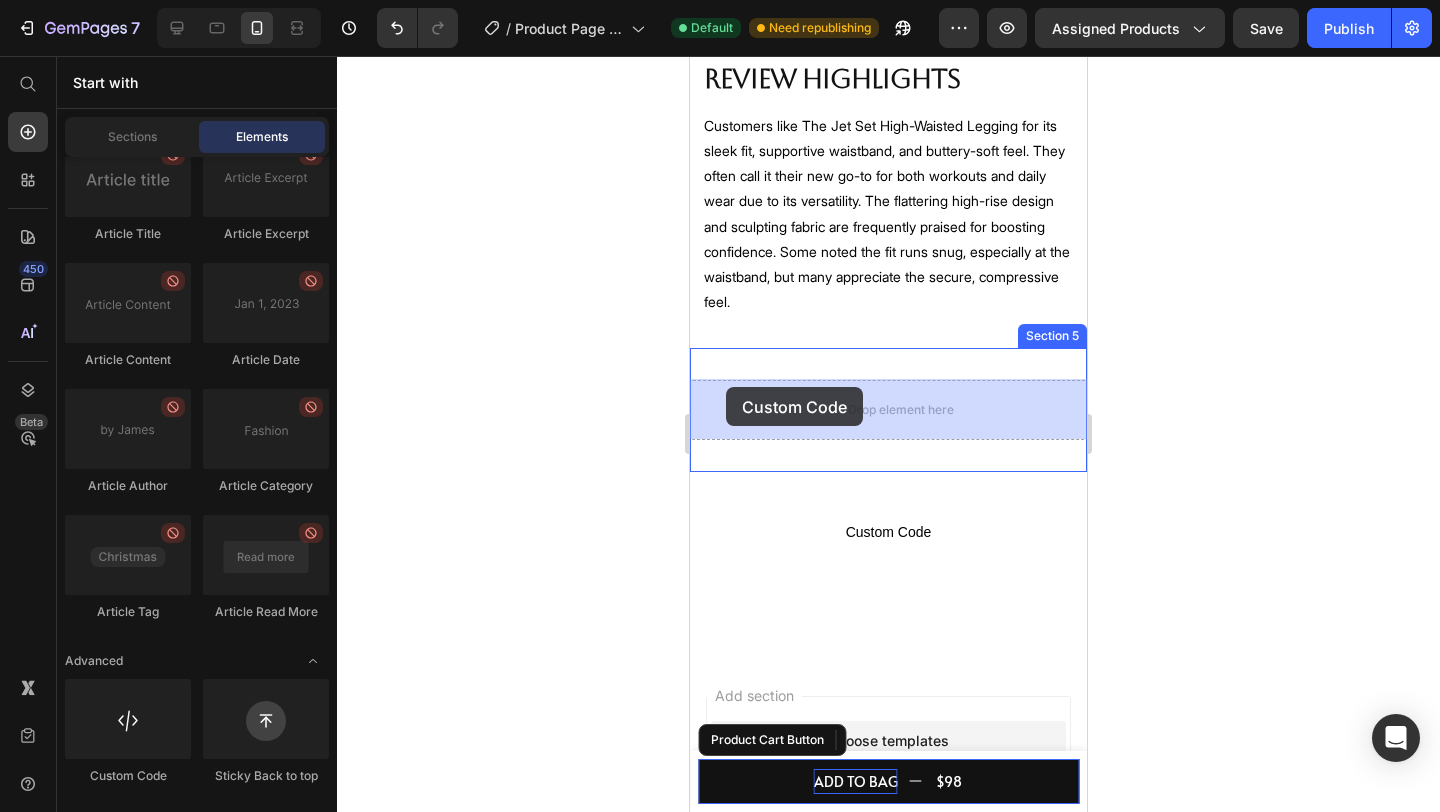 drag, startPoint x: 826, startPoint y: 799, endPoint x: 728, endPoint y: 390, distance: 420.577 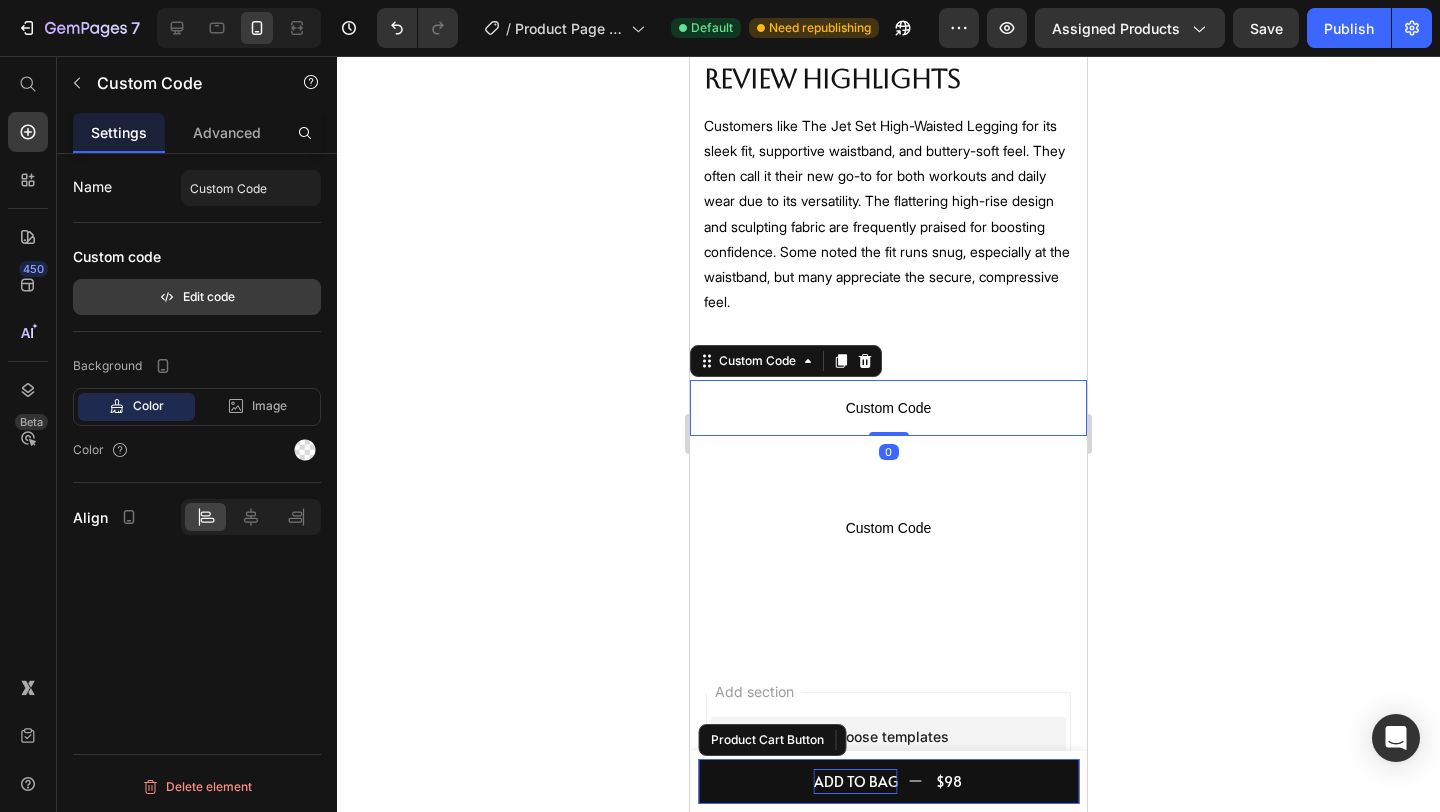 click on "Edit code" at bounding box center [197, 297] 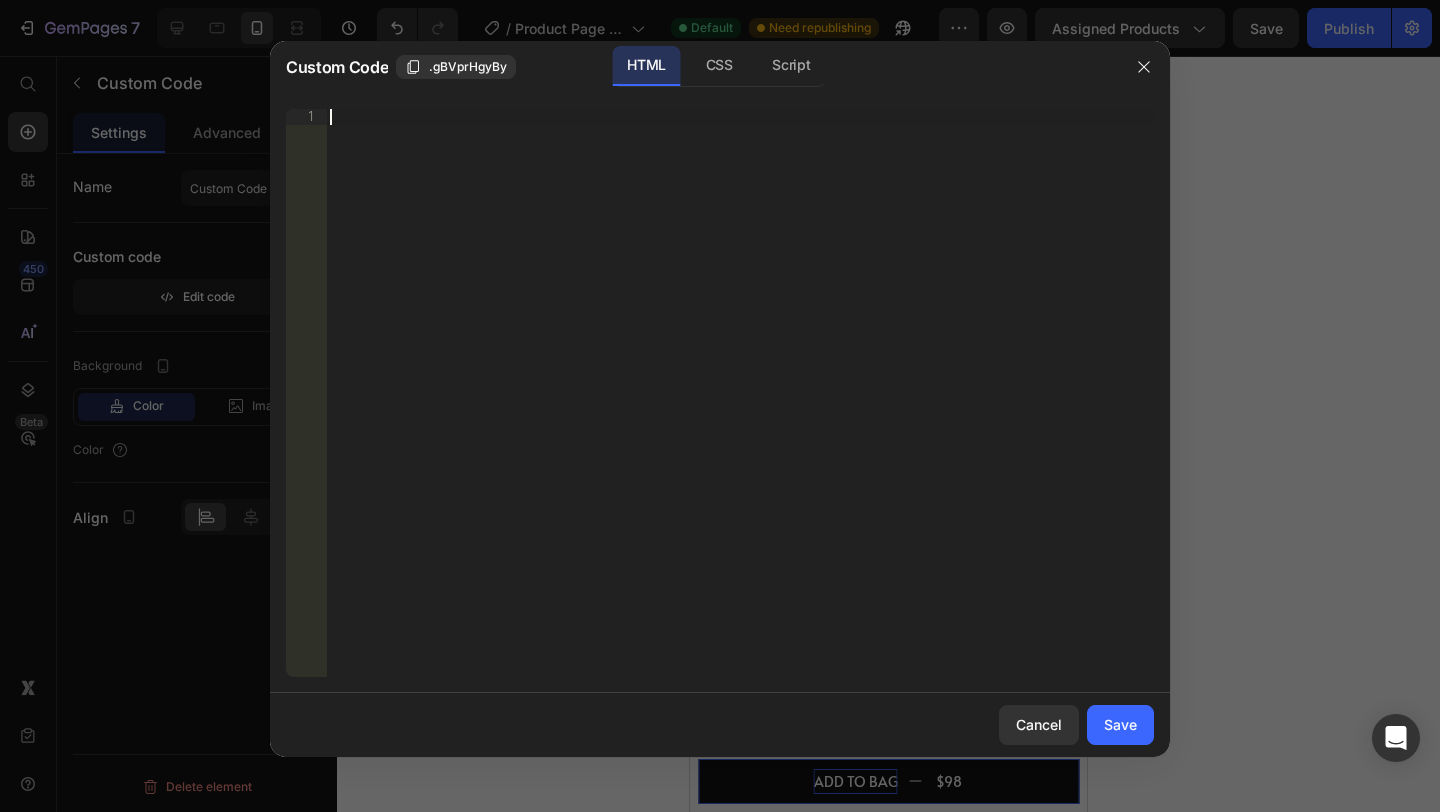 click on "Insert the 3rd-party installation code, HTML code, or Liquid code to display custom content." at bounding box center [740, 409] 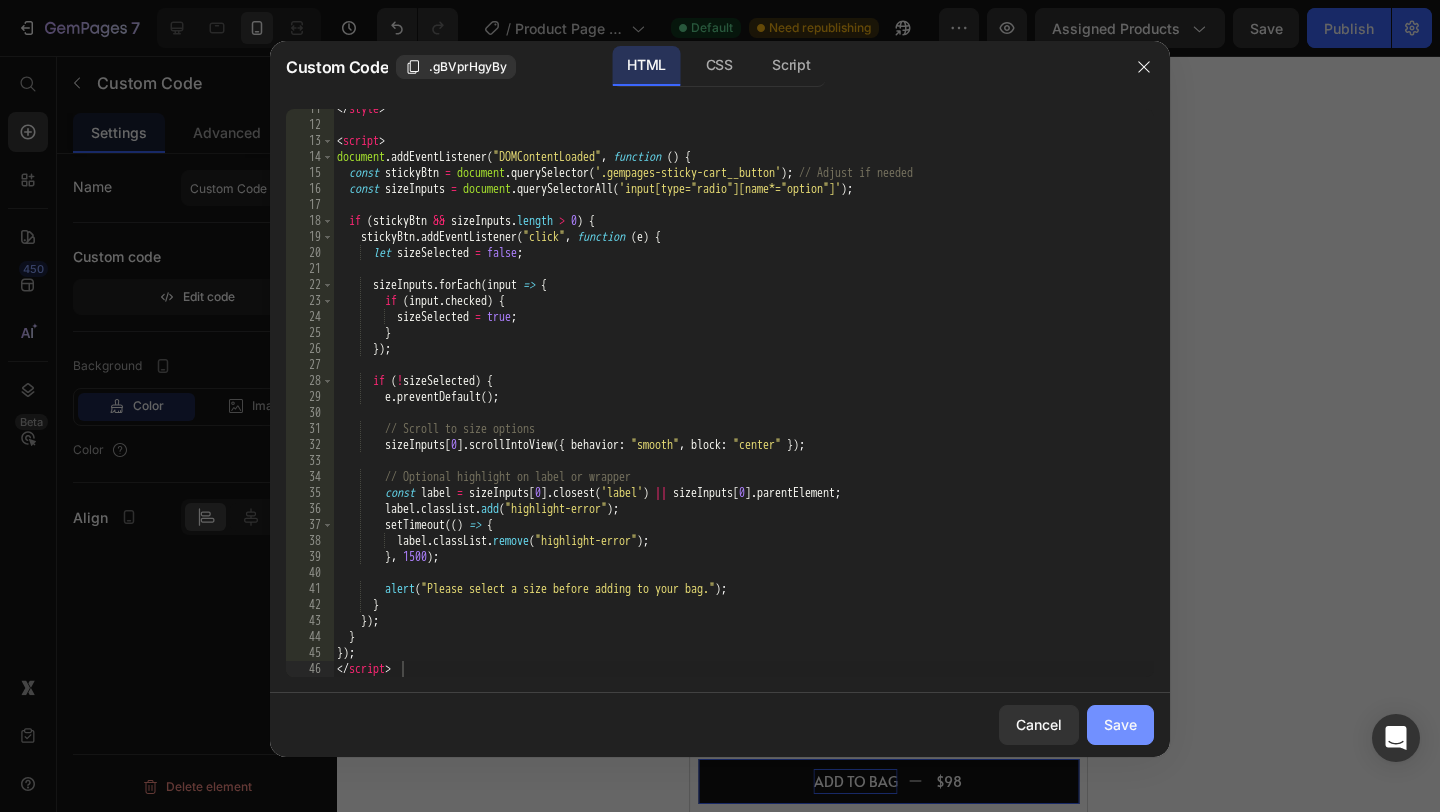 click on "Save" at bounding box center [1120, 724] 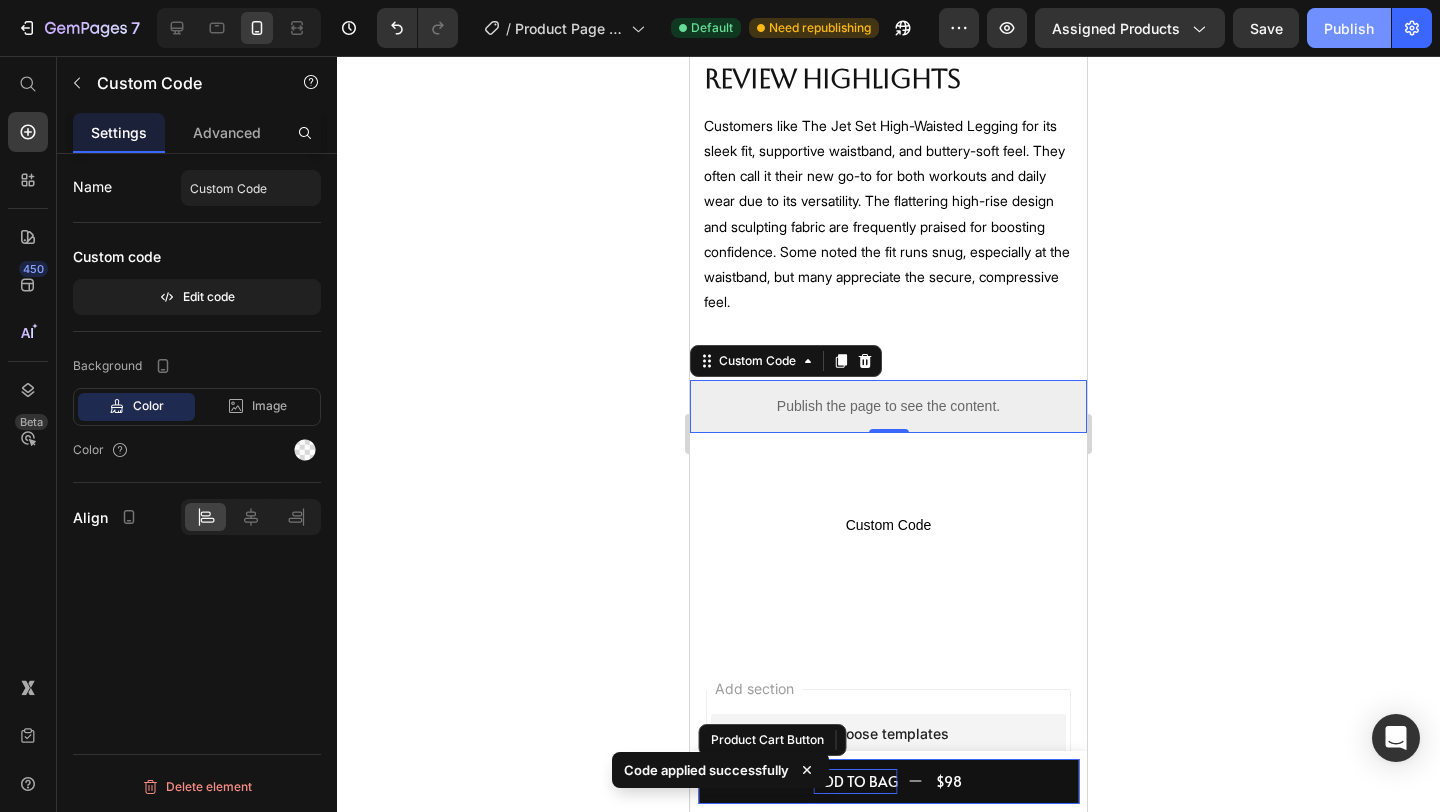 click on "Publish" 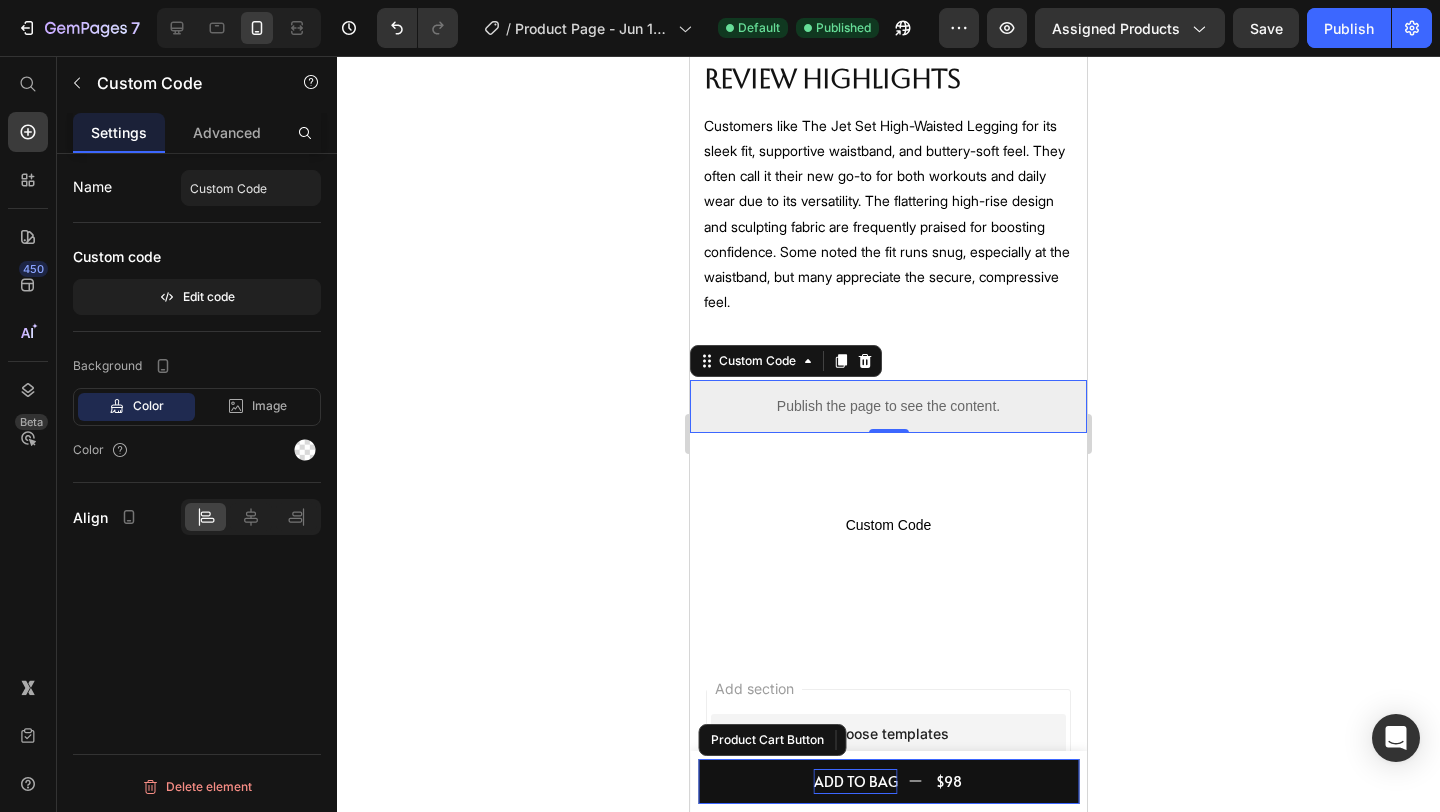 click on "Publish the page to see the content." at bounding box center [888, 406] 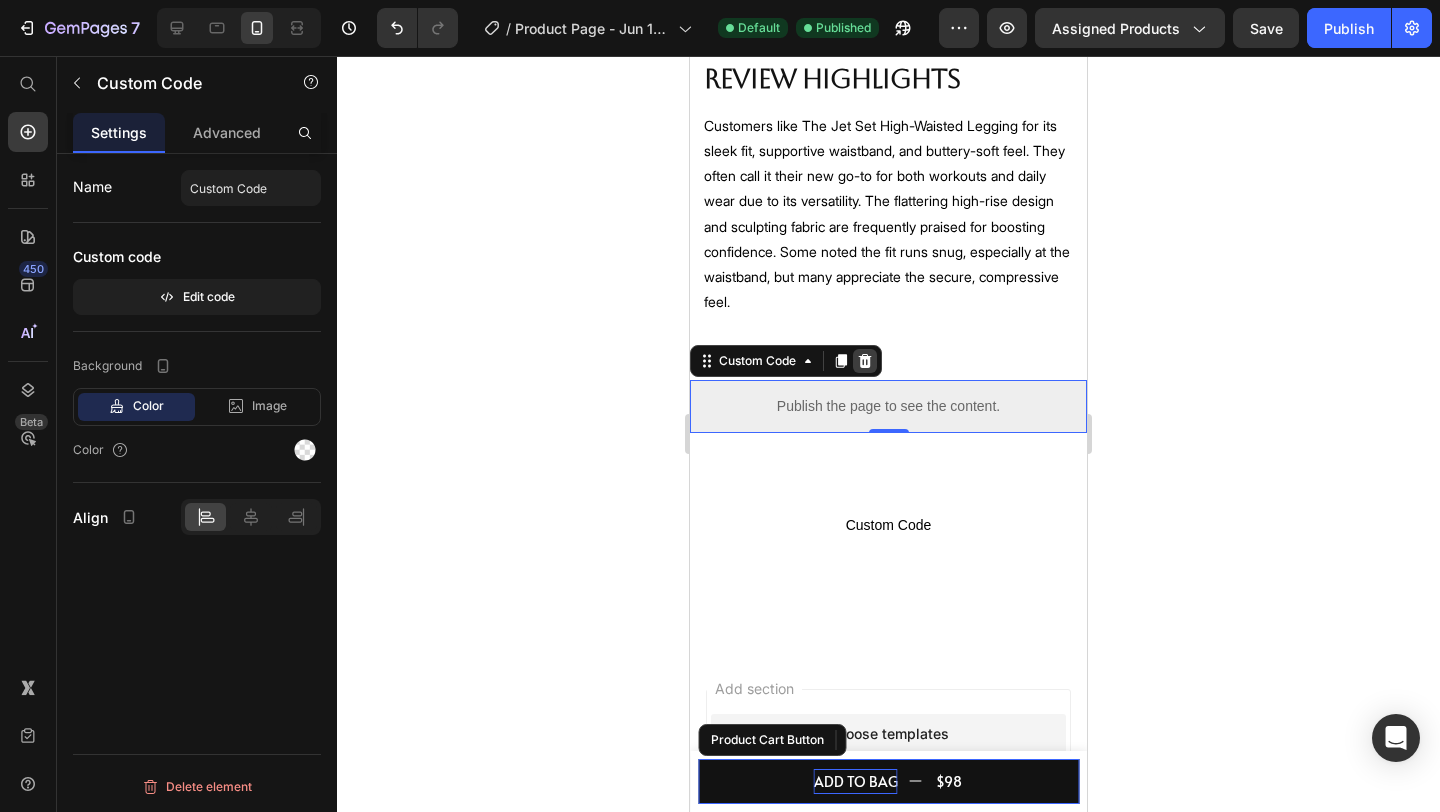 click 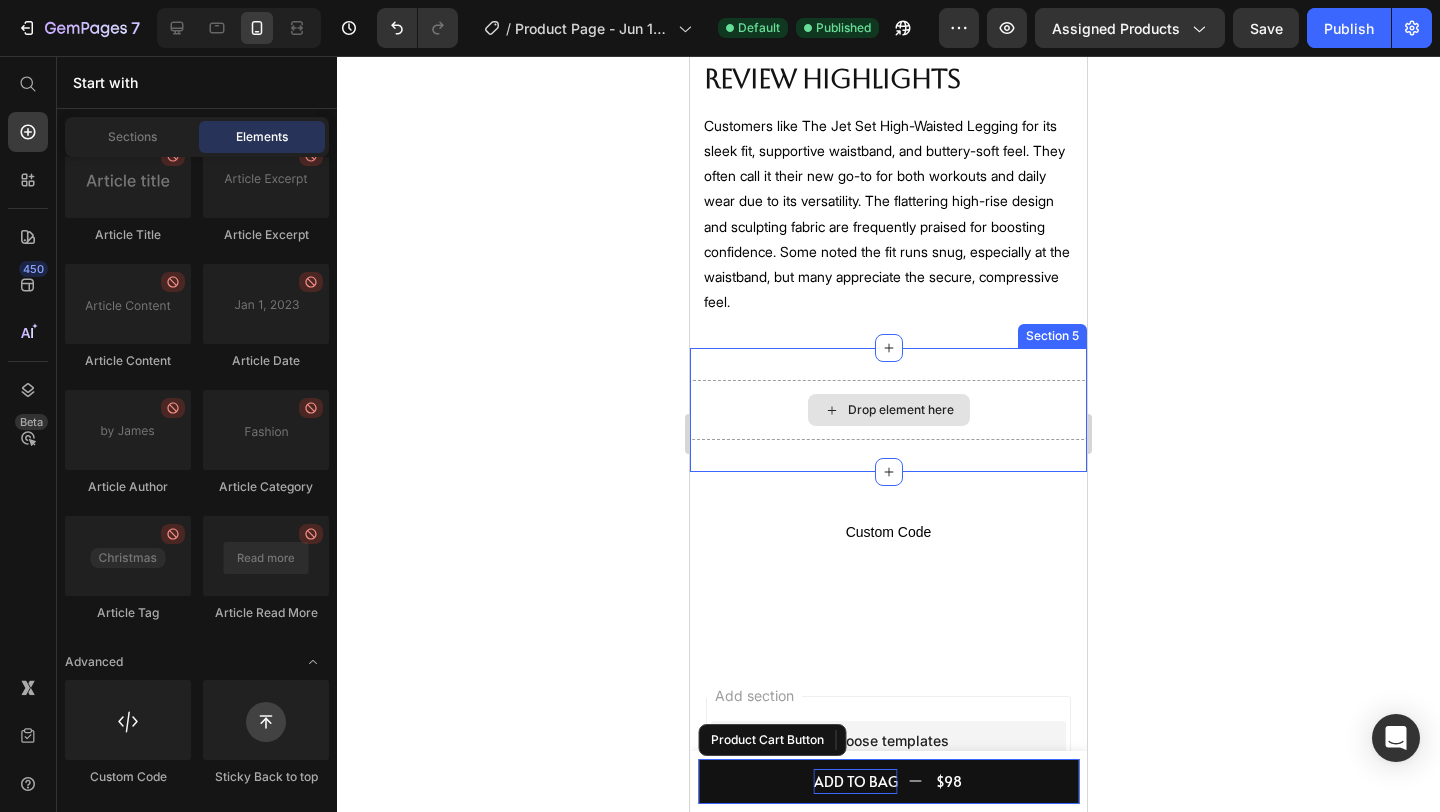 click on "Drop element here" at bounding box center (901, 410) 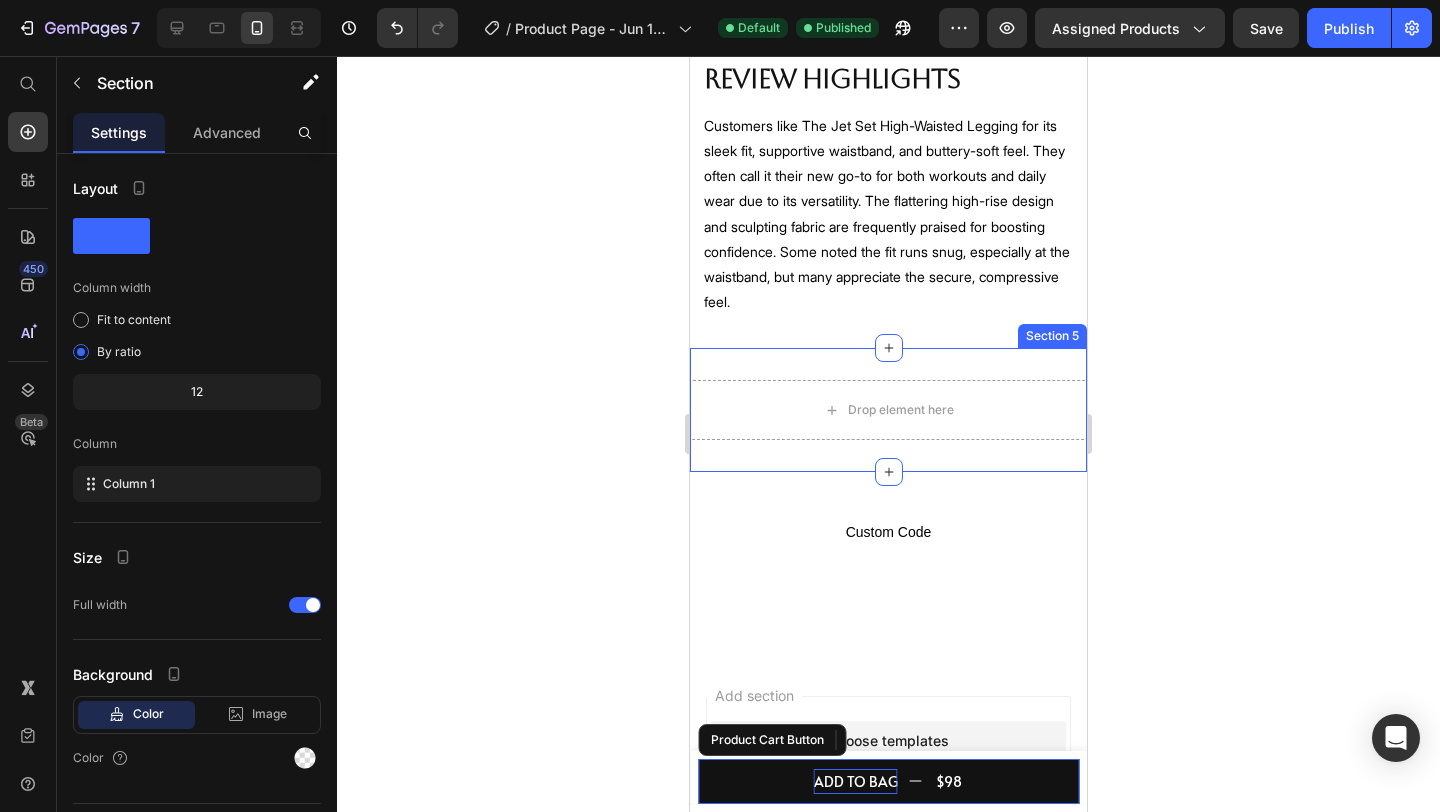 click on "Drop element here" at bounding box center (888, 410) 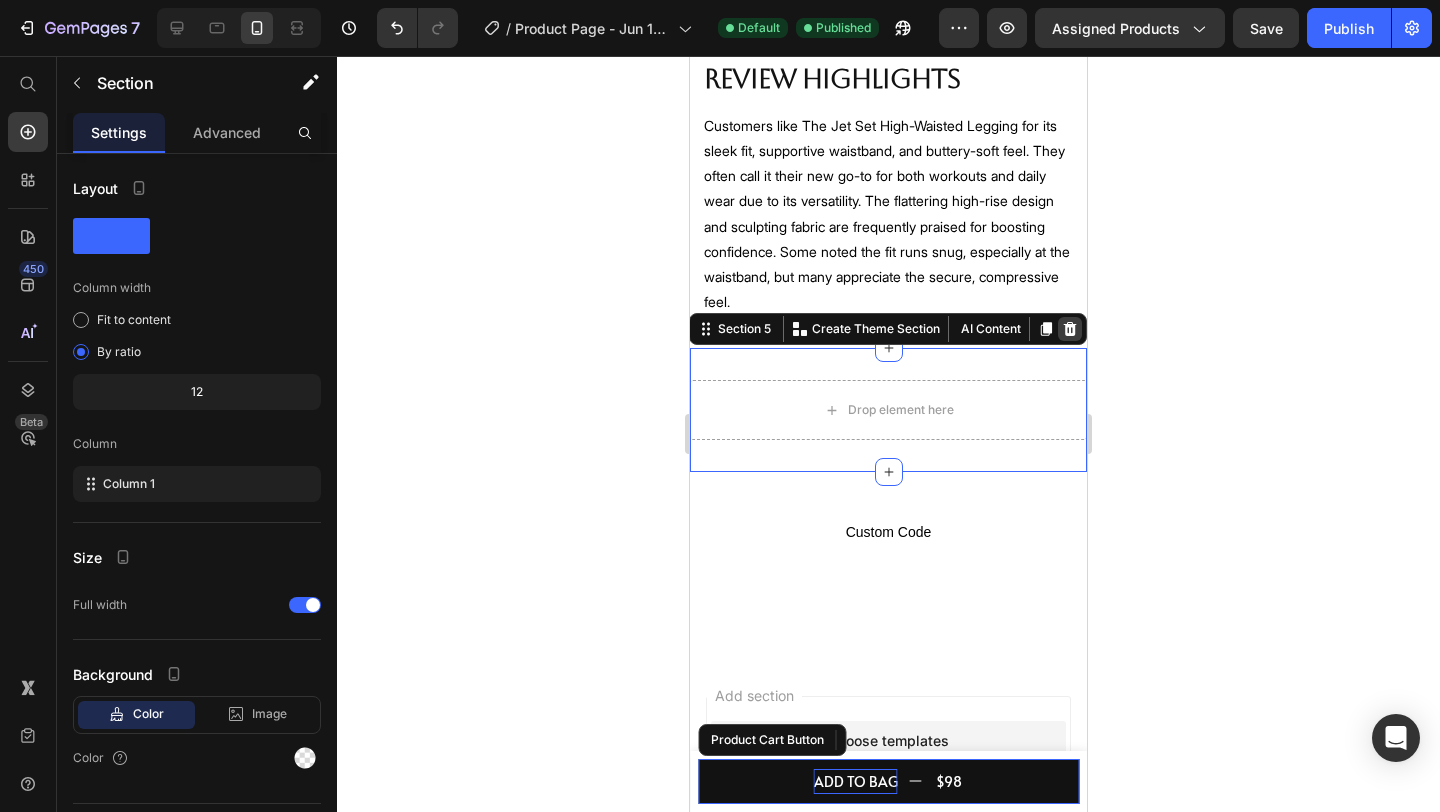 click 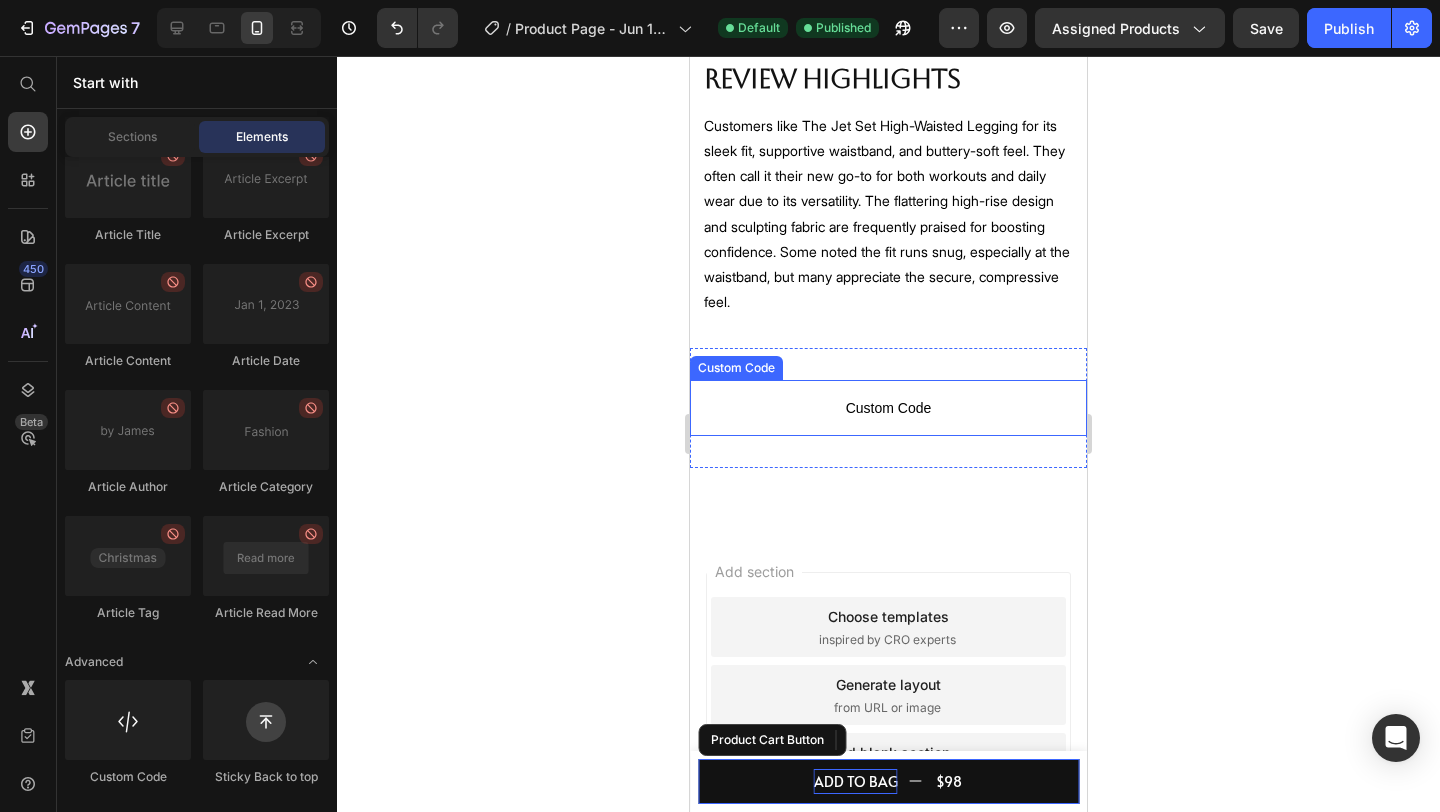 click on "Custom Code" at bounding box center (888, 408) 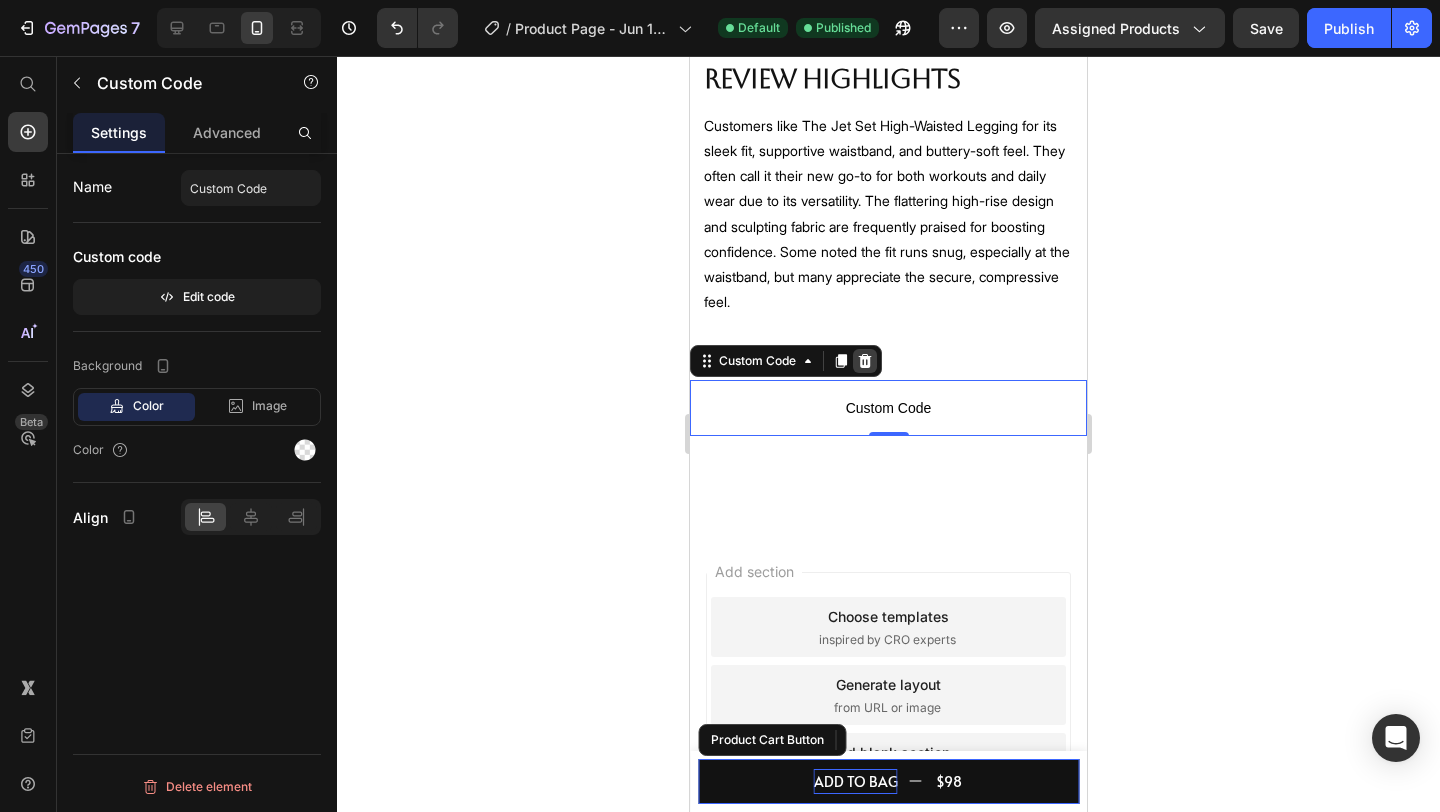 click at bounding box center (865, 361) 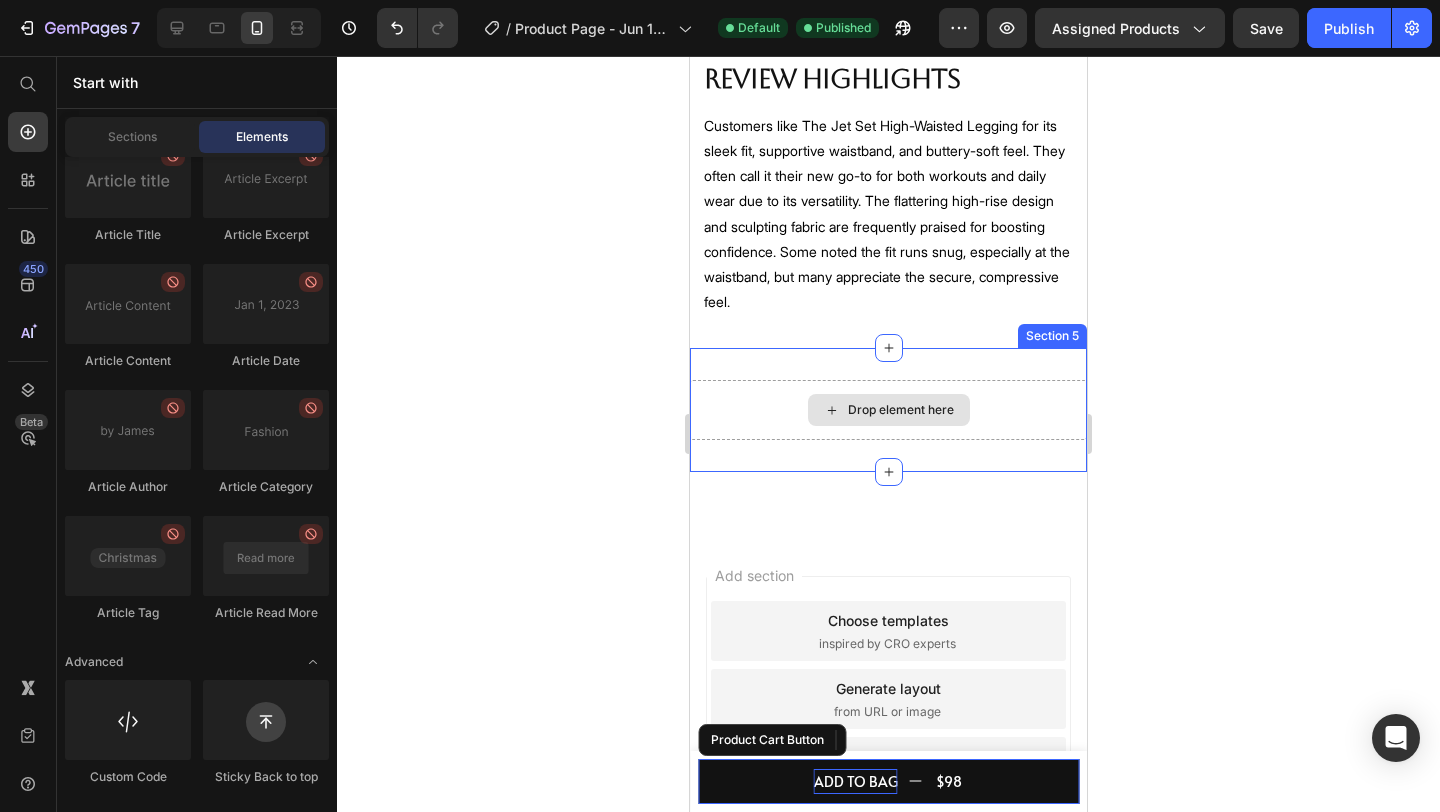 click on "Drop element here" at bounding box center [888, 410] 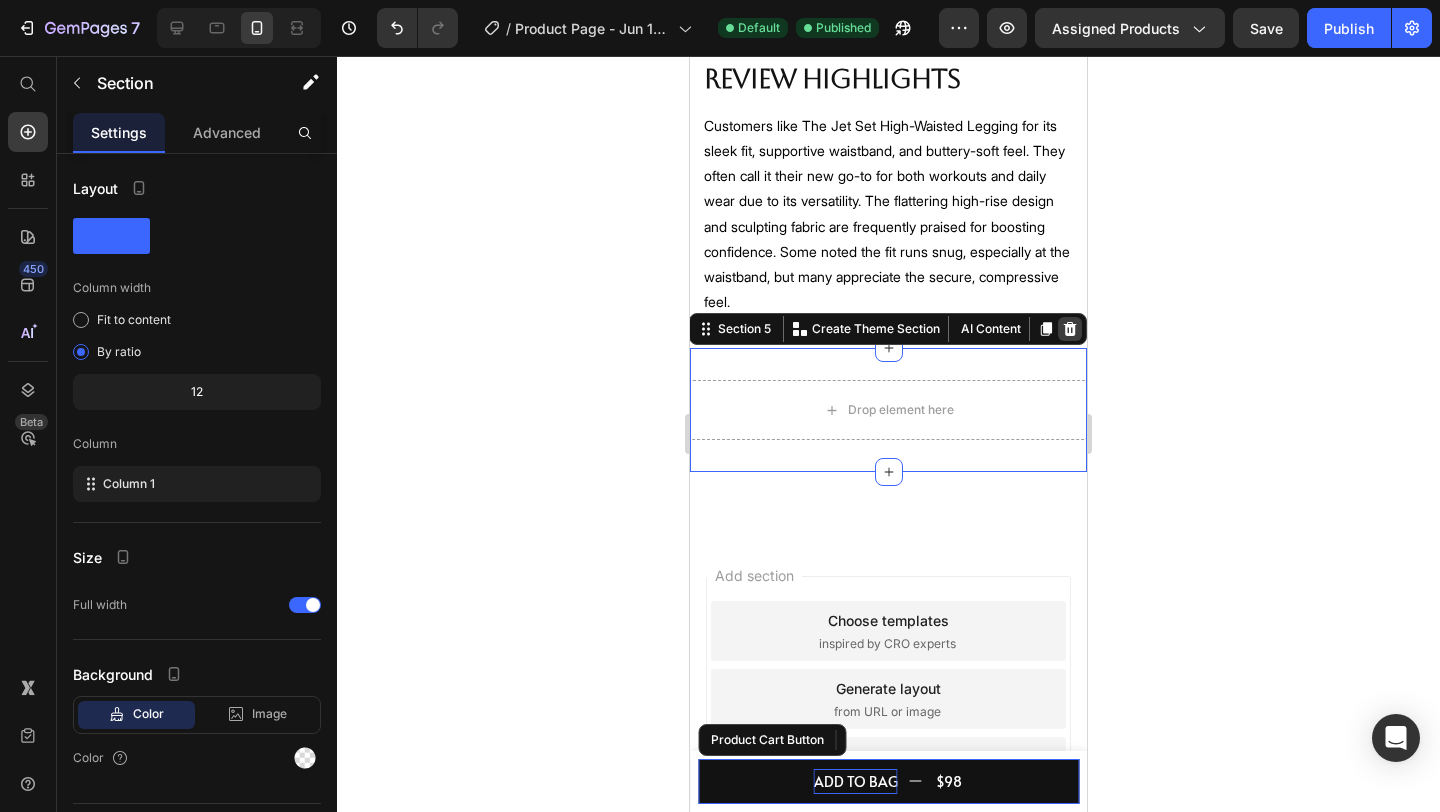 click 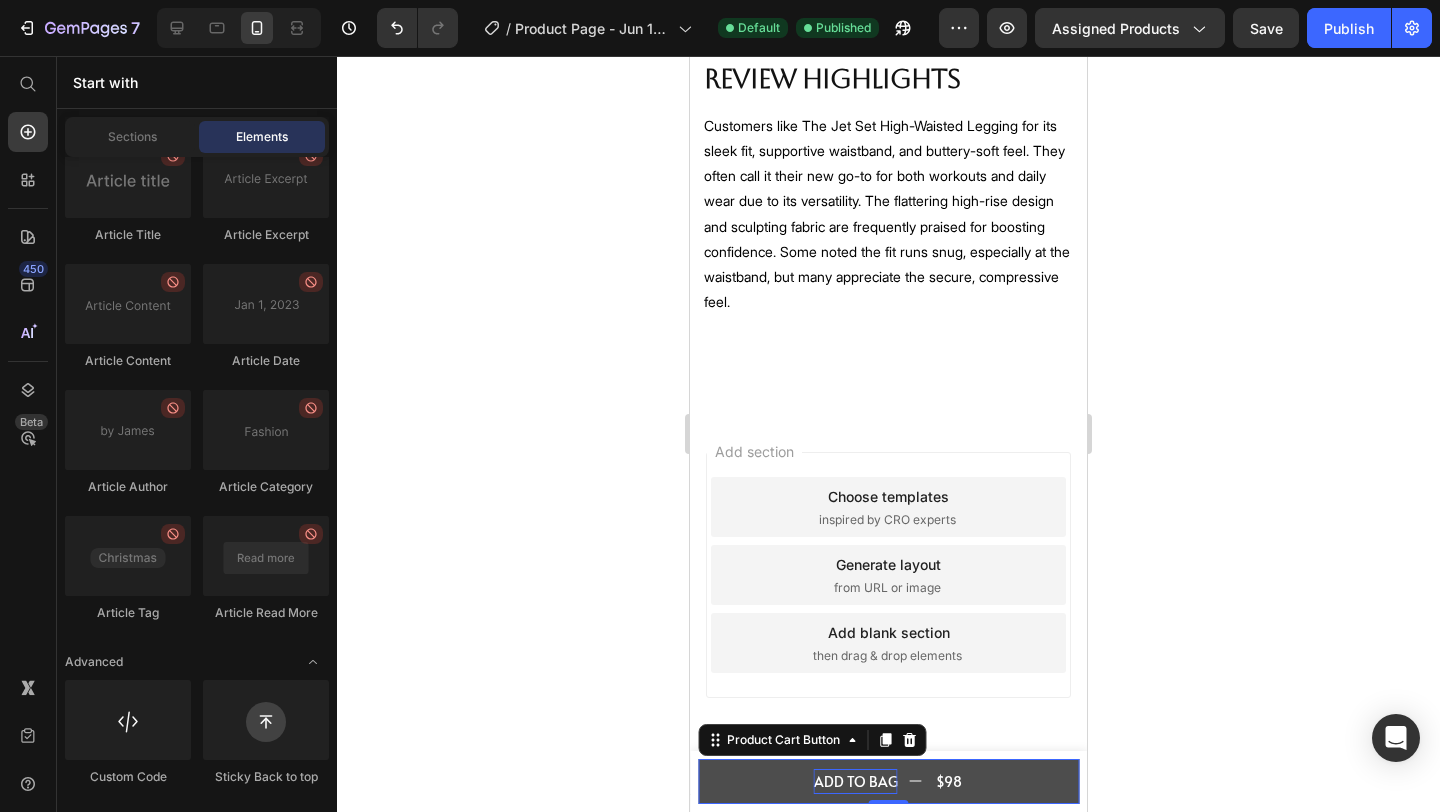 click on "ADD TO BAG
$98" at bounding box center (888, 781) 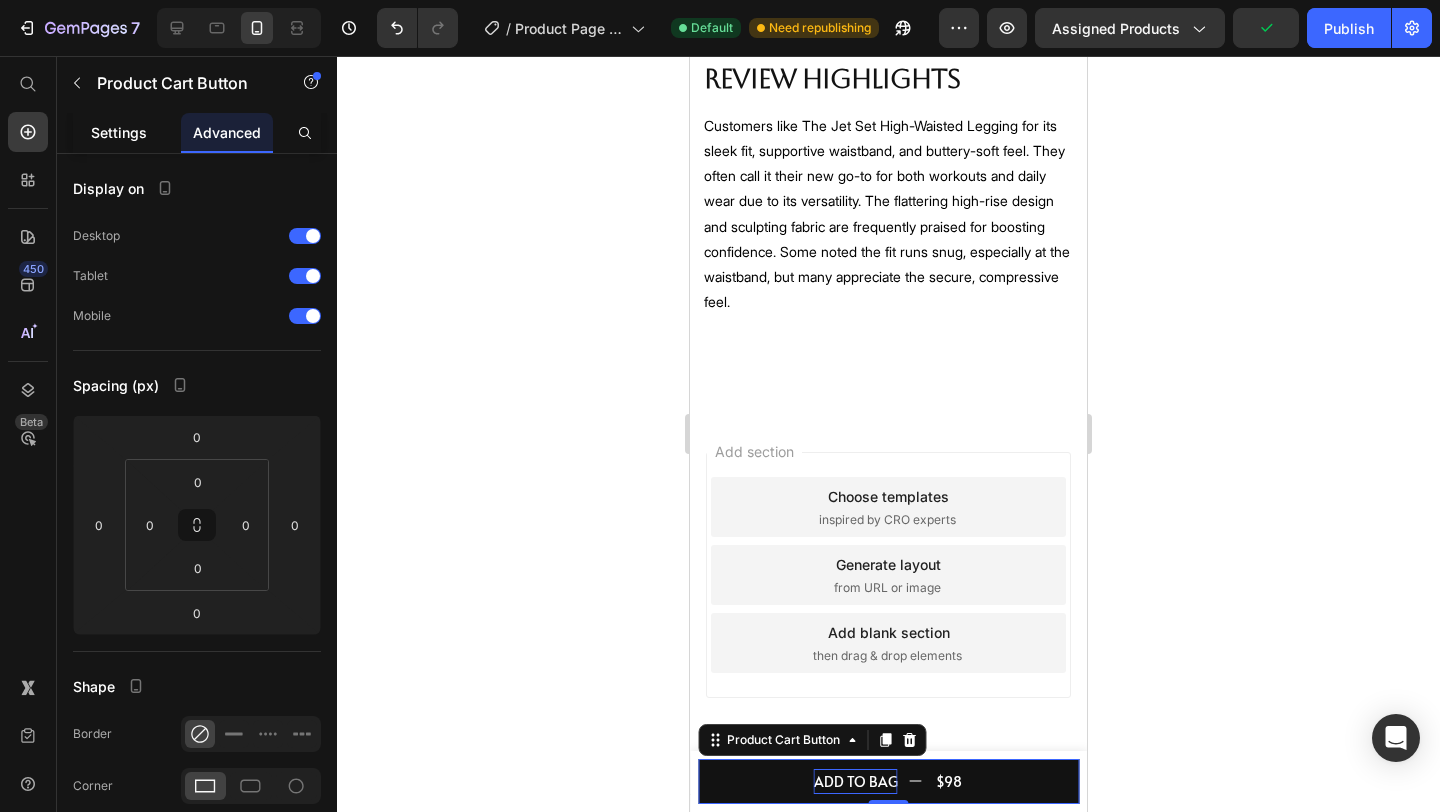 click on "Settings" at bounding box center [119, 132] 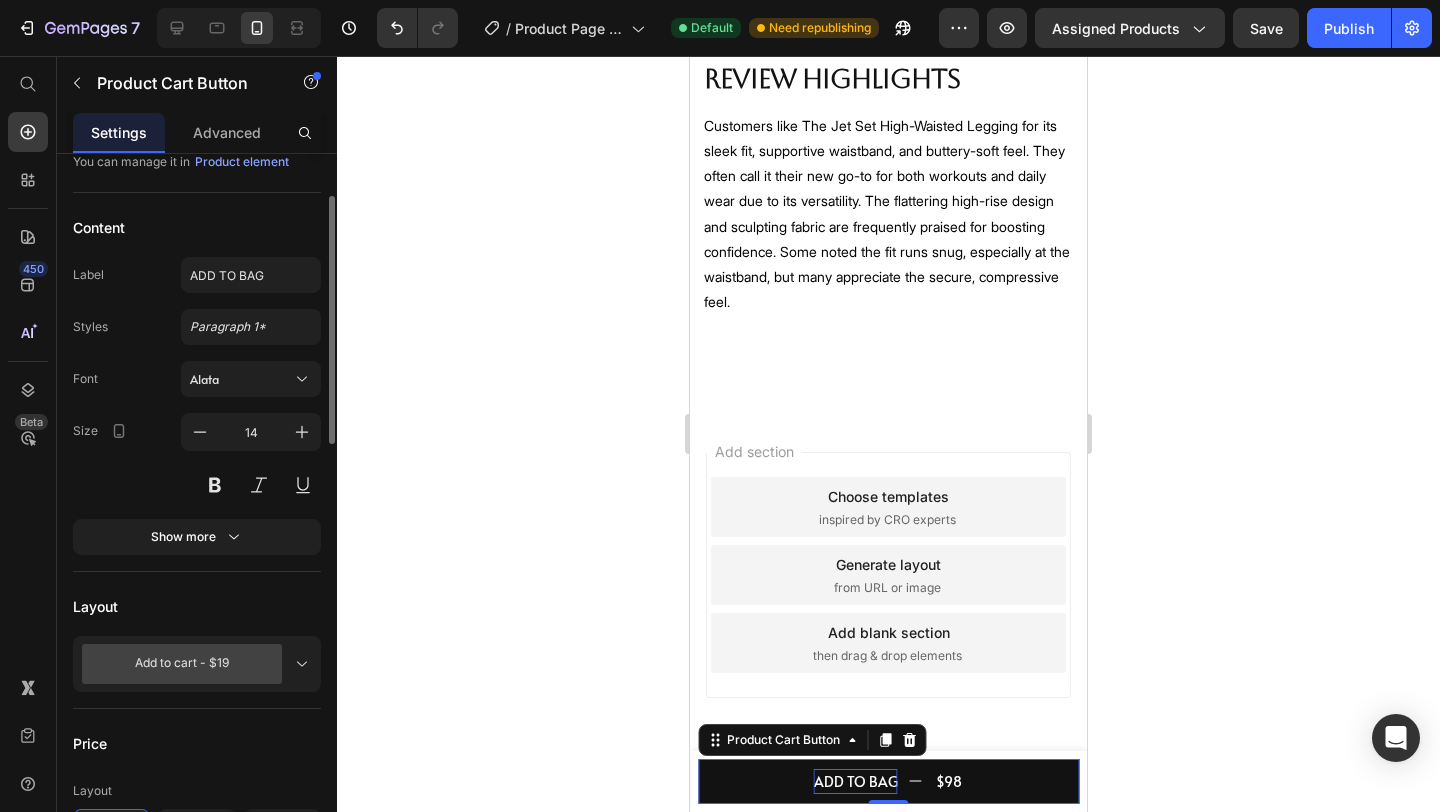 scroll, scrollTop: 31, scrollLeft: 0, axis: vertical 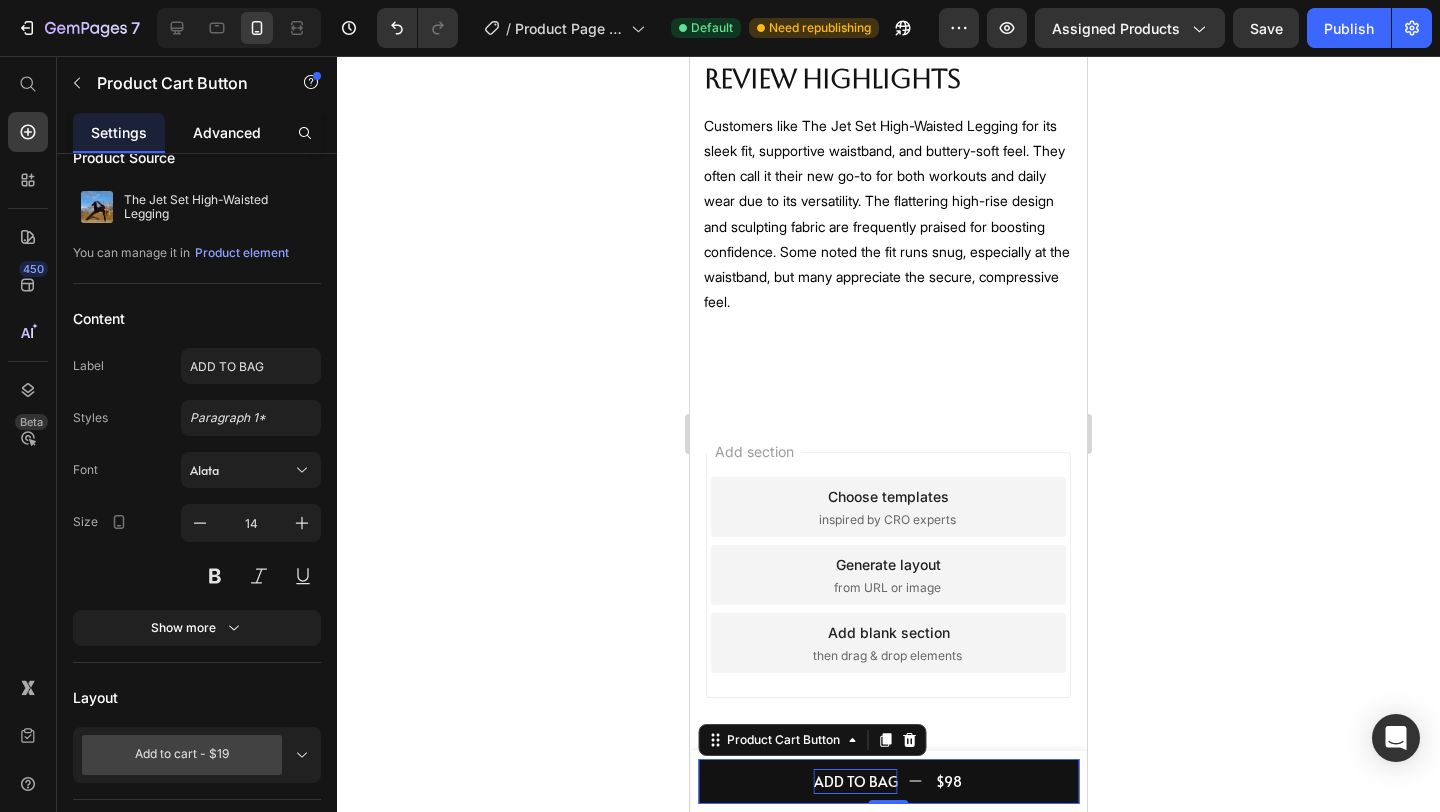click on "Advanced" at bounding box center [227, 132] 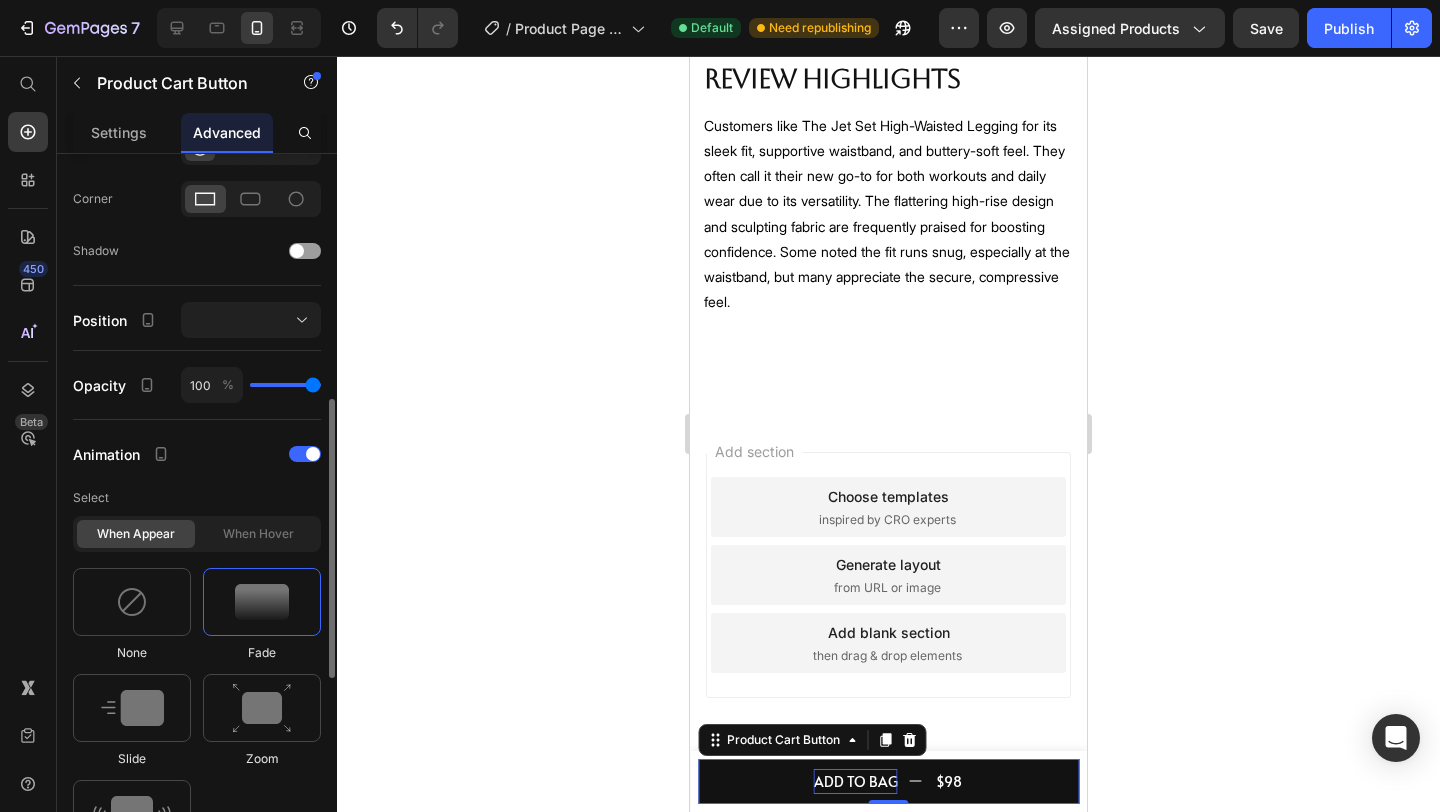 scroll, scrollTop: 1112, scrollLeft: 0, axis: vertical 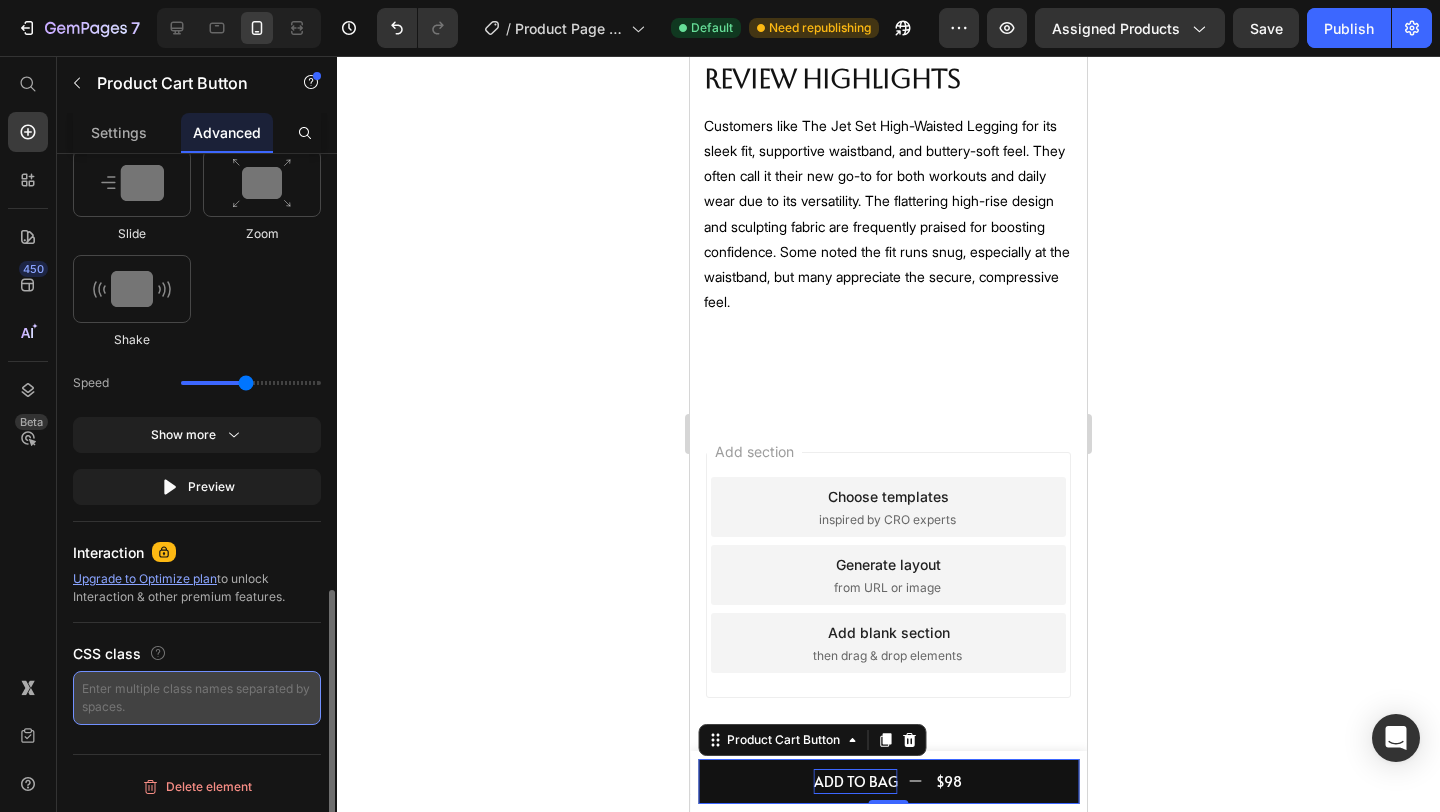 click at bounding box center [197, 698] 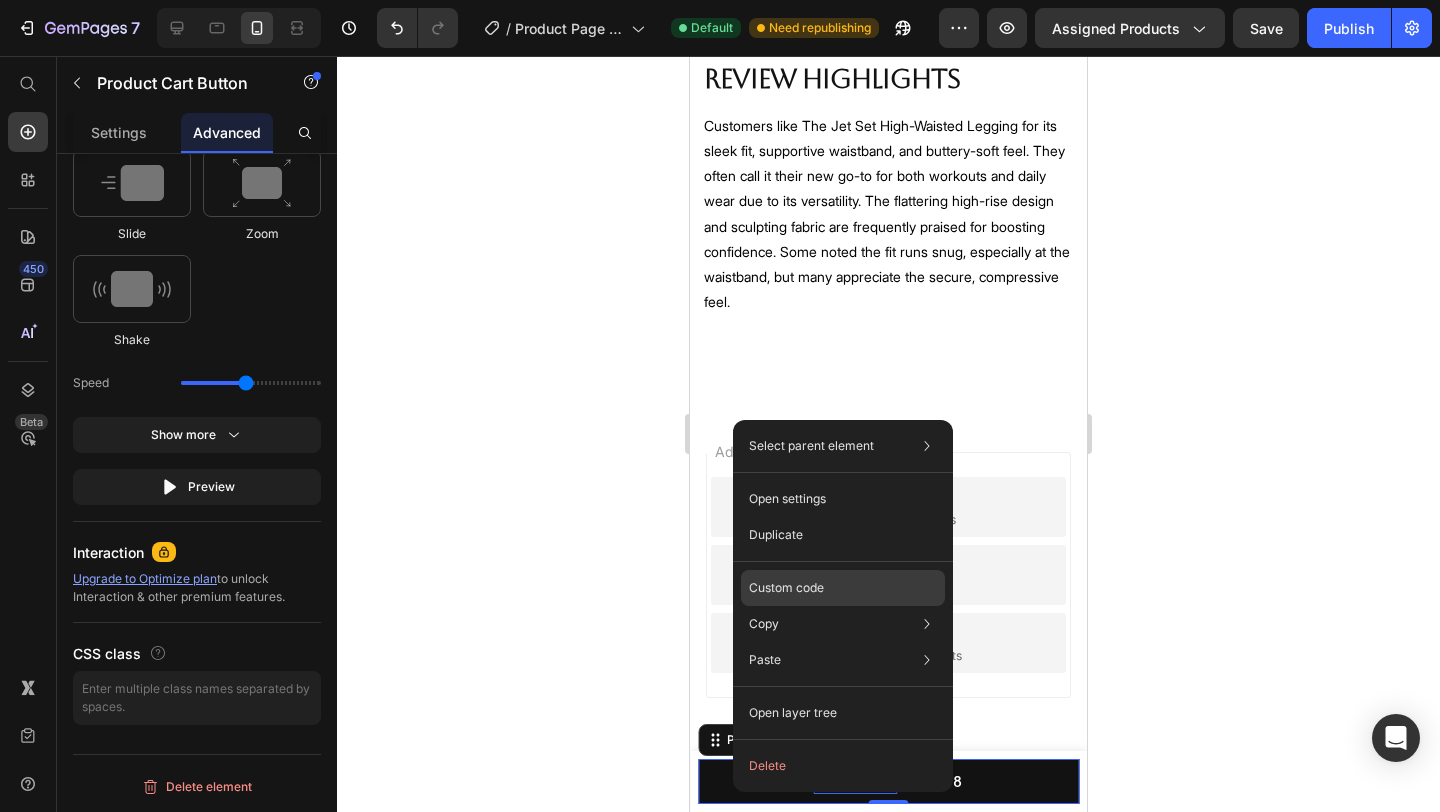 click on "Custom code" 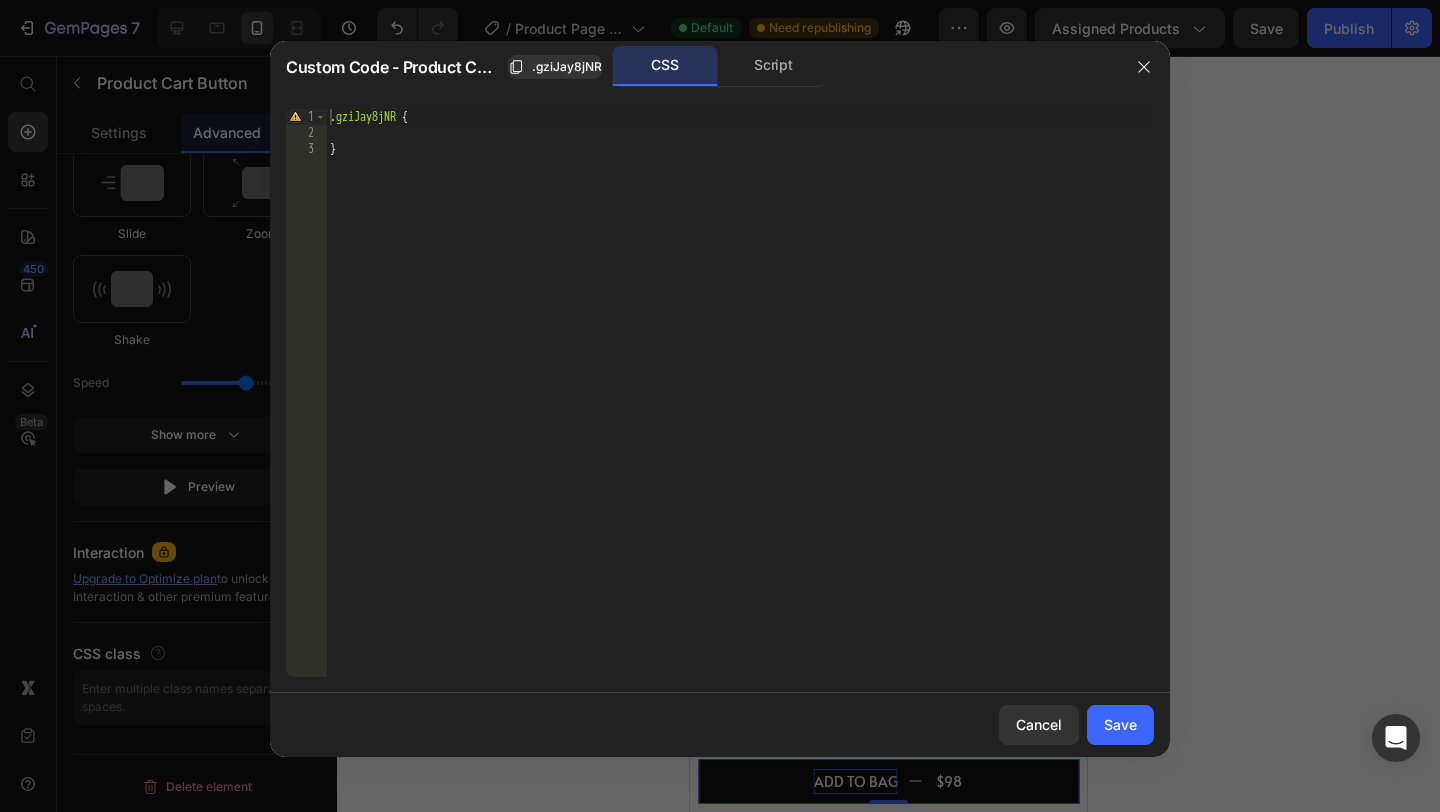 type on "}" 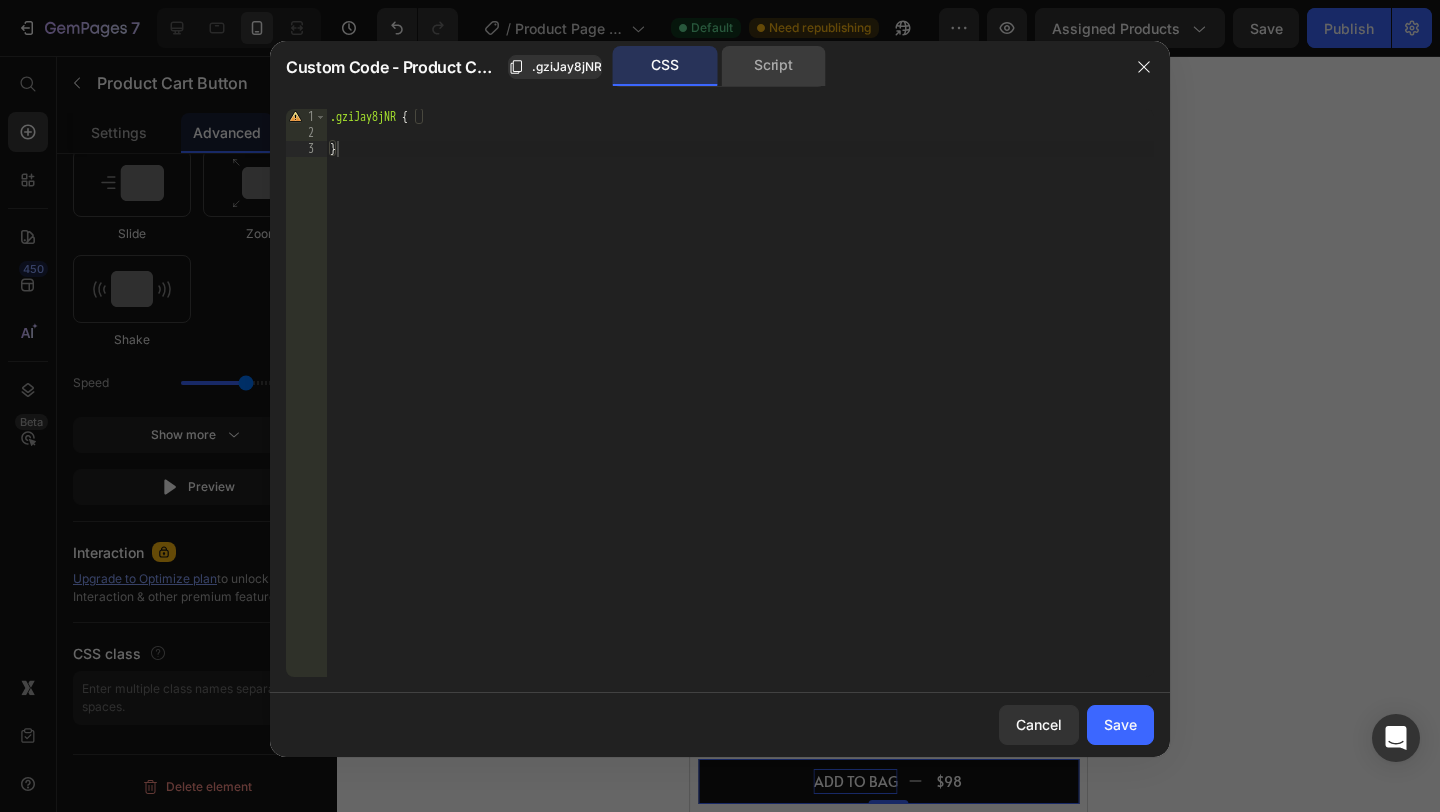 click on "Script" 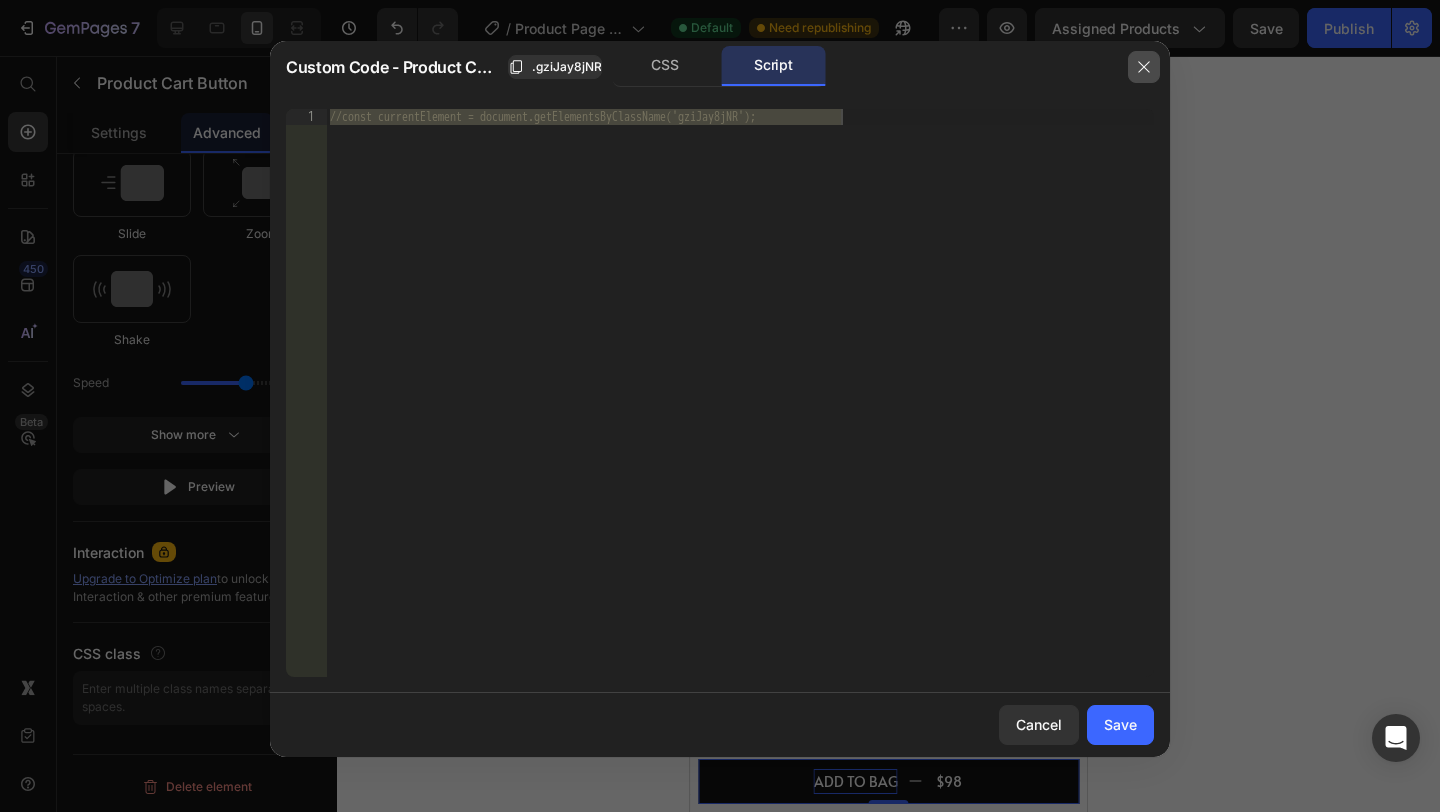 click 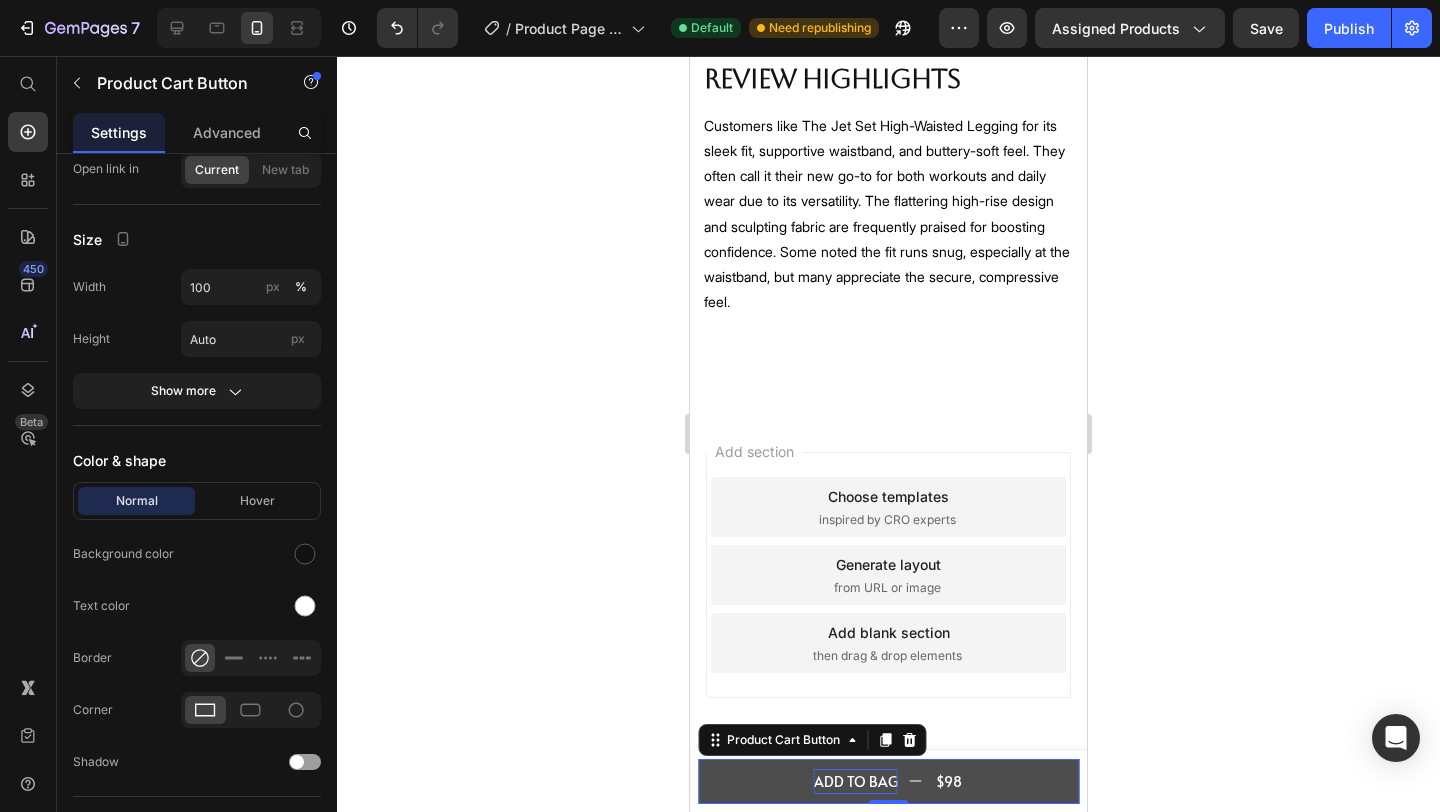 click on "ADD TO BAG
$98" at bounding box center (888, 781) 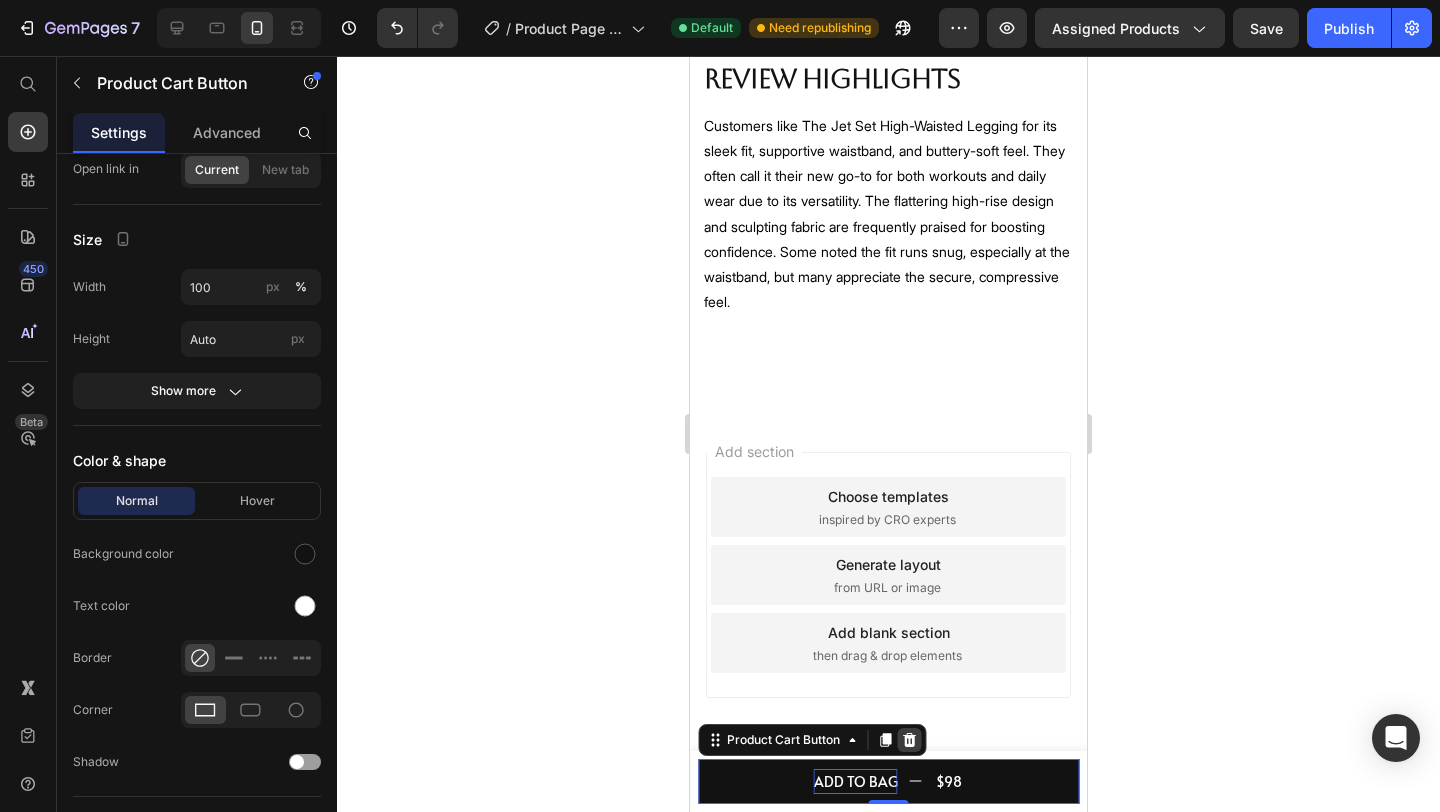 click 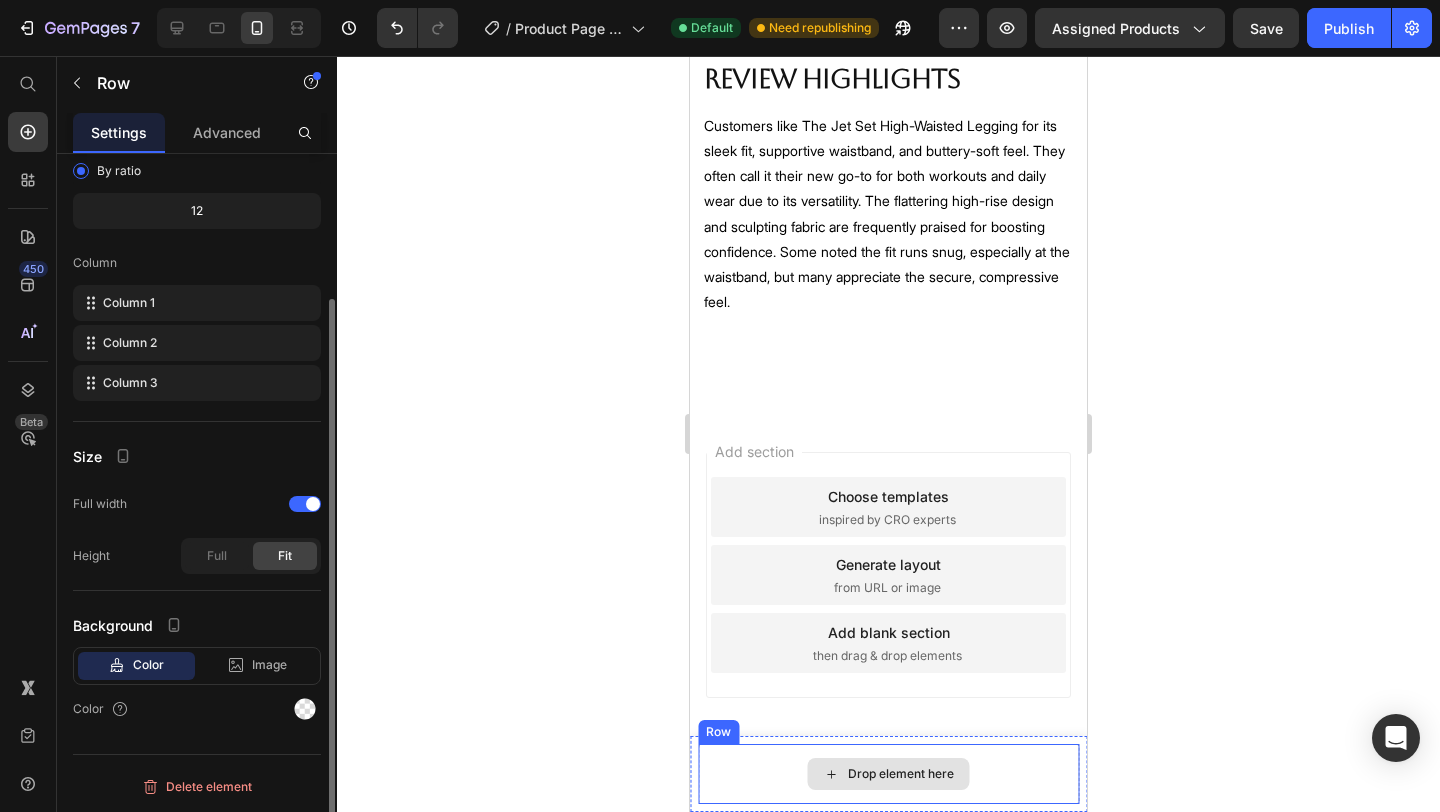 click on "Drop element here" at bounding box center (888, 774) 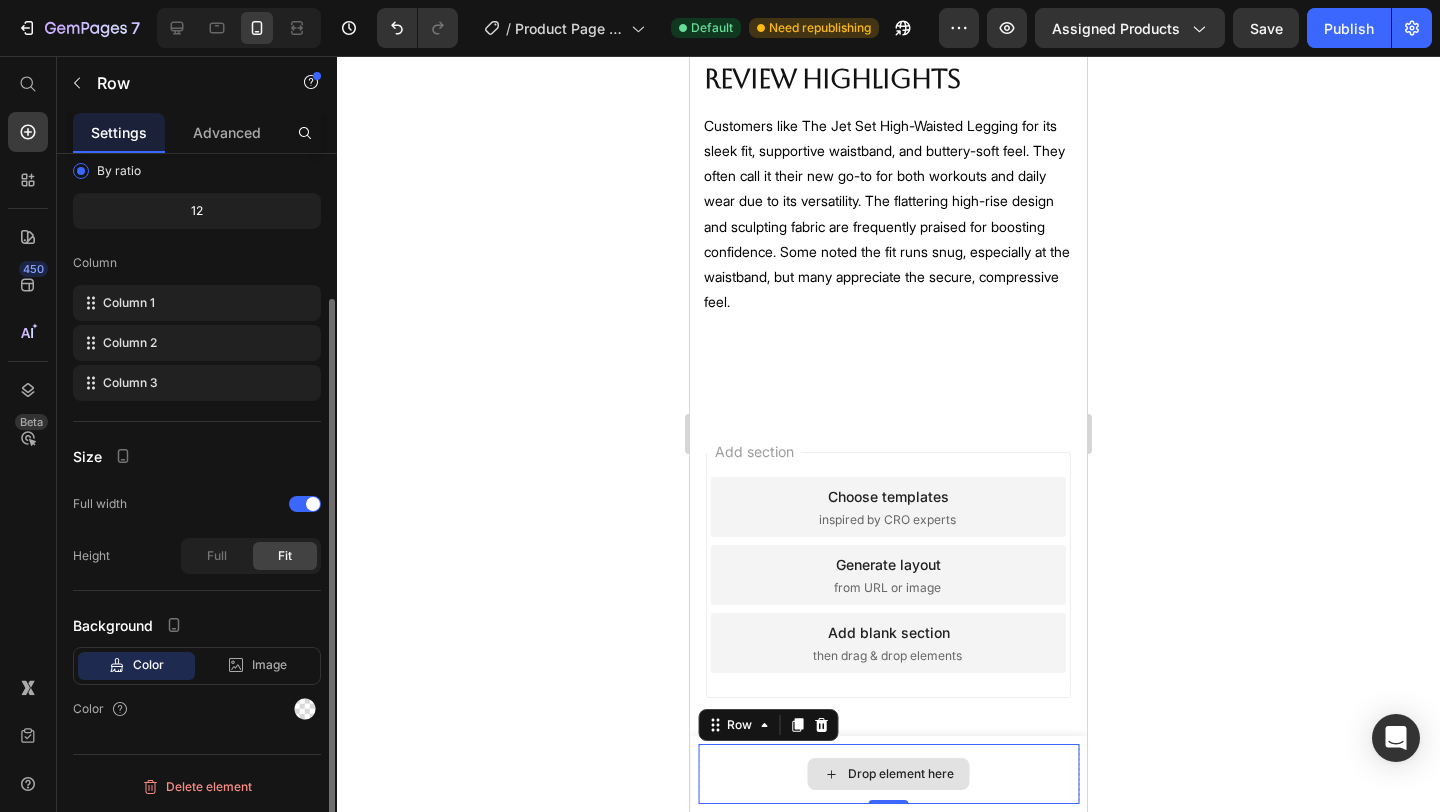 scroll, scrollTop: 0, scrollLeft: 0, axis: both 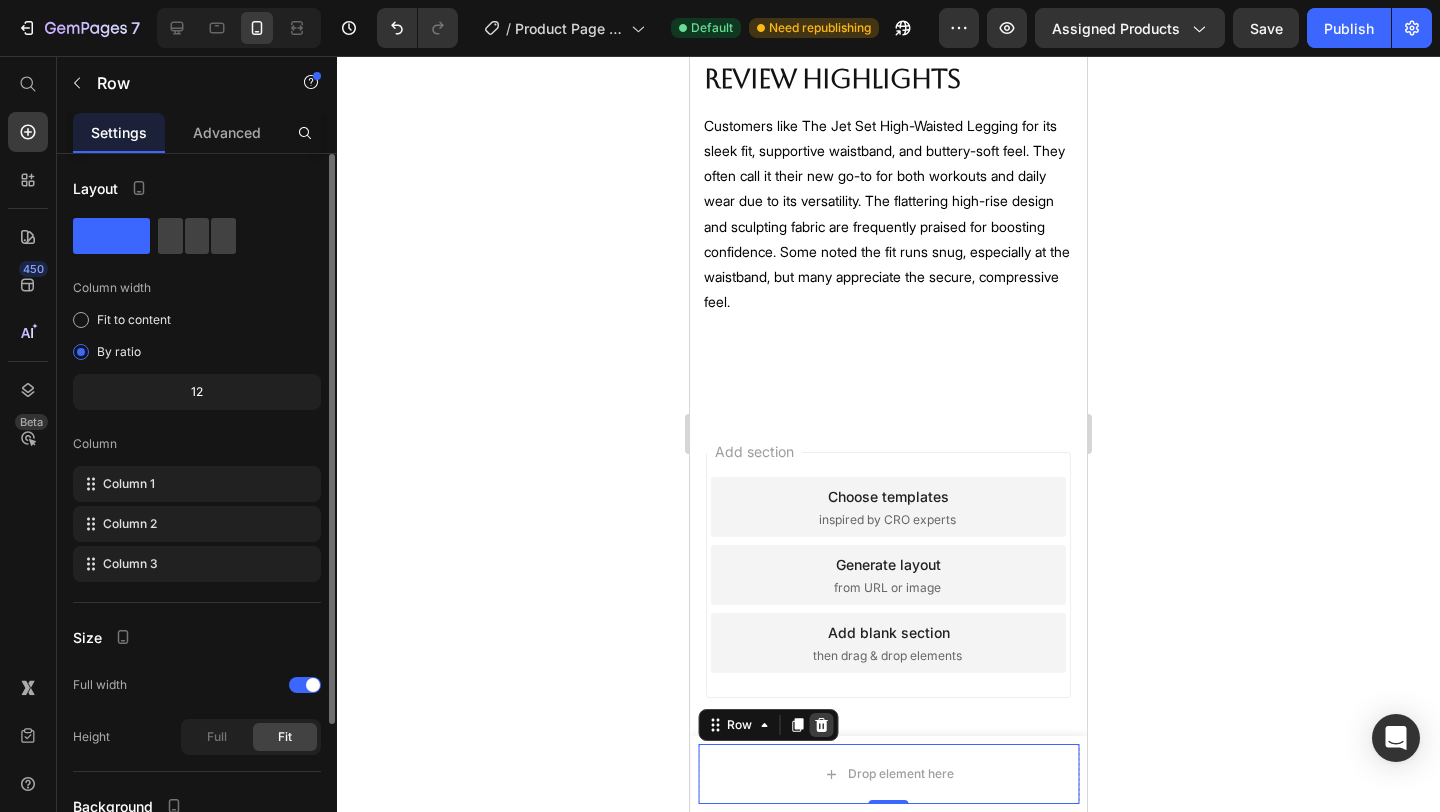 click 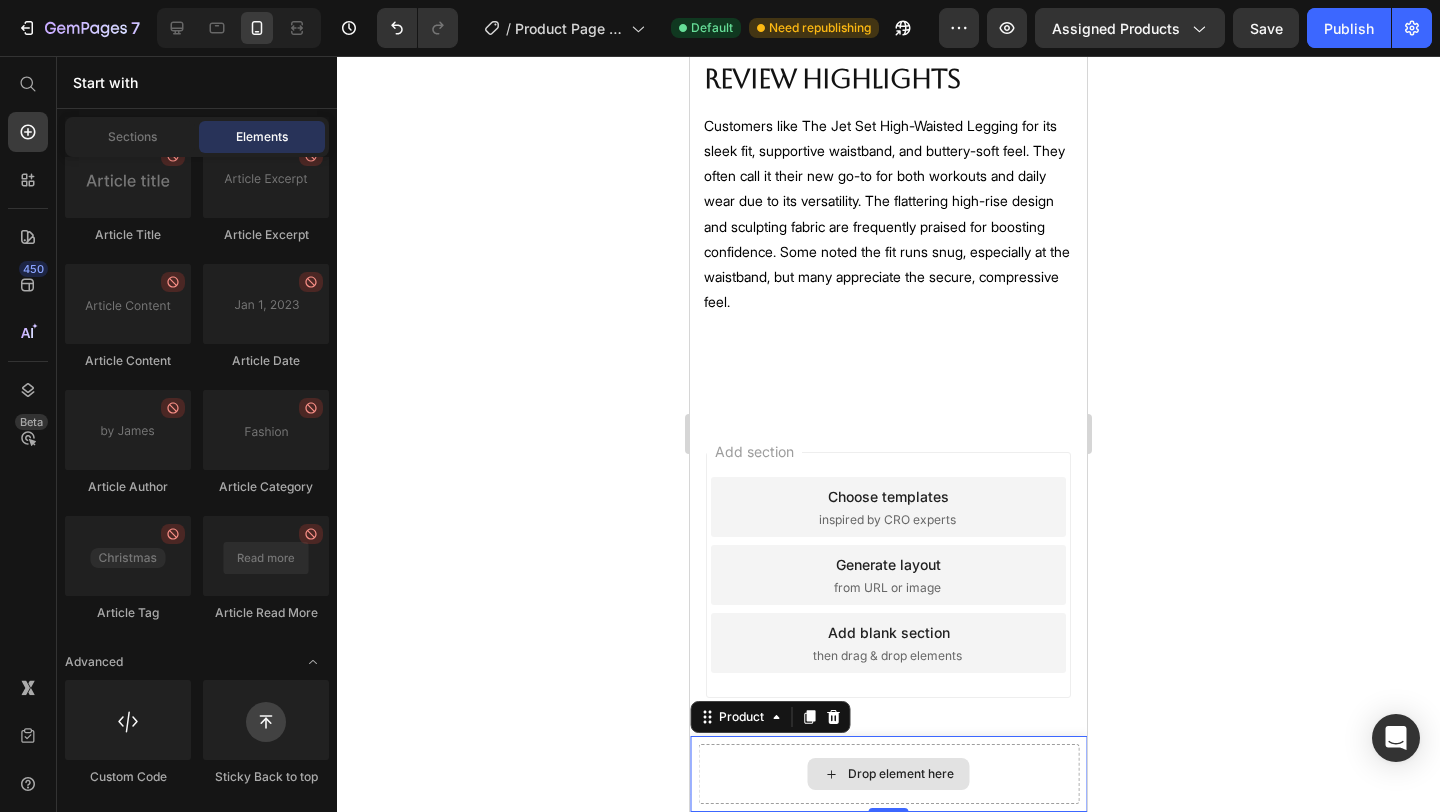 click on "Drop element here" at bounding box center (888, 774) 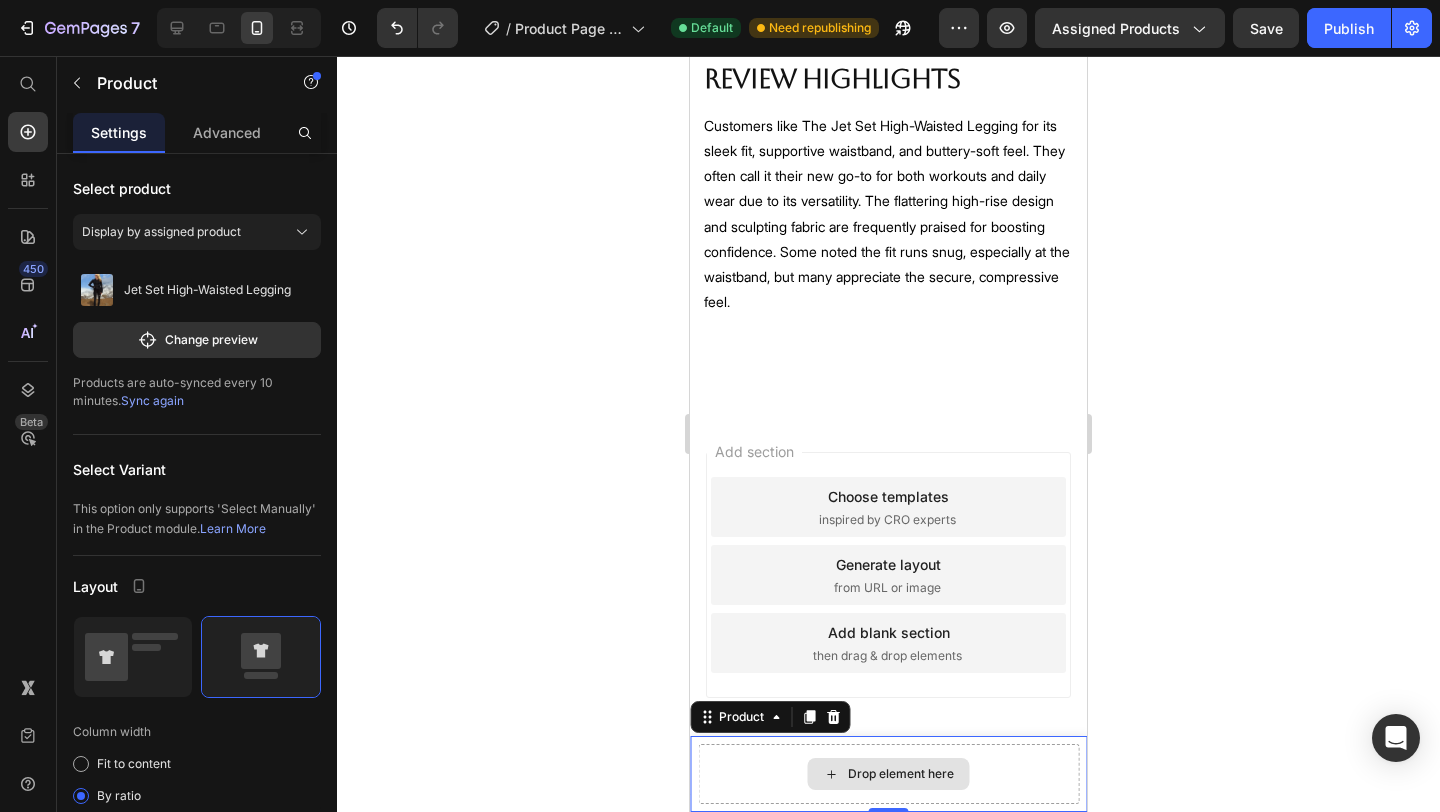 scroll, scrollTop: 2525, scrollLeft: 0, axis: vertical 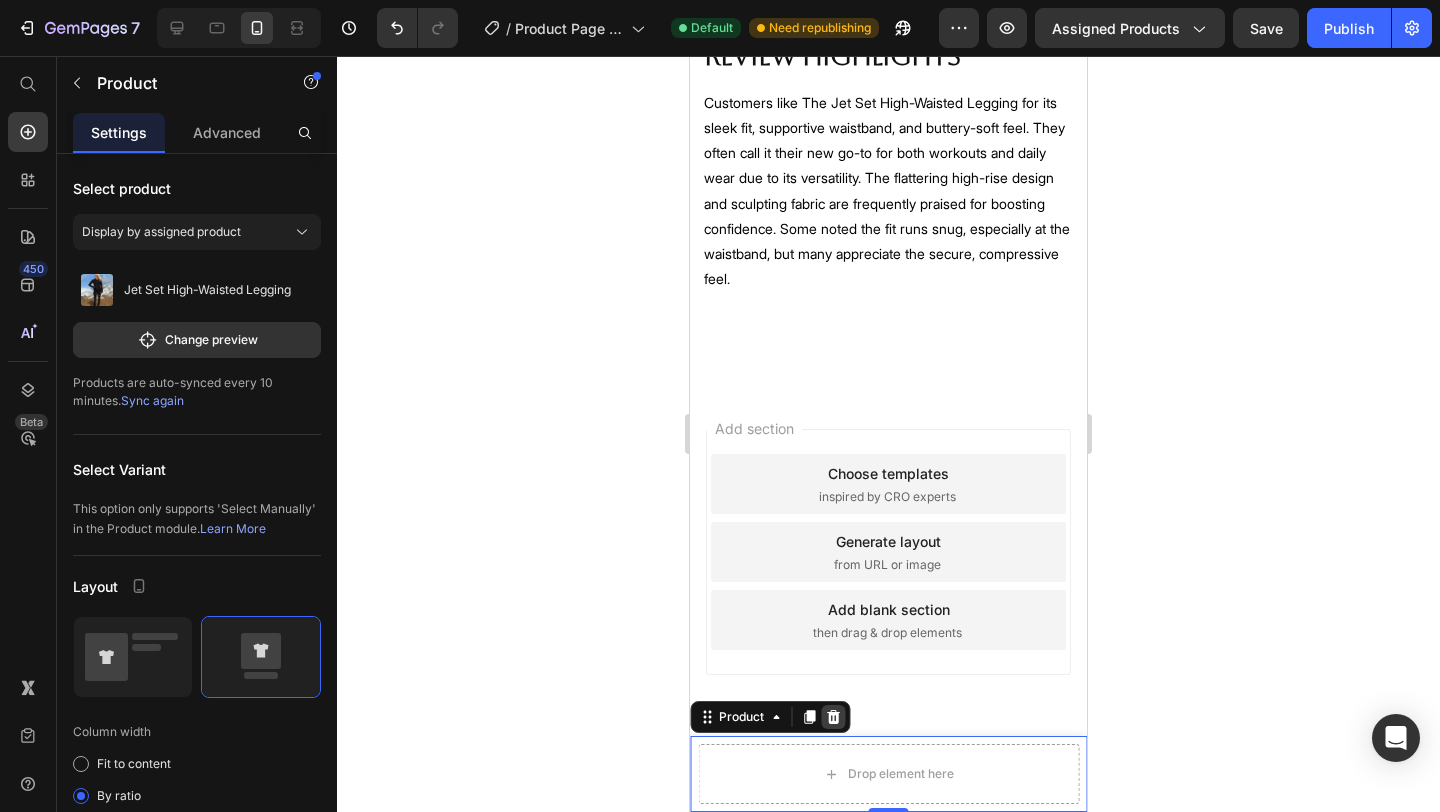 click 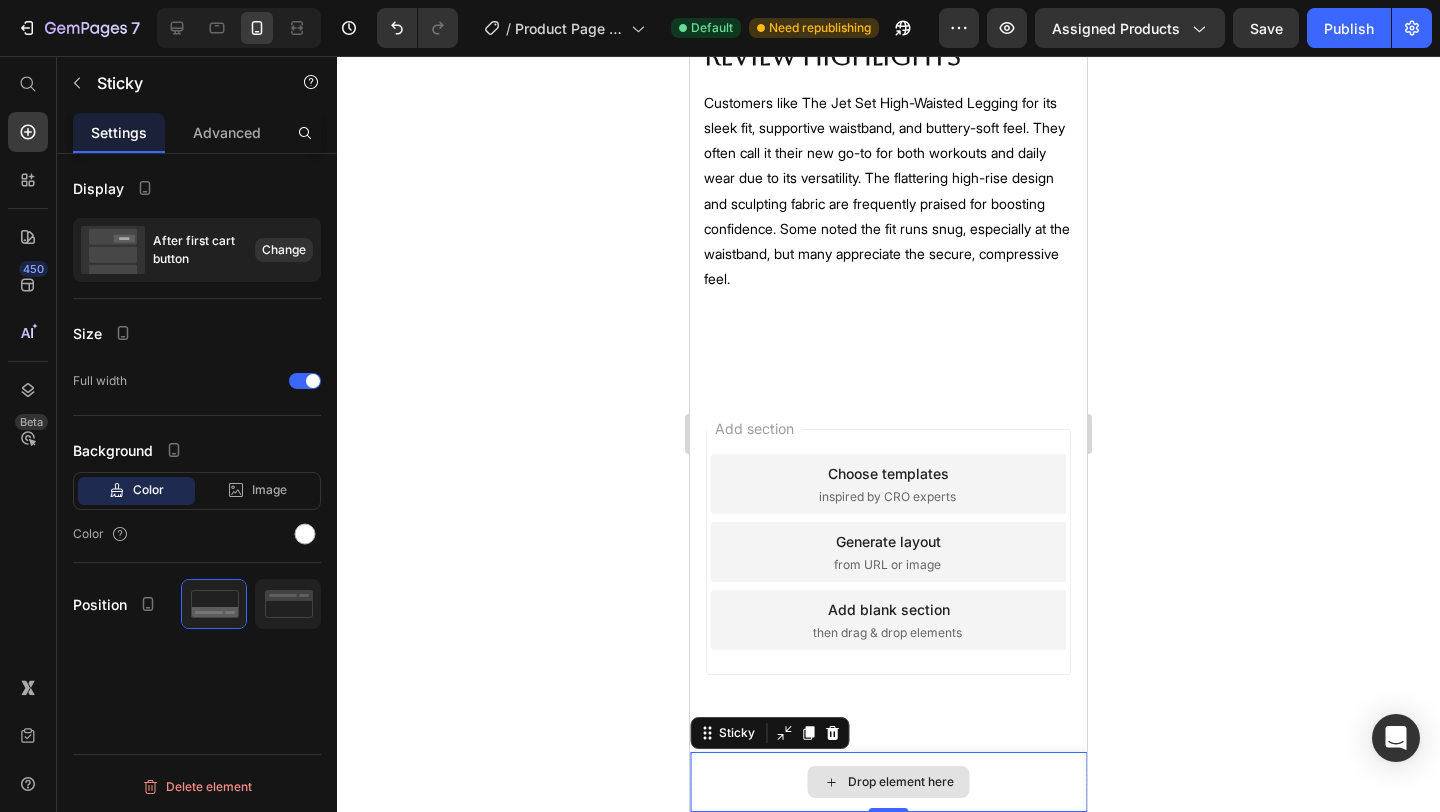 click on "Drop element here" at bounding box center [888, 782] 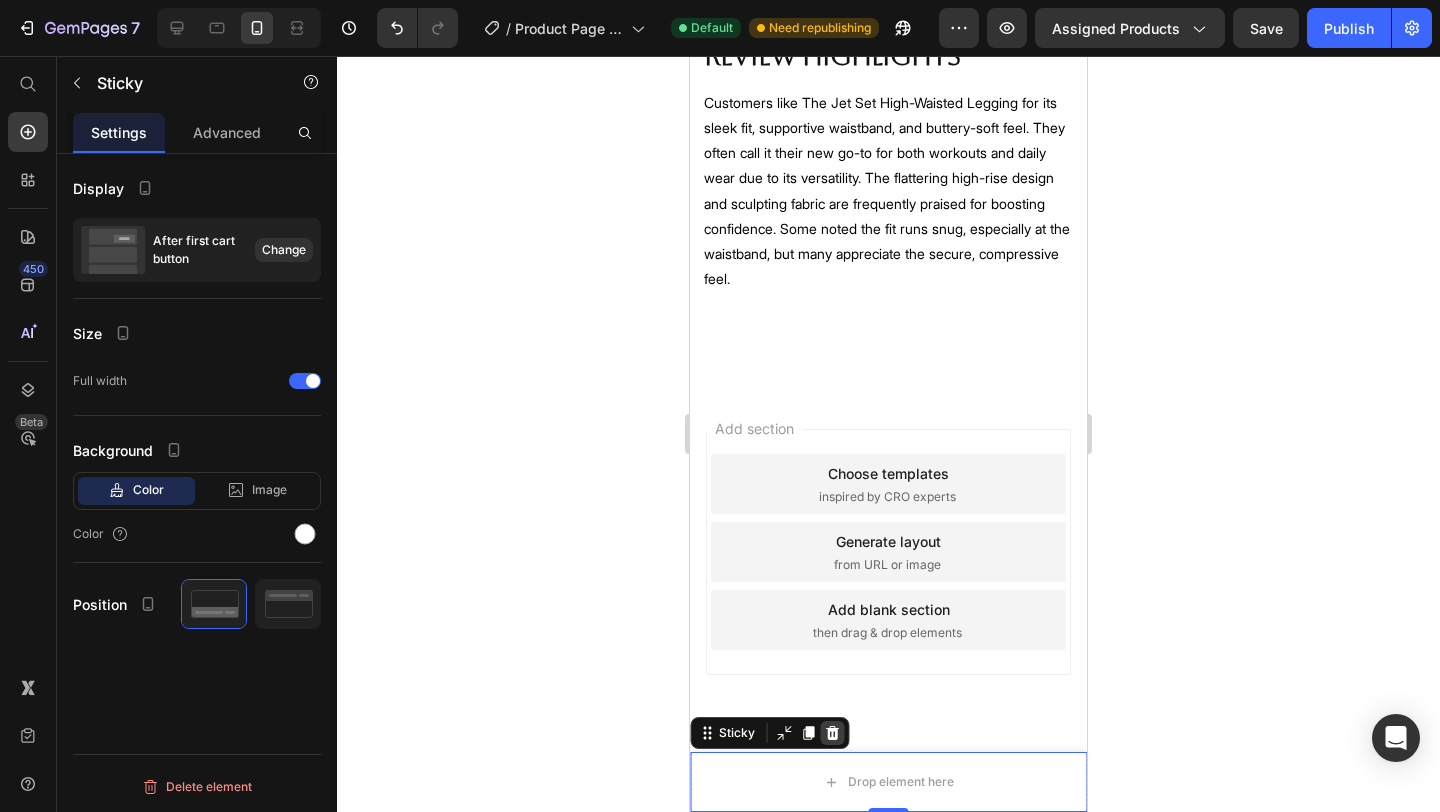 click 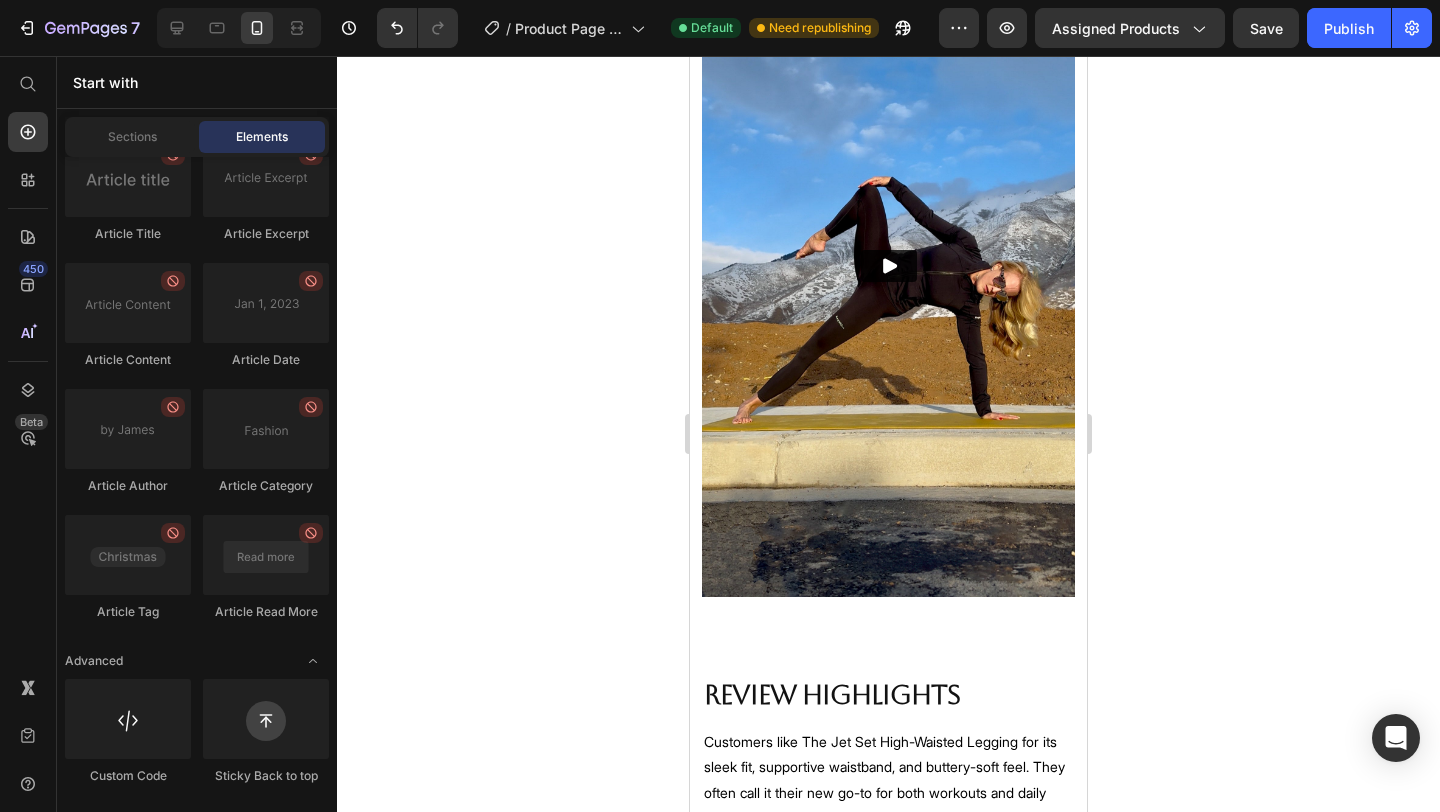 scroll, scrollTop: 1874, scrollLeft: 0, axis: vertical 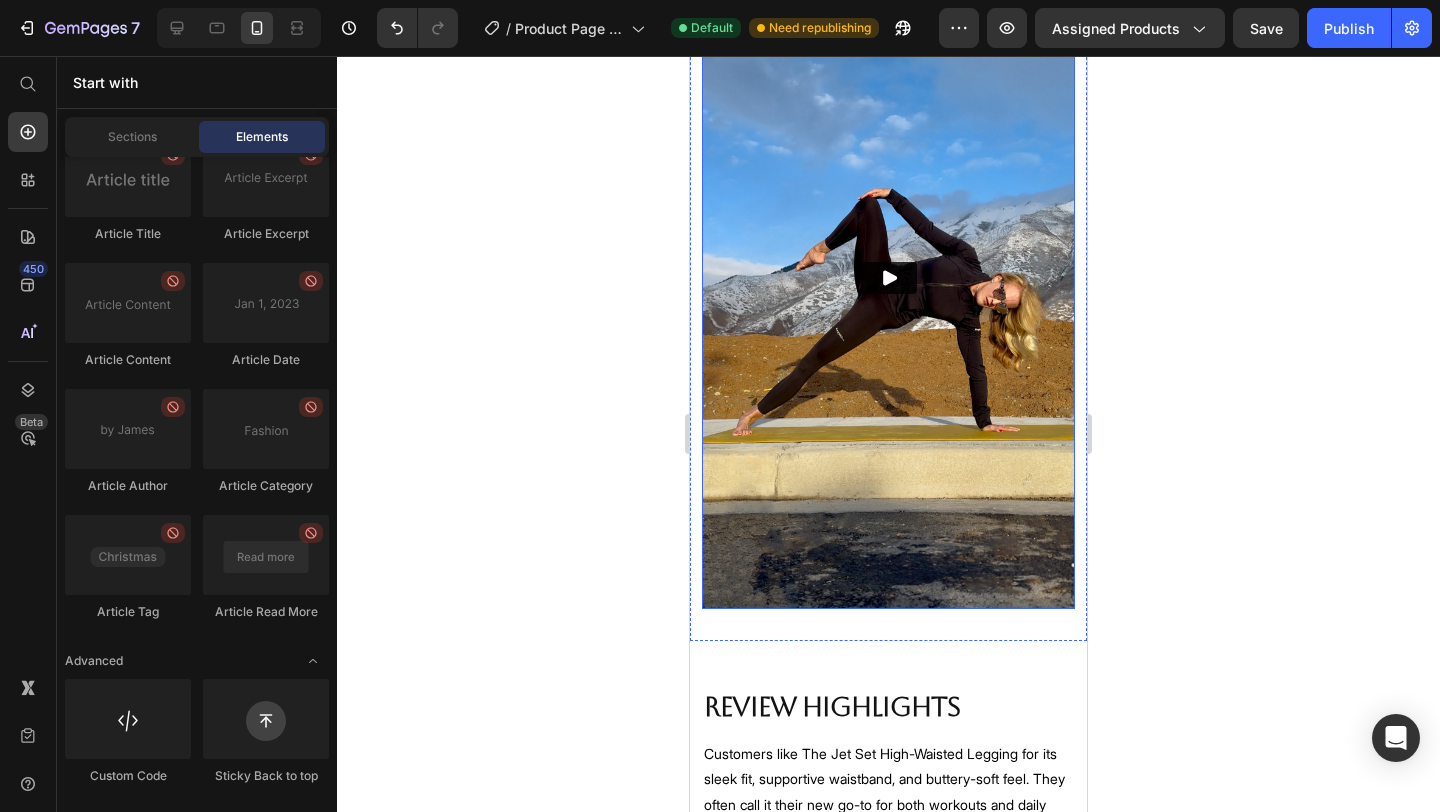 click at bounding box center (888, 278) 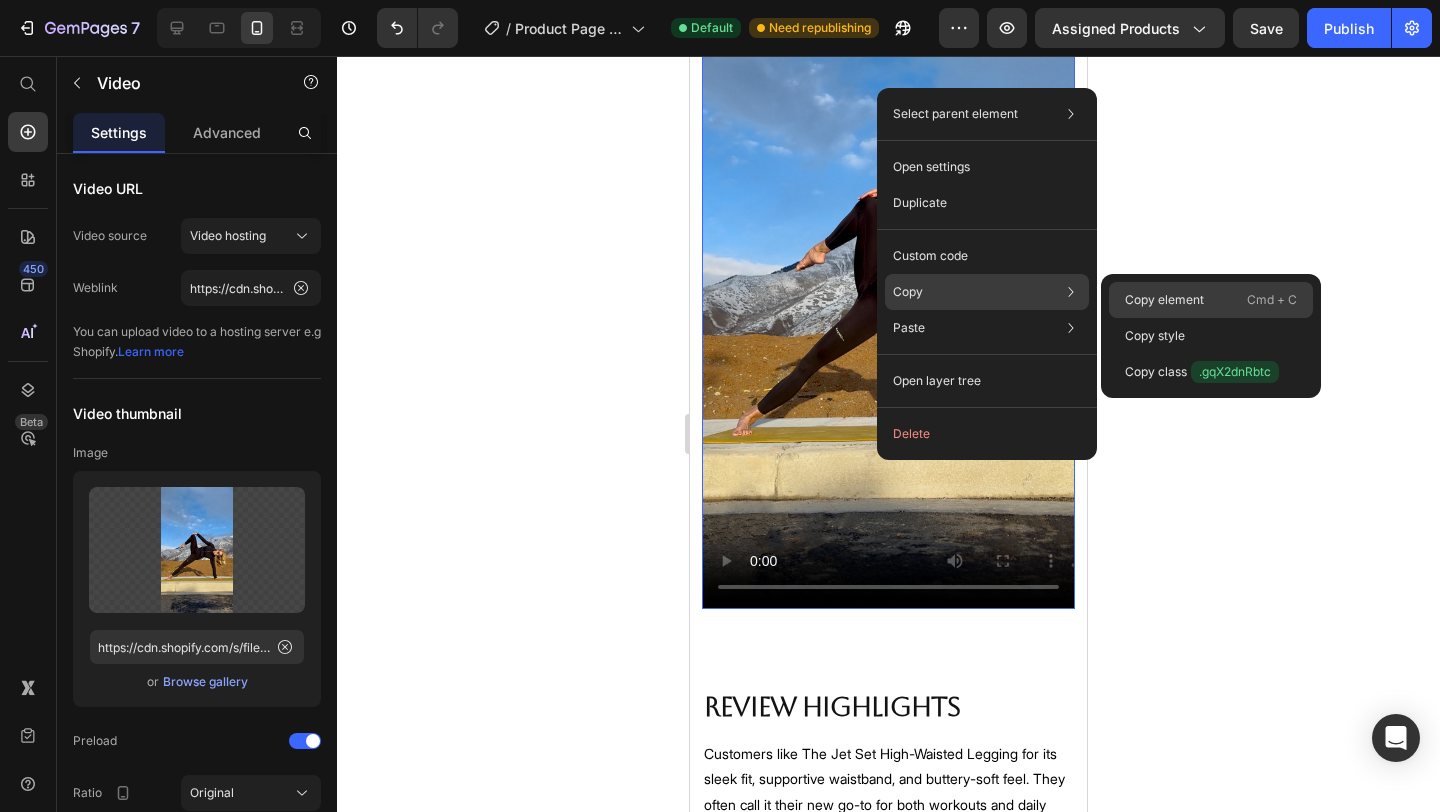 click on "Copy element" at bounding box center [1164, 300] 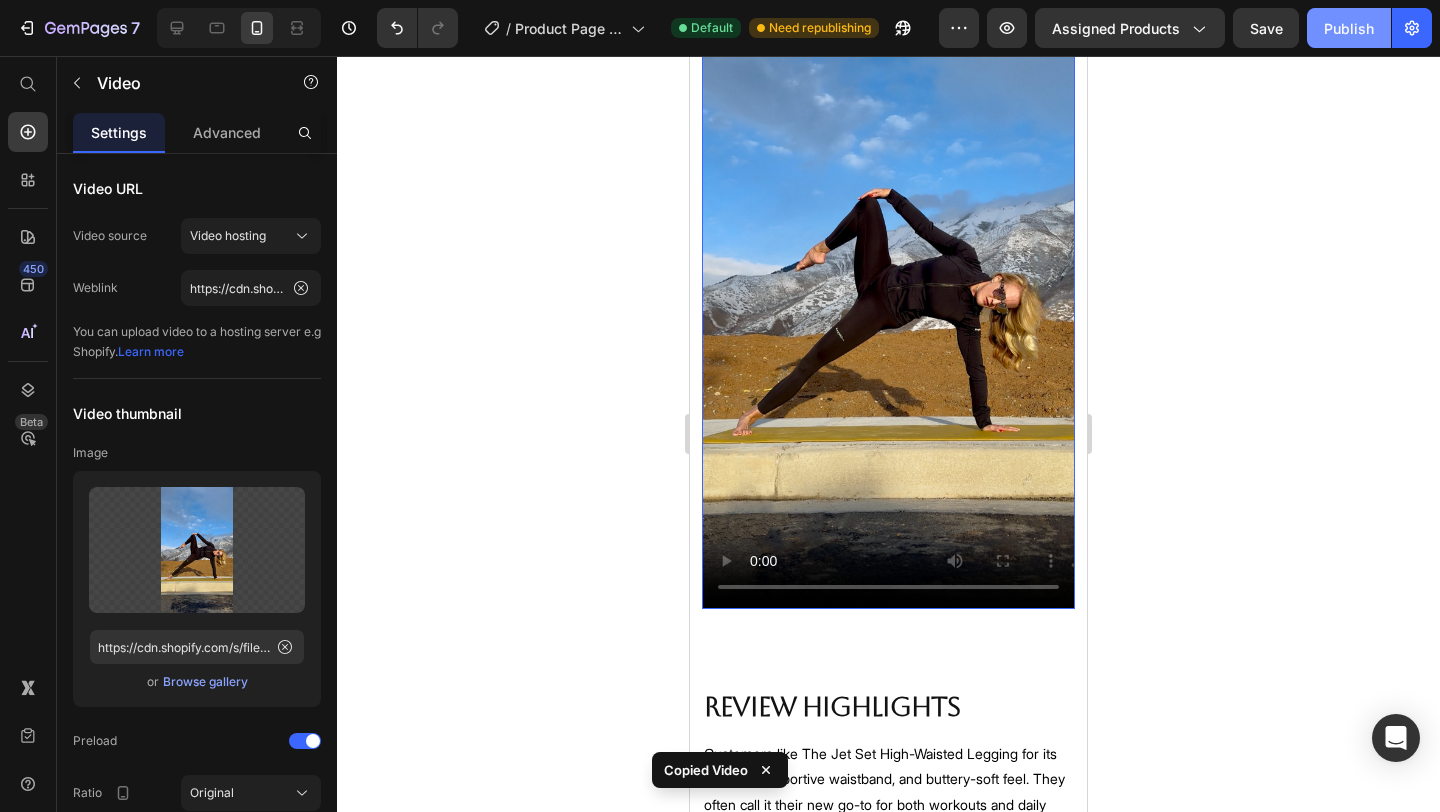 click on "Publish" at bounding box center [1349, 28] 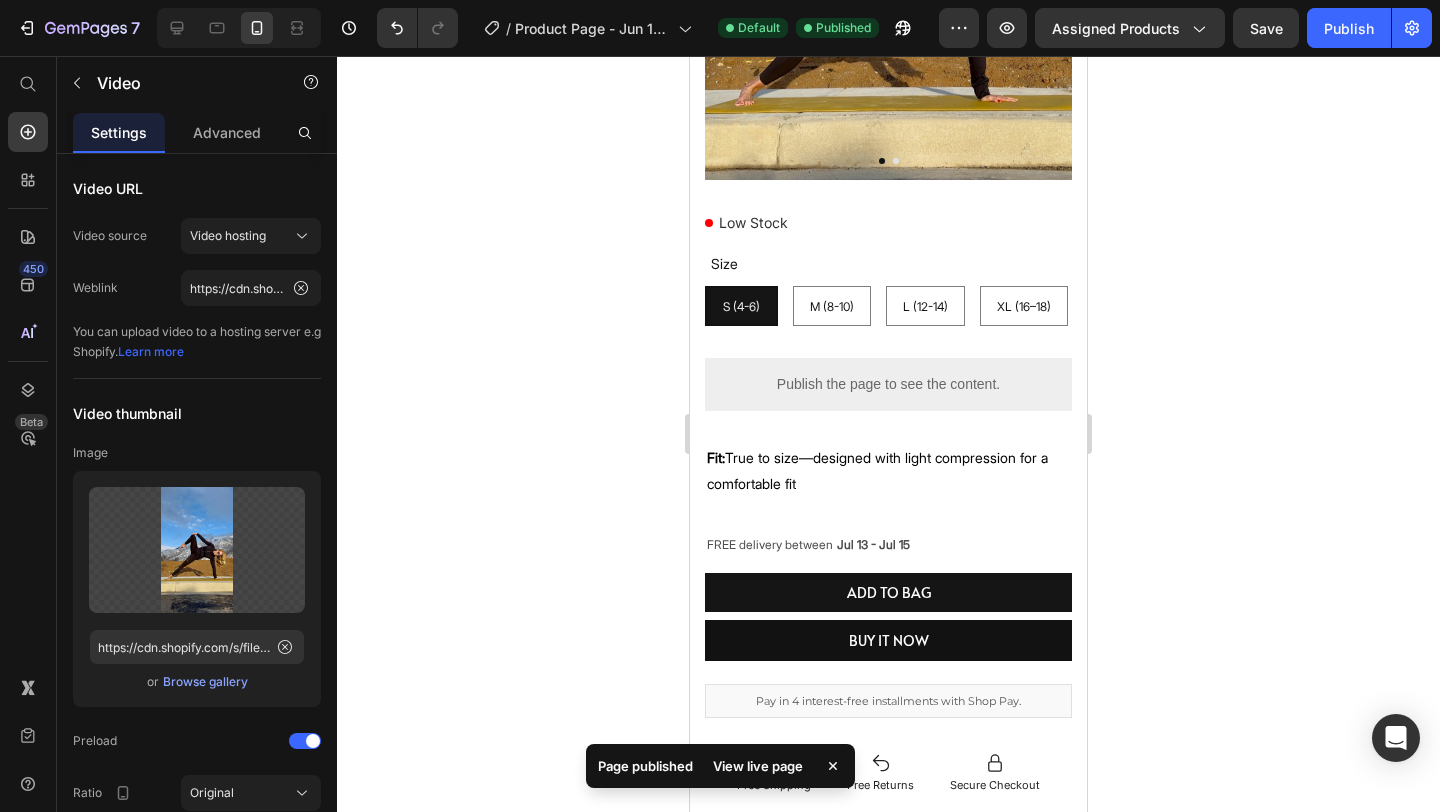 scroll, scrollTop: 0, scrollLeft: 0, axis: both 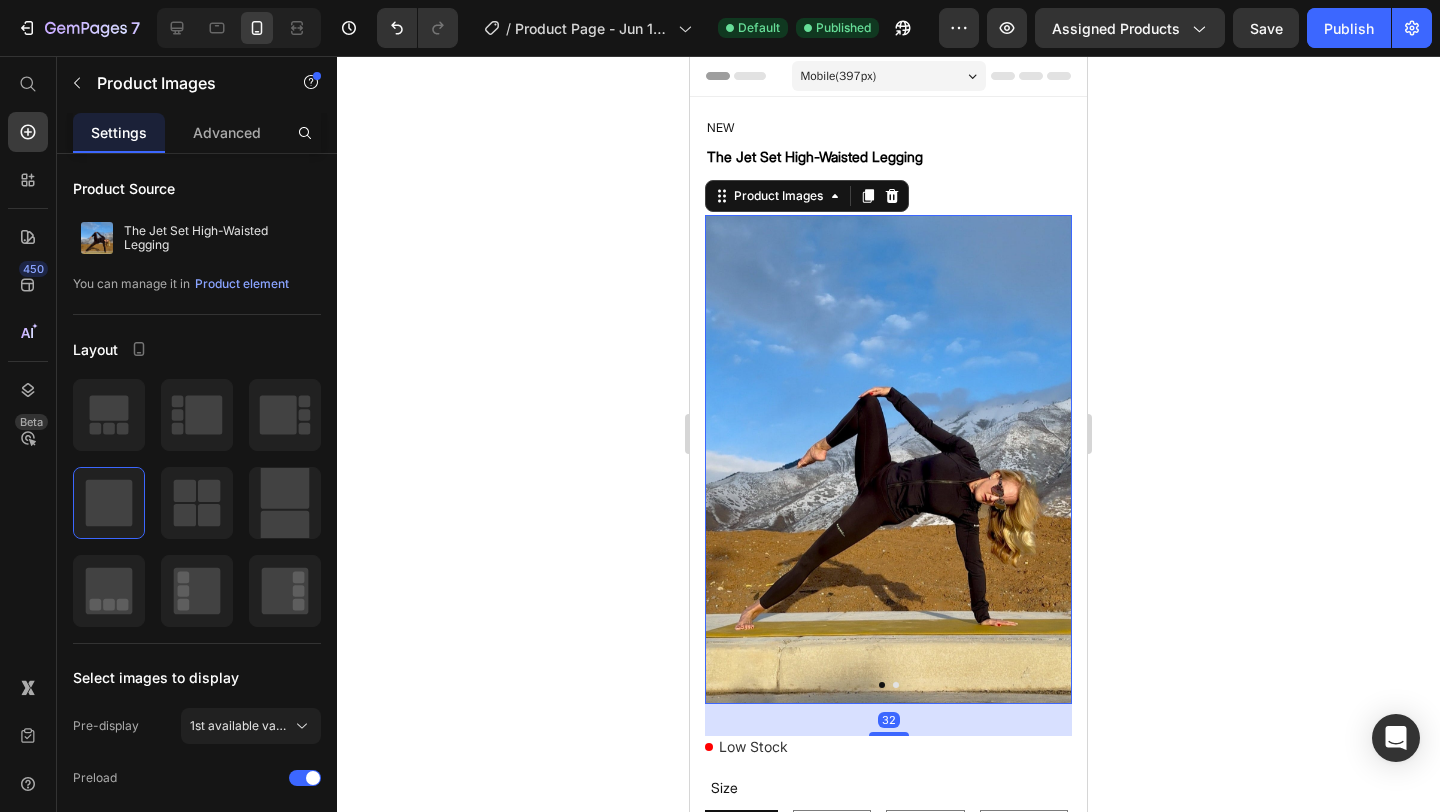 click at bounding box center (888, 459) 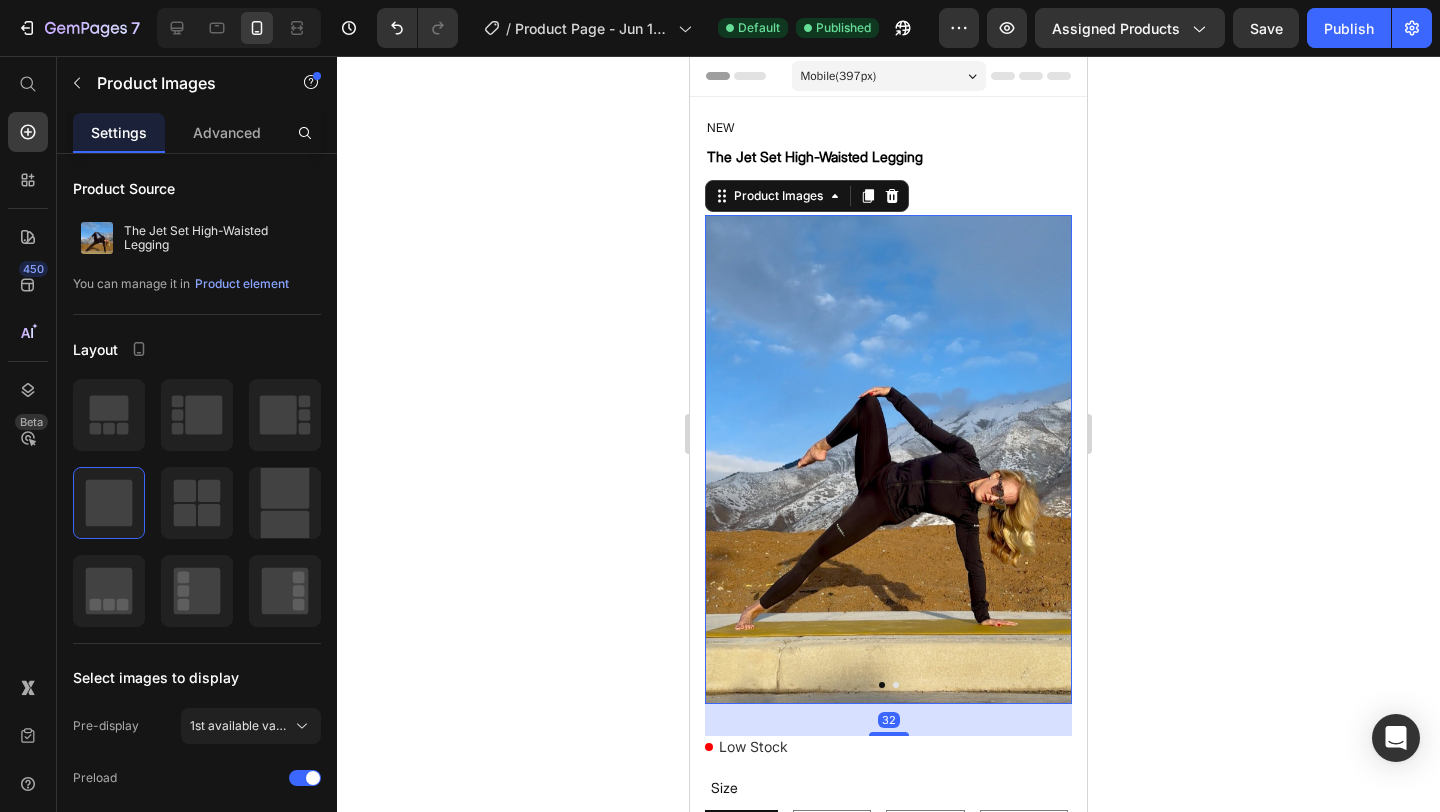 click 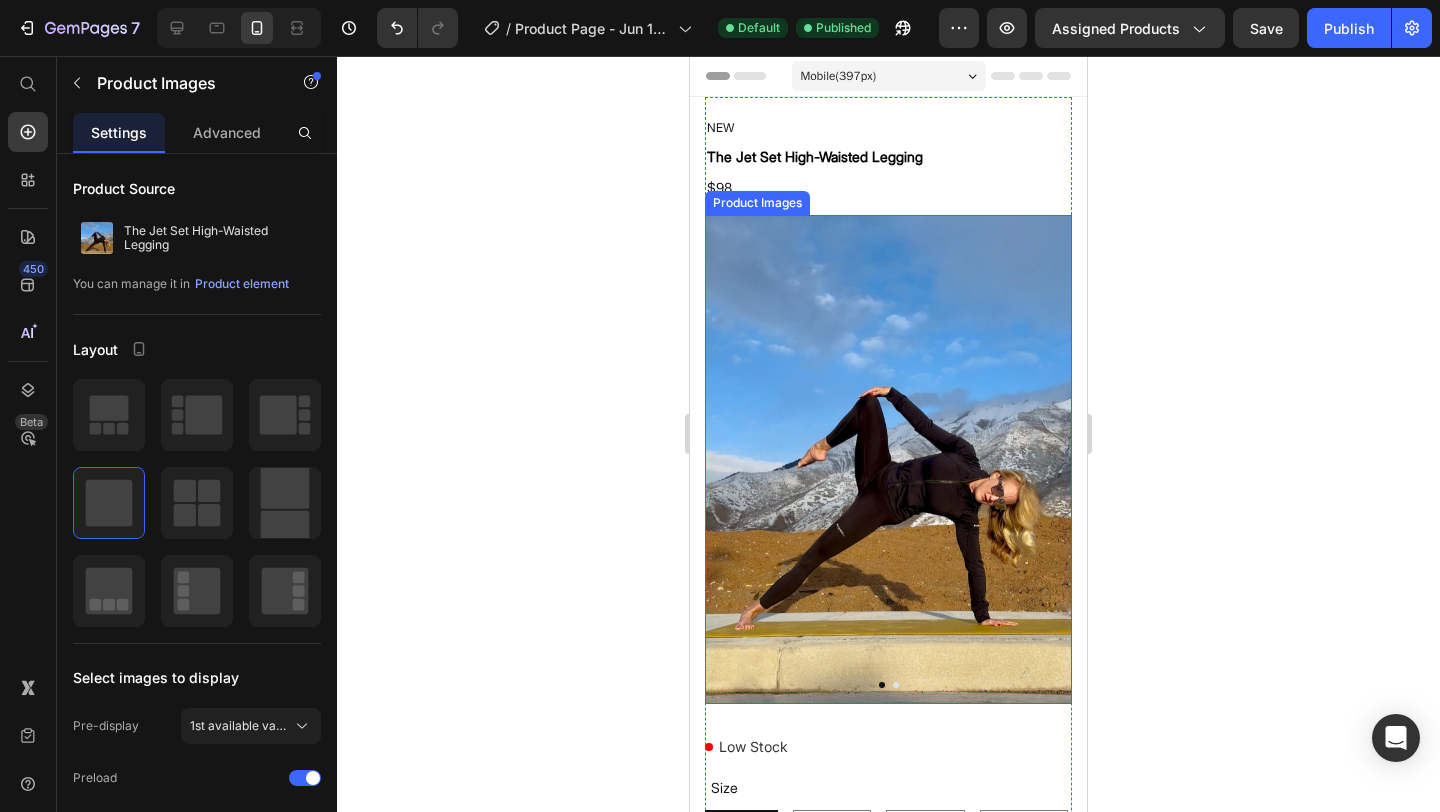 click at bounding box center (888, 459) 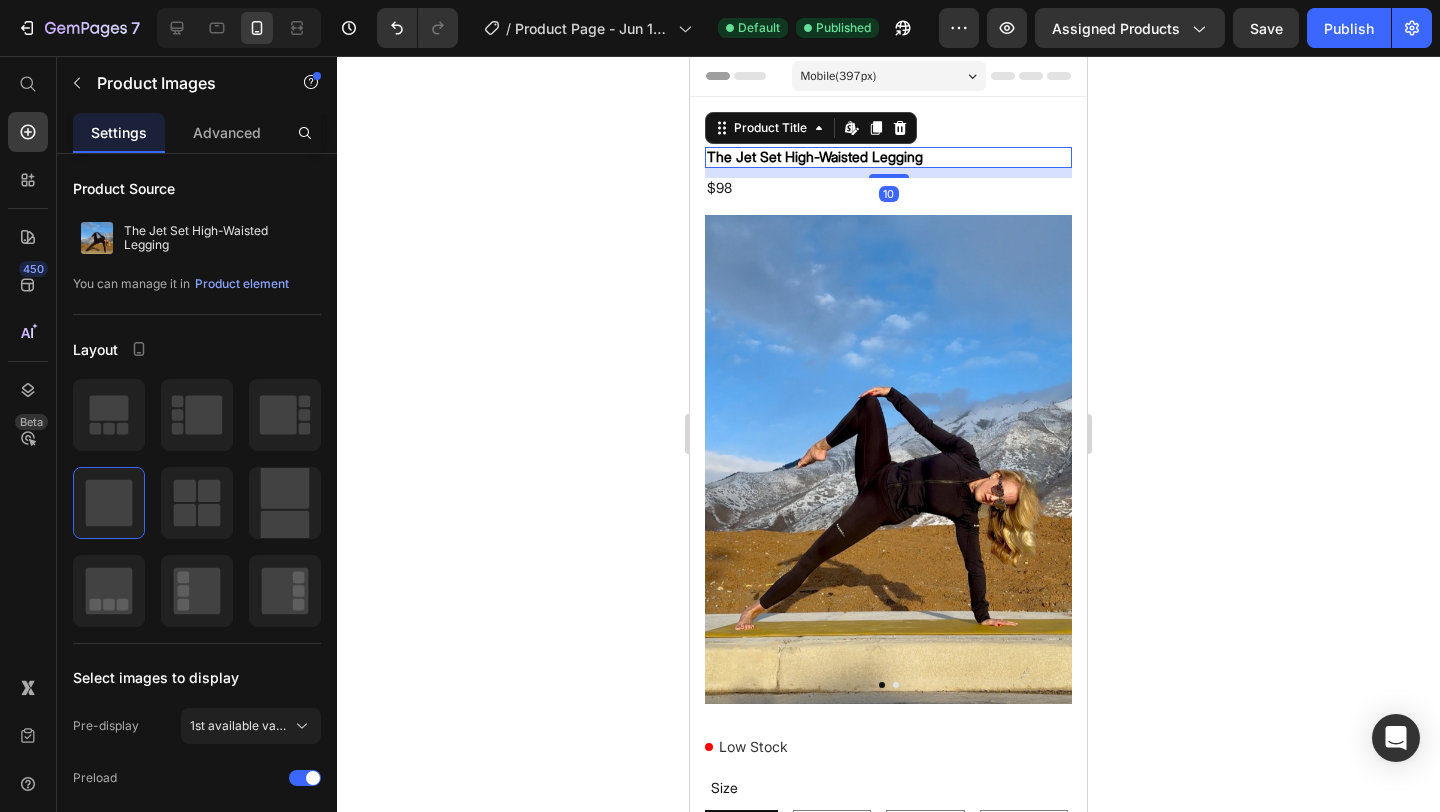 click on "The Jet Set High-Waisted Legging" at bounding box center (888, 157) 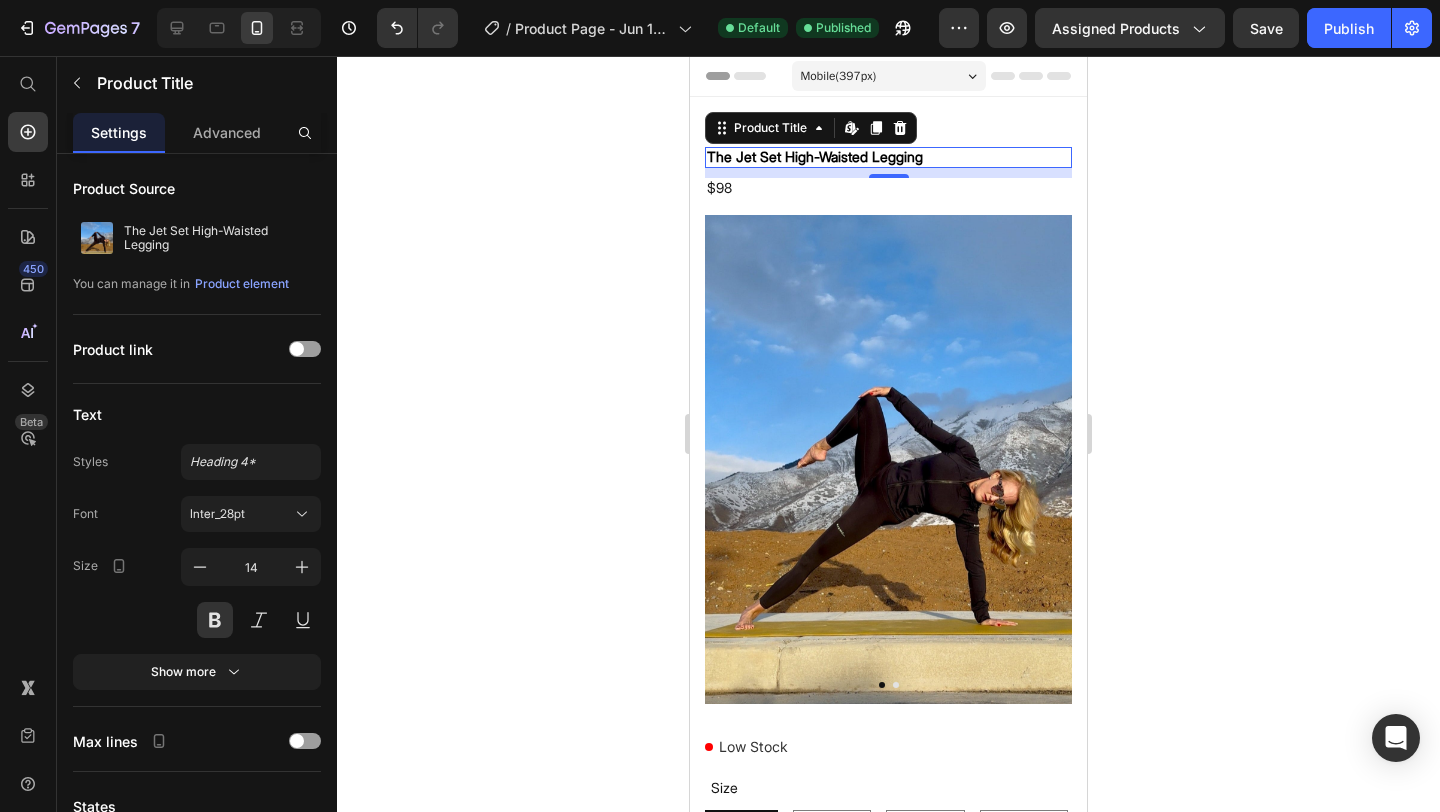 click 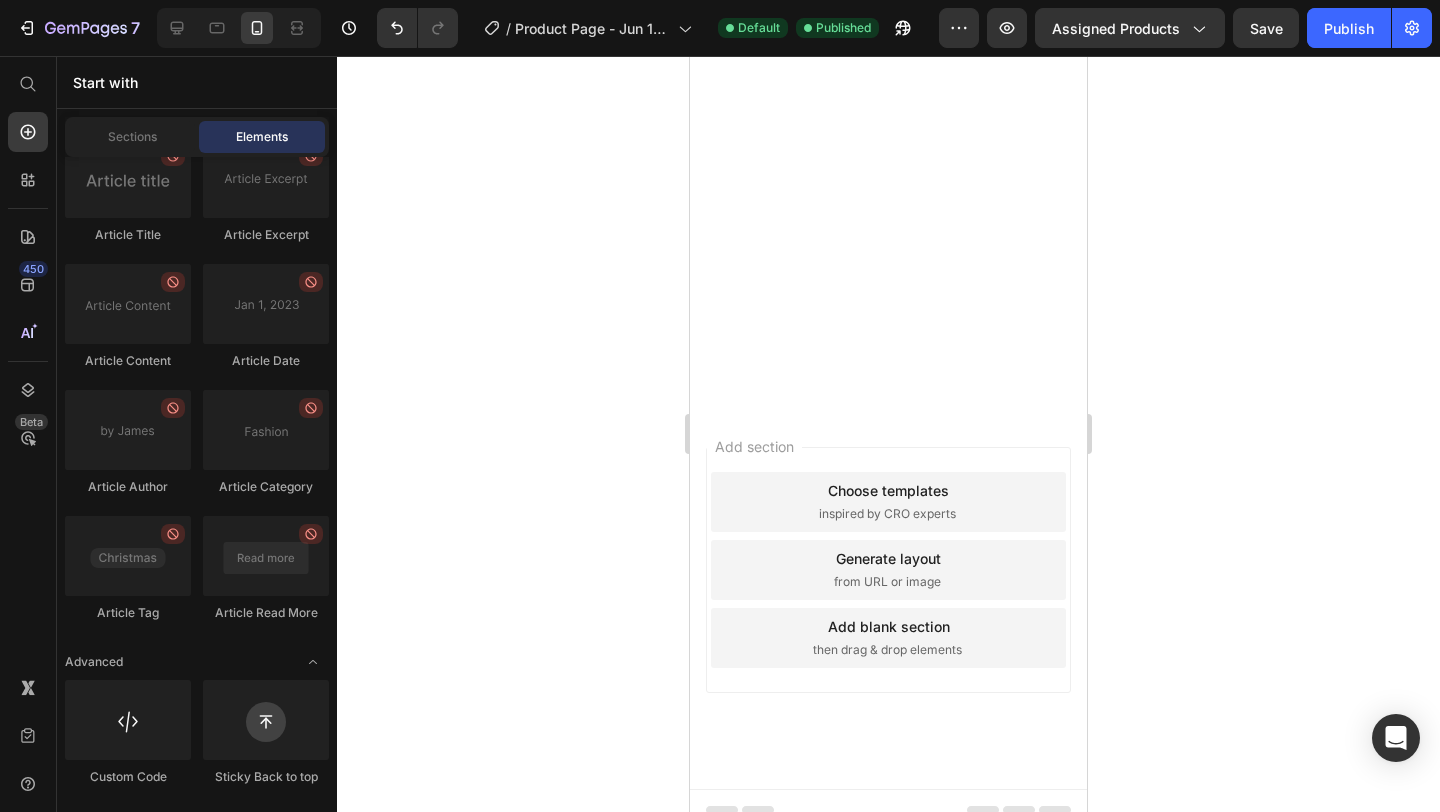 scroll, scrollTop: 420, scrollLeft: 0, axis: vertical 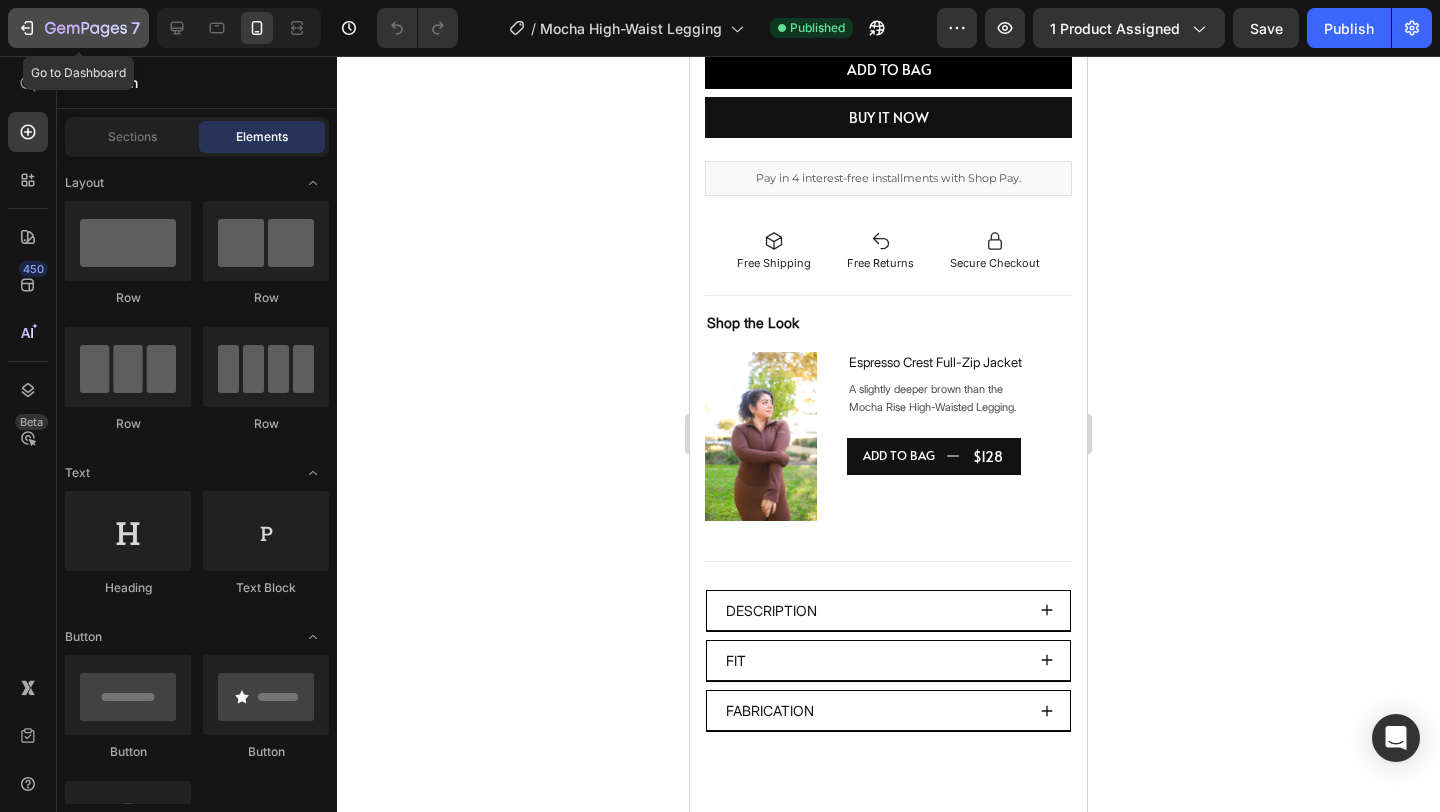 click 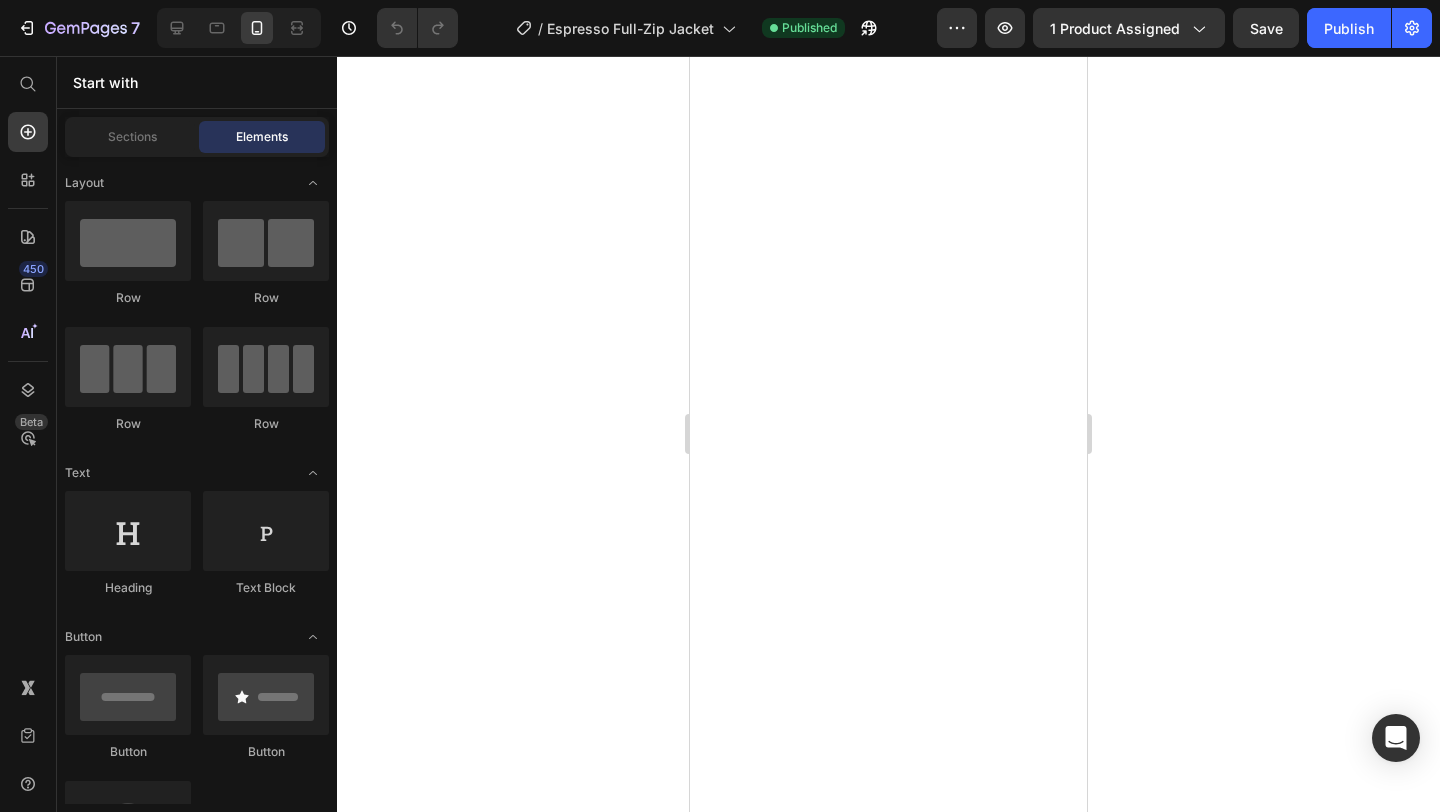 scroll, scrollTop: 0, scrollLeft: 0, axis: both 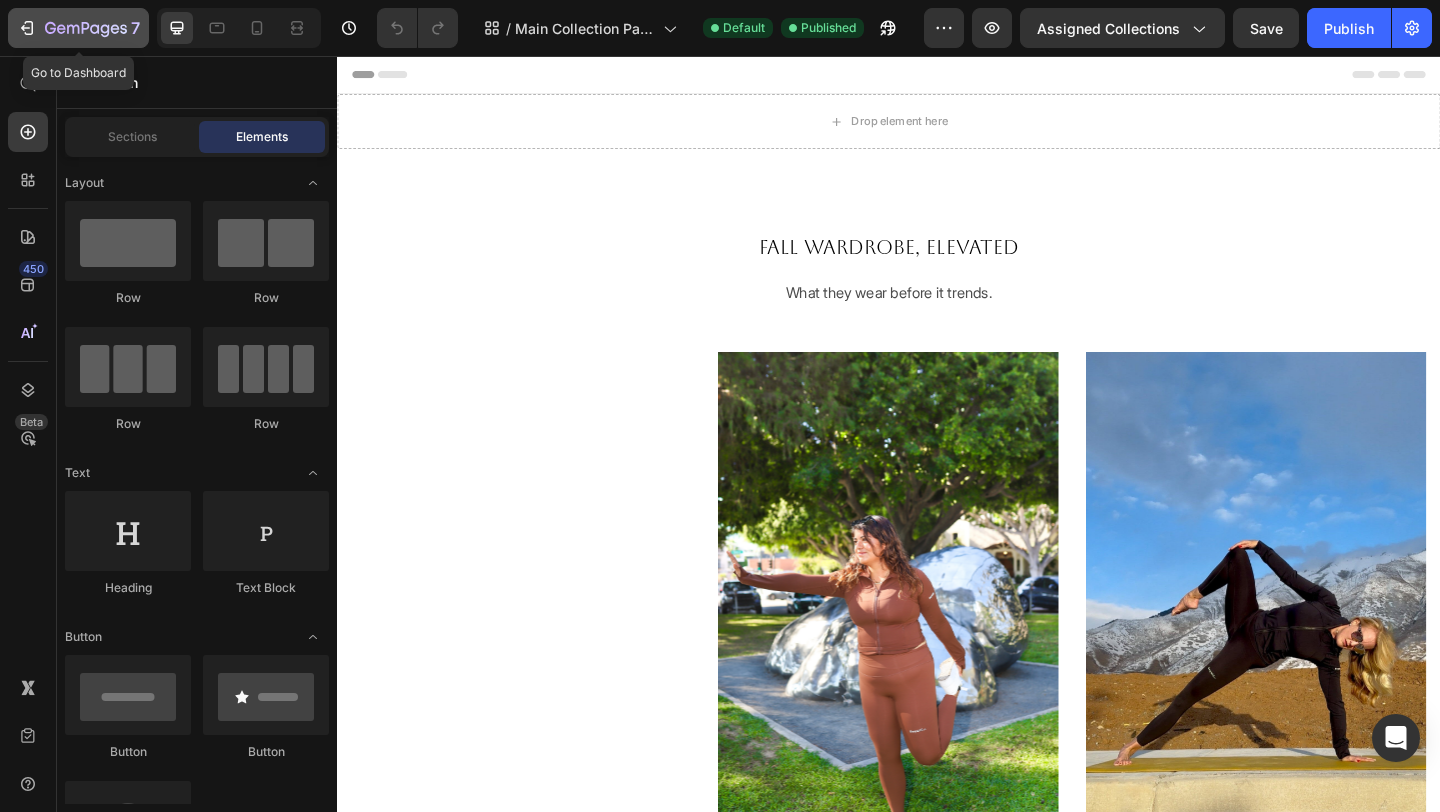 click 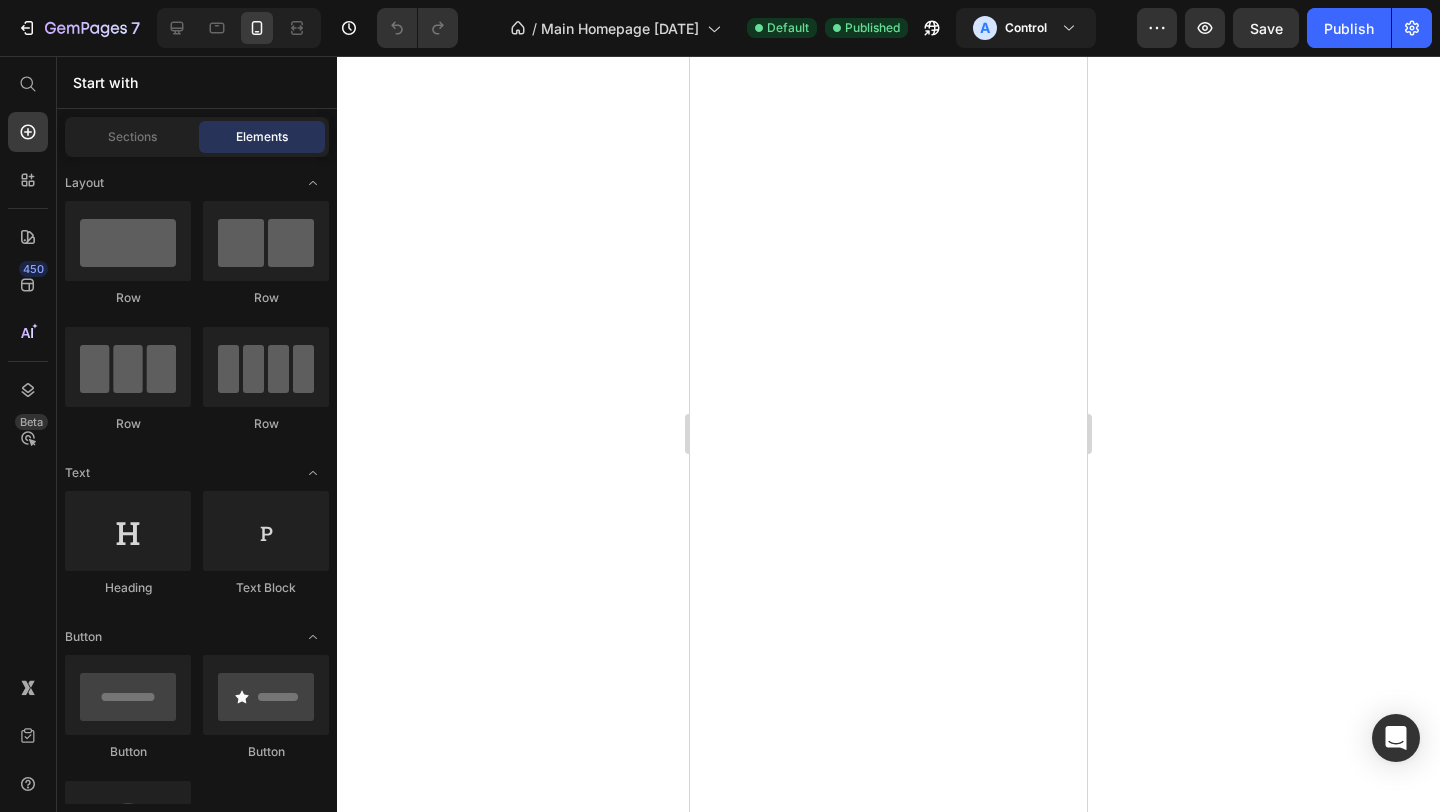 scroll, scrollTop: 0, scrollLeft: 0, axis: both 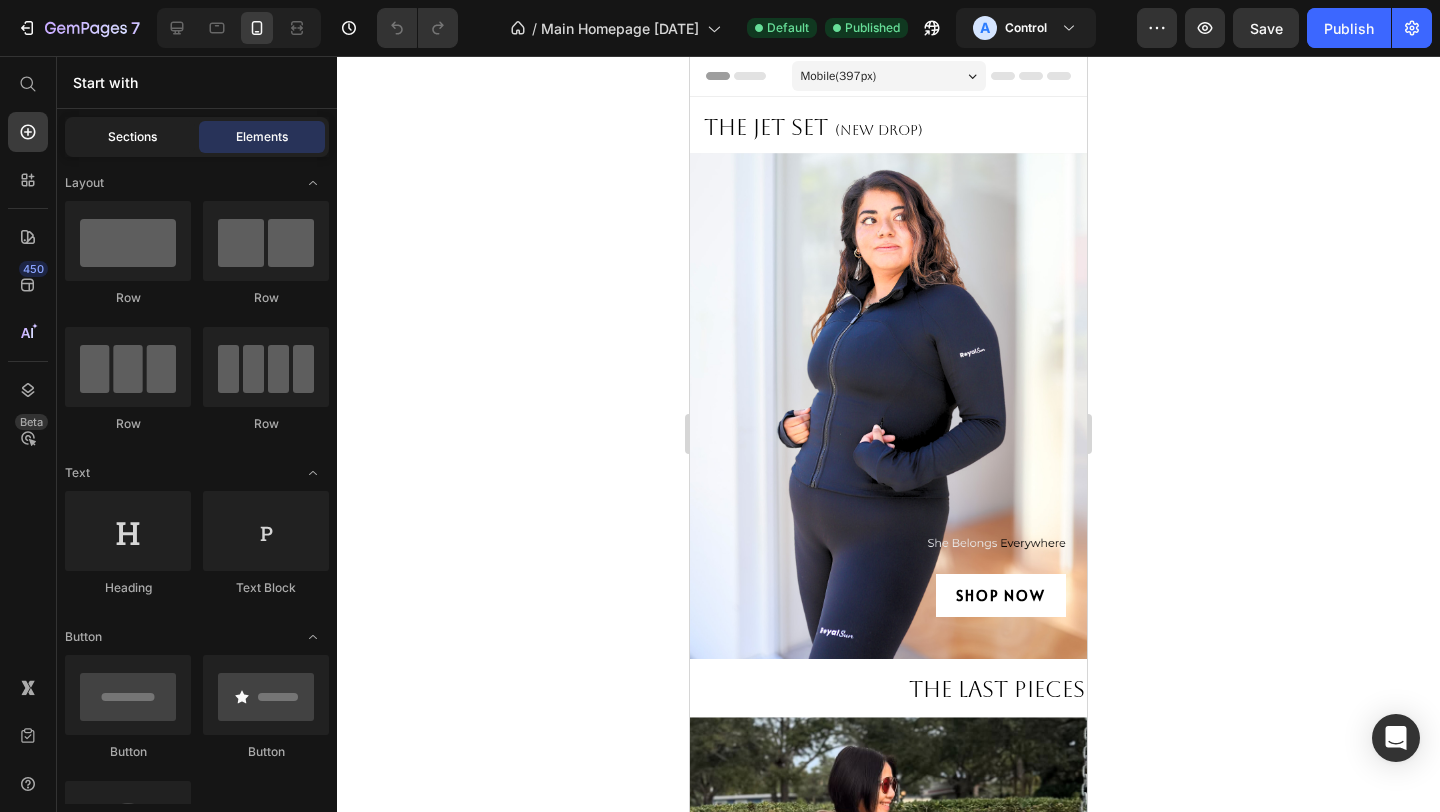 click on "Sections" at bounding box center (132, 137) 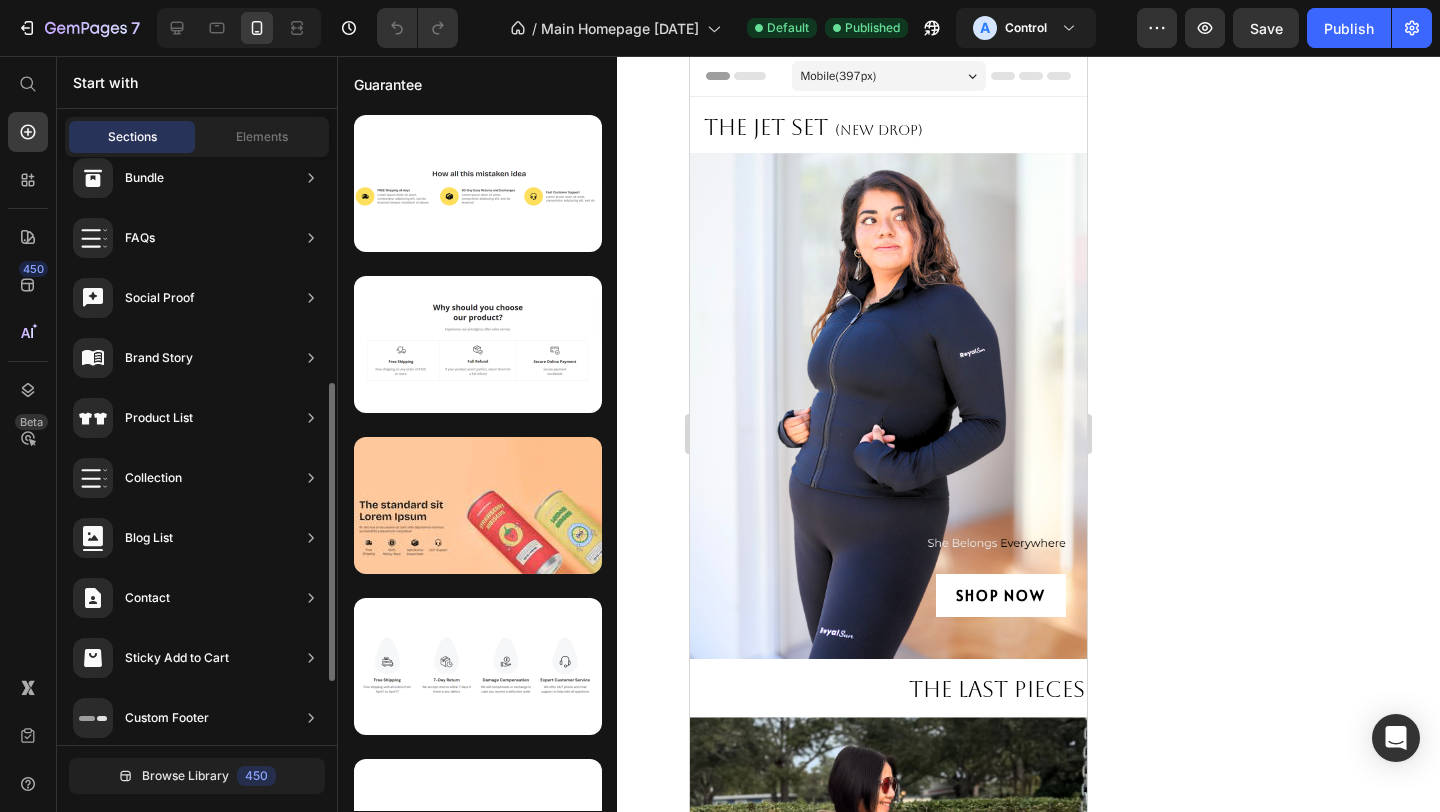 scroll, scrollTop: 572, scrollLeft: 0, axis: vertical 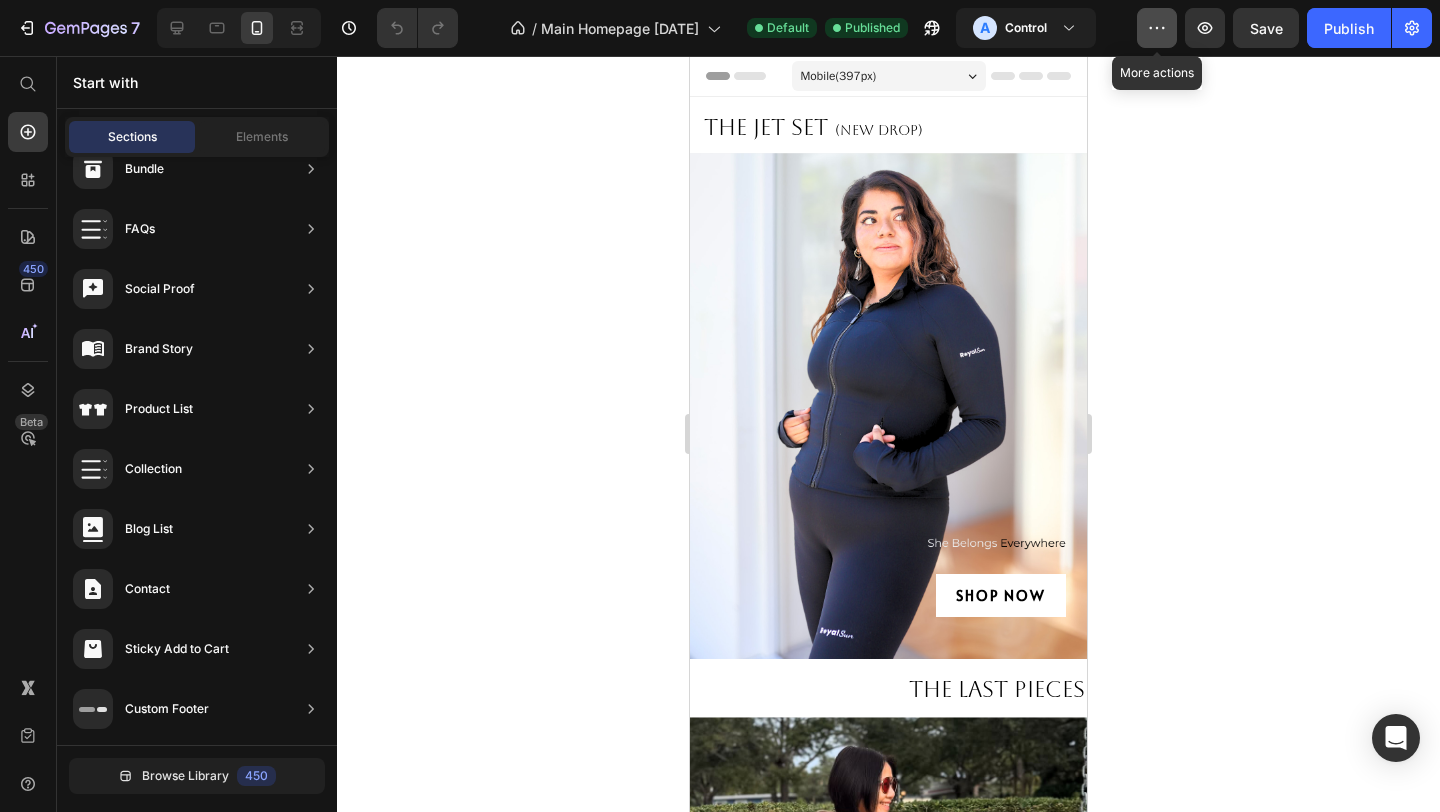 click 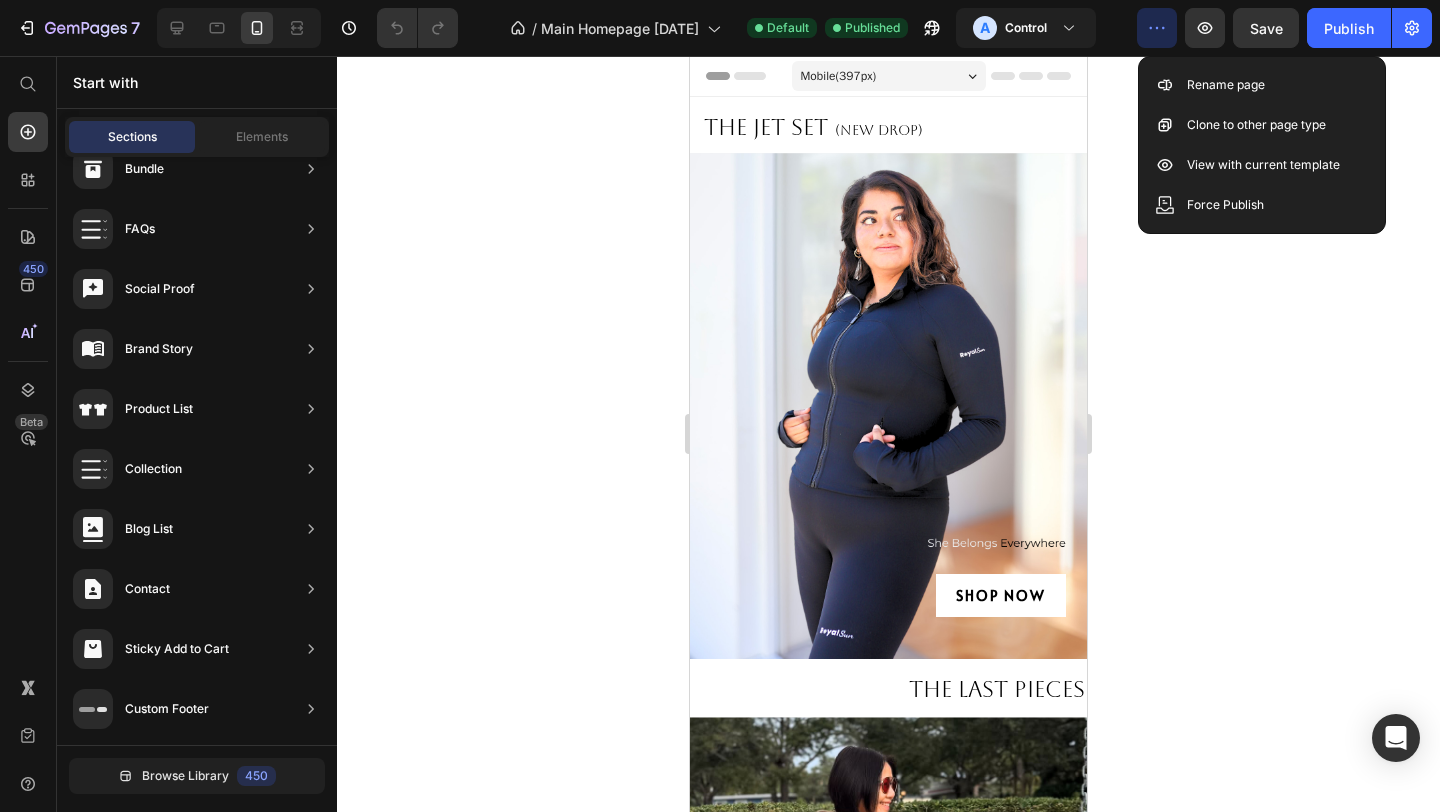 click 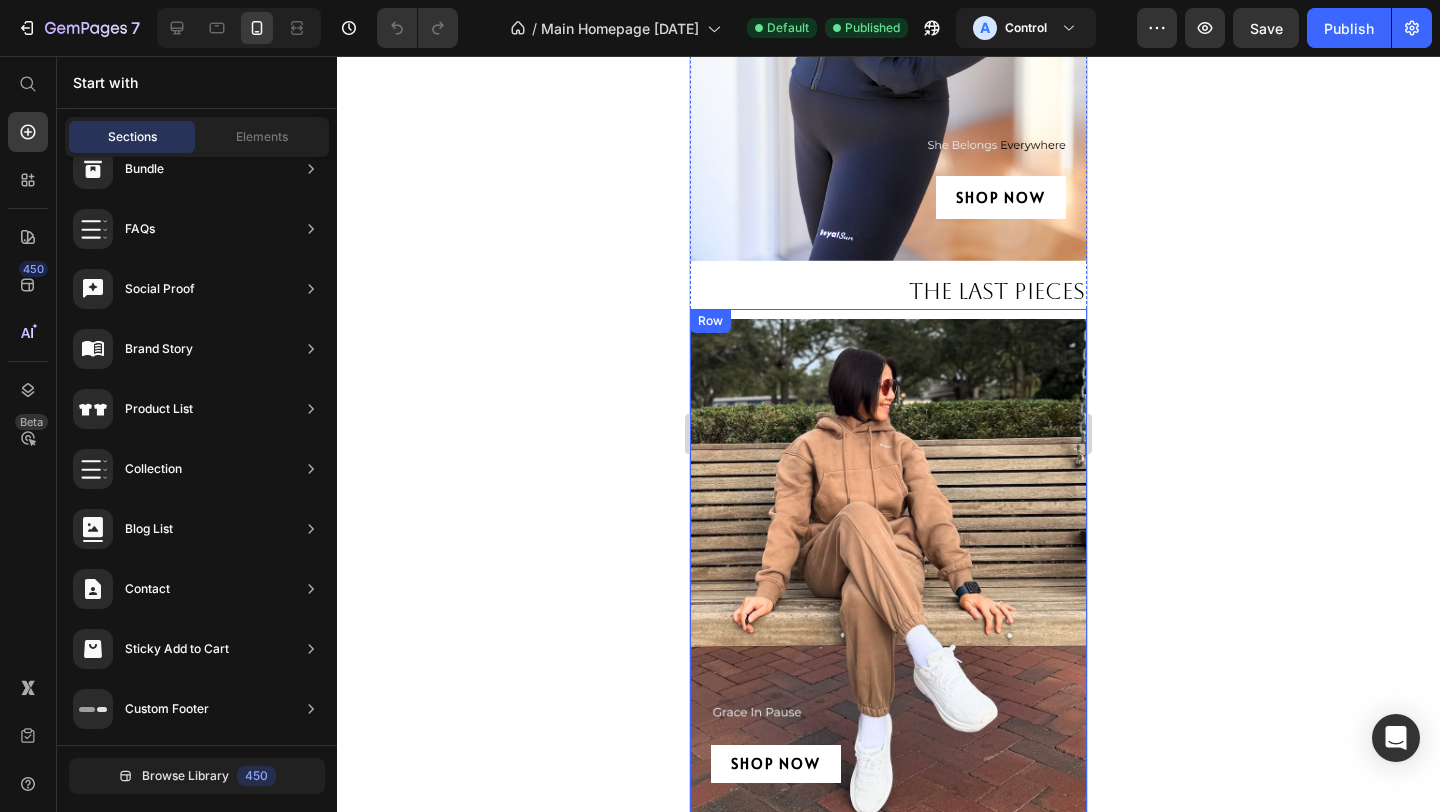 scroll, scrollTop: 0, scrollLeft: 0, axis: both 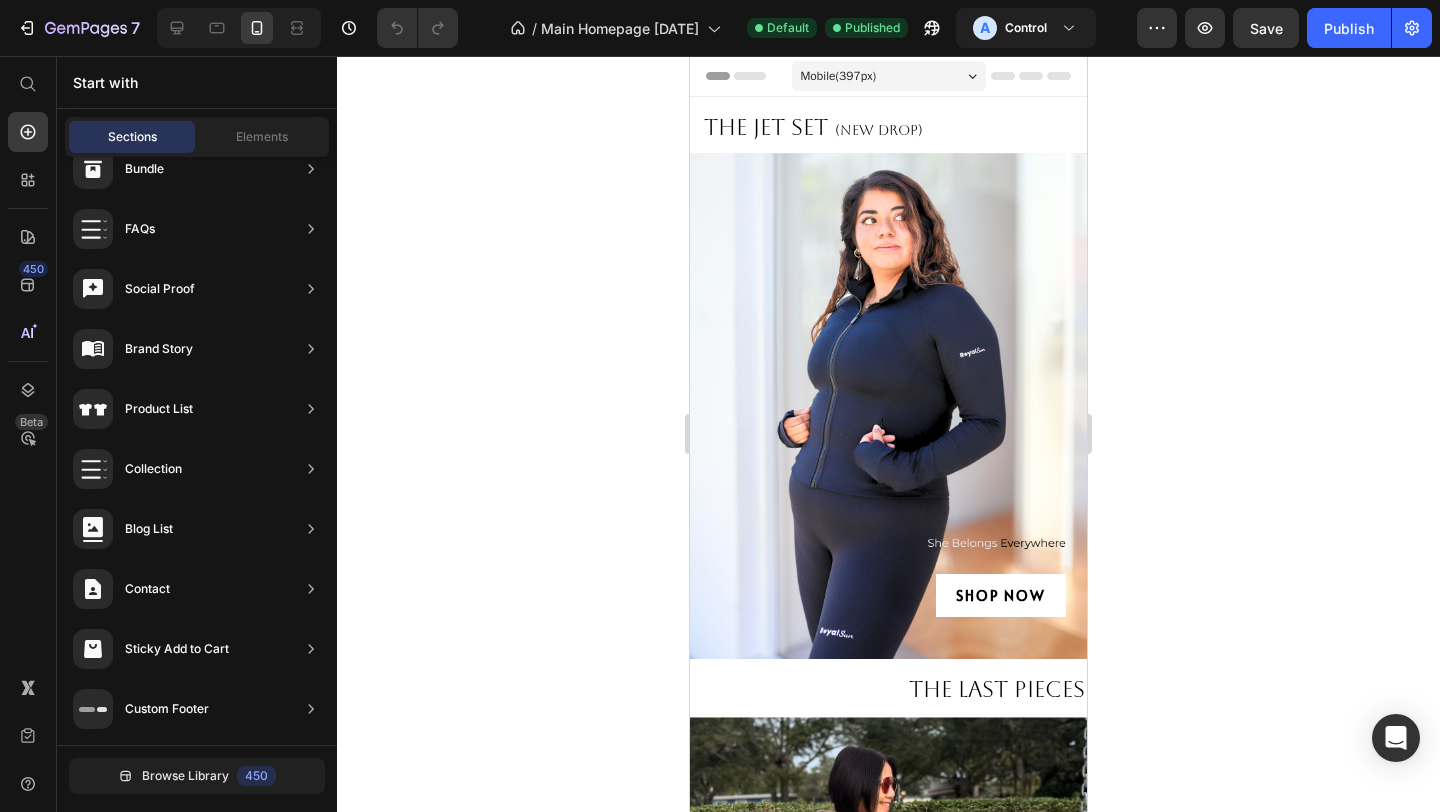 click on "Mobile  ( 397 px)" at bounding box center [889, 76] 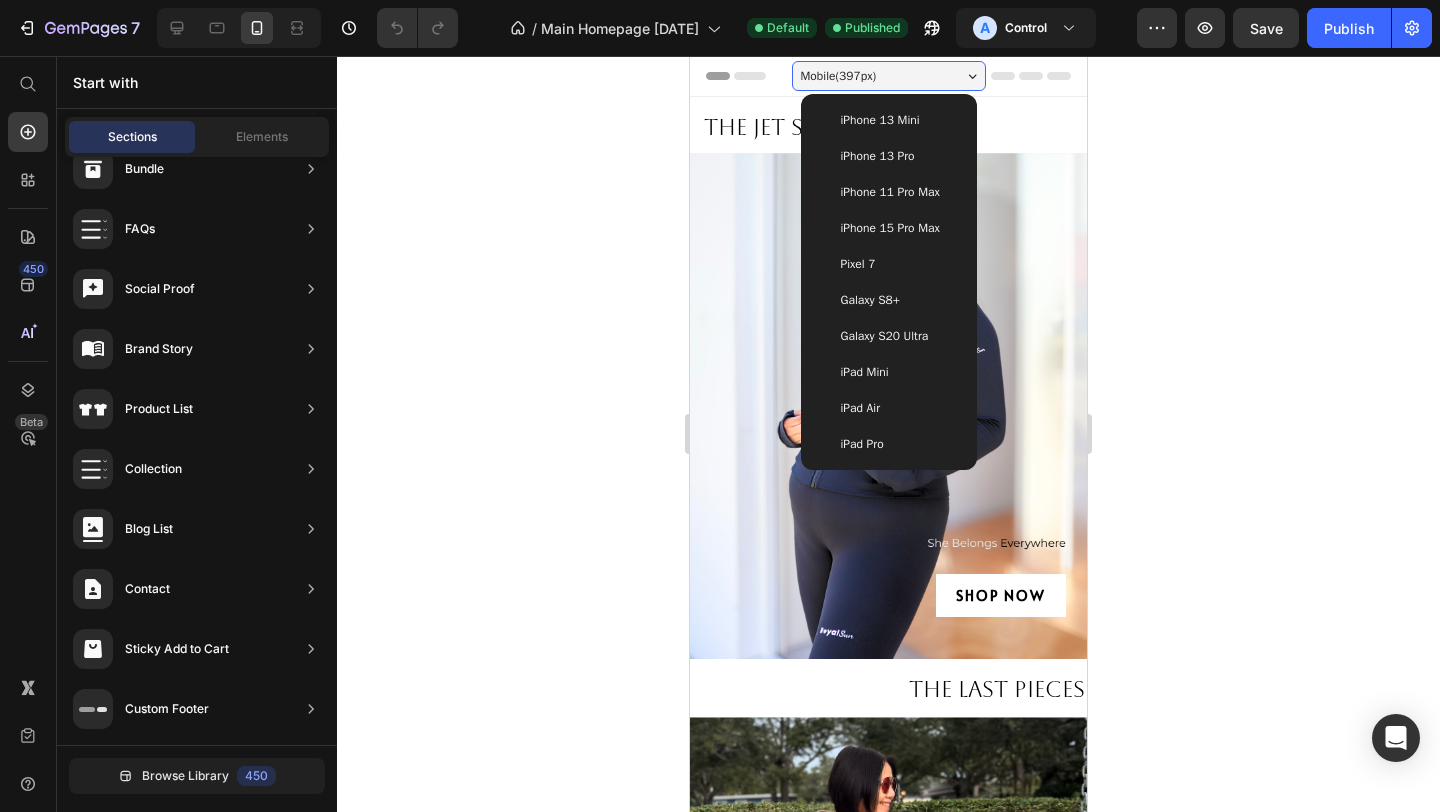 click on "Mobile  ( 397 px)" at bounding box center [889, 76] 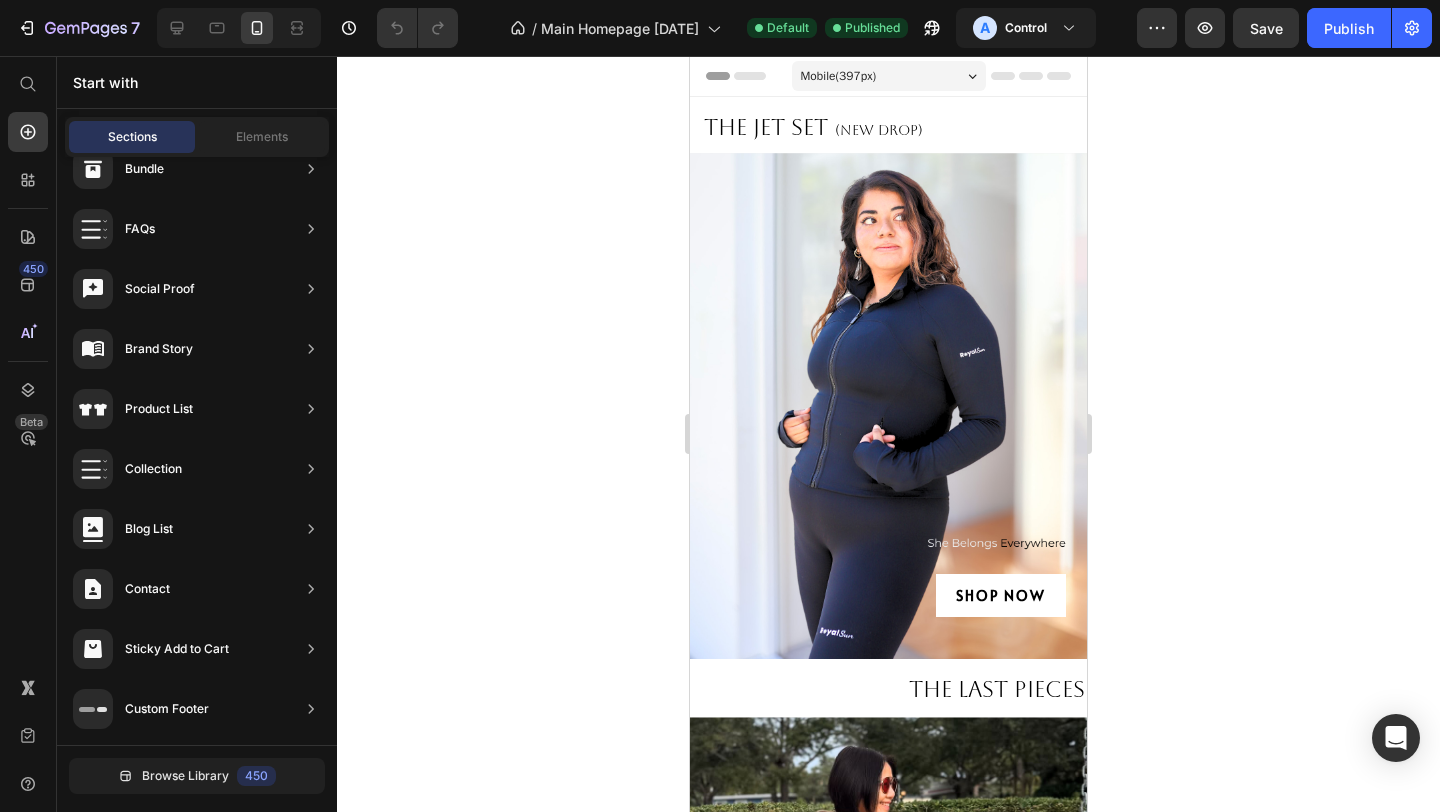 click on "Header" at bounding box center [747, 76] 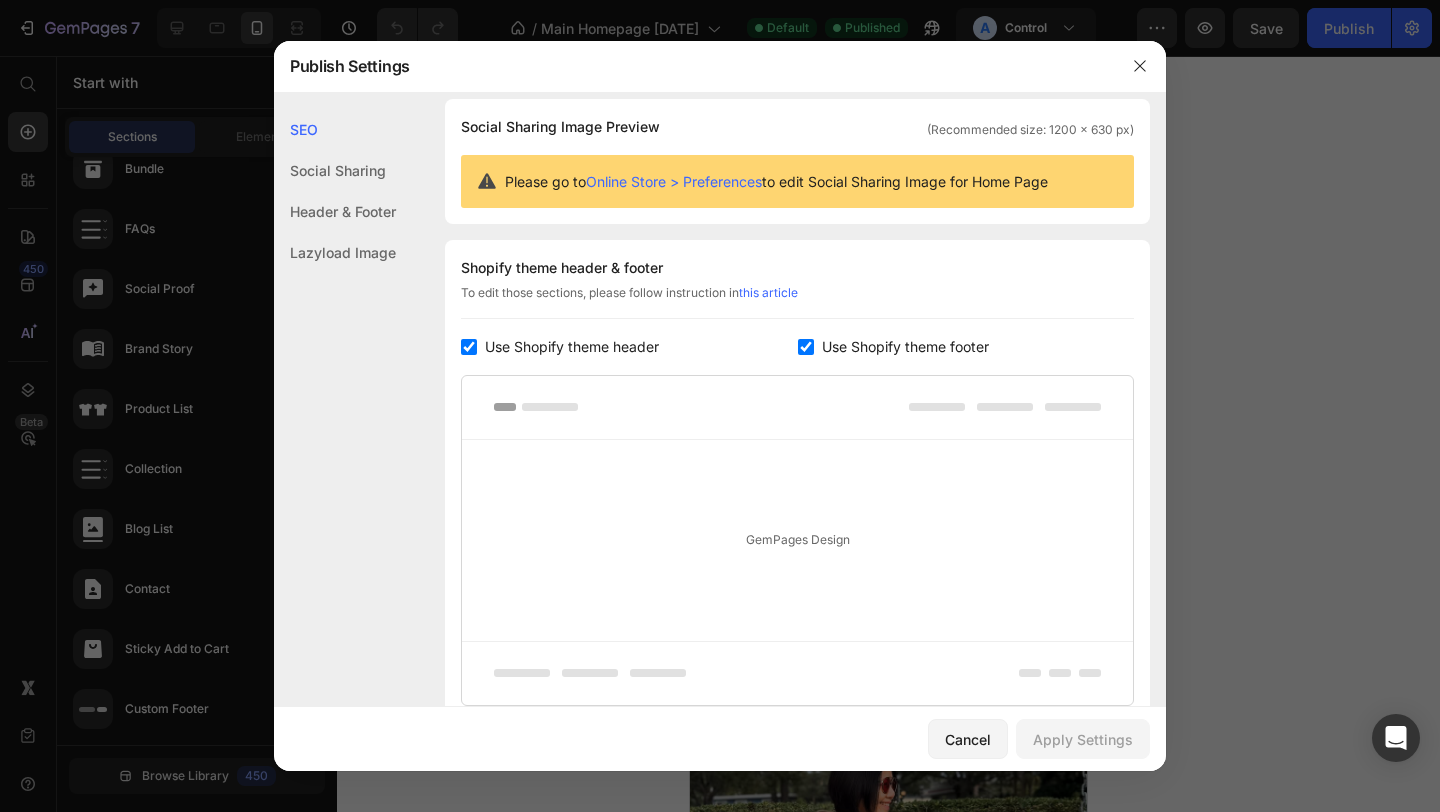 scroll, scrollTop: 0, scrollLeft: 0, axis: both 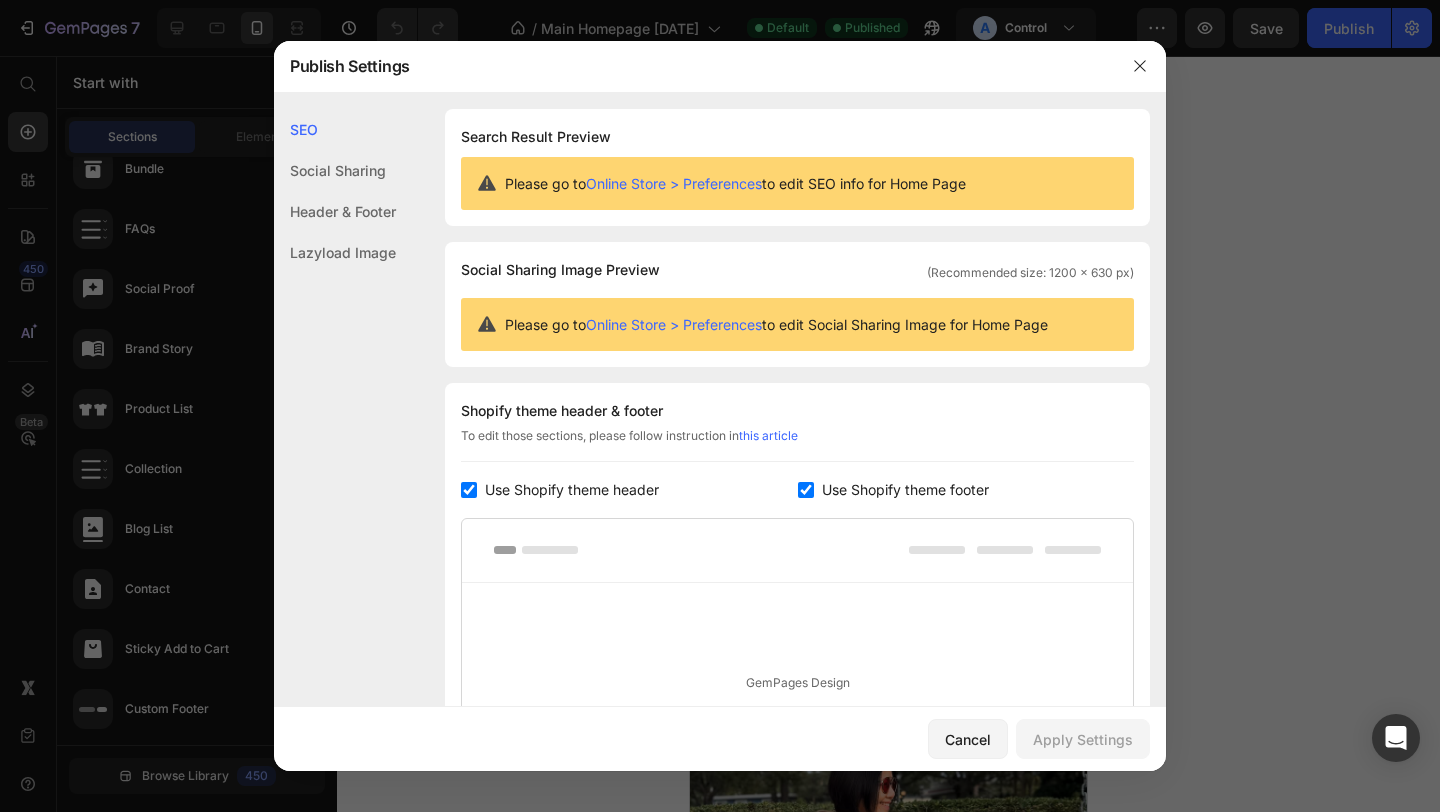 click on "Social Sharing" 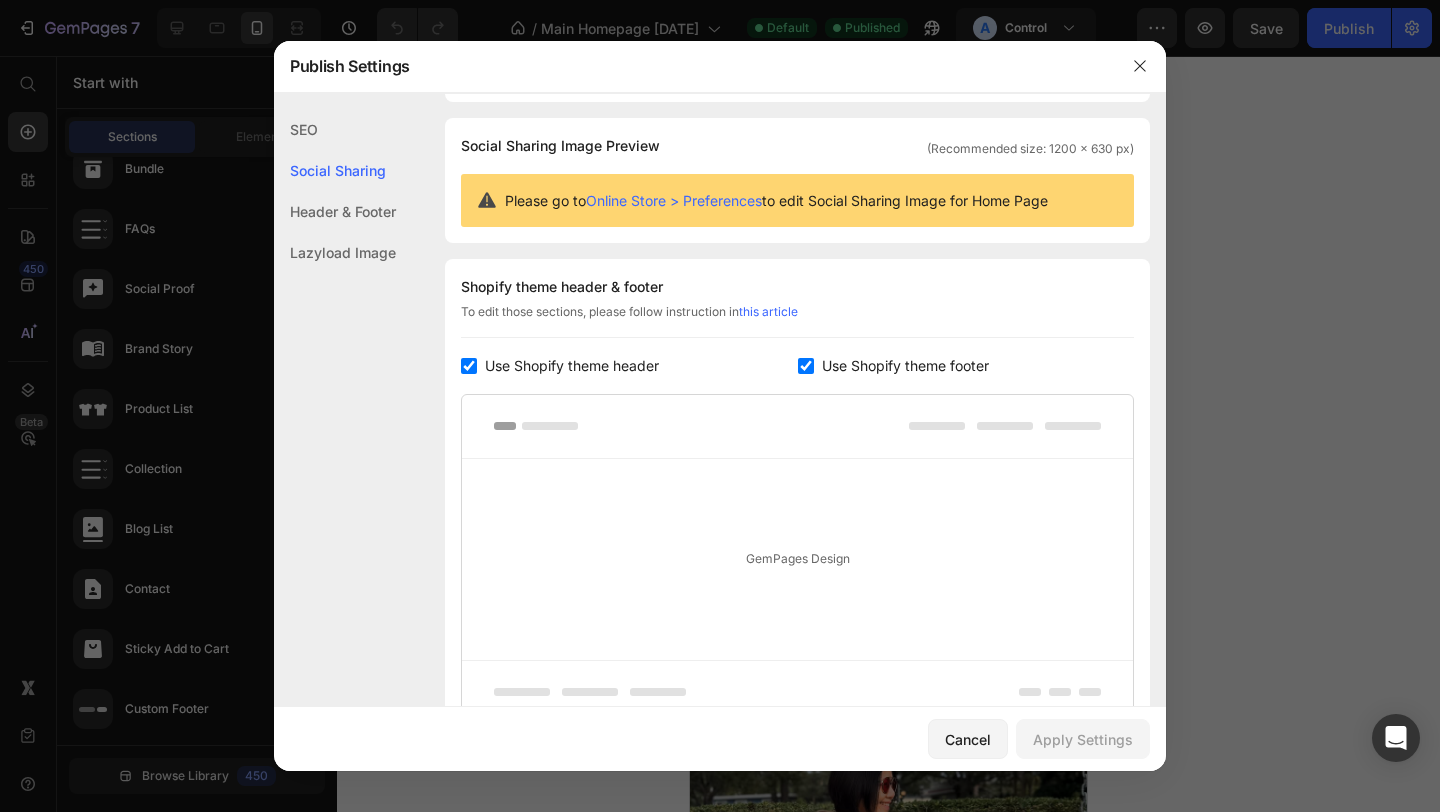 scroll, scrollTop: 129, scrollLeft: 0, axis: vertical 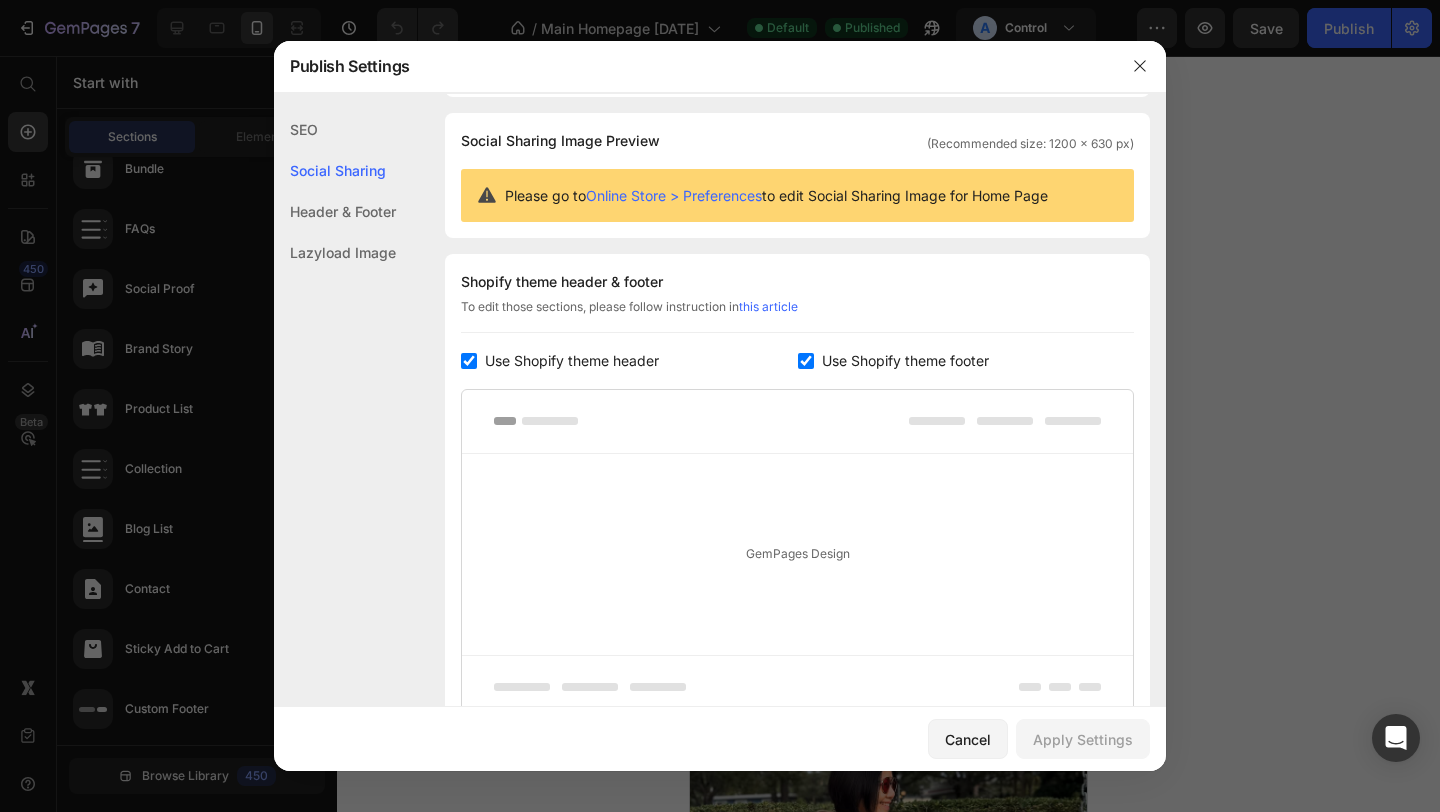 click on "Header & Footer" 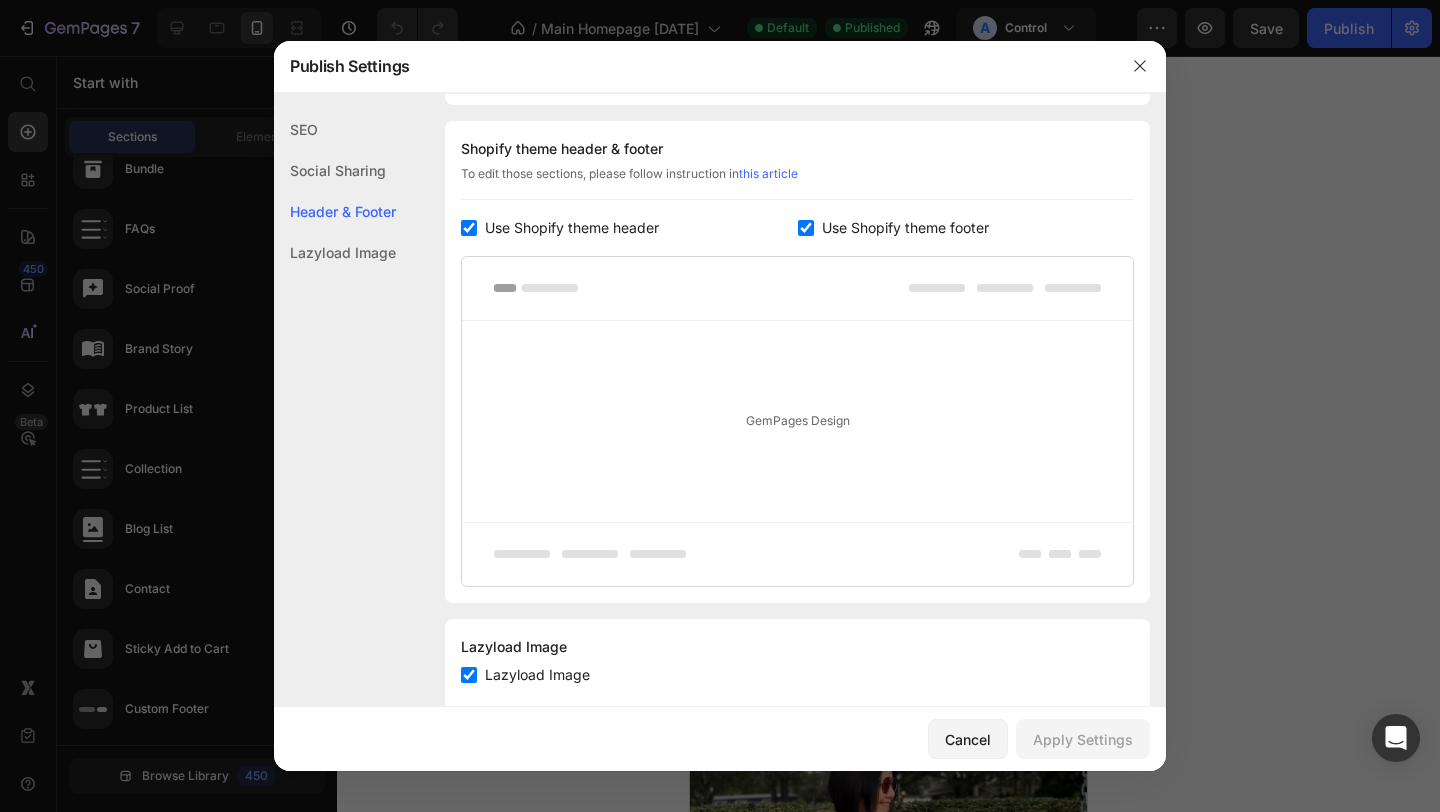 scroll, scrollTop: 270, scrollLeft: 0, axis: vertical 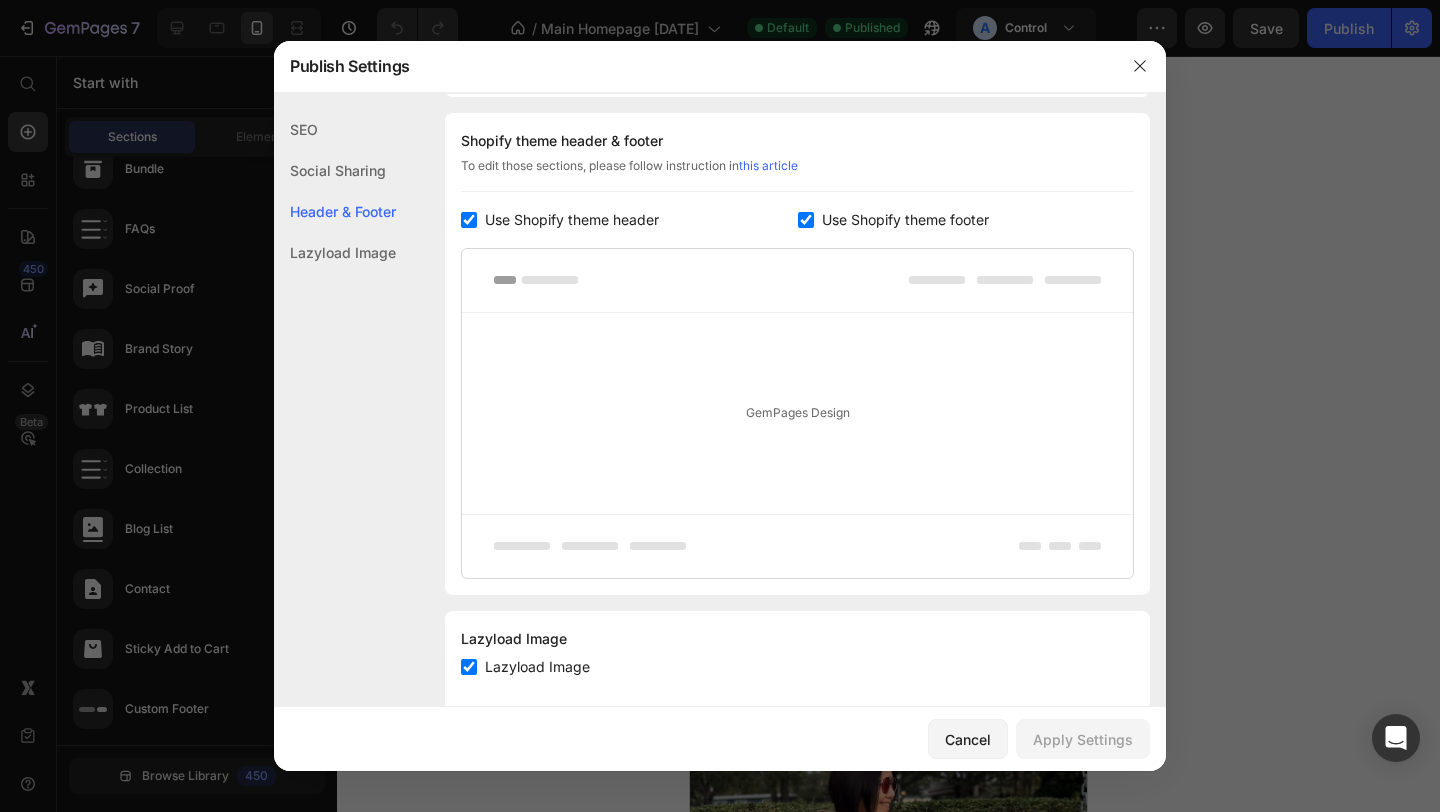 click on "Lazyload Image" 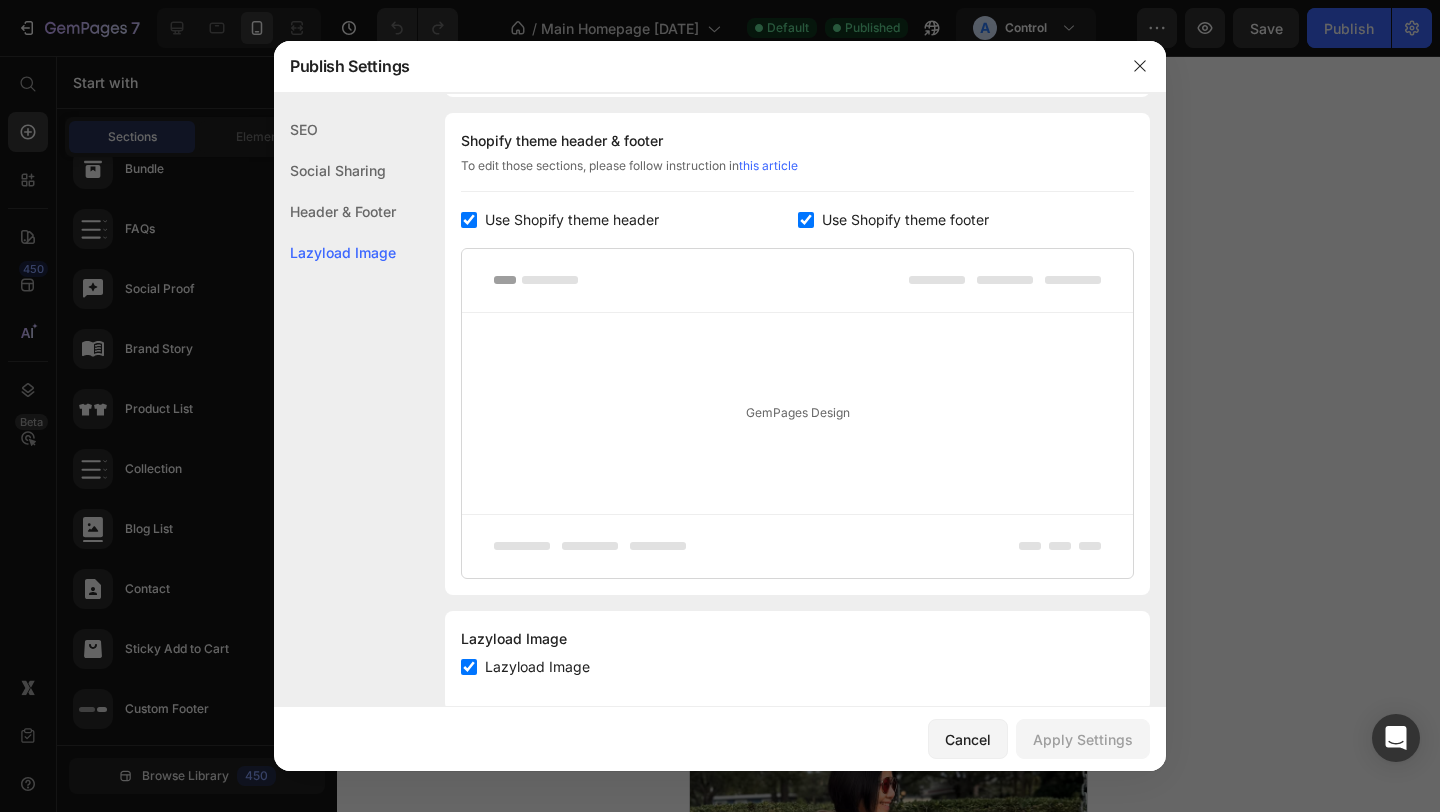 scroll, scrollTop: 305, scrollLeft: 0, axis: vertical 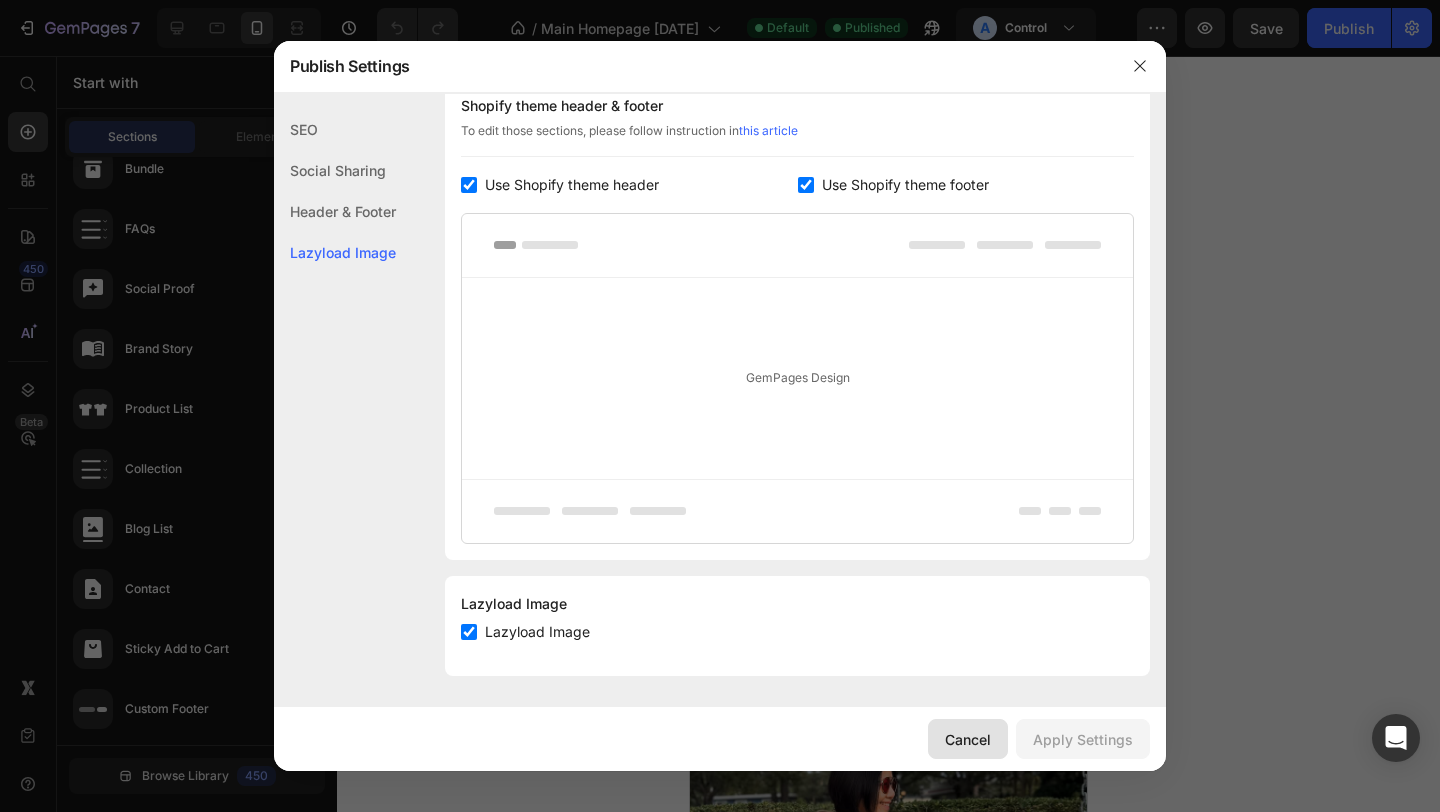 click on "Cancel" 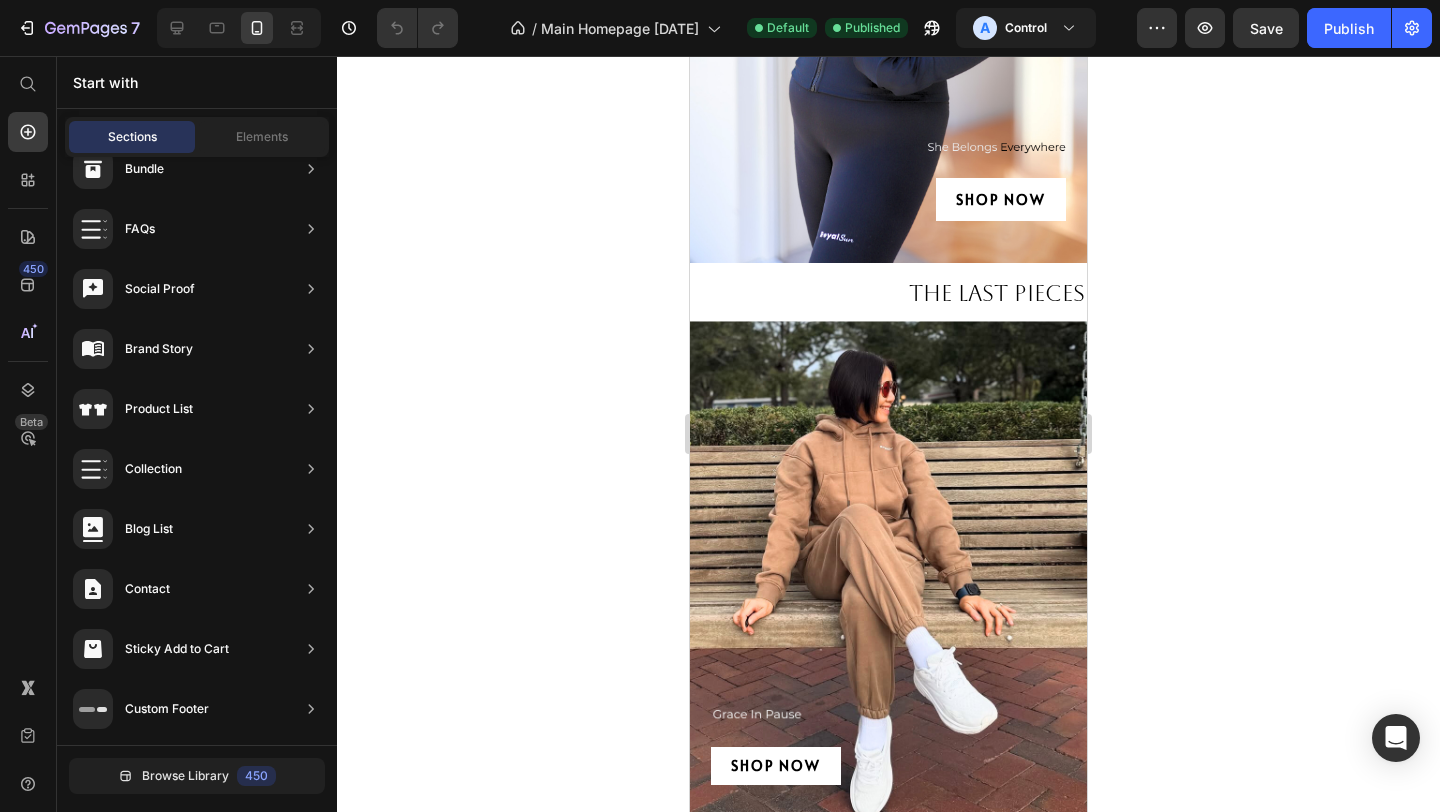 scroll, scrollTop: 0, scrollLeft: 0, axis: both 